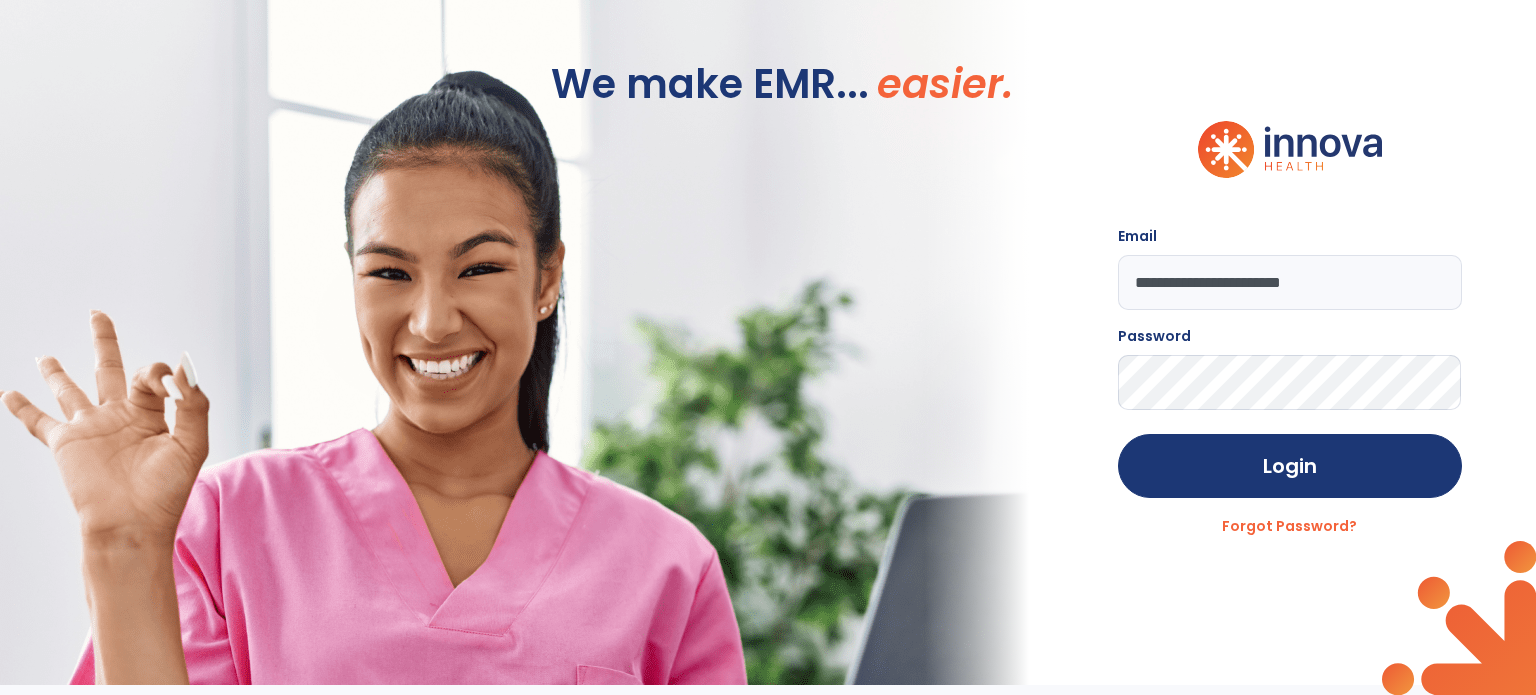 scroll, scrollTop: 0, scrollLeft: 0, axis: both 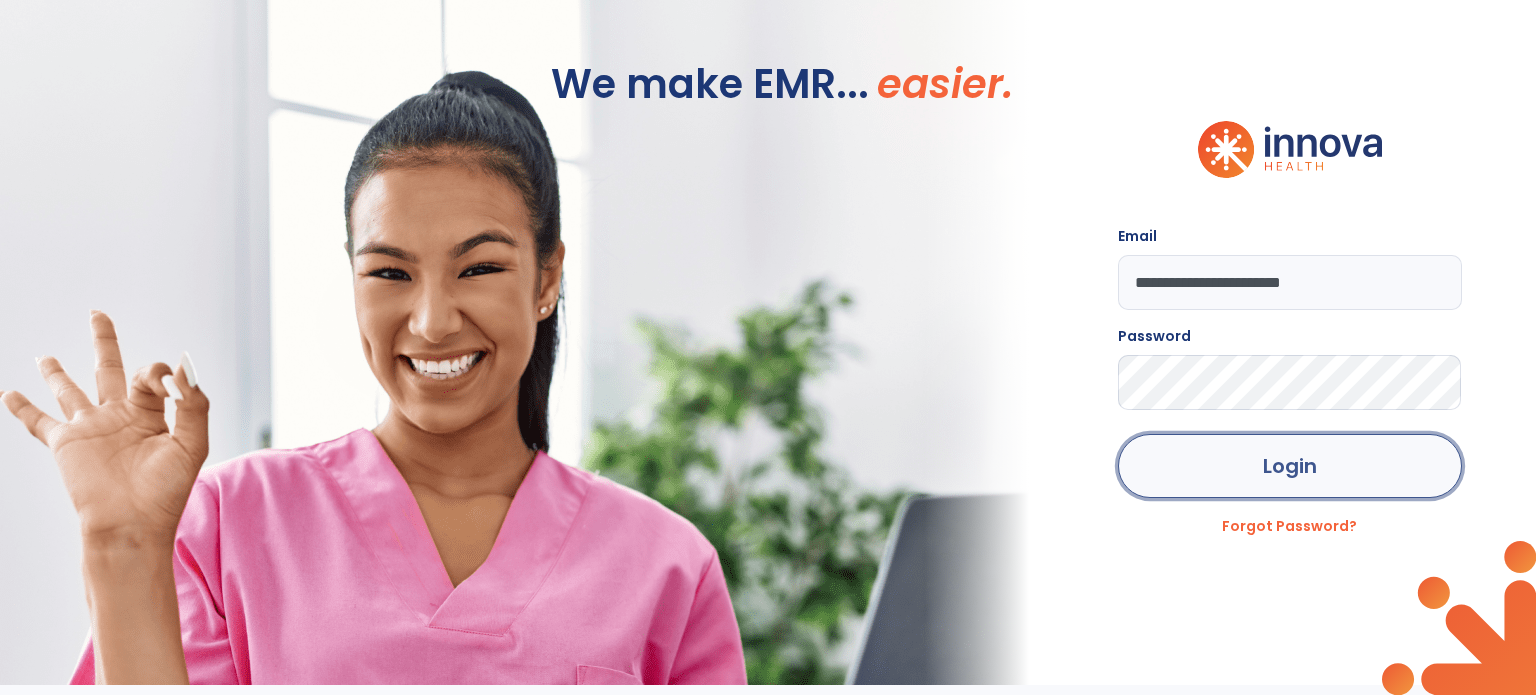 click on "Login" 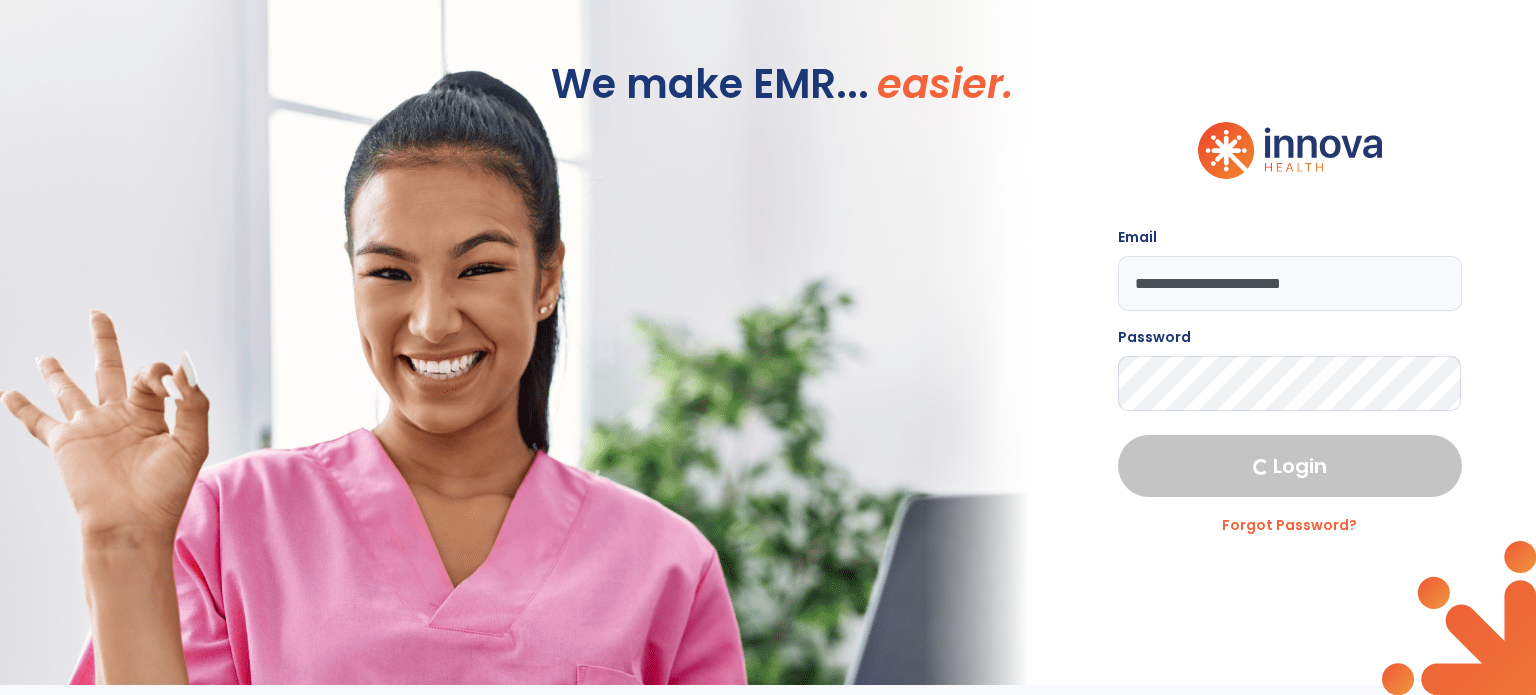 select on "***" 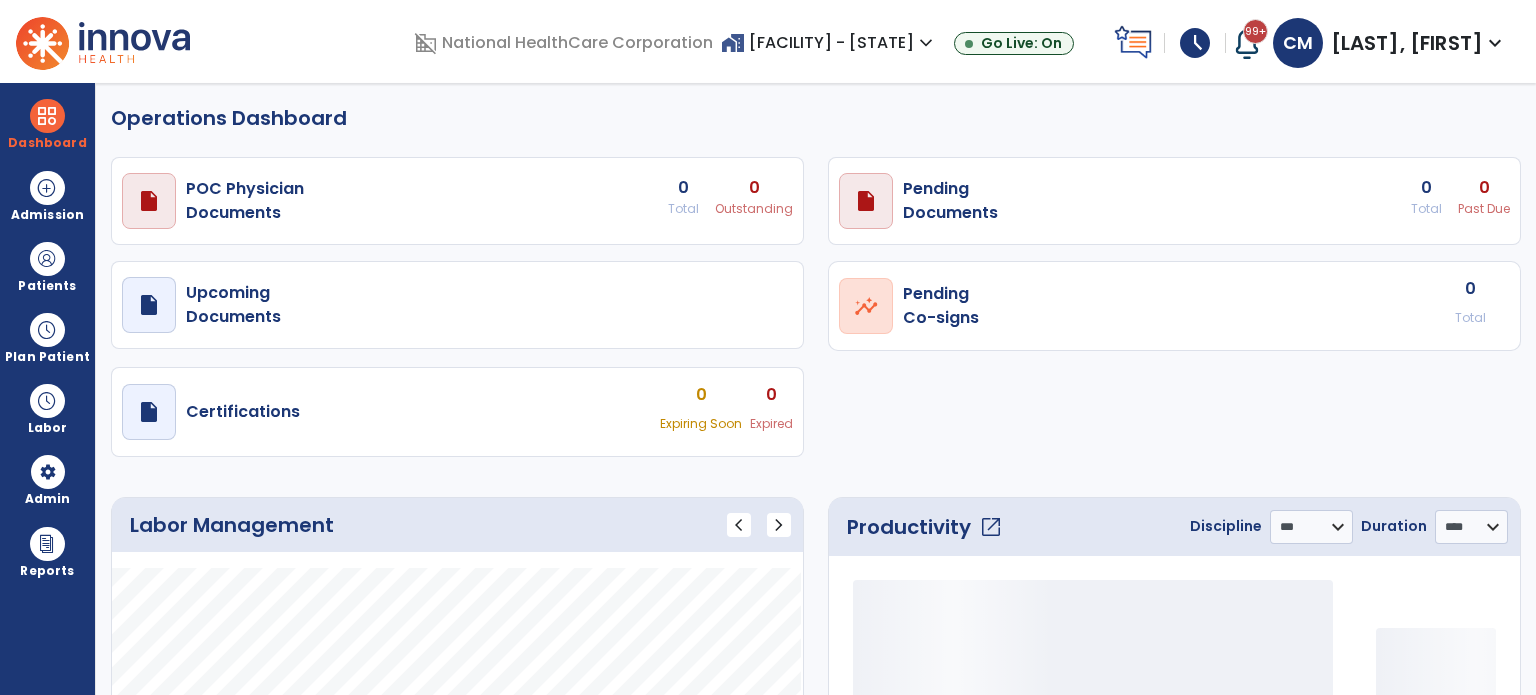 select on "***" 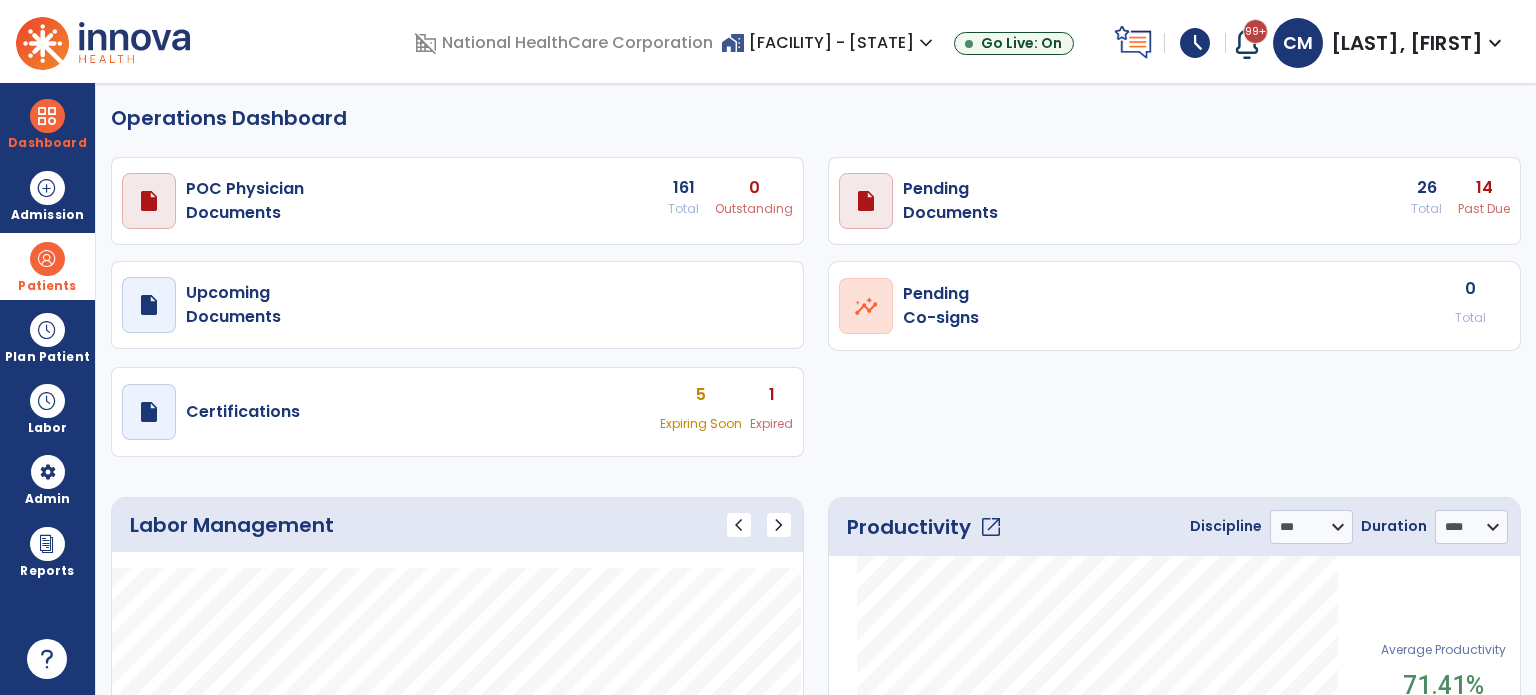 click on "Patients" at bounding box center [47, 286] 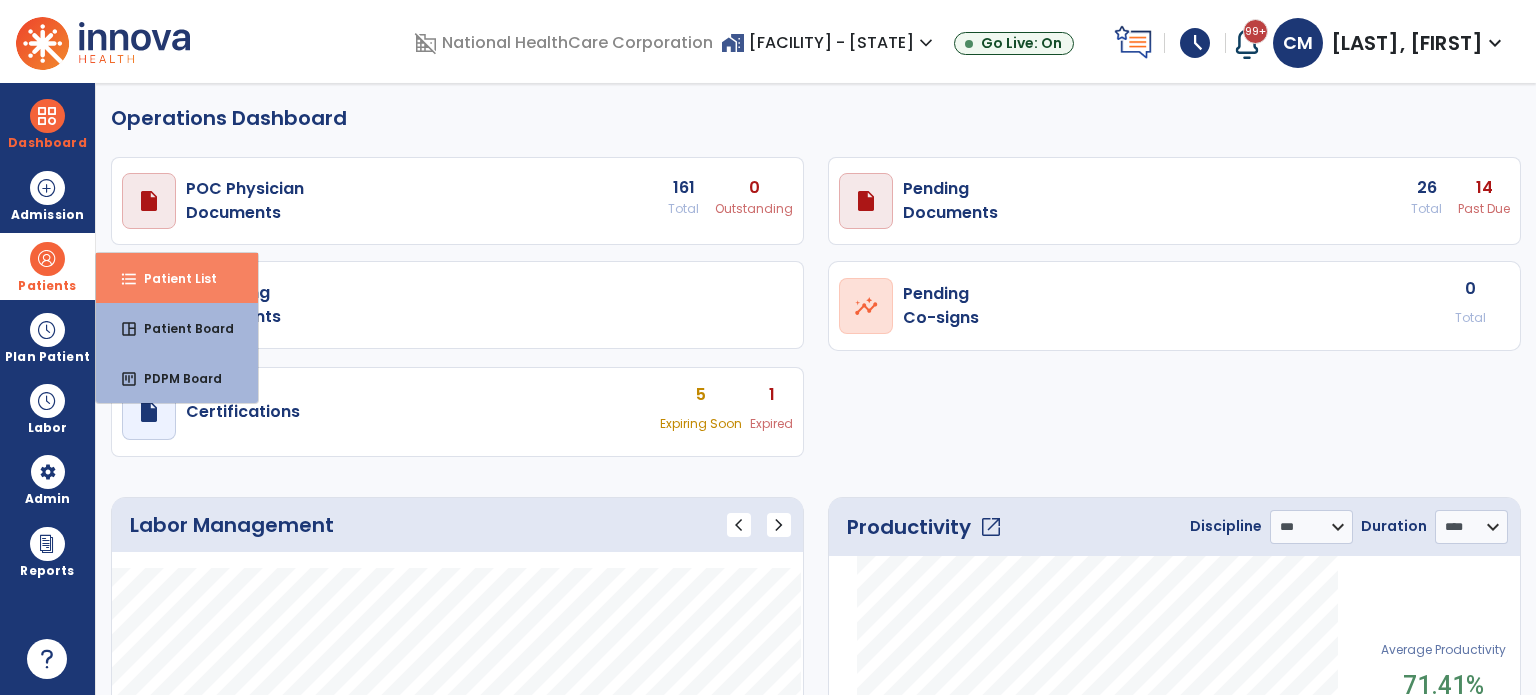 click on "format_list_bulleted  Patient List" at bounding box center (177, 278) 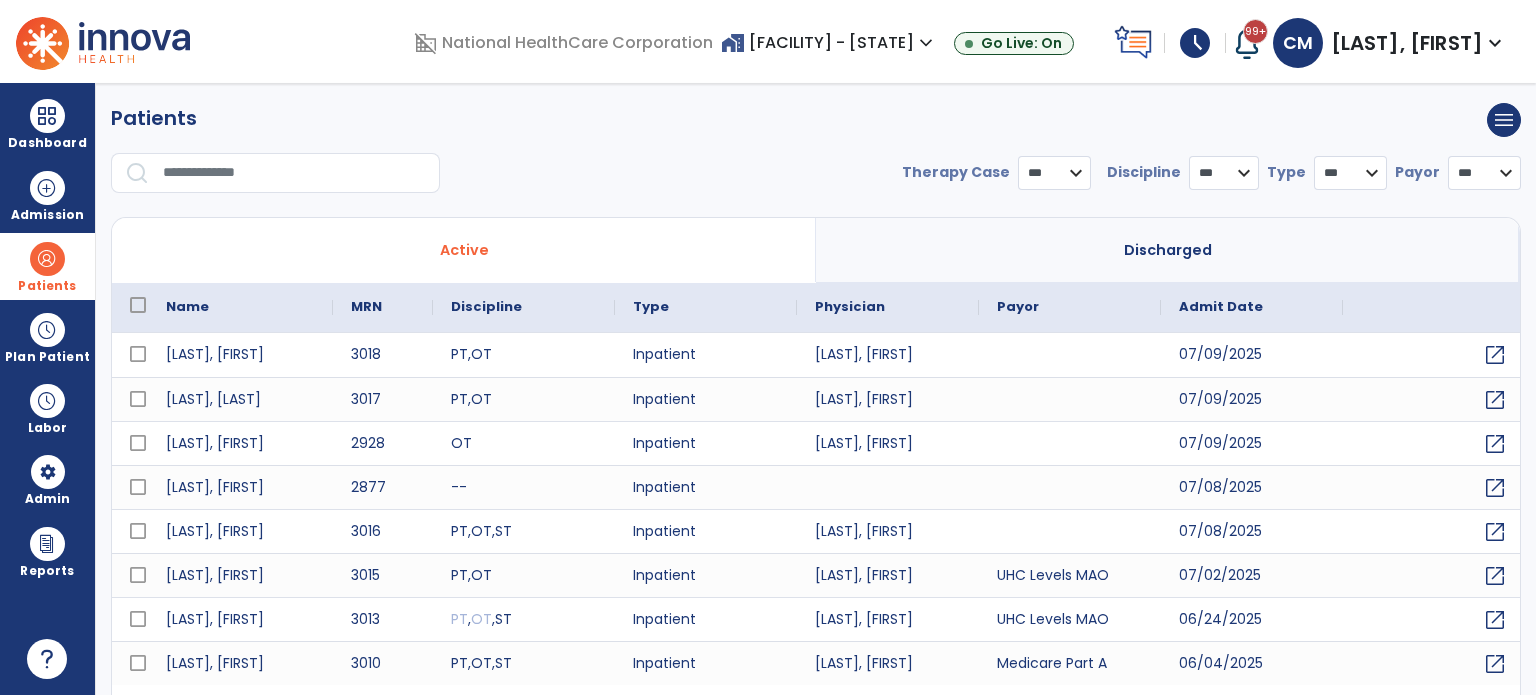 select on "***" 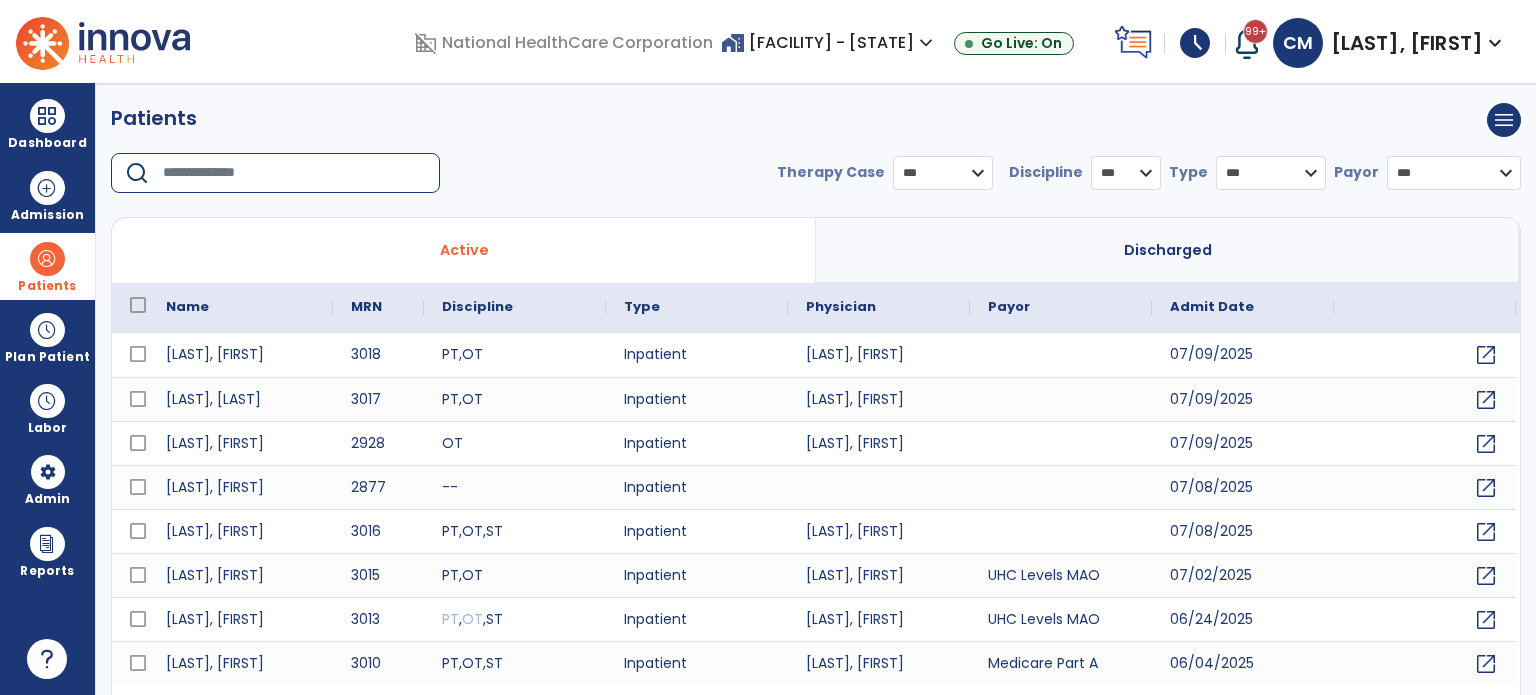 click at bounding box center (294, 173) 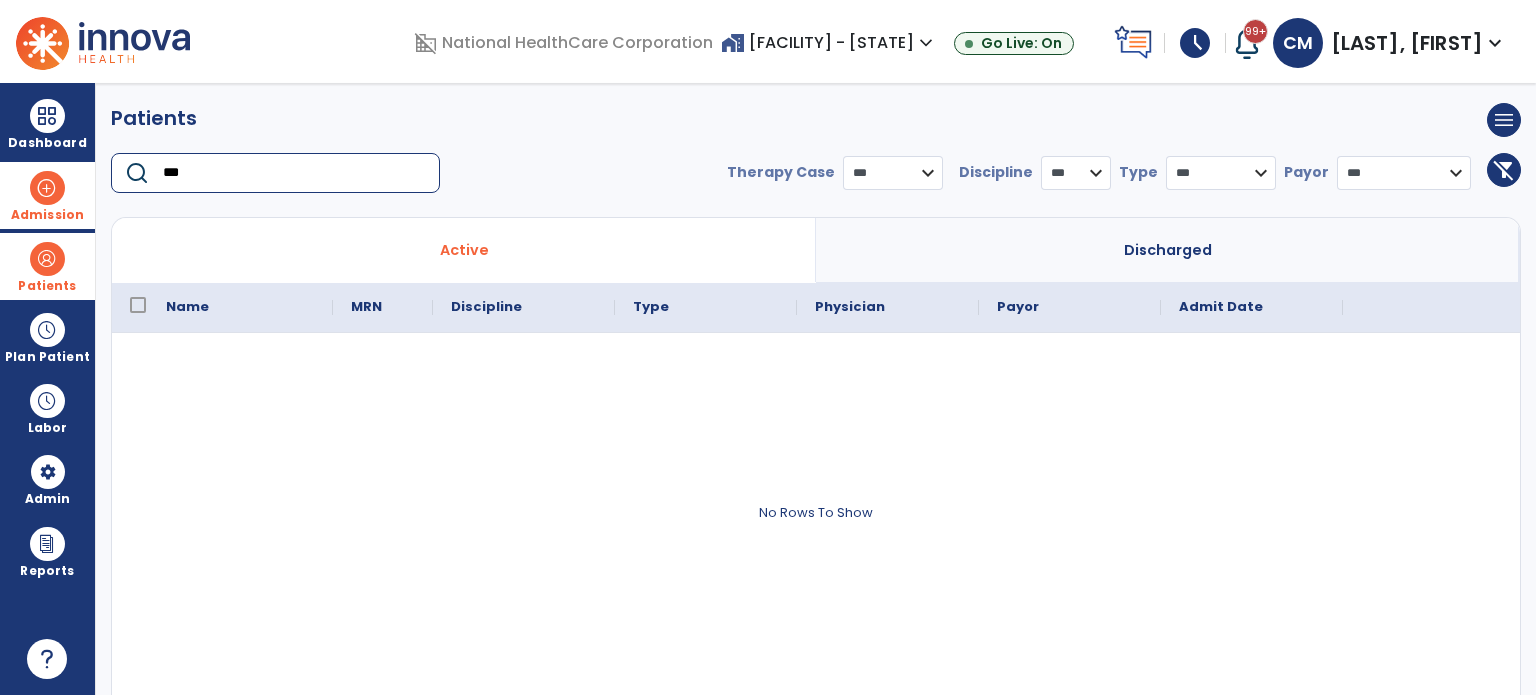 type on "***" 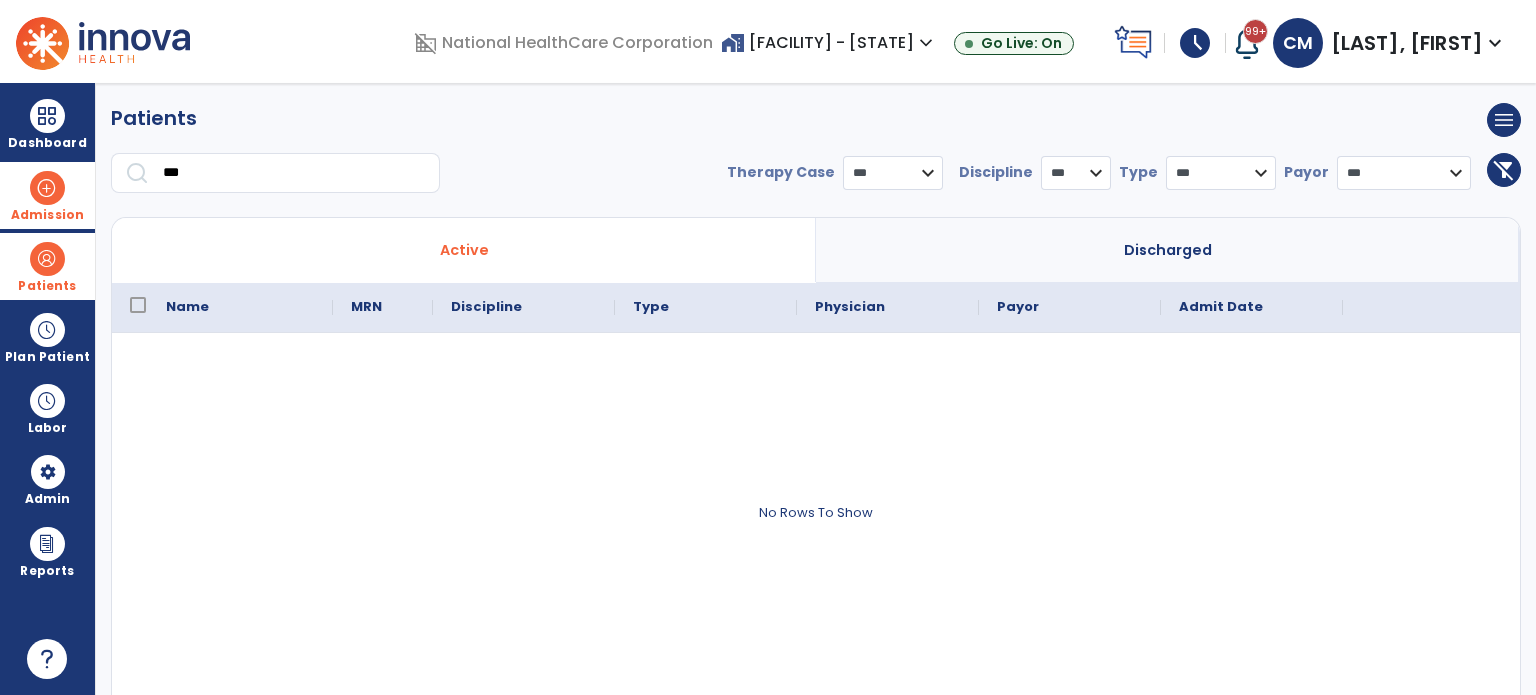 click at bounding box center [47, 188] 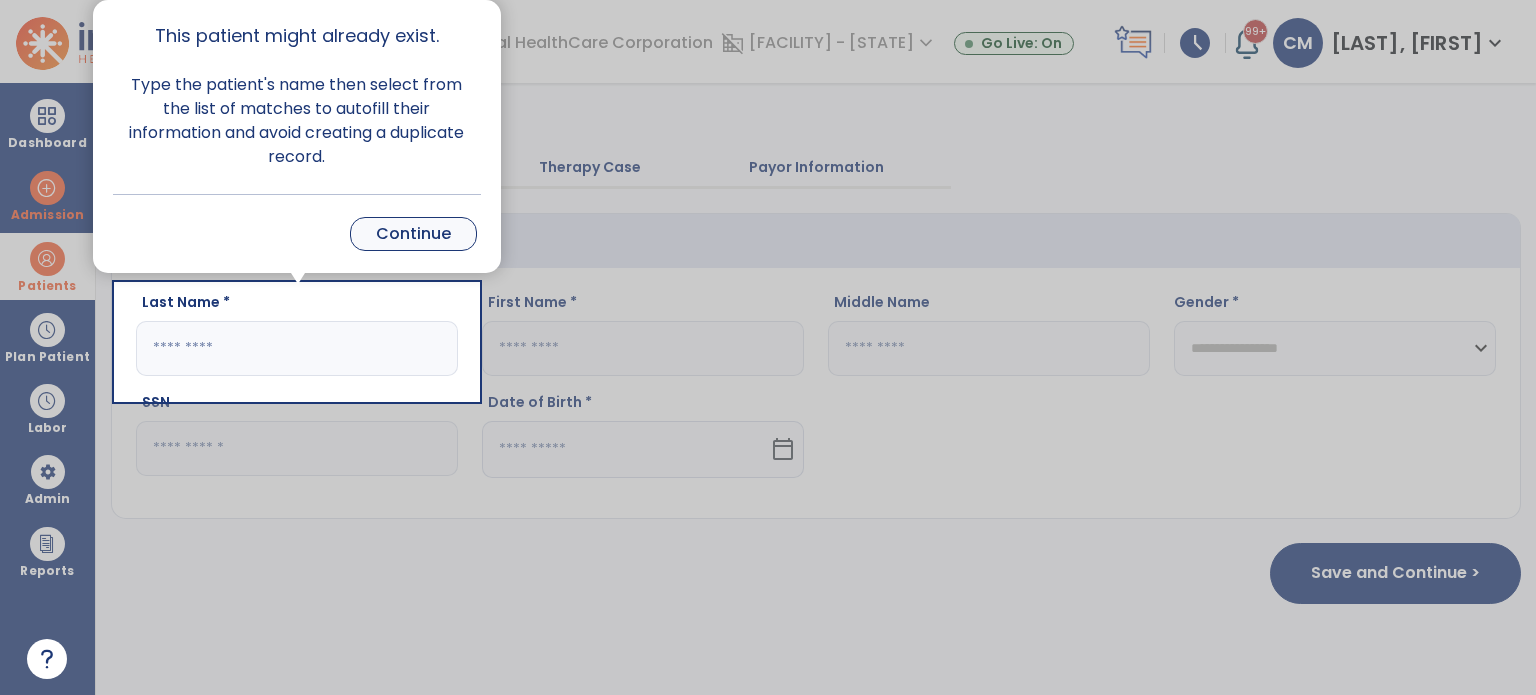 click on "Continue" at bounding box center [413, 234] 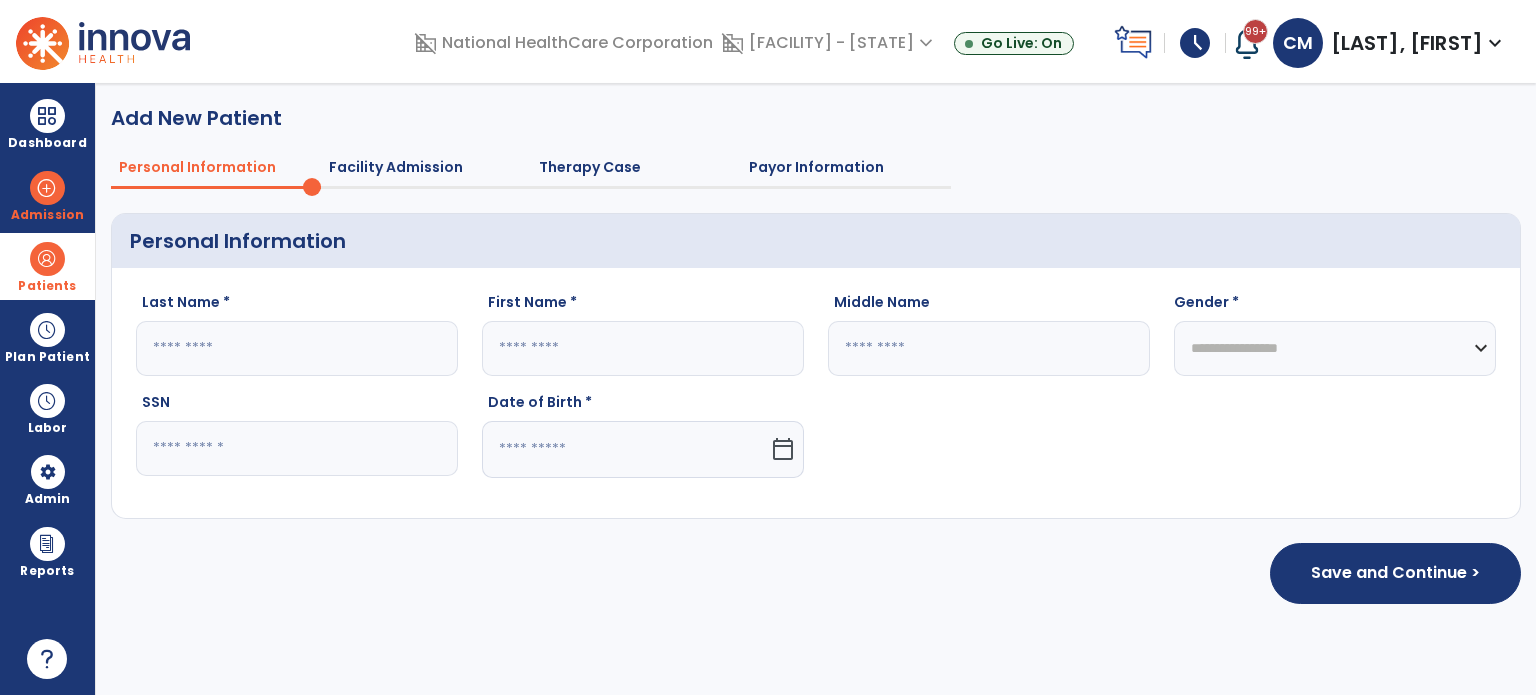 click 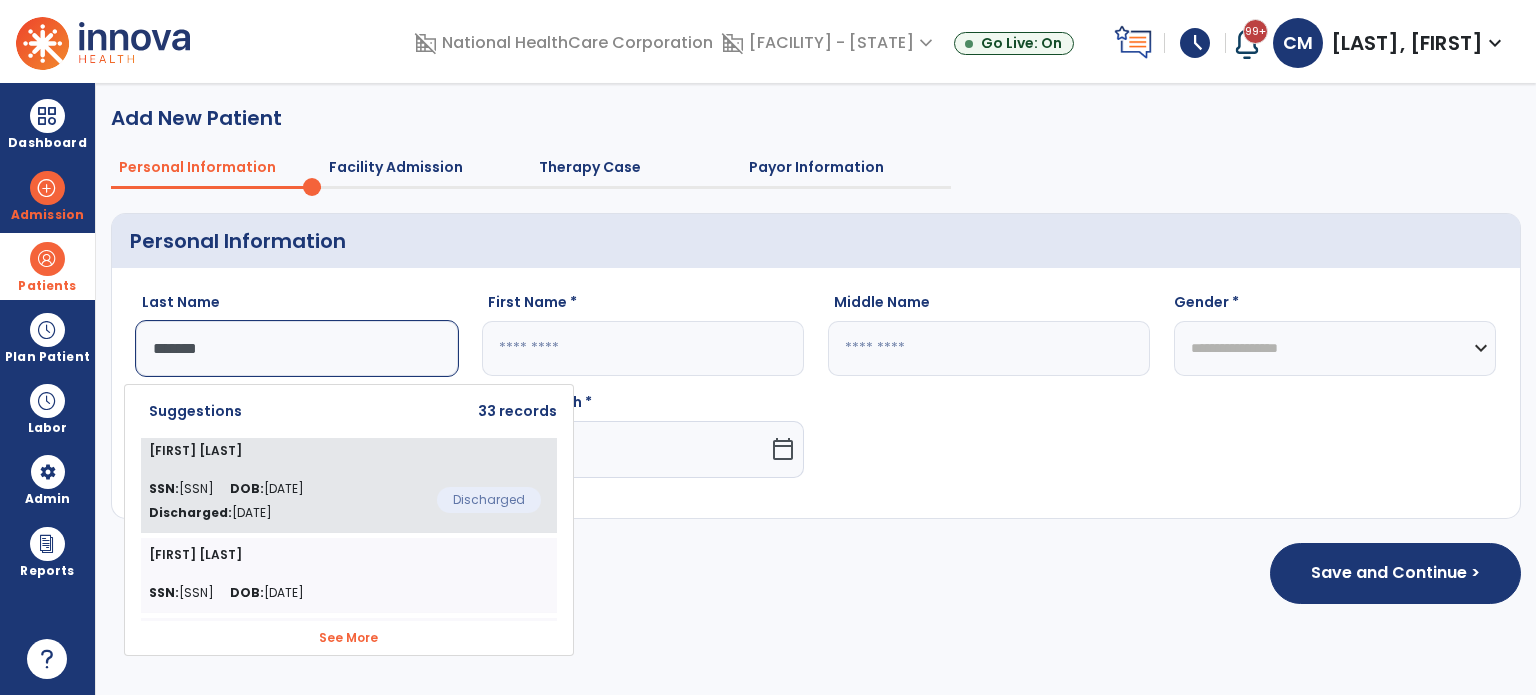 click on "SSN:  [SSN]" 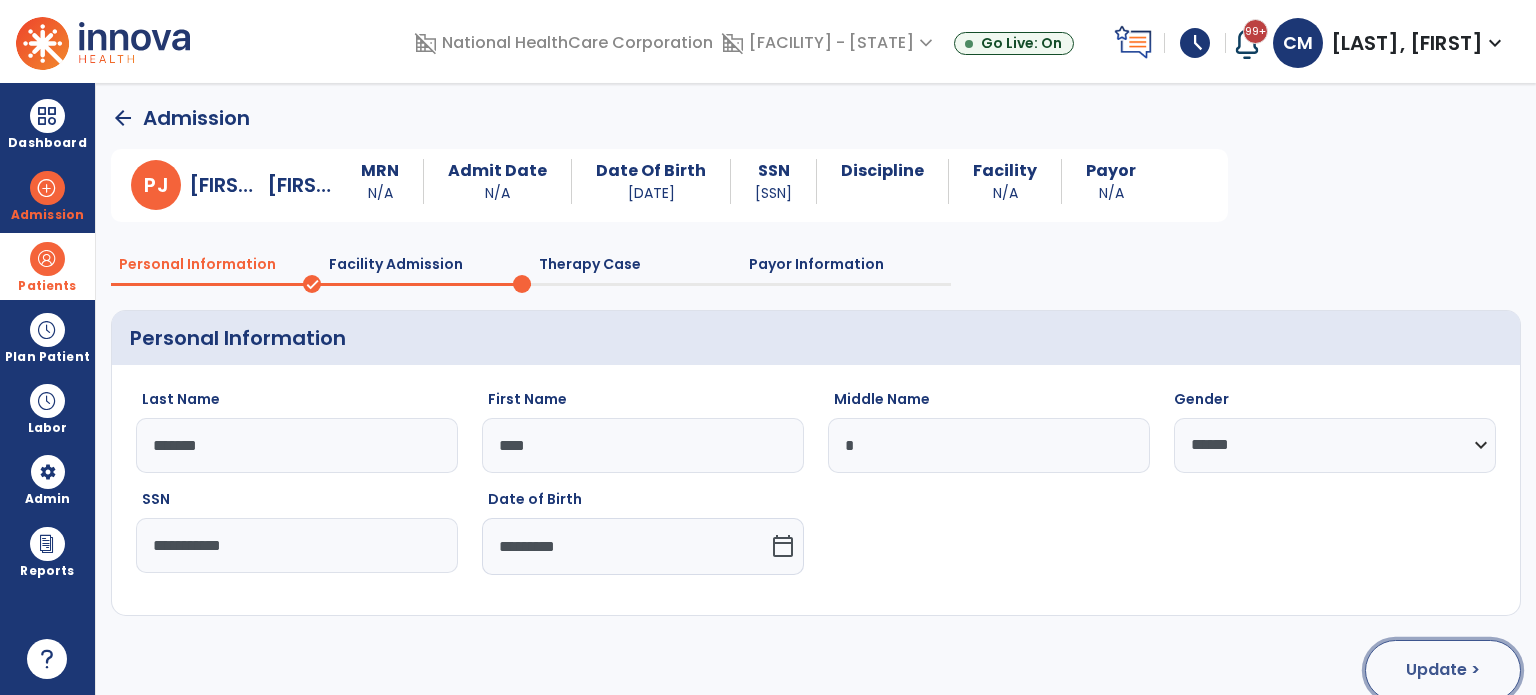 click on "Update >" 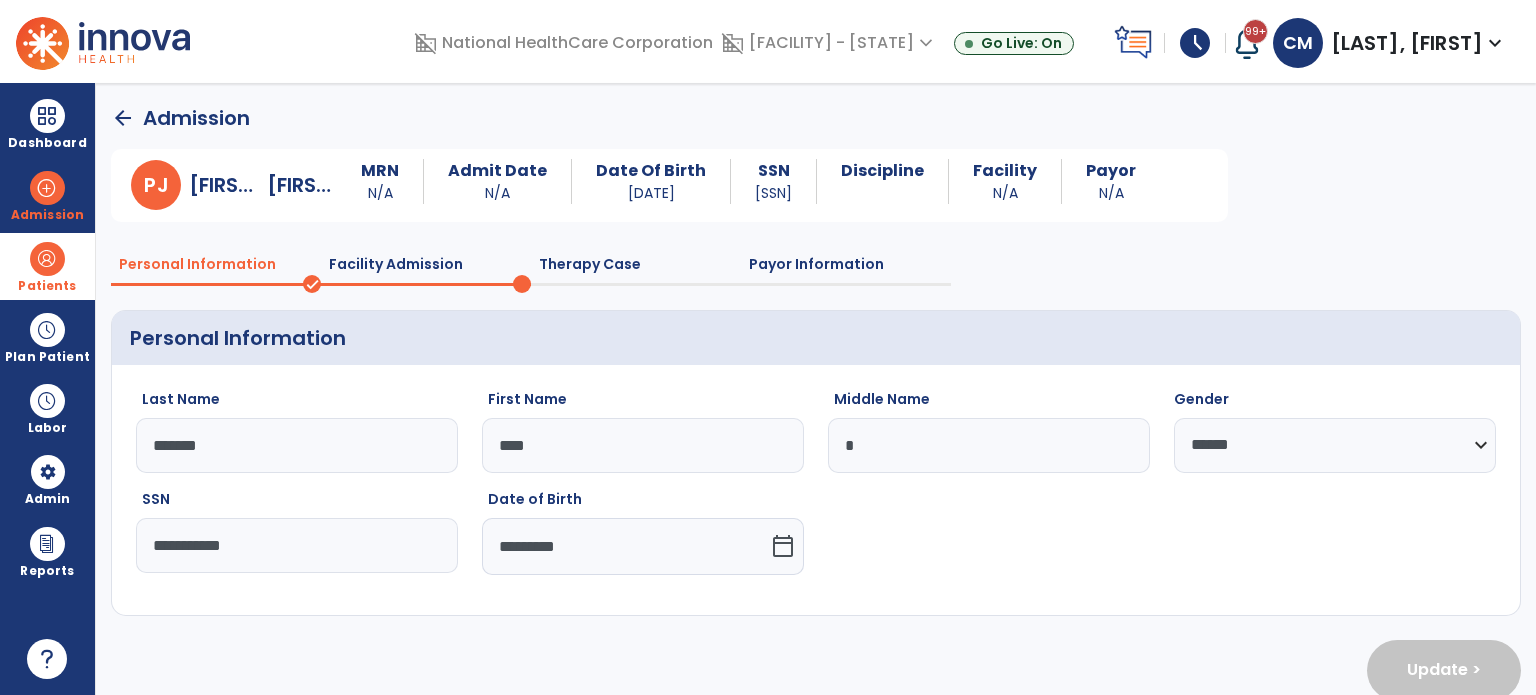 select on "**********" 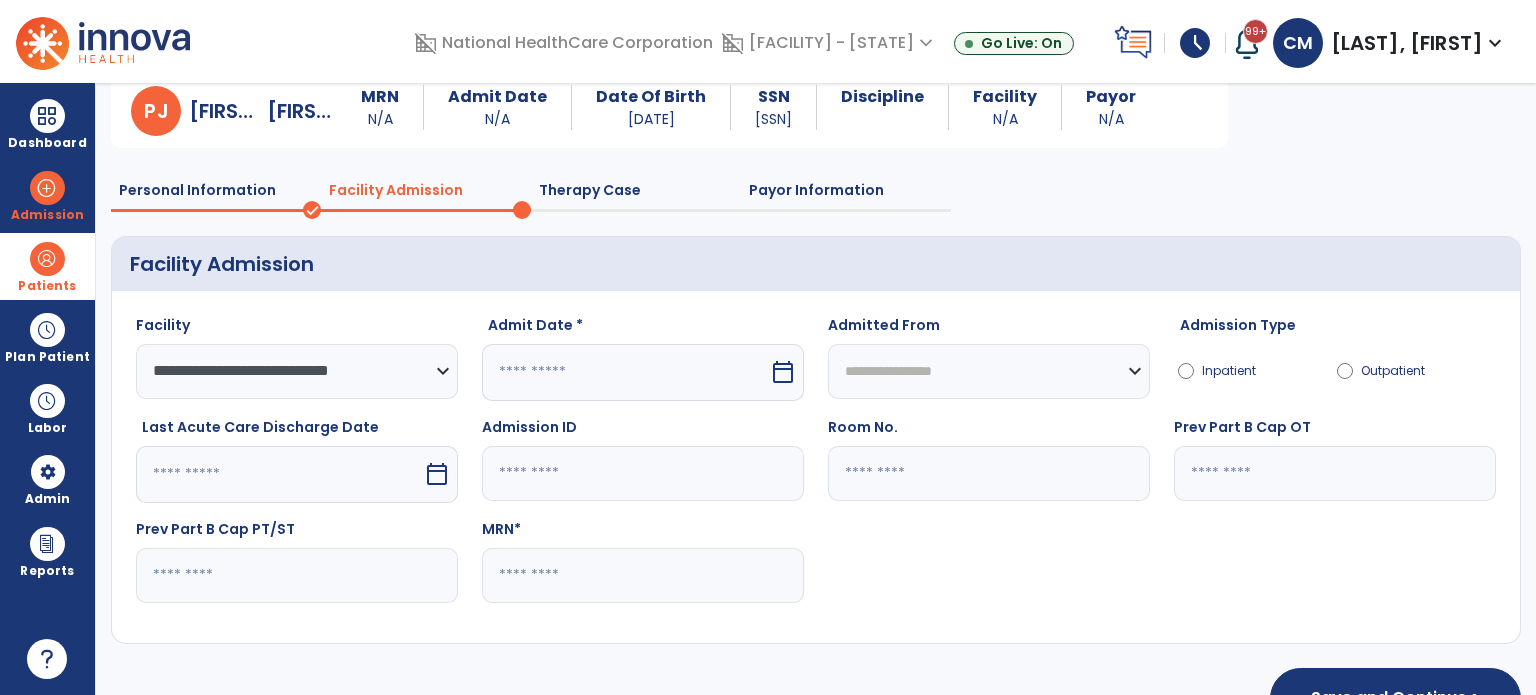 scroll, scrollTop: 130, scrollLeft: 0, axis: vertical 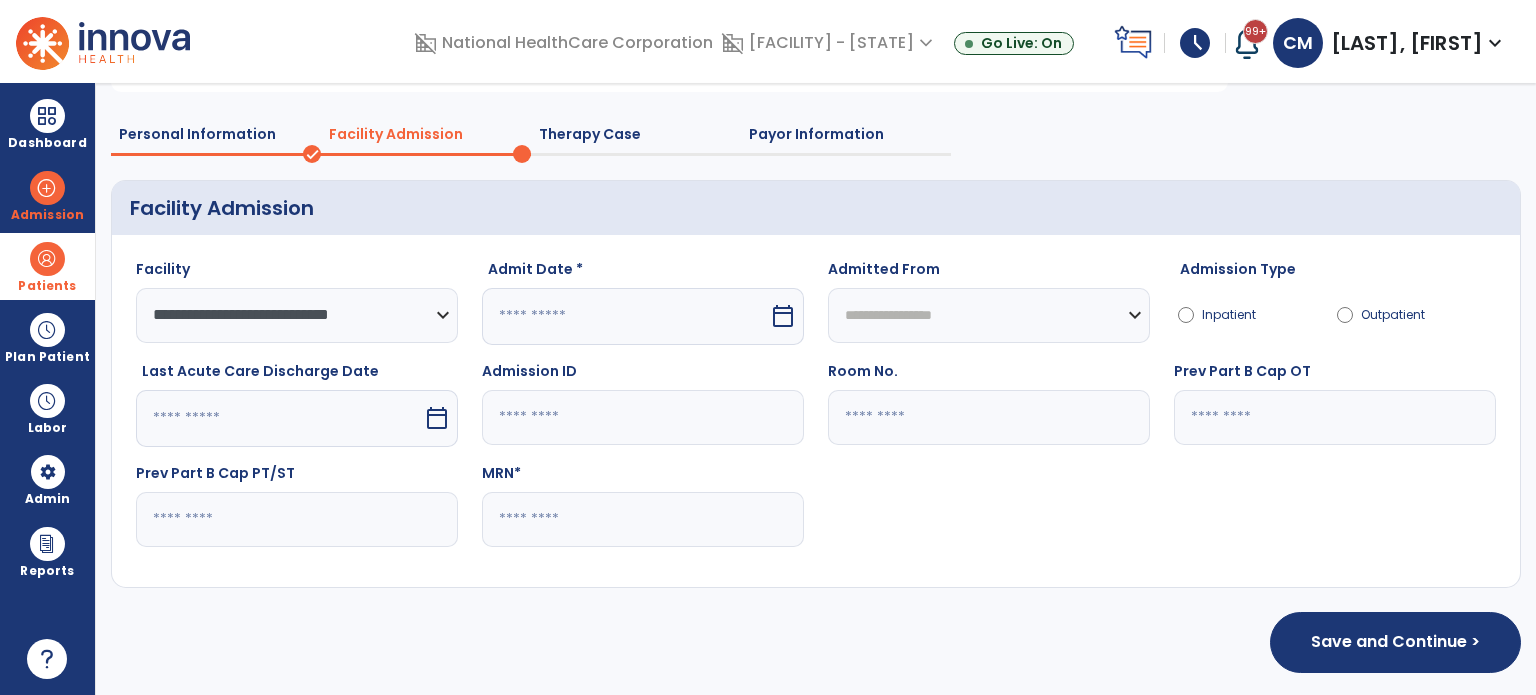 click on "calendar_today" at bounding box center (783, 316) 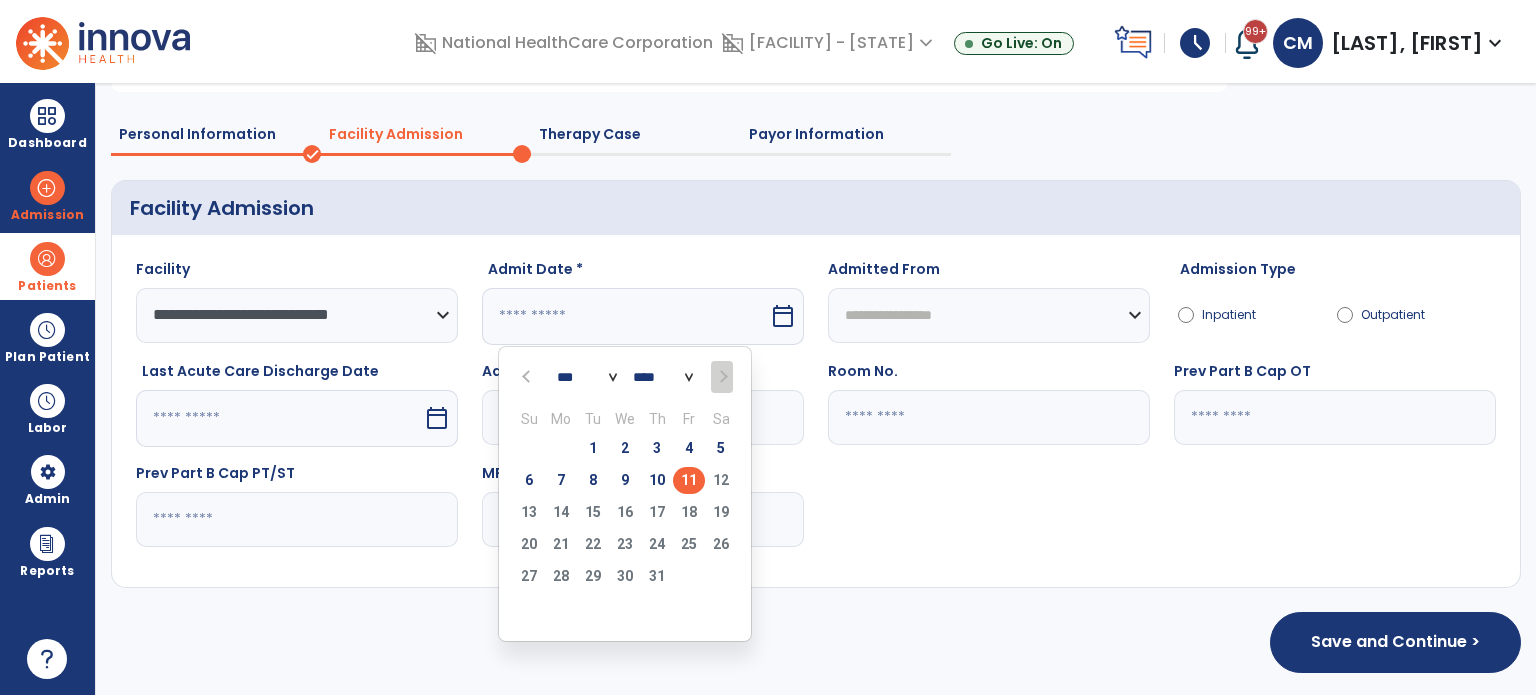 click on "11" at bounding box center (689, 480) 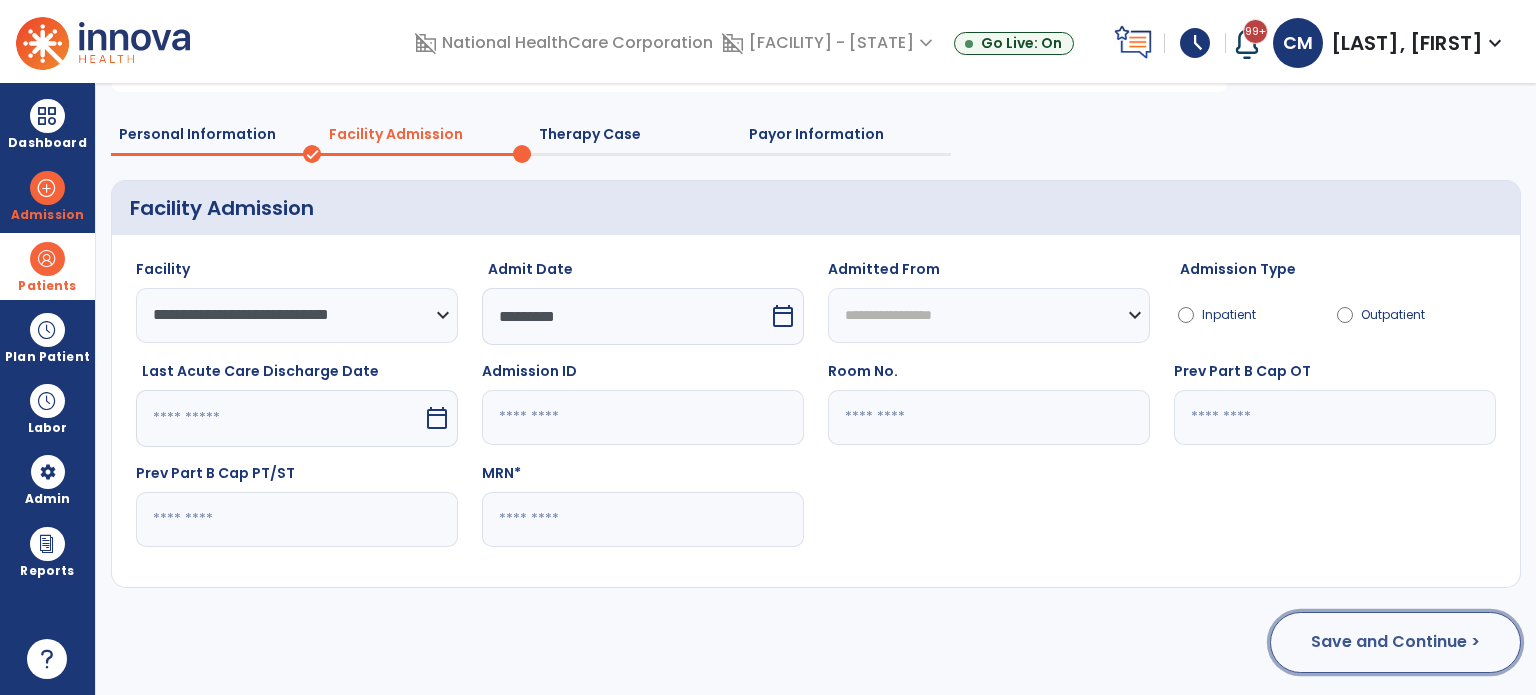 click on "Save and Continue >" 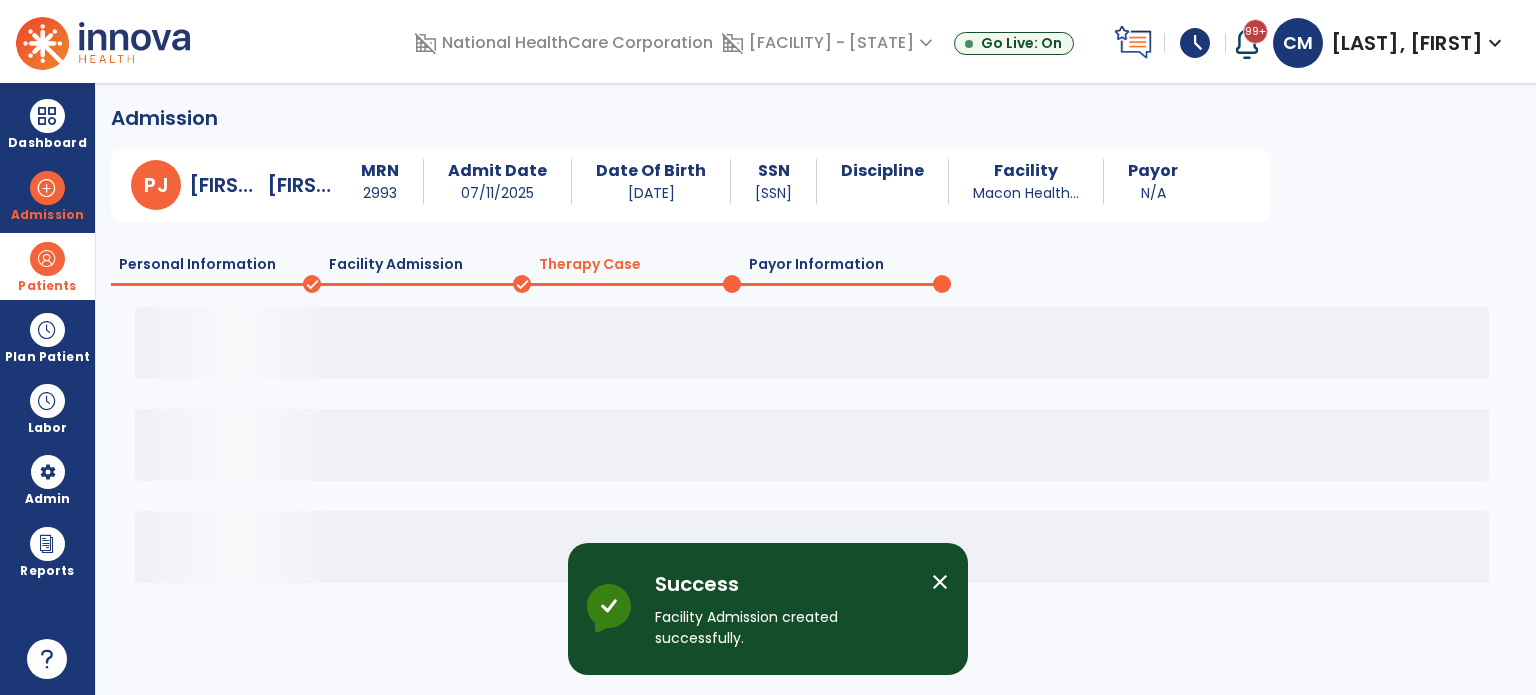 scroll, scrollTop: 0, scrollLeft: 0, axis: both 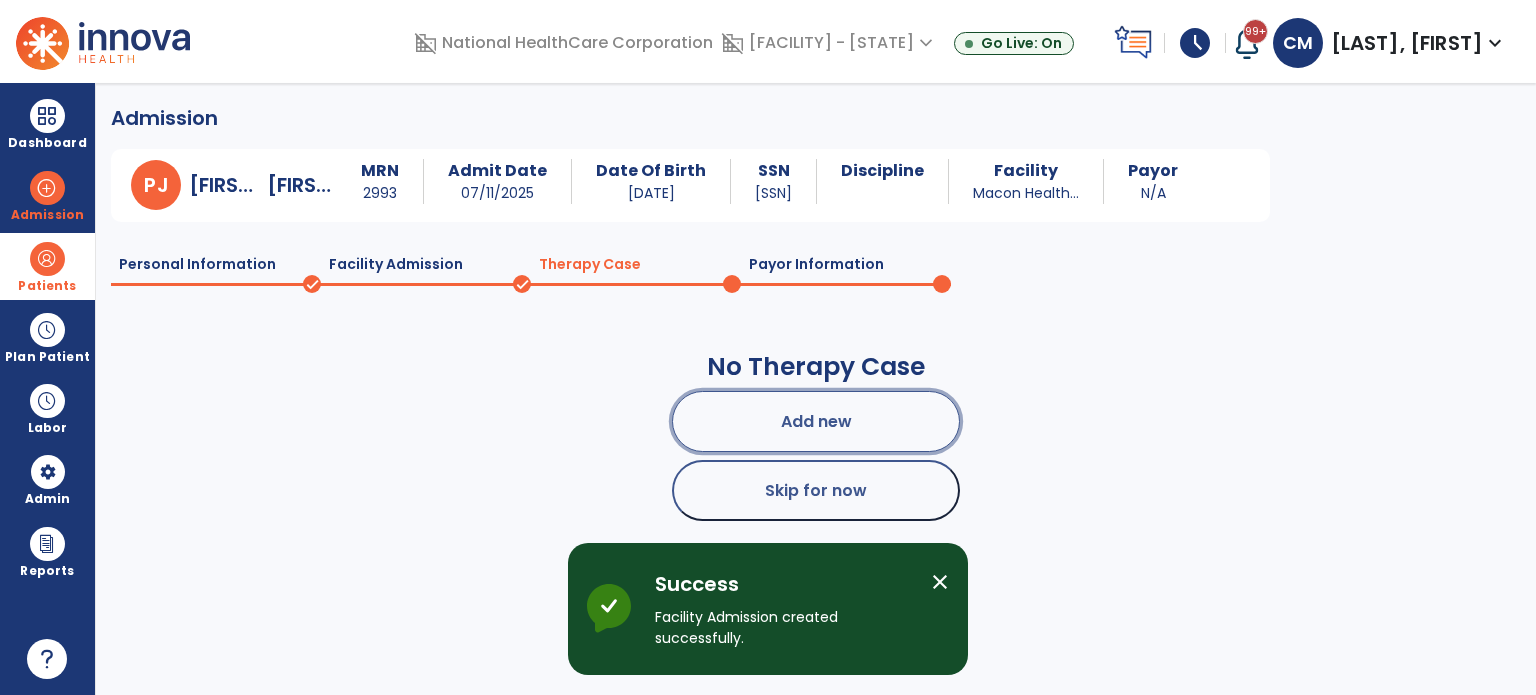 click on "Add new" at bounding box center (816, 421) 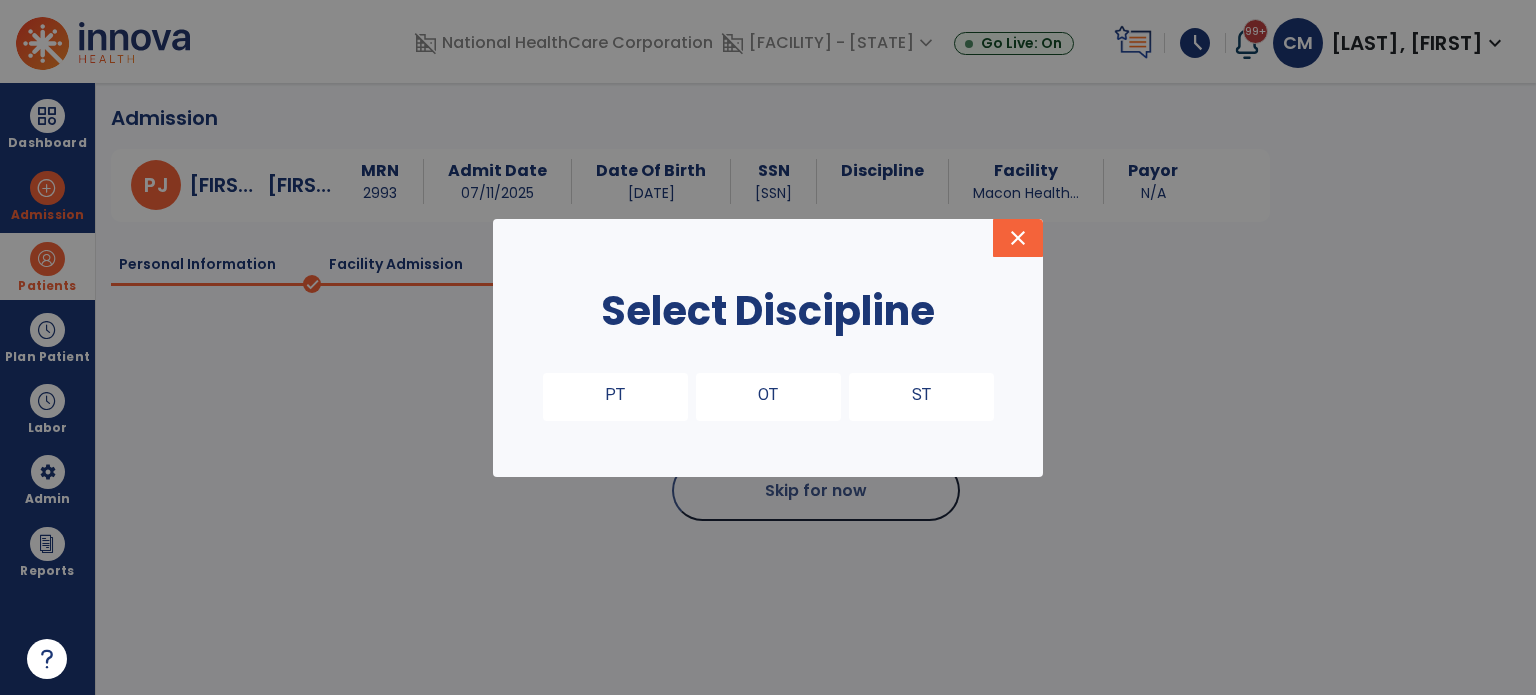 click on "PT" at bounding box center (615, 397) 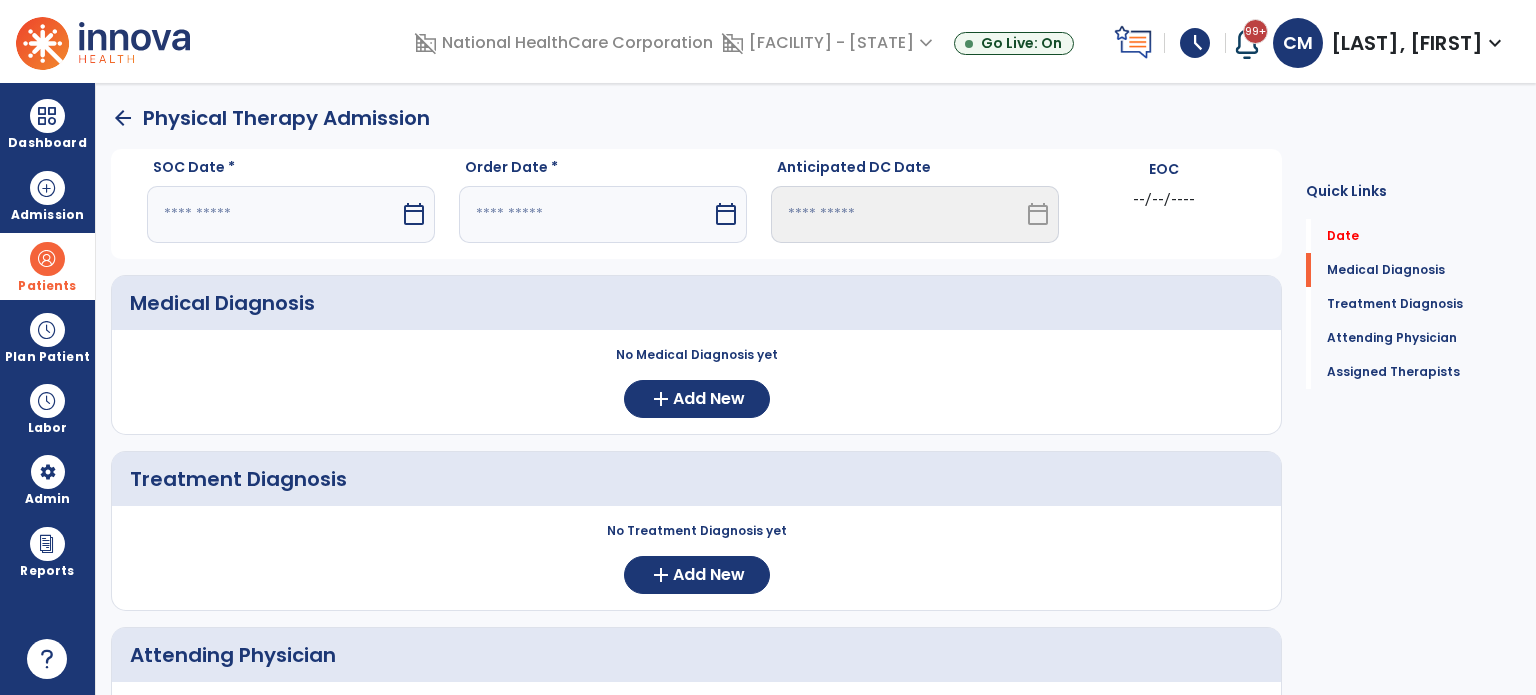 click on "calendar_today" at bounding box center (414, 214) 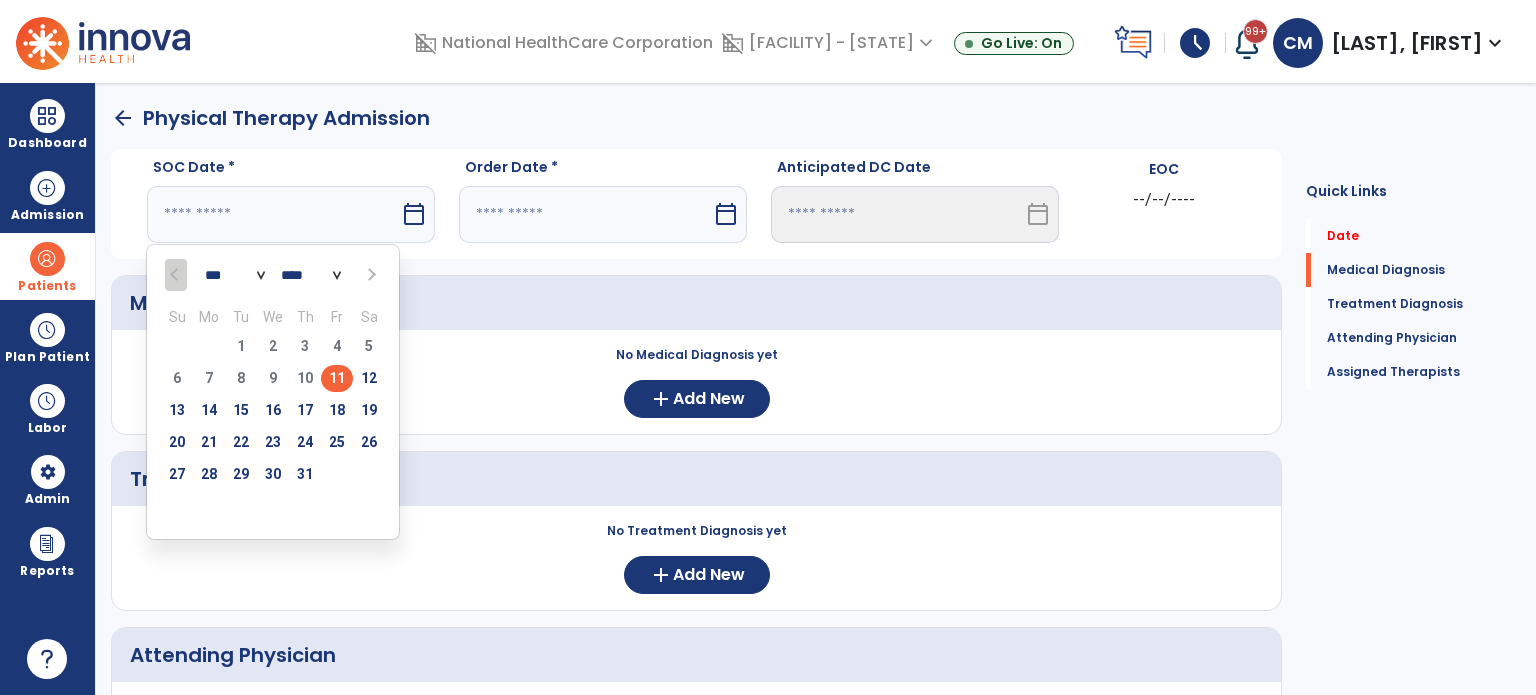 click on "11" at bounding box center [337, 378] 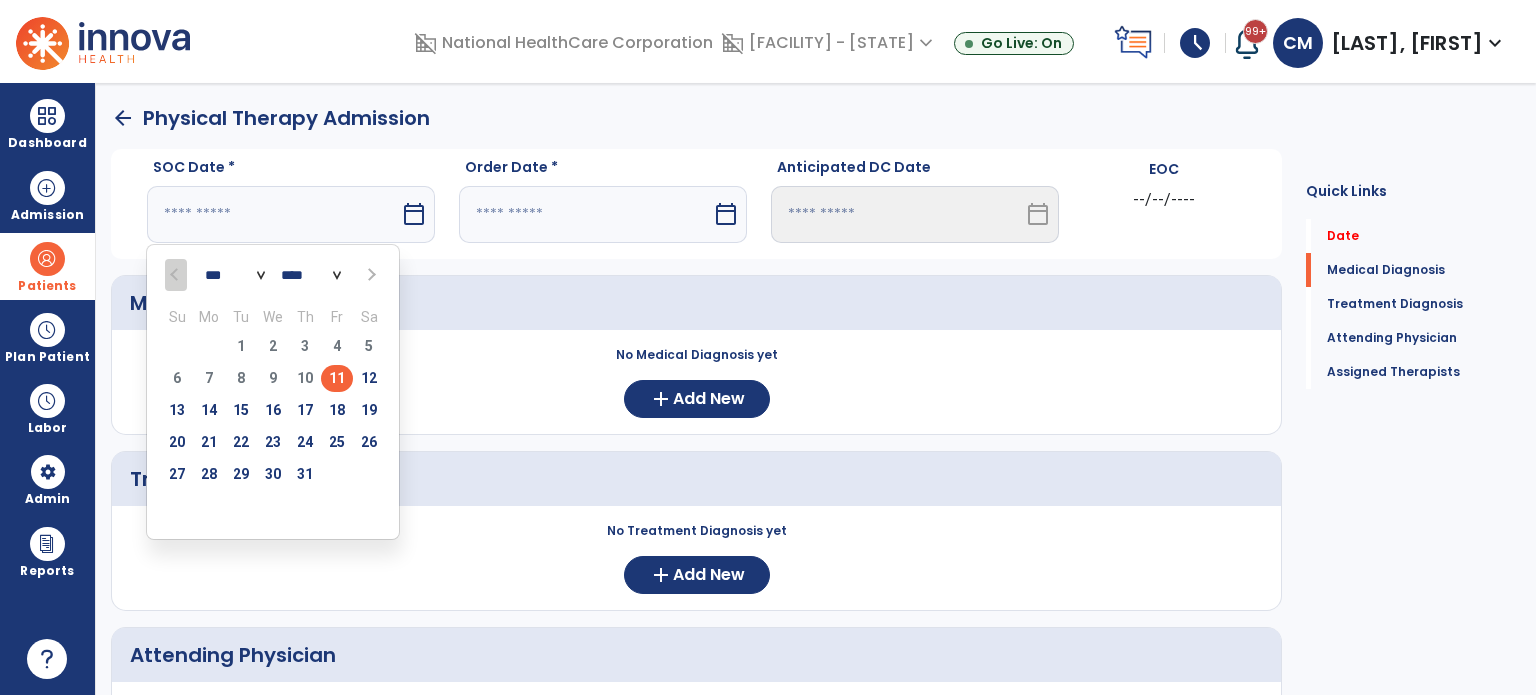 type on "*********" 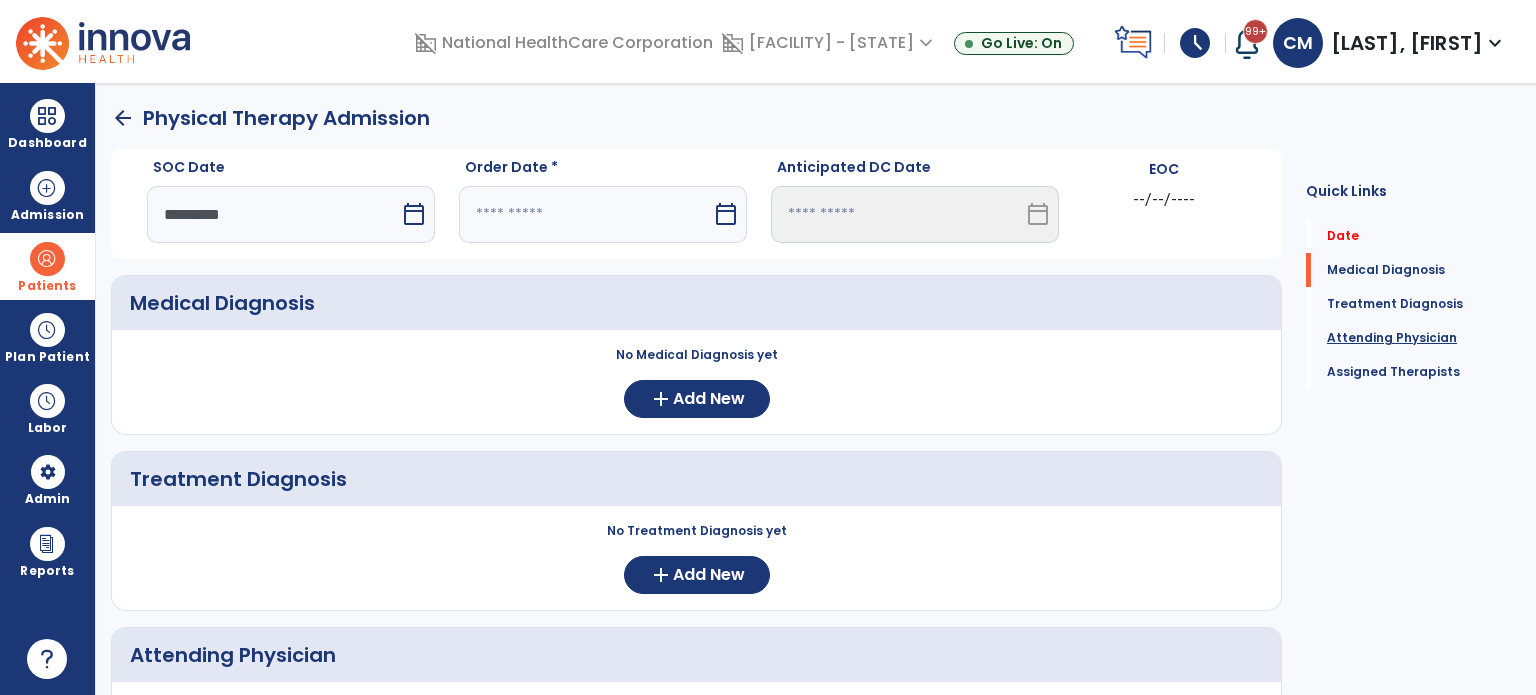 click on "Attending Physician" 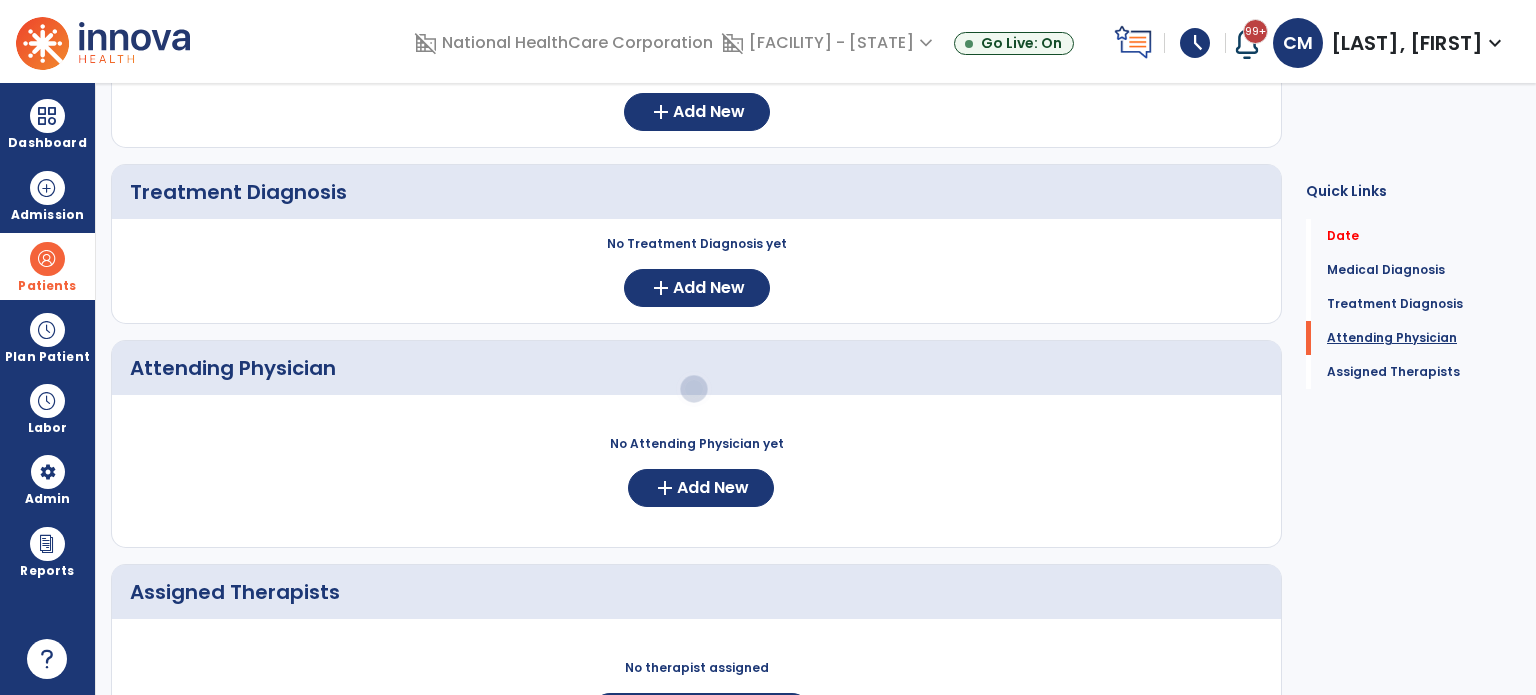 scroll, scrollTop: 339, scrollLeft: 0, axis: vertical 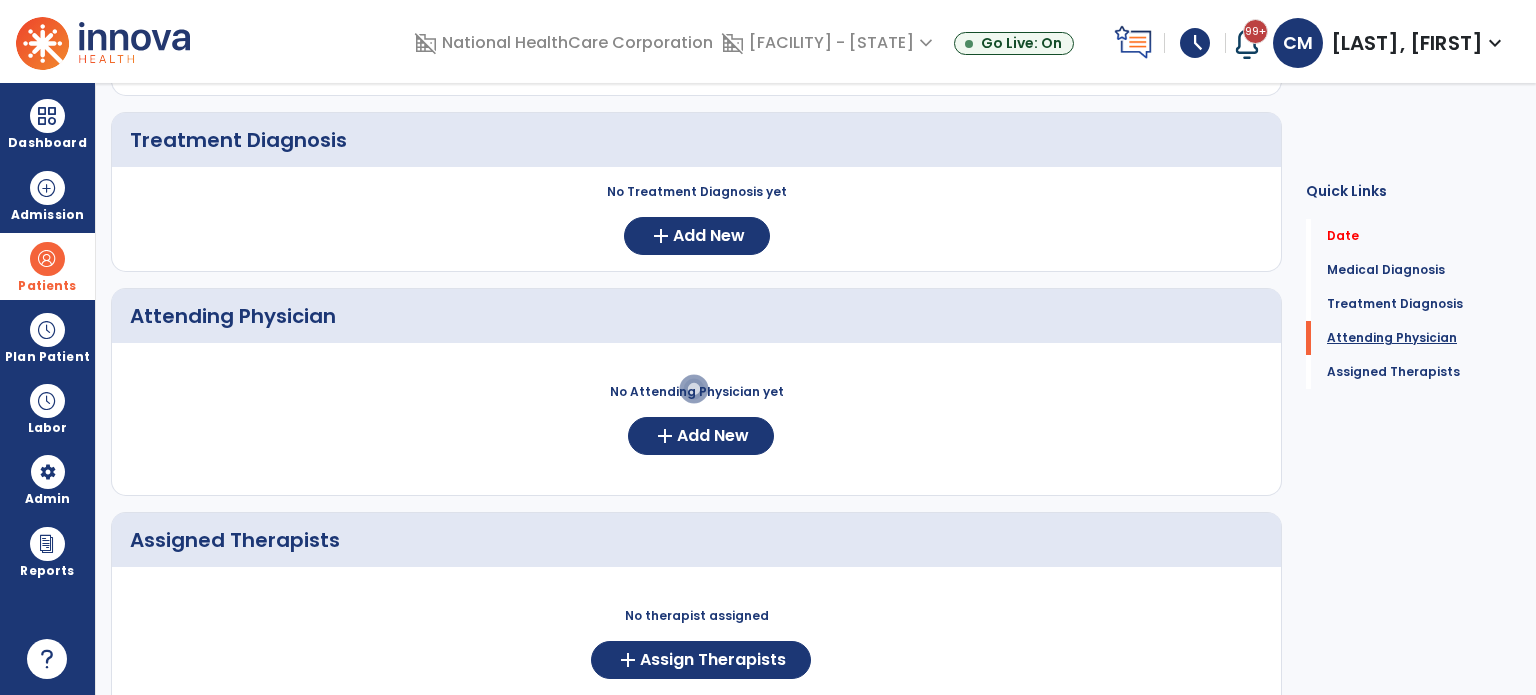 click on "Attending Physician" 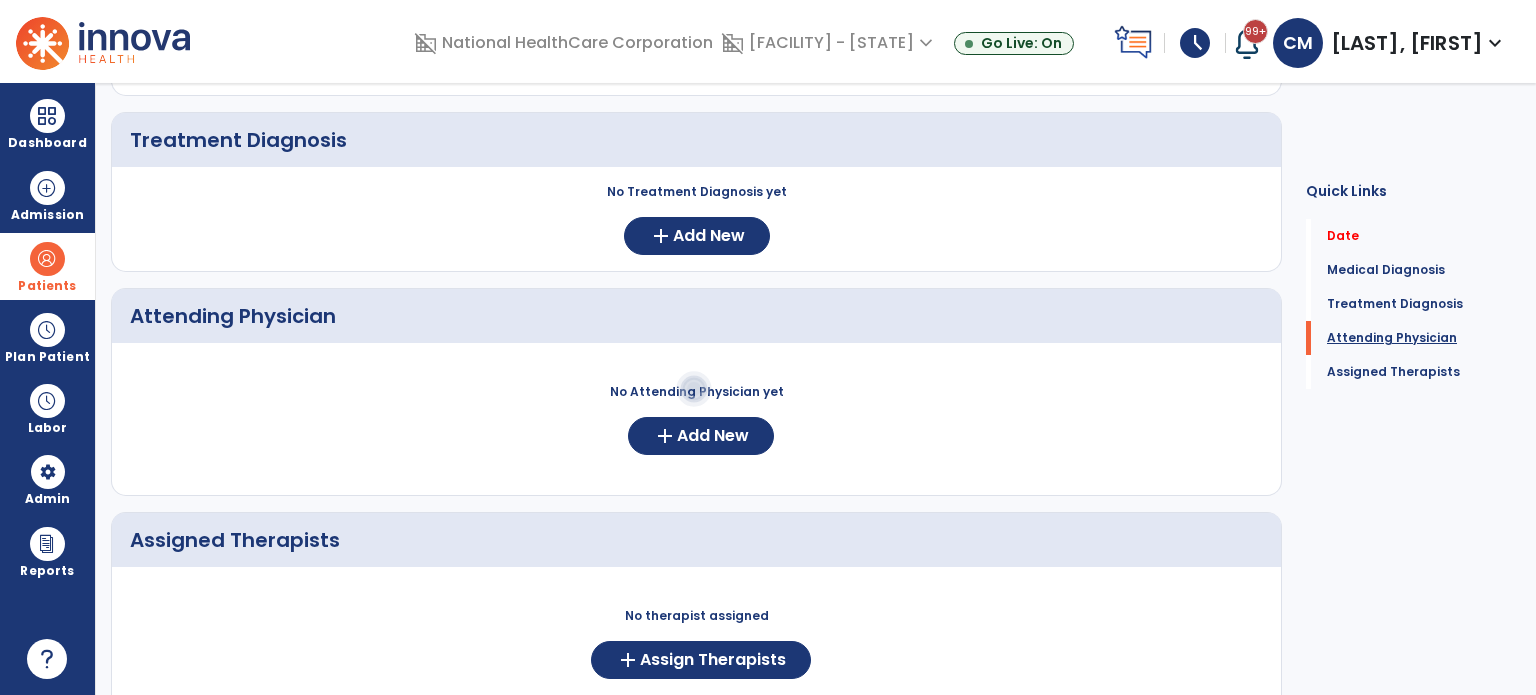 click on "Attending Physician" 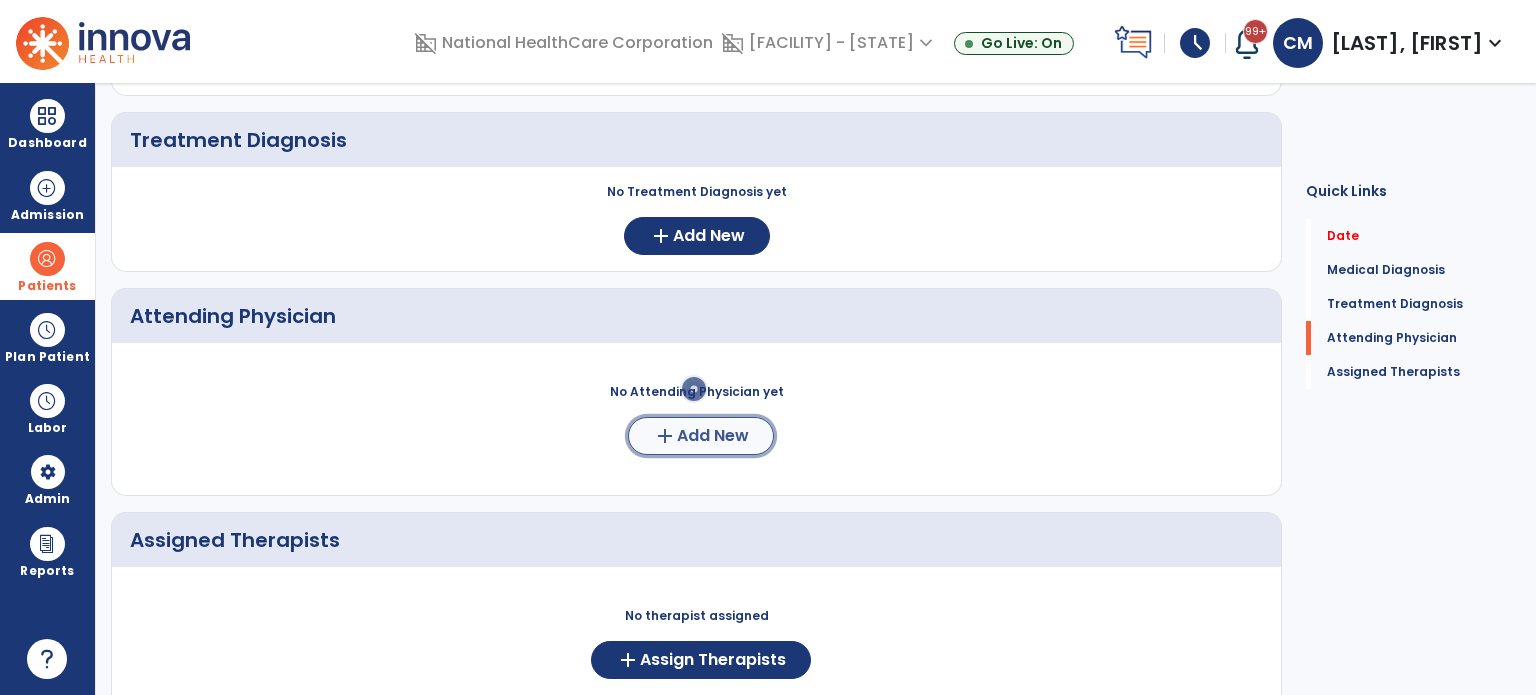 click on "Add New" 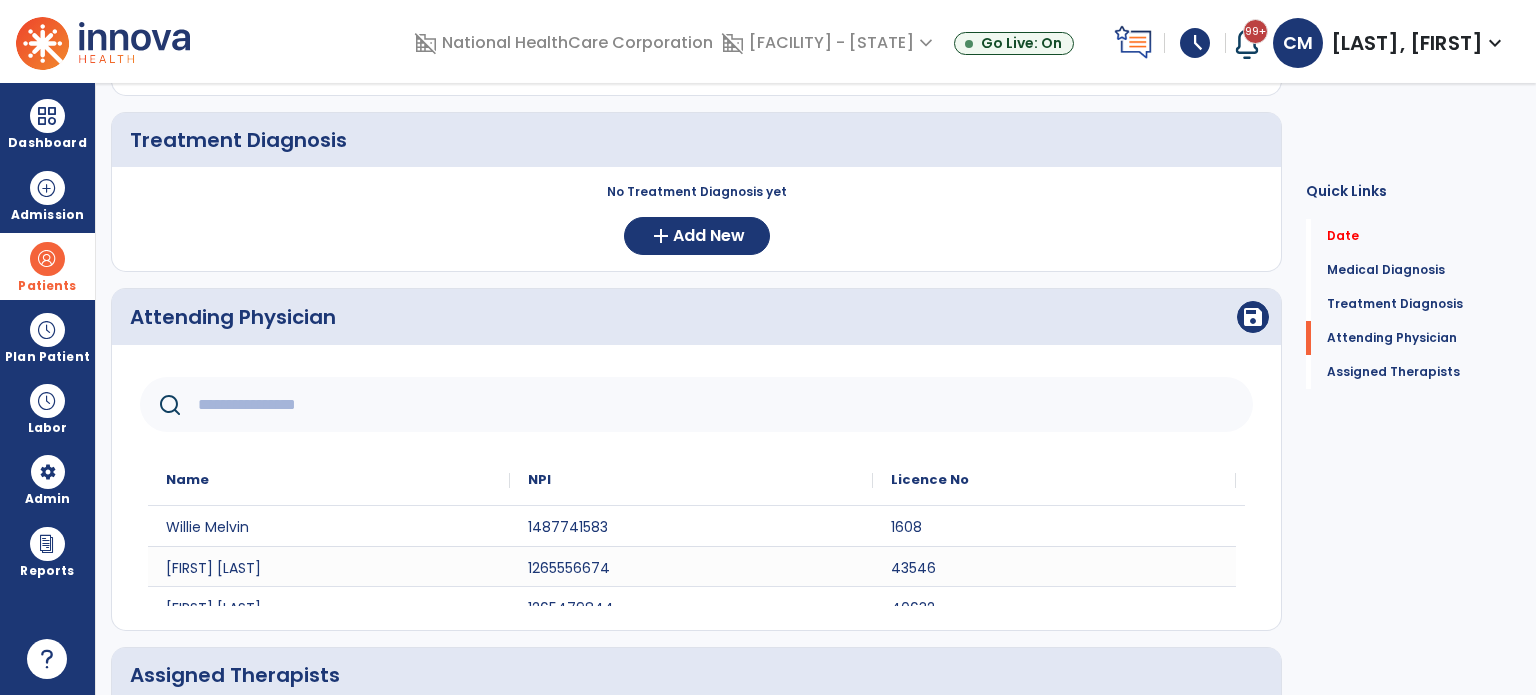 click 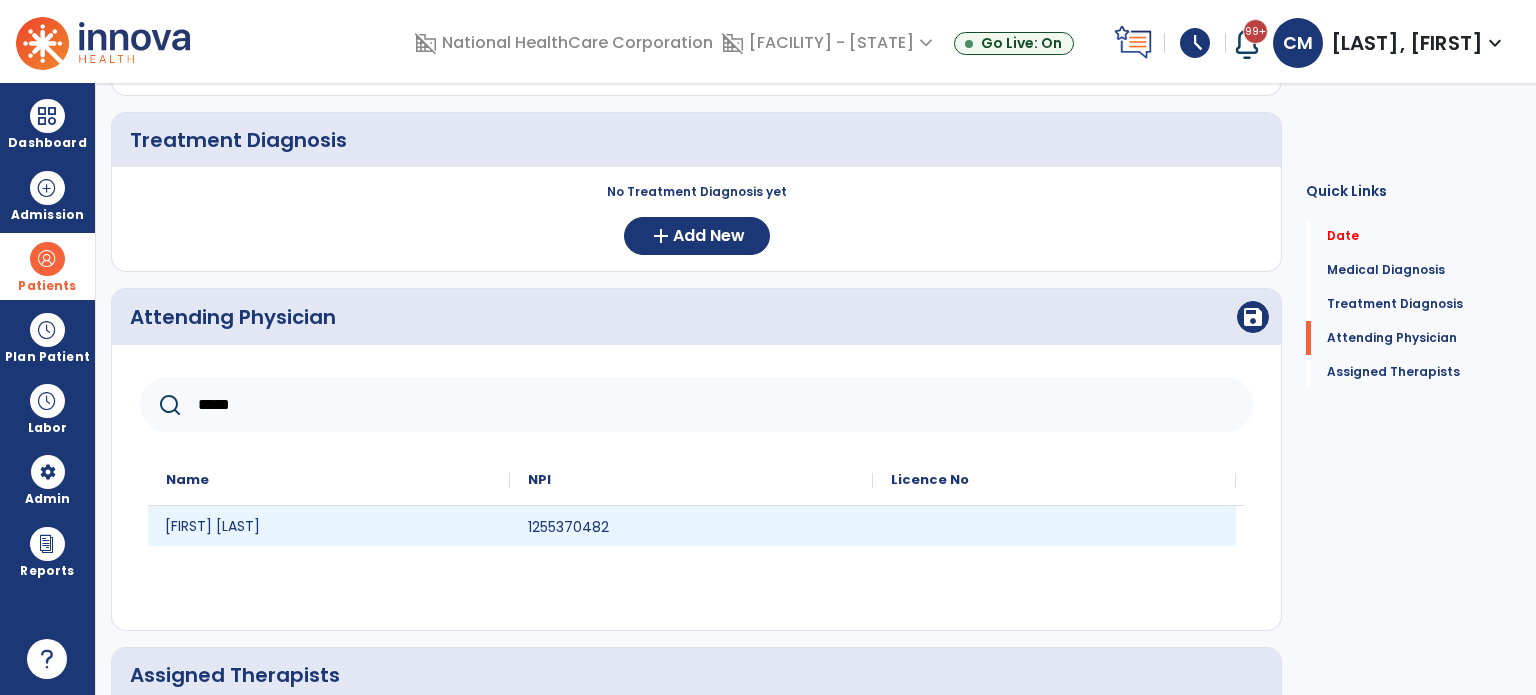 click on "[FIRST] [LAST]" 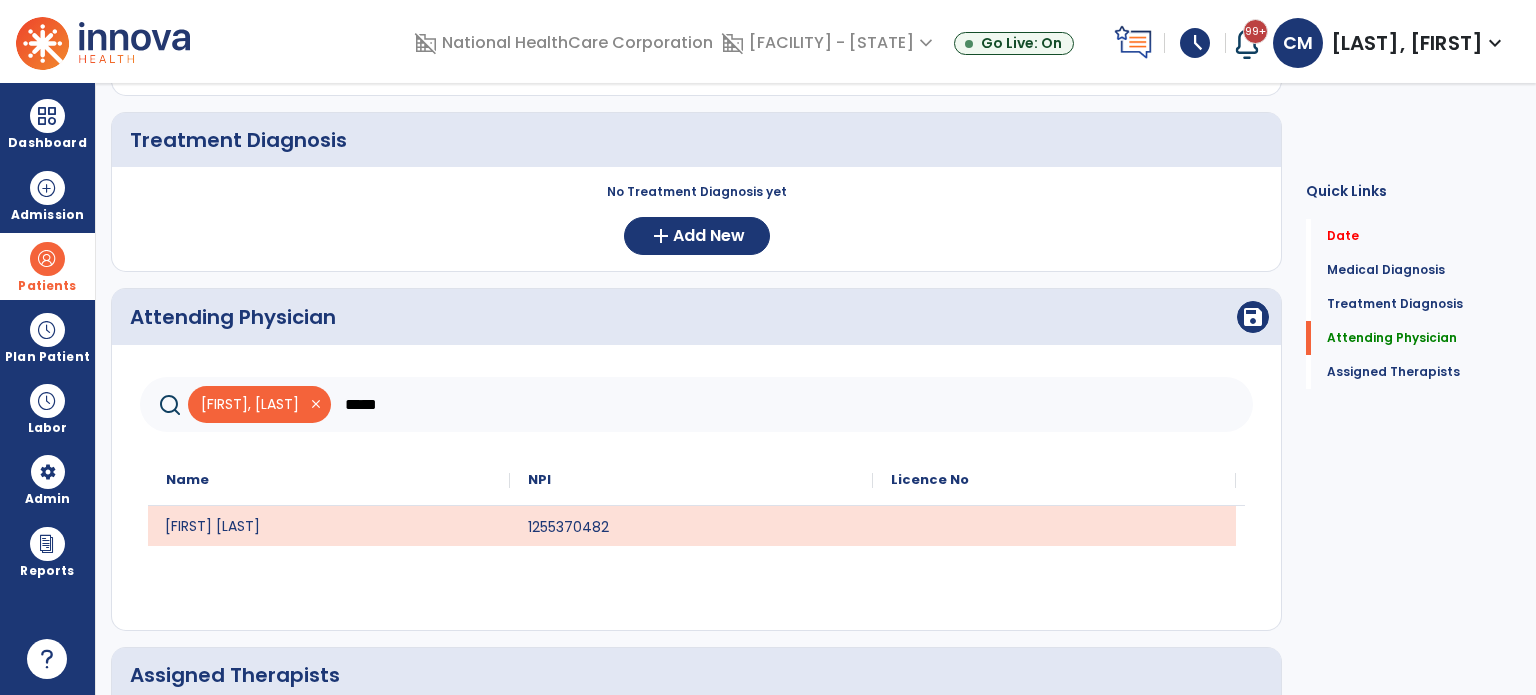 click on "*****" 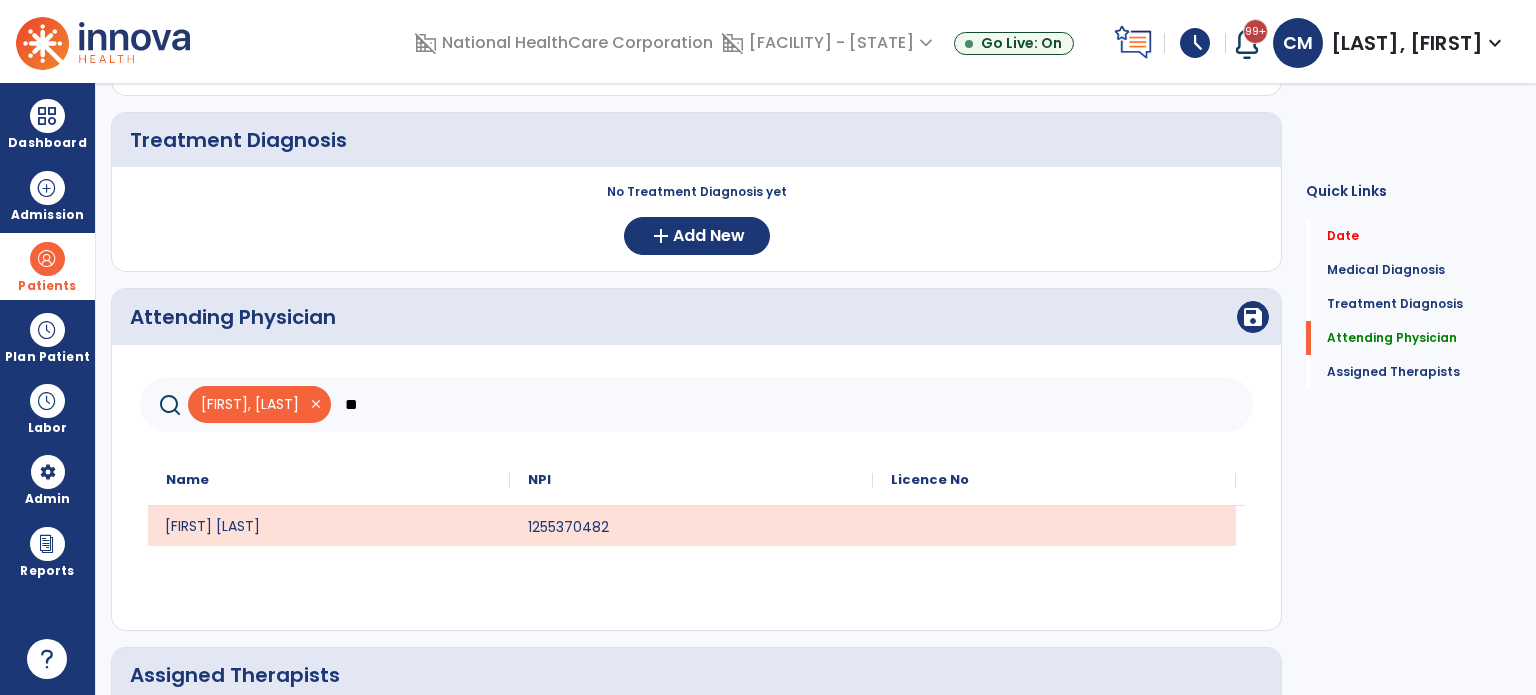 type on "*" 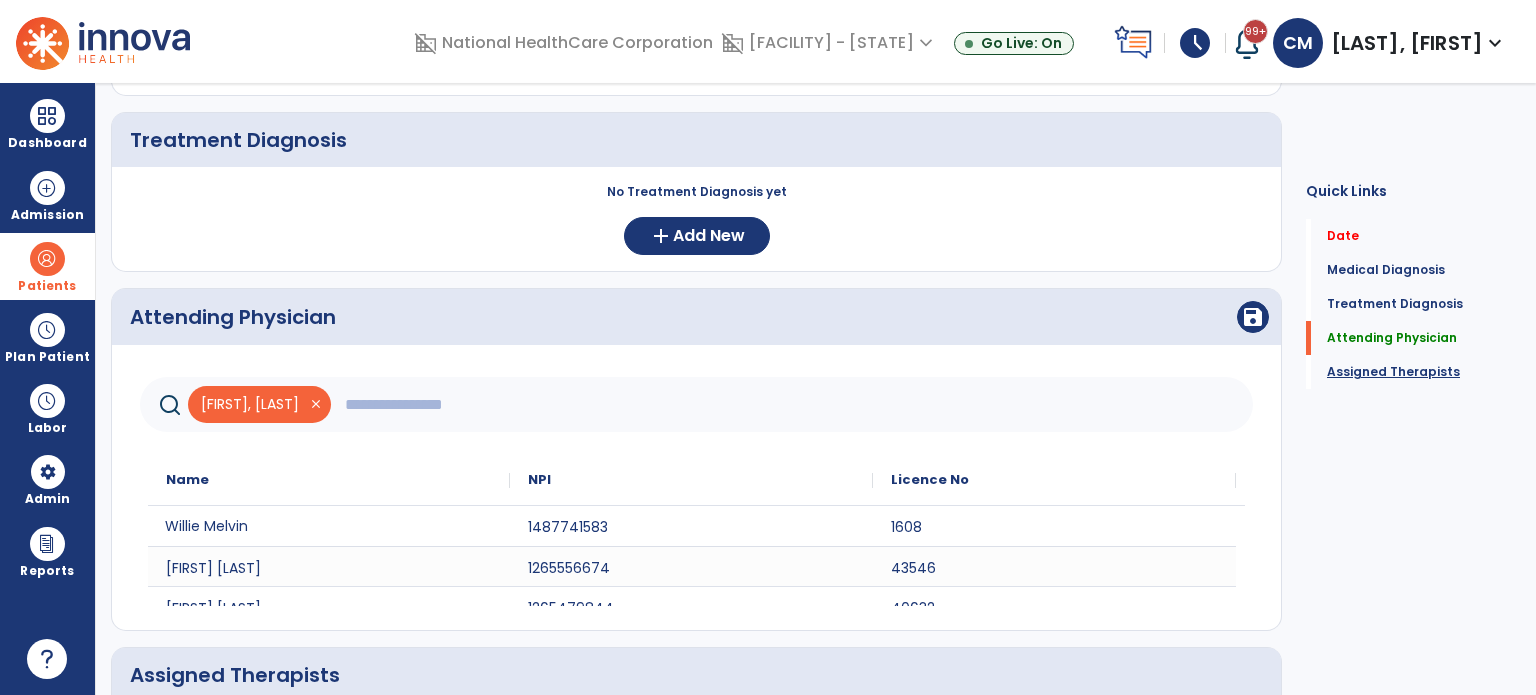 type 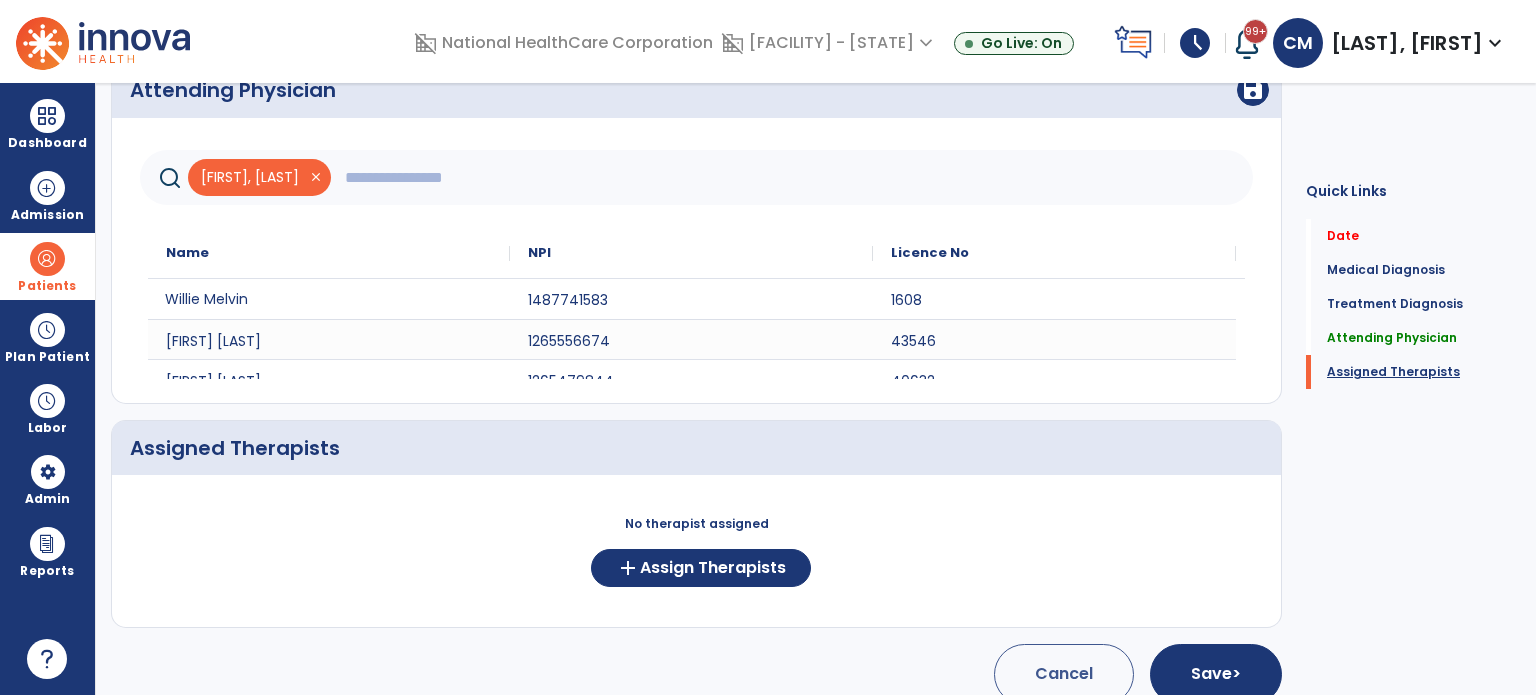 scroll, scrollTop: 588, scrollLeft: 0, axis: vertical 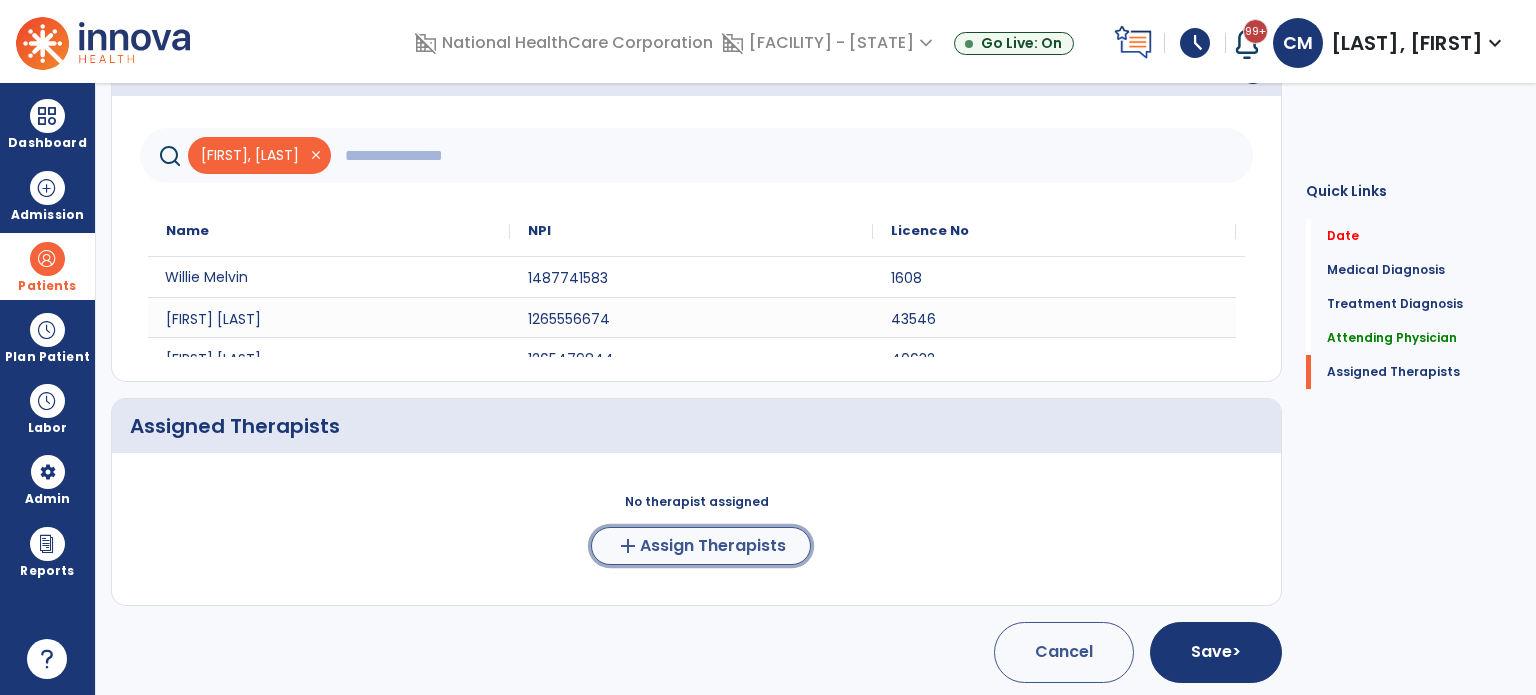 click on "Assign Therapists" 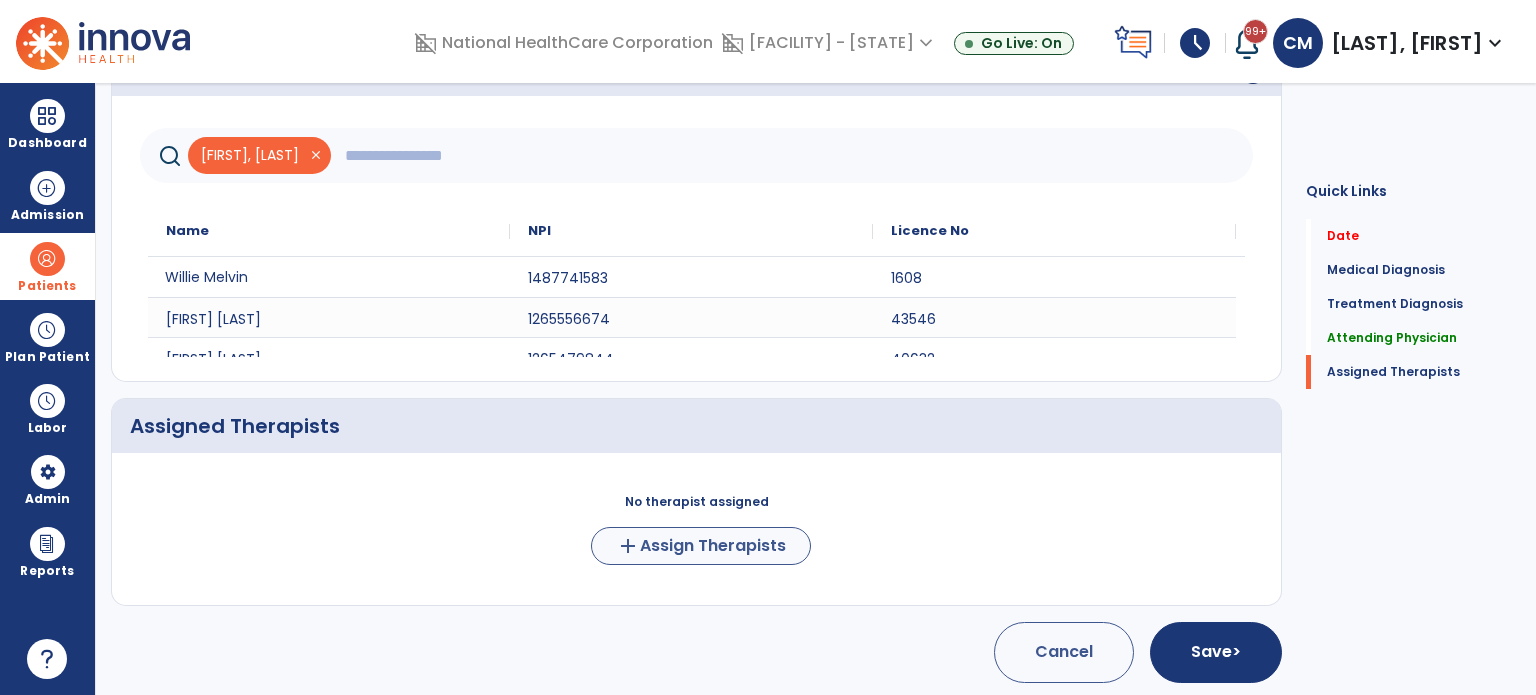 scroll, scrollTop: 584, scrollLeft: 0, axis: vertical 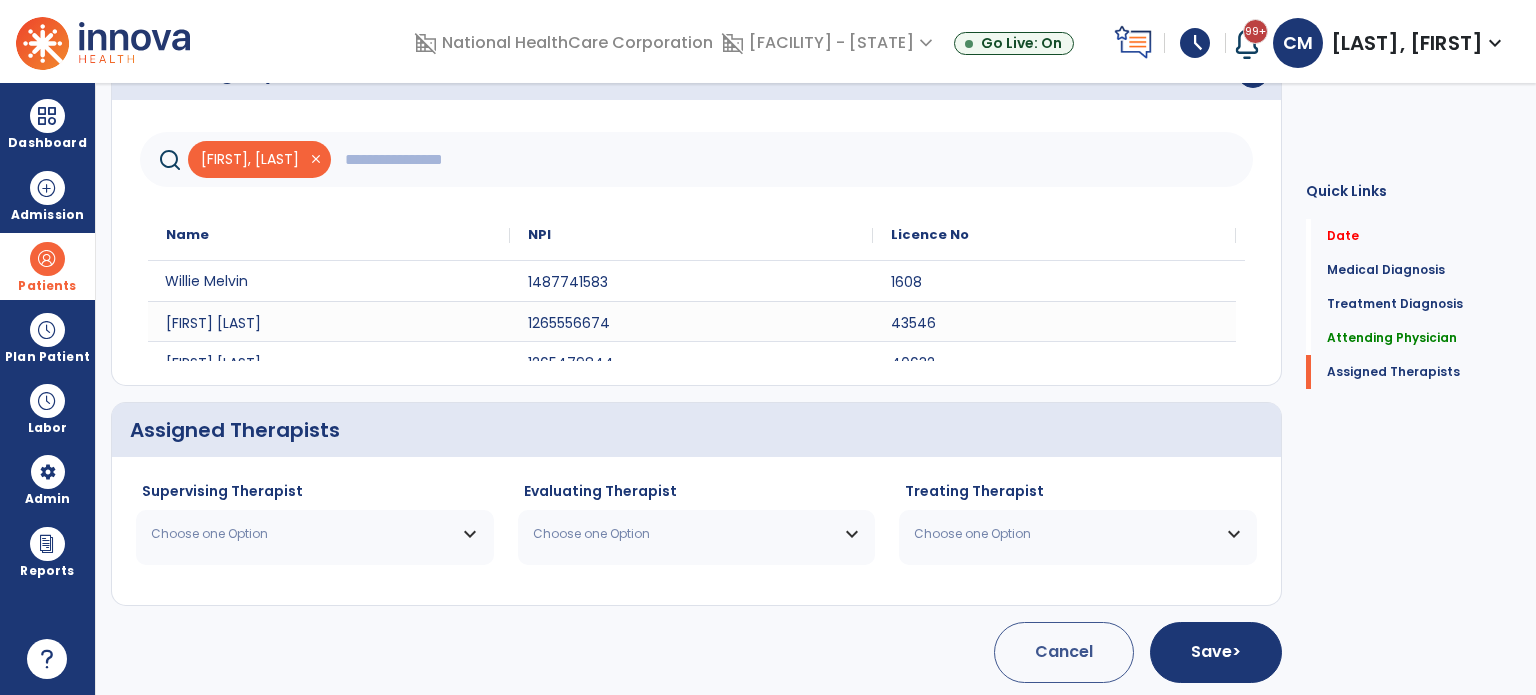 click on "Choose one Option" at bounding box center [302, 534] 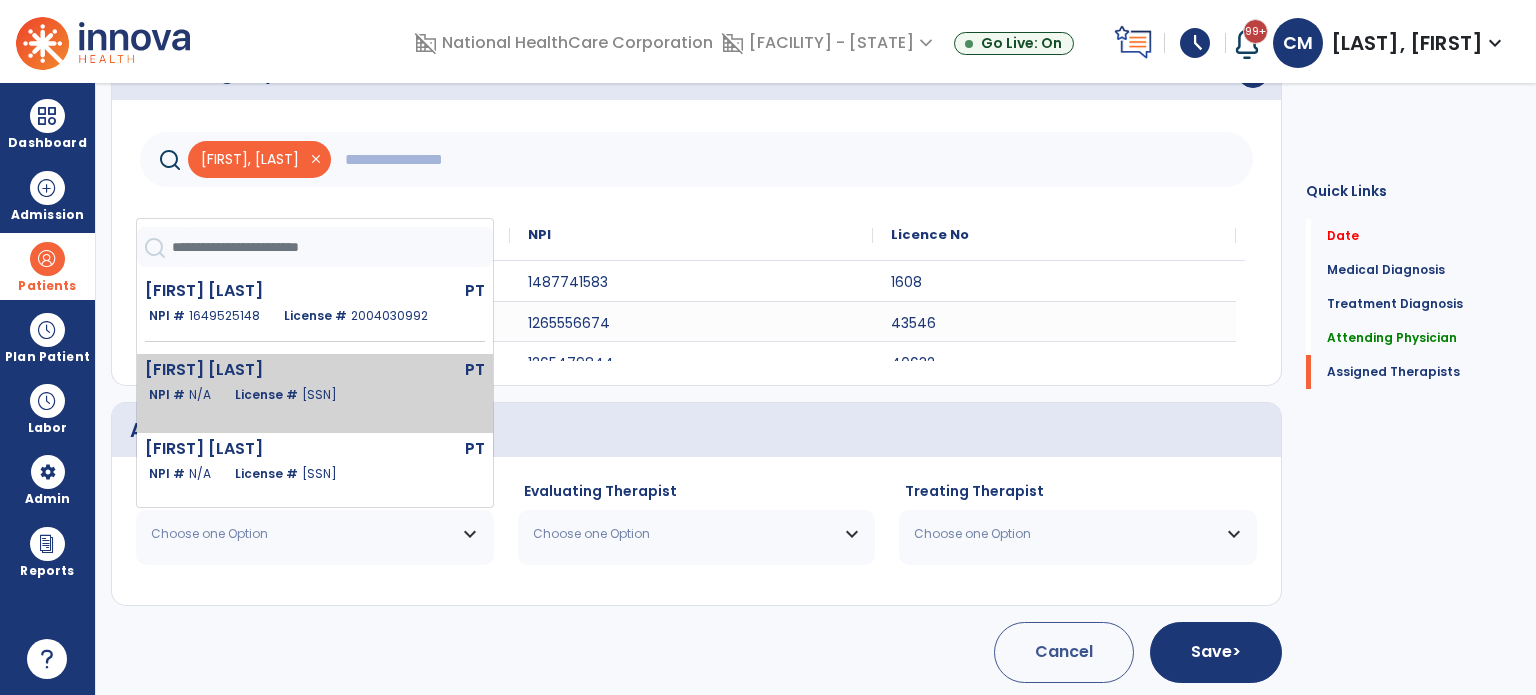 click on "PT" 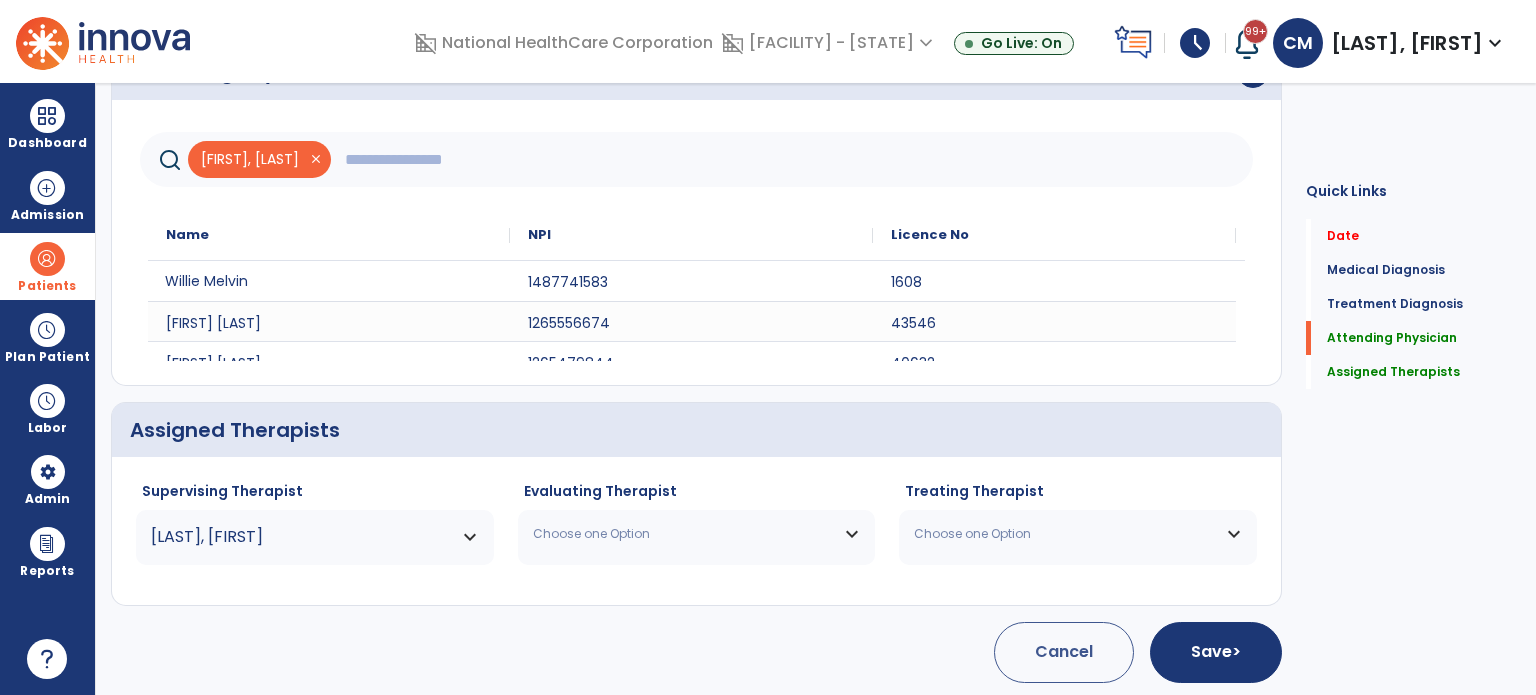 click on "Choose one Option" at bounding box center [697, 534] 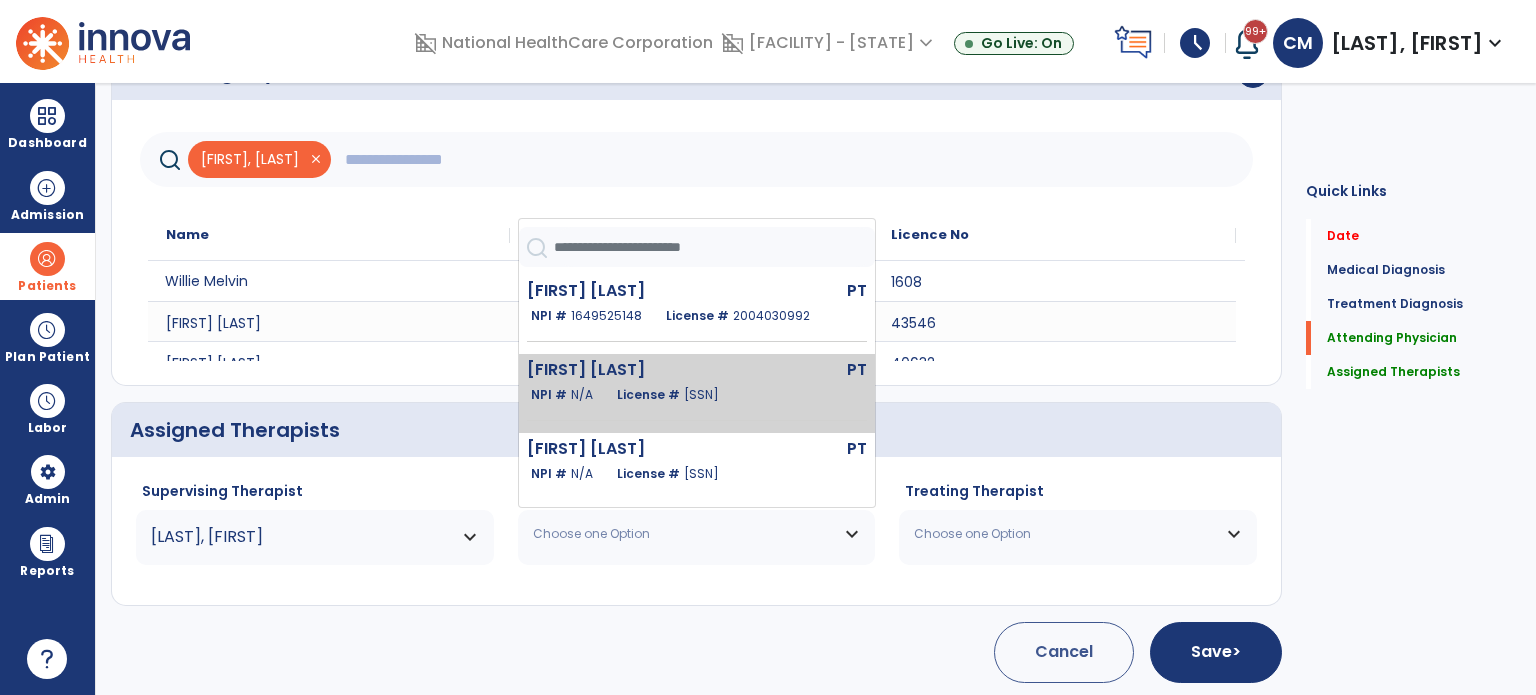click on "[FIRST] [LAST] PT NPI # N/A License # [LICENSE_NUMBER]" 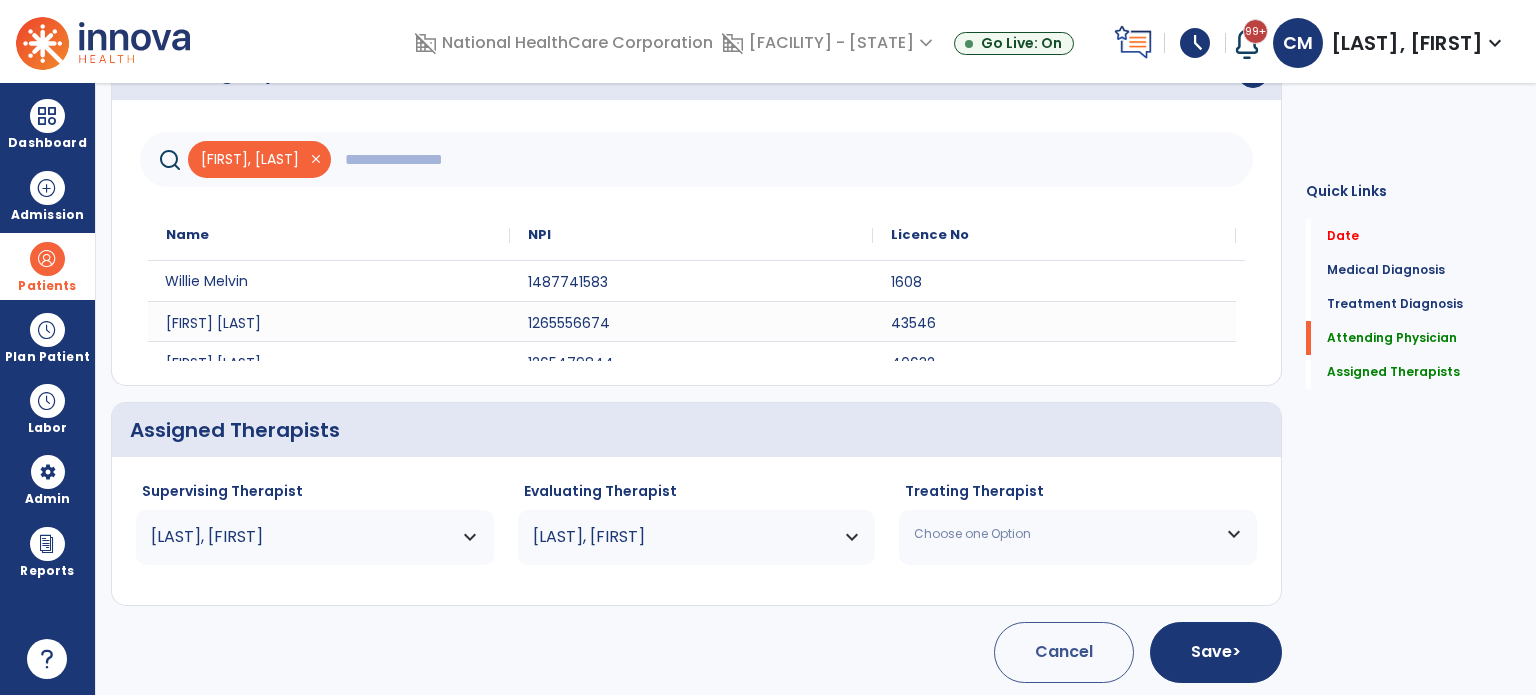 click on "Choose one Option" at bounding box center (1065, 534) 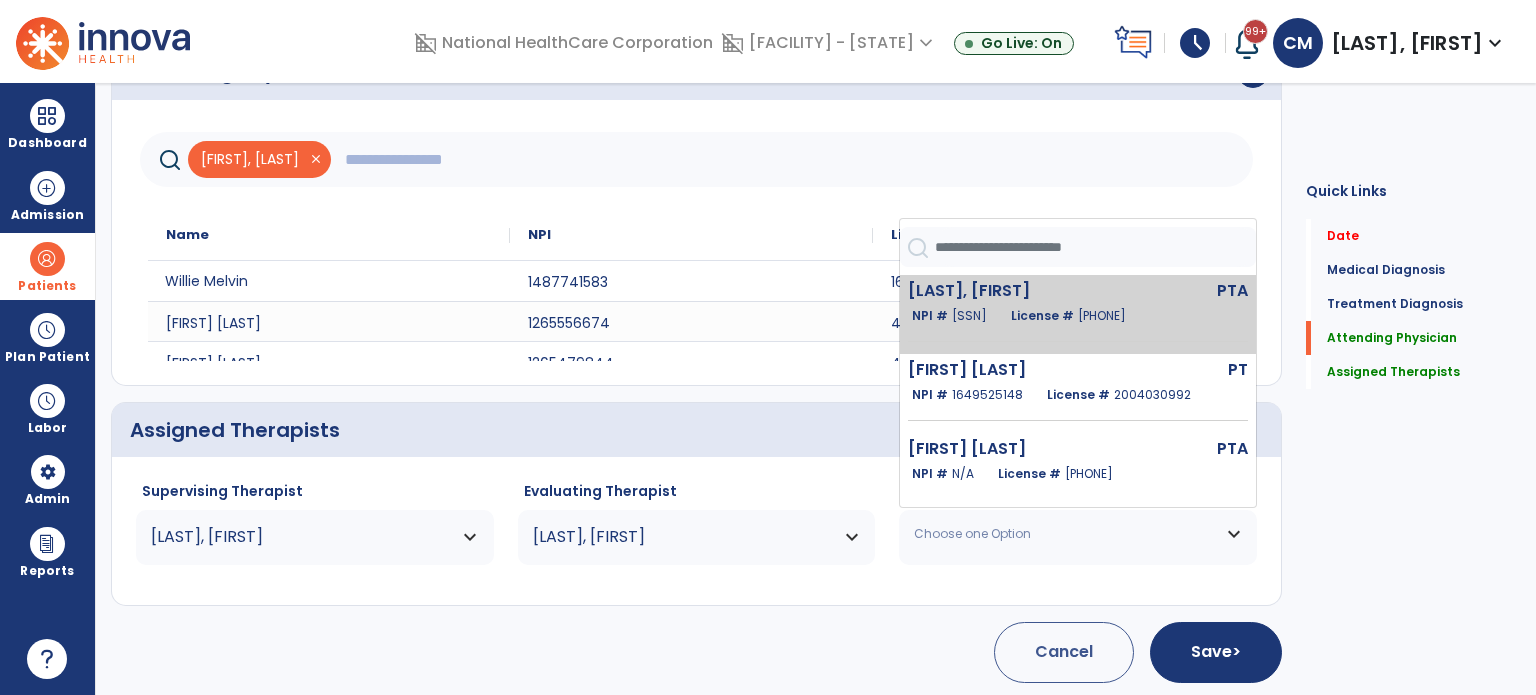 click on "License # [NUMBER]" 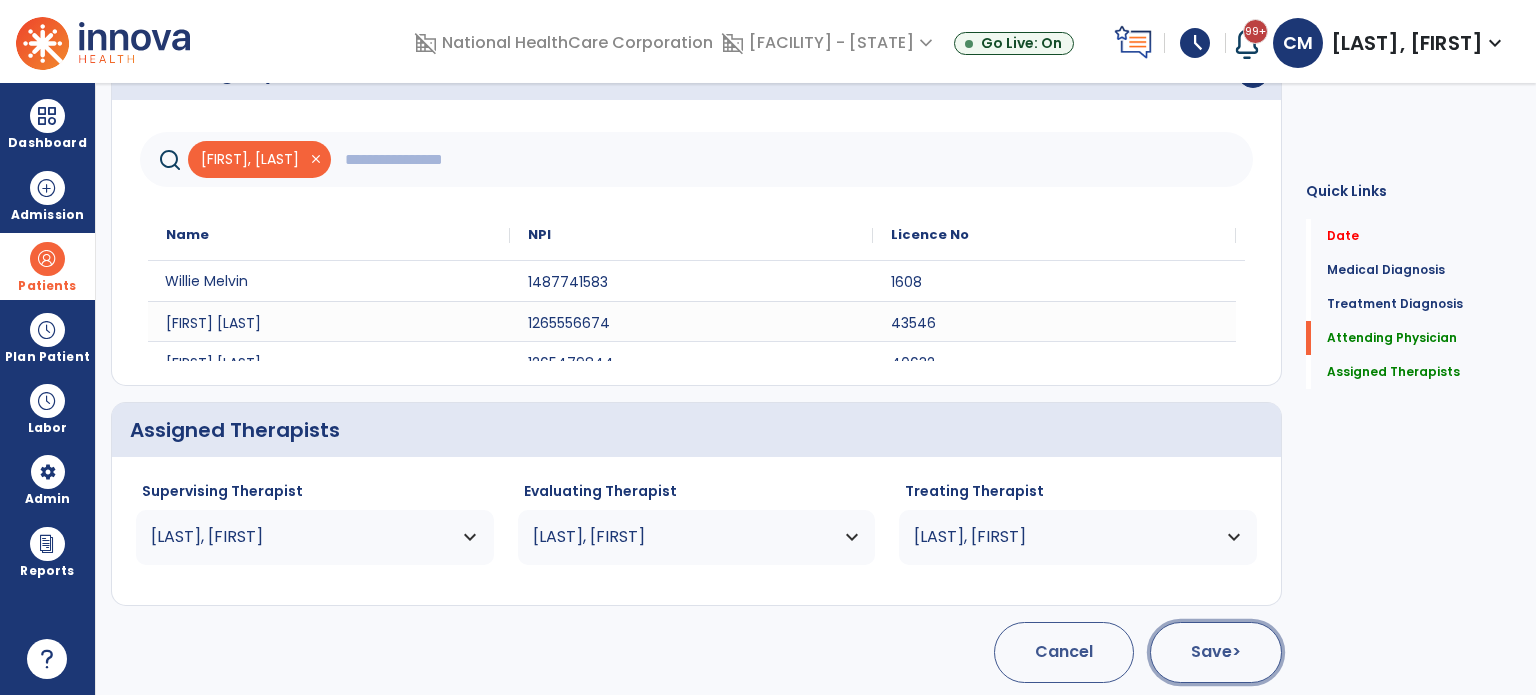 click on "Save  >" 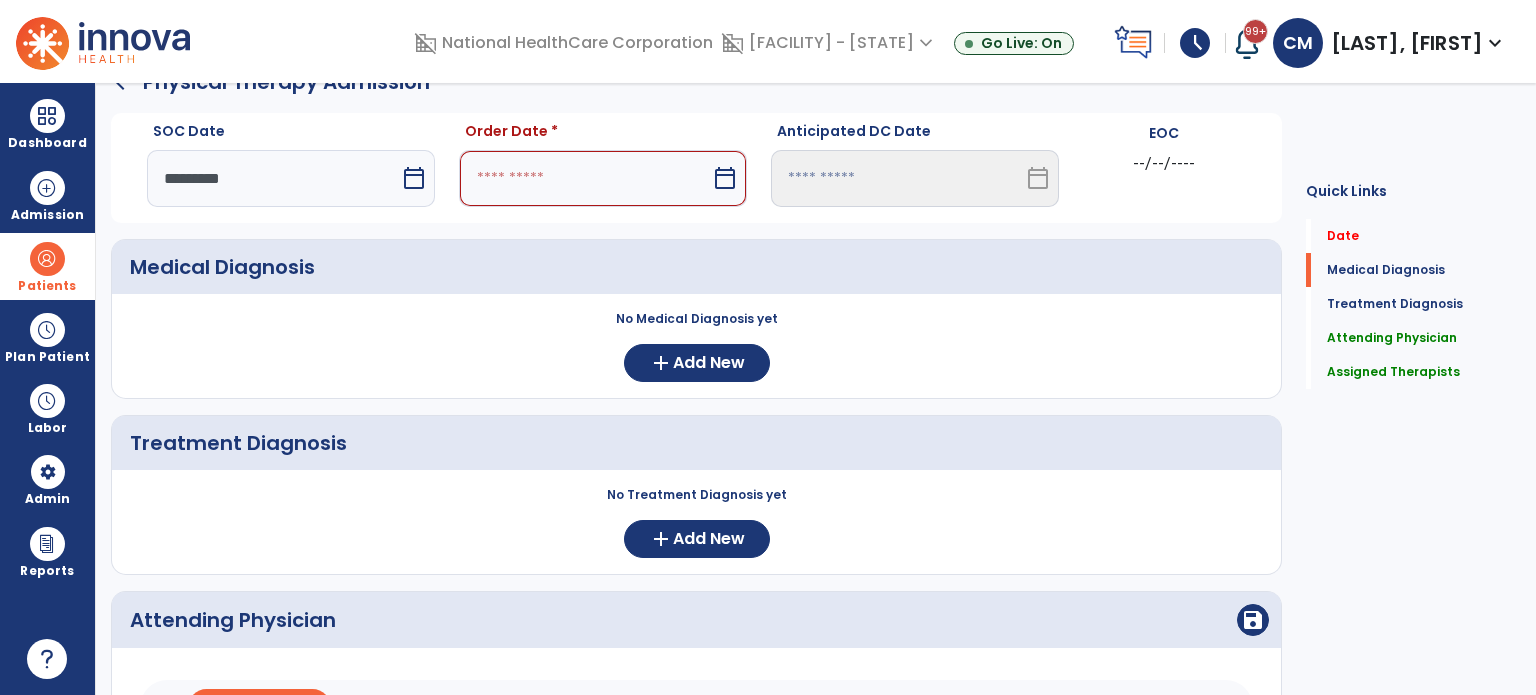 scroll, scrollTop: 20, scrollLeft: 0, axis: vertical 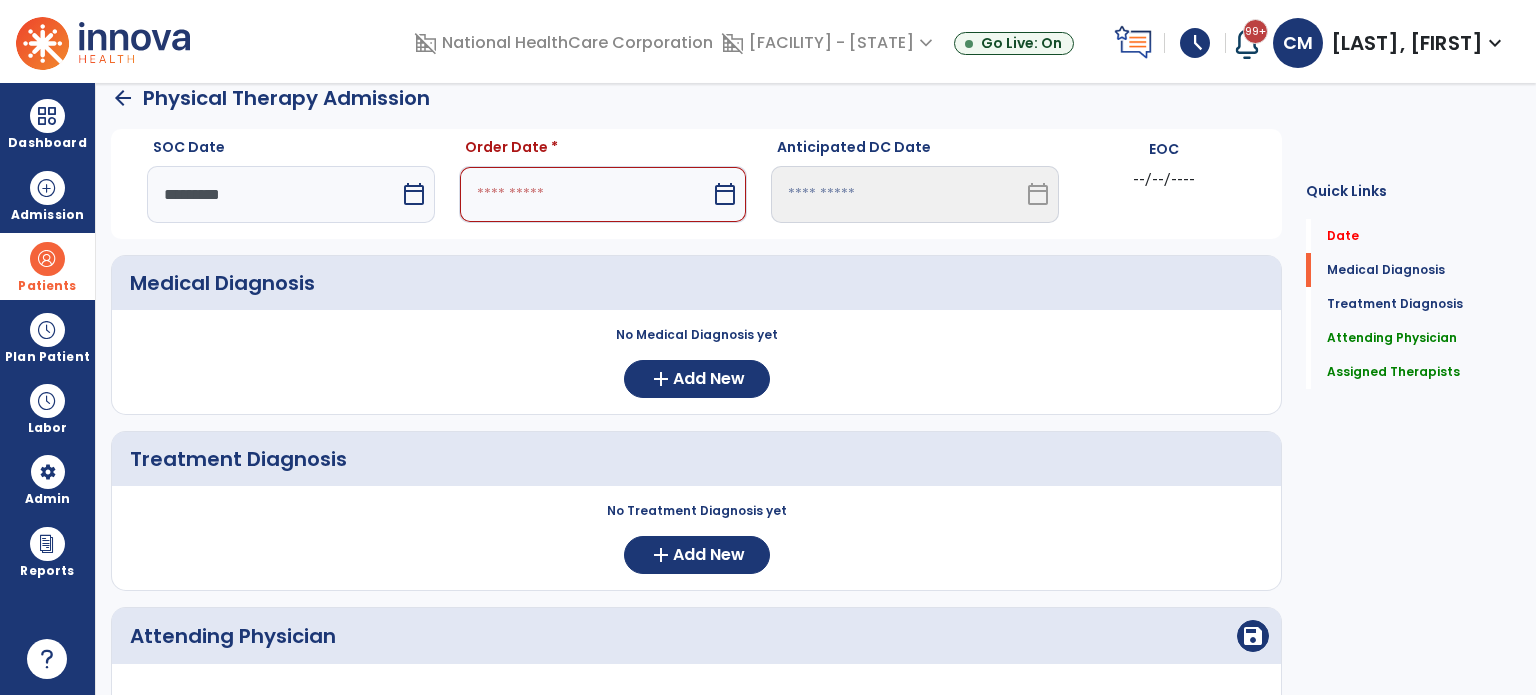 click on "calendar_today" at bounding box center [725, 194] 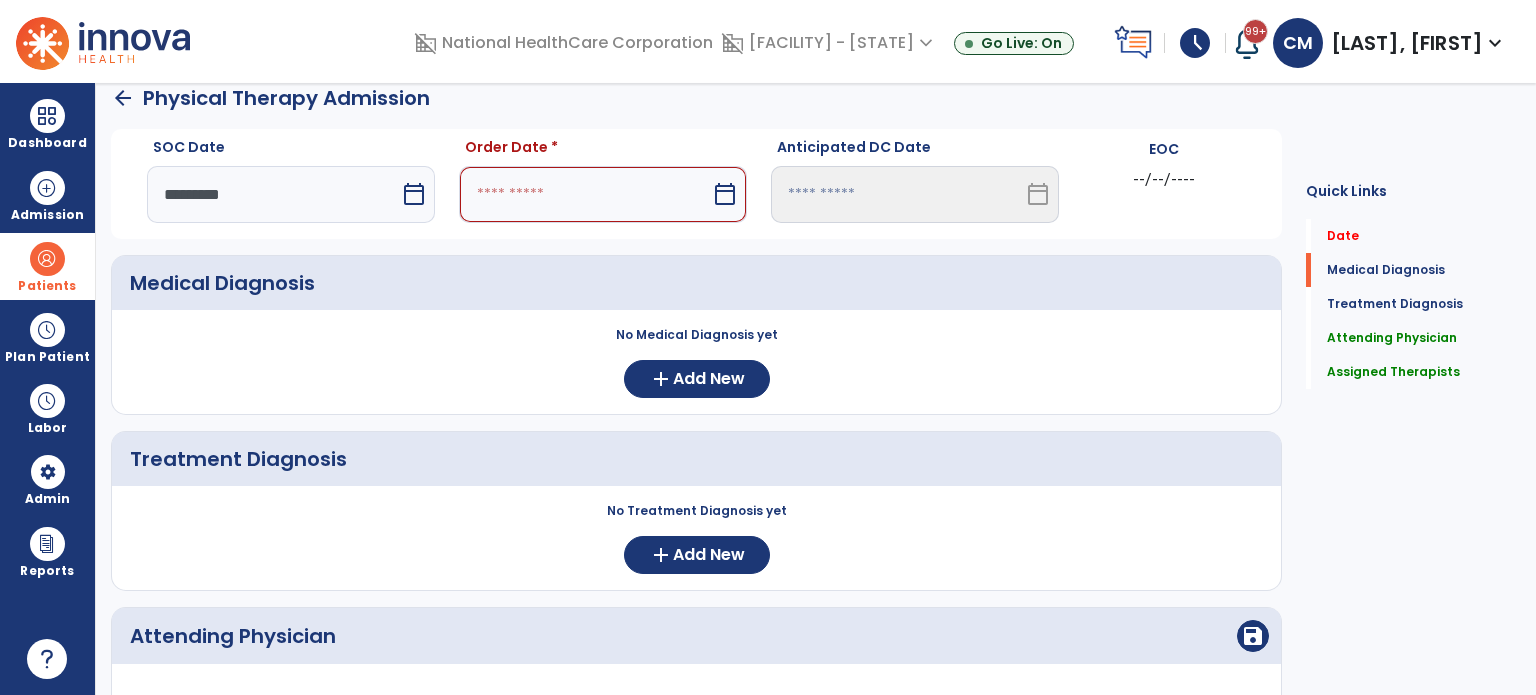 select on "*" 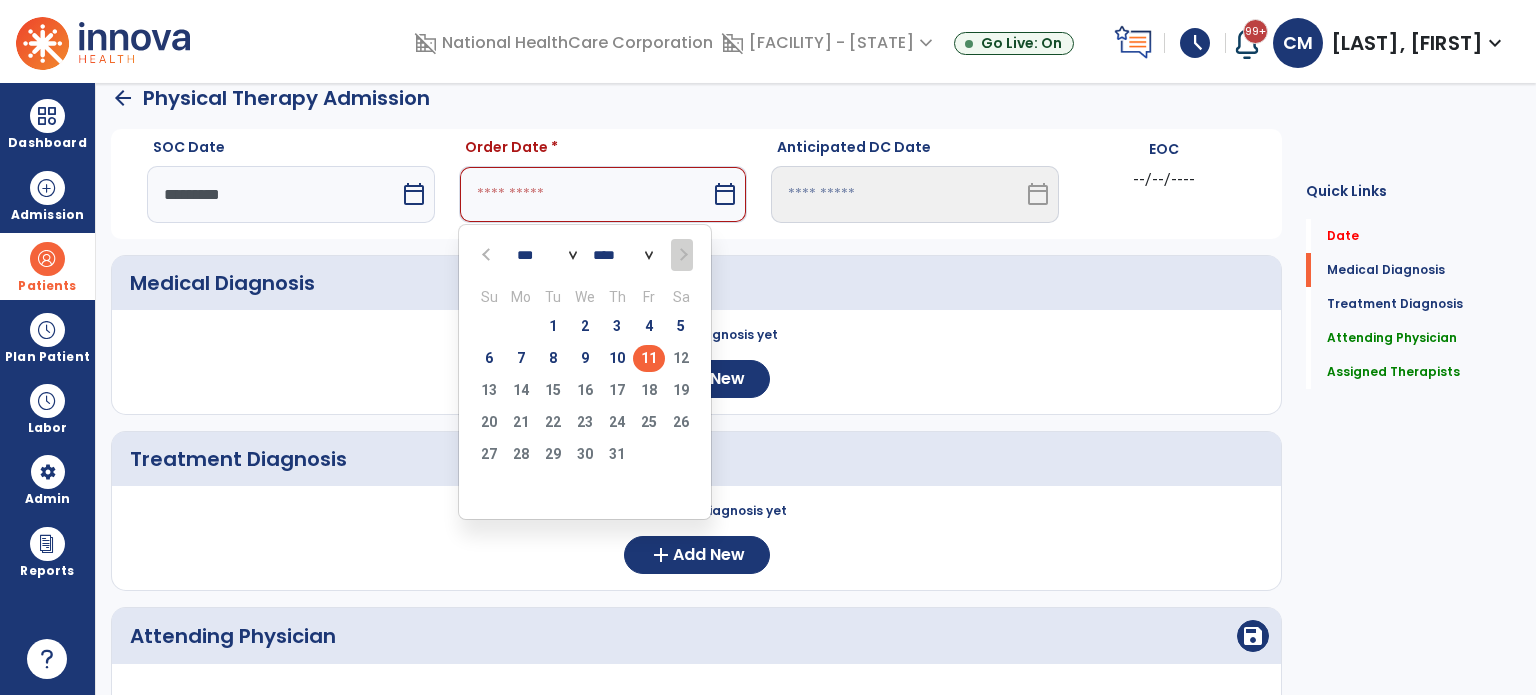 click on "11" at bounding box center (649, 358) 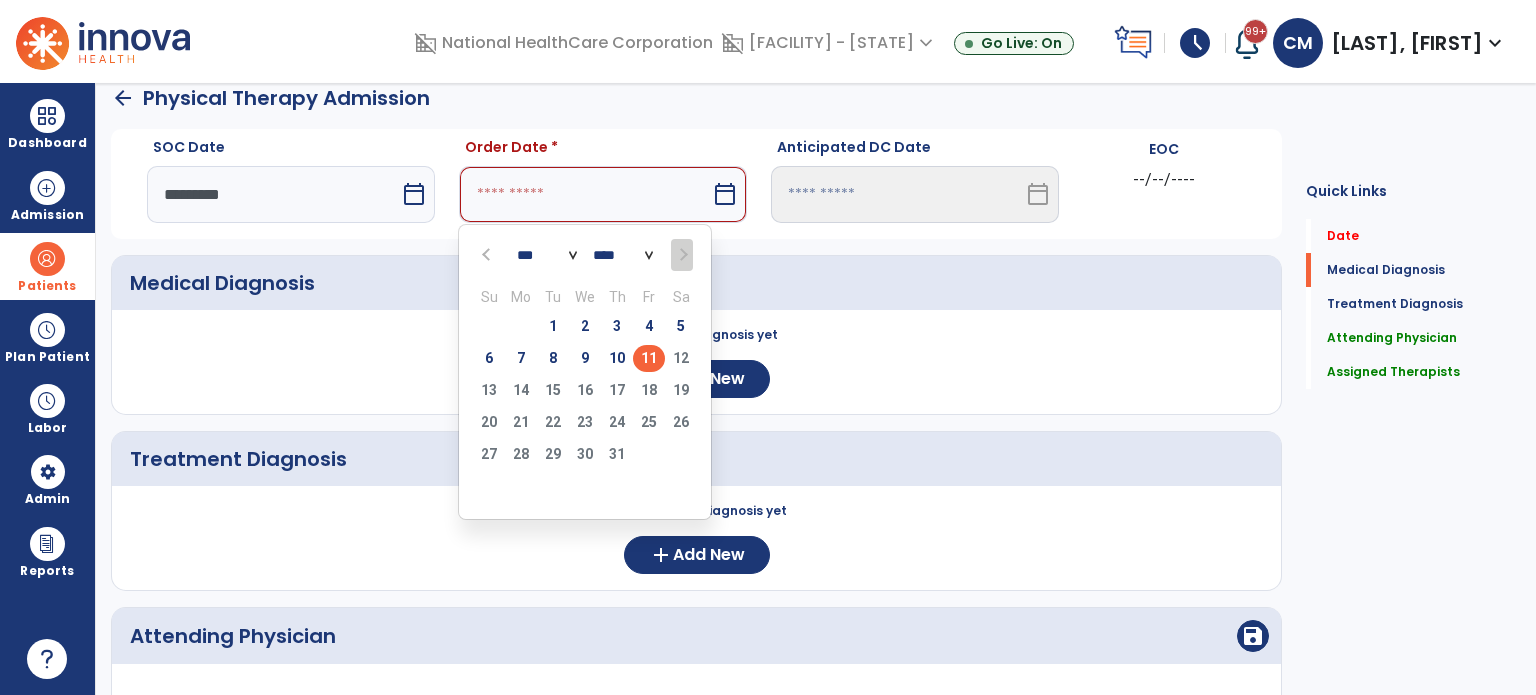 type on "*********" 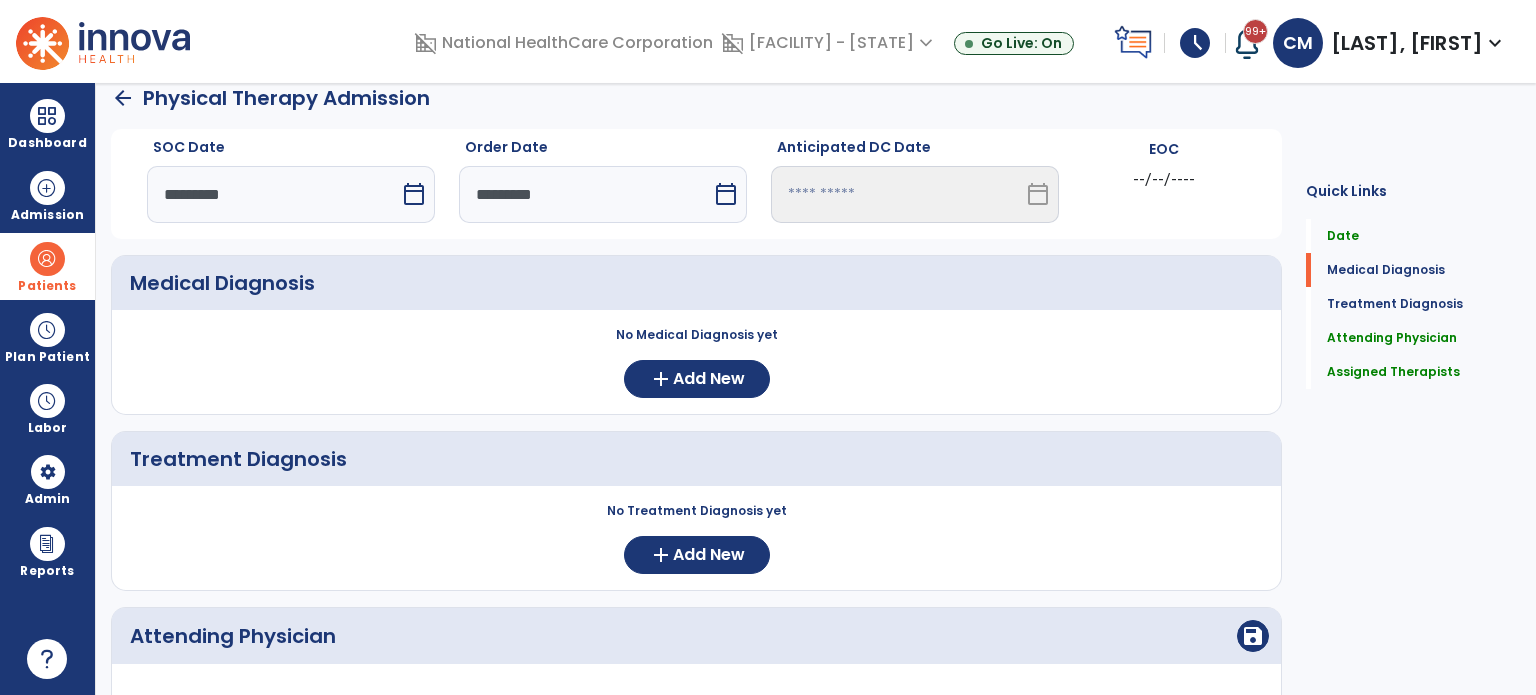 scroll, scrollTop: 556, scrollLeft: 0, axis: vertical 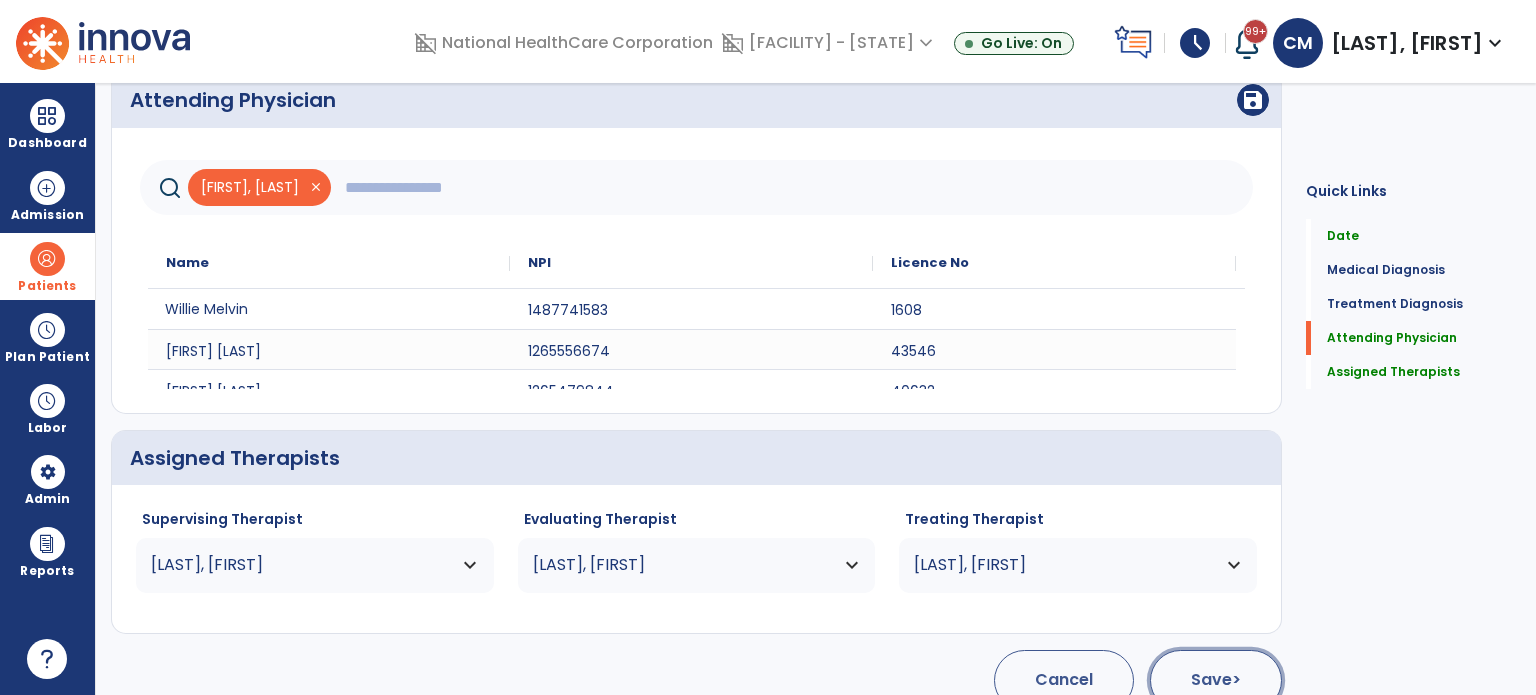 click on "Save  >" 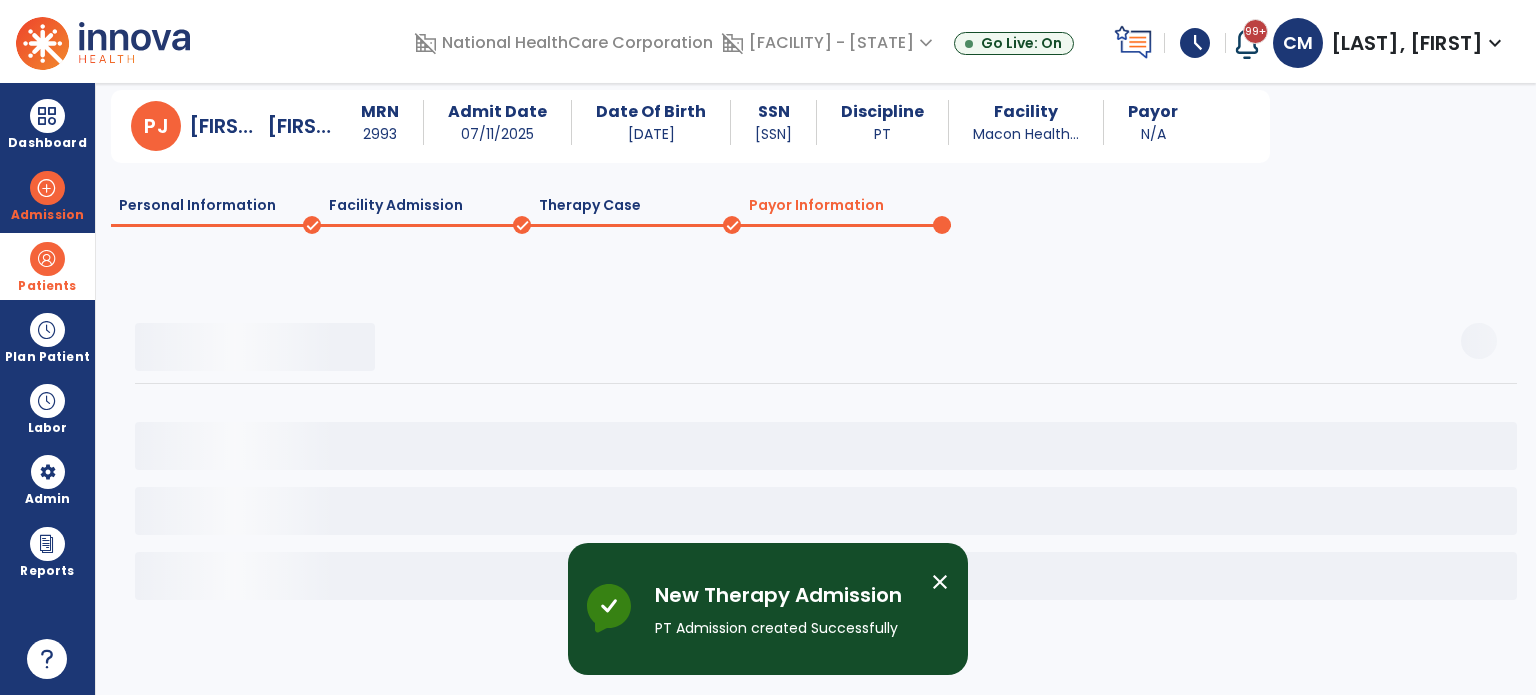 scroll, scrollTop: 58, scrollLeft: 0, axis: vertical 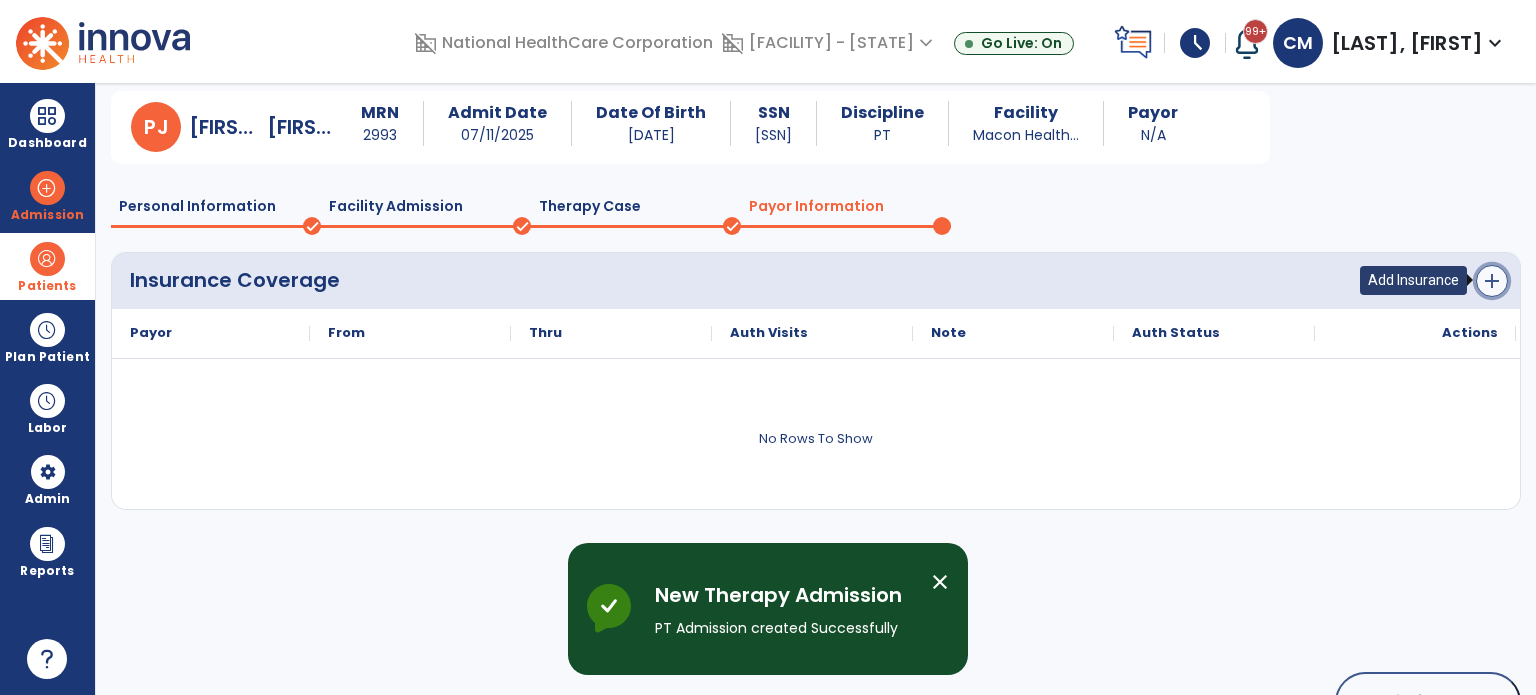 click on "add" 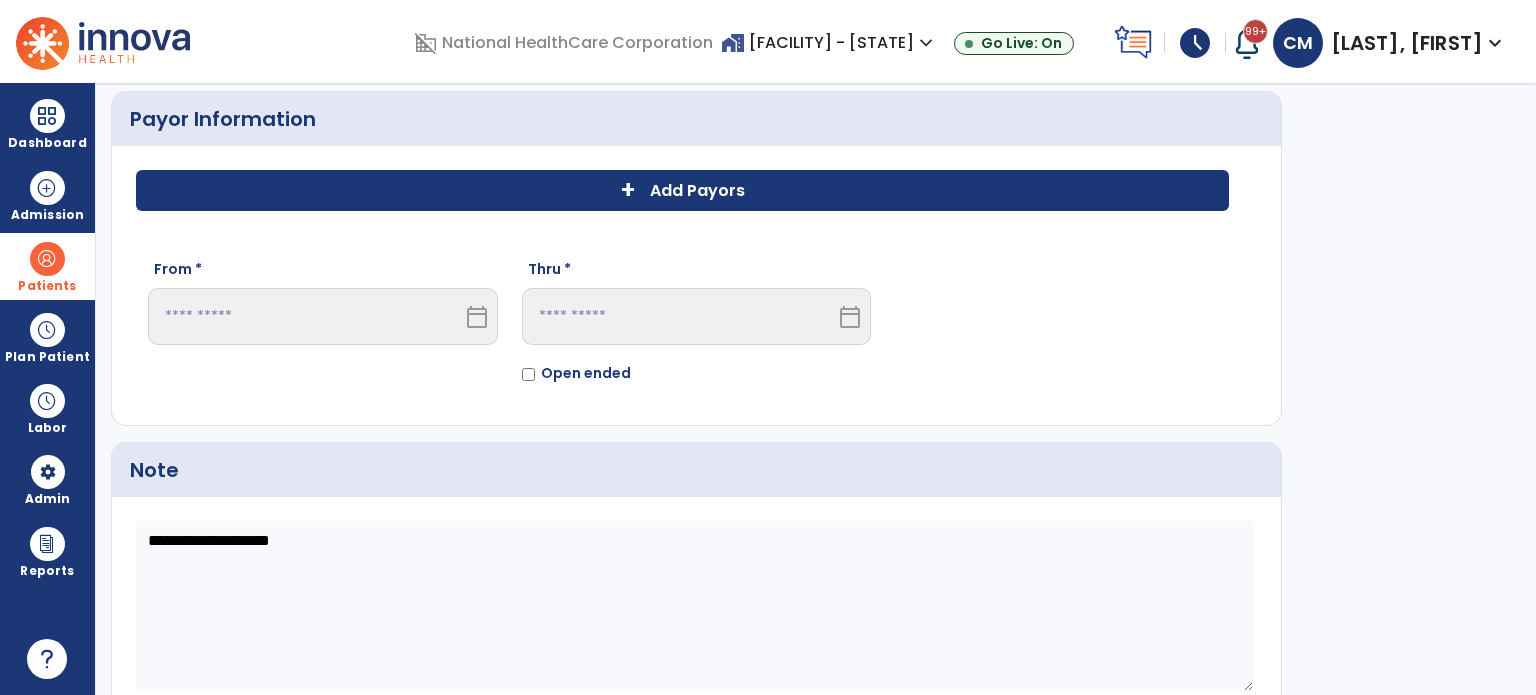 click on "+" 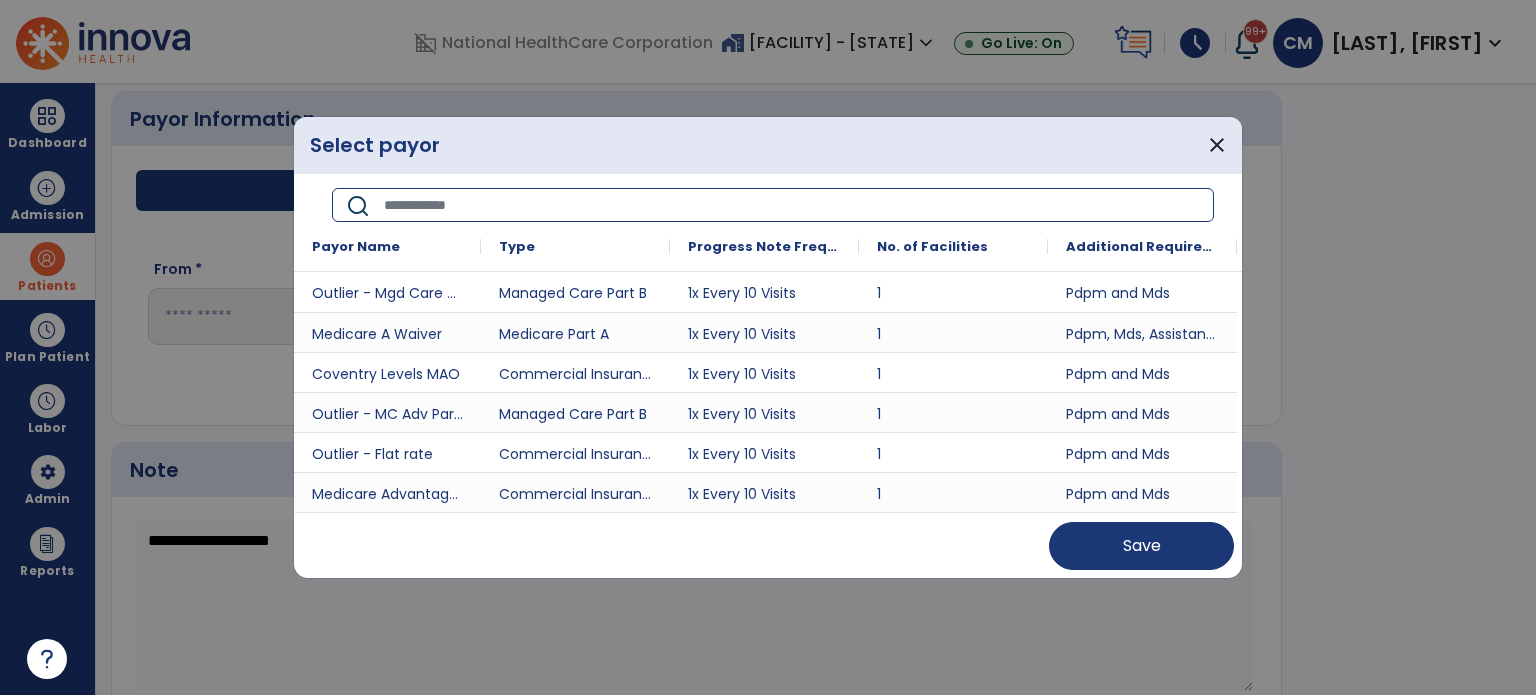 click at bounding box center [792, 205] 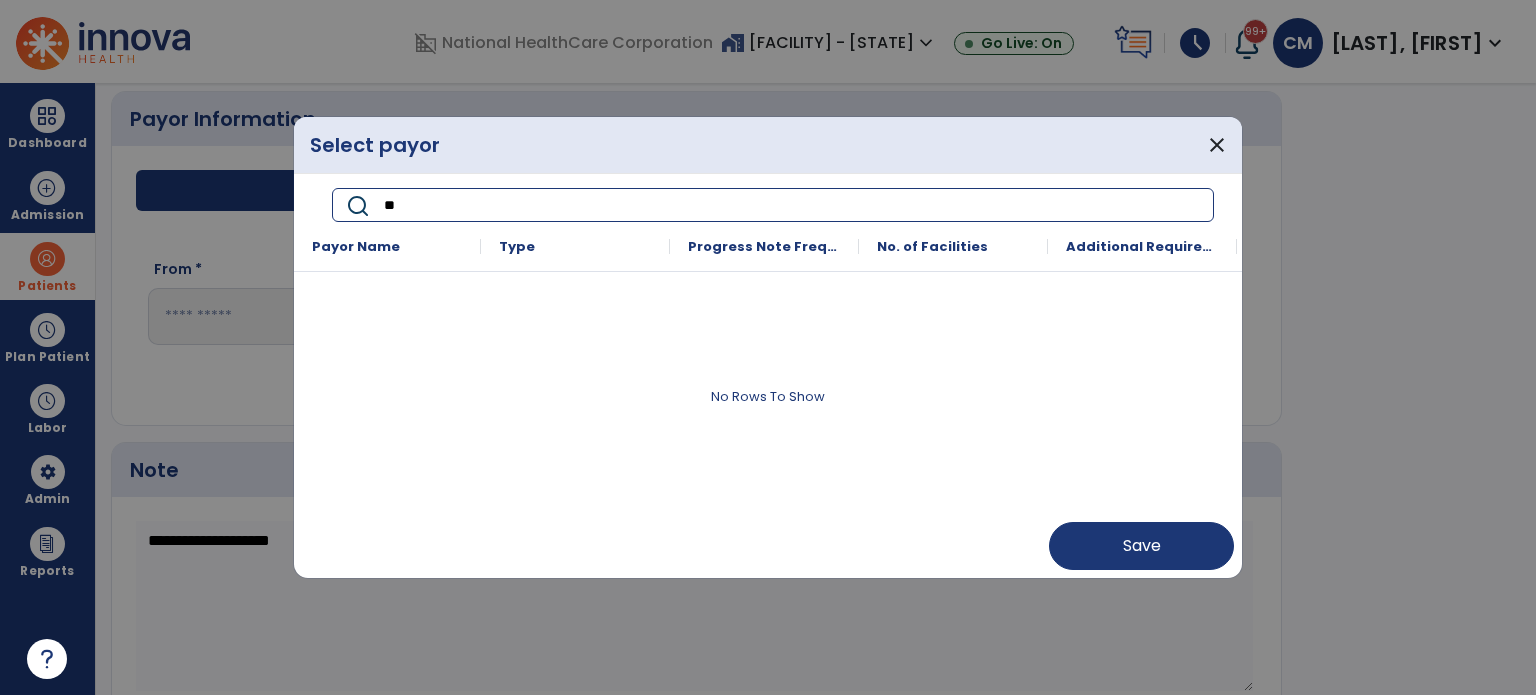 type on "*" 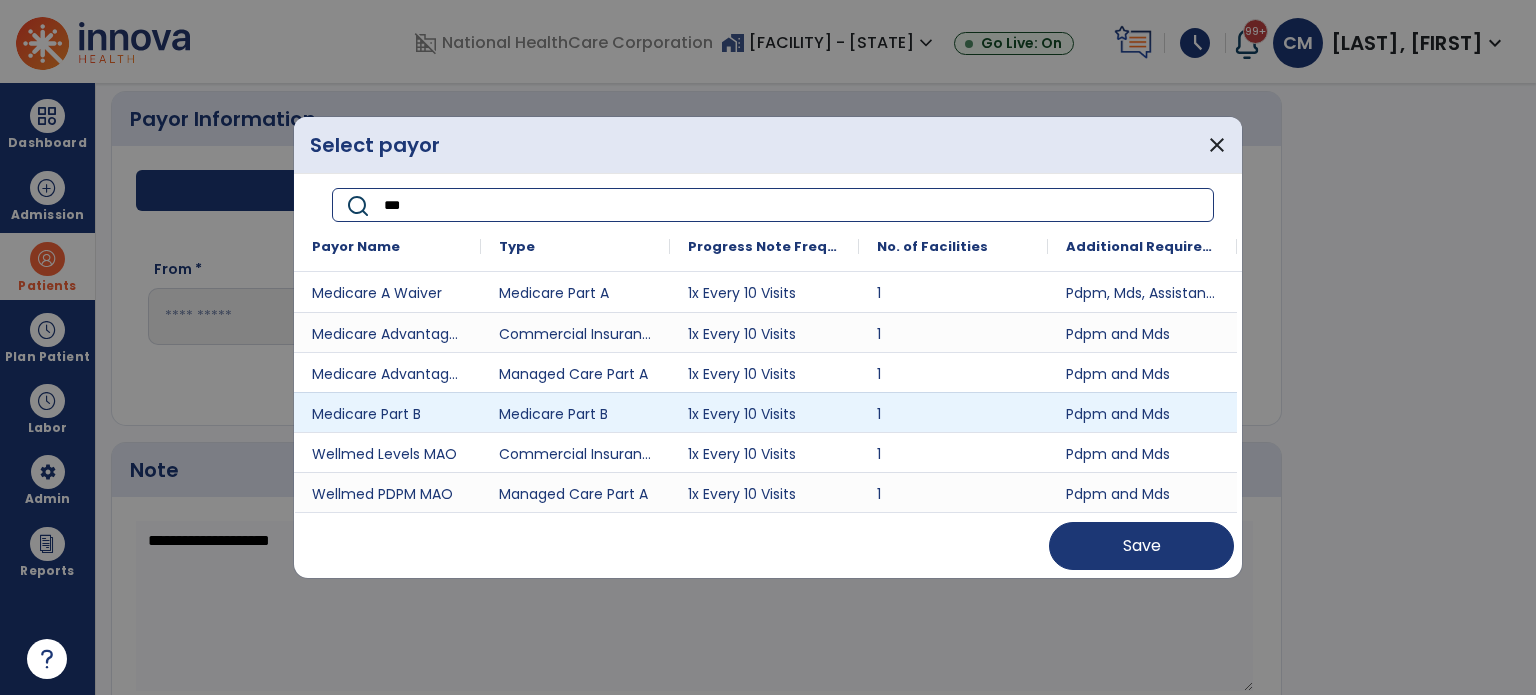 type on "***" 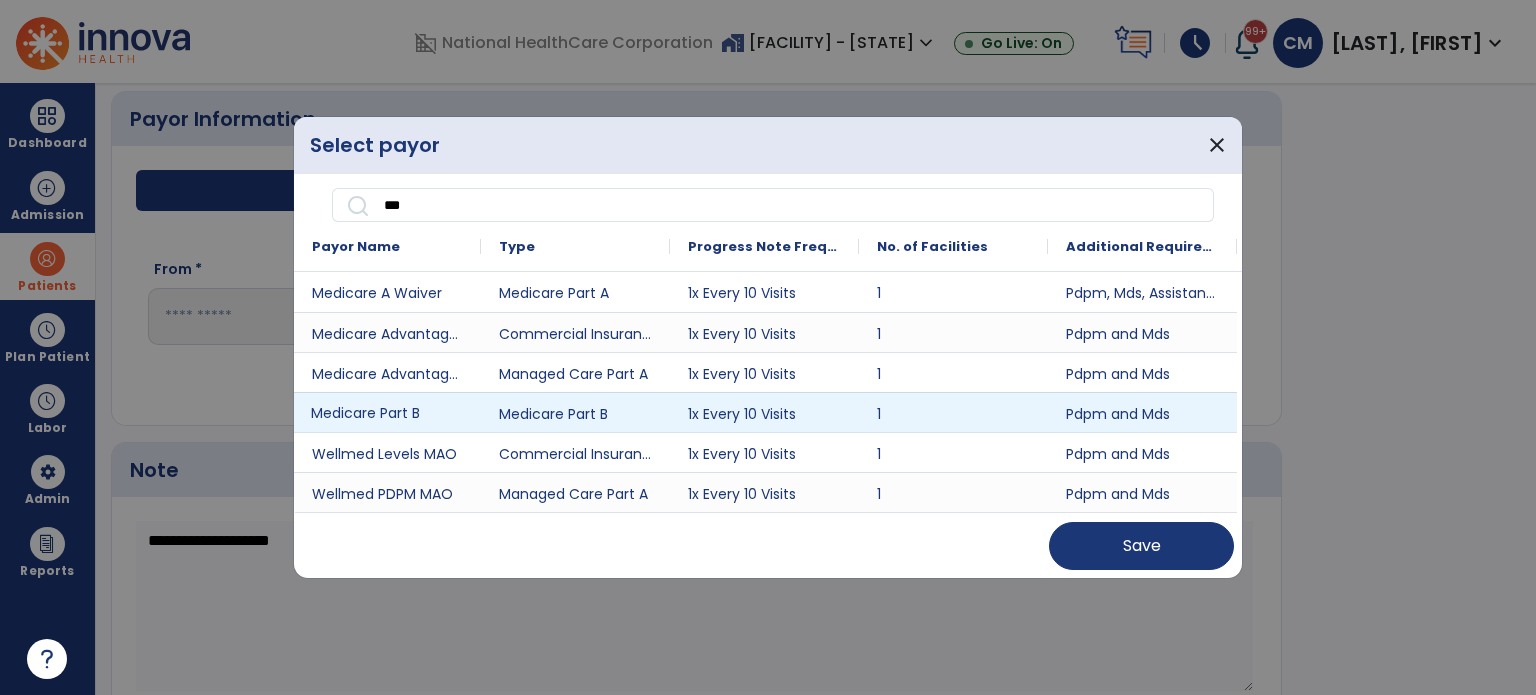 click on "Medicare Part B" at bounding box center [387, 412] 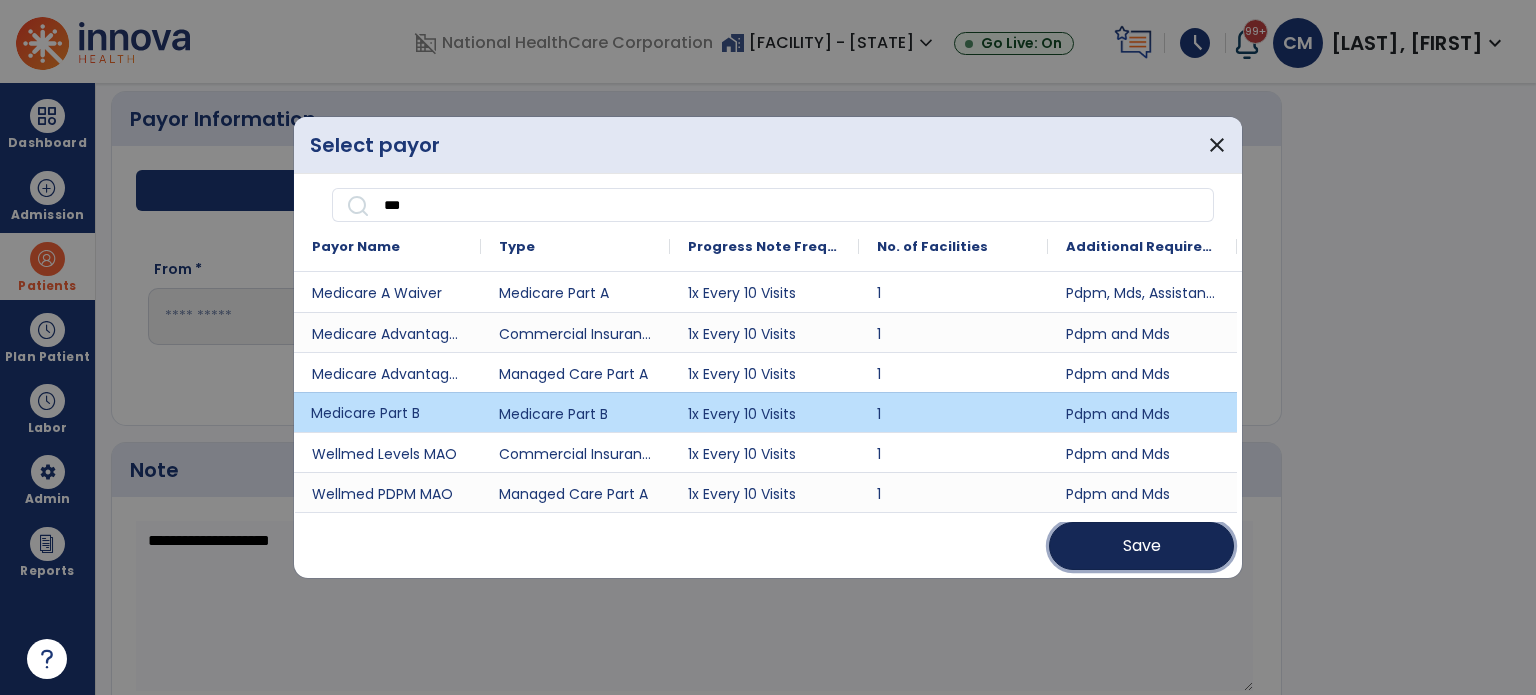 click on "Save" at bounding box center [1141, 546] 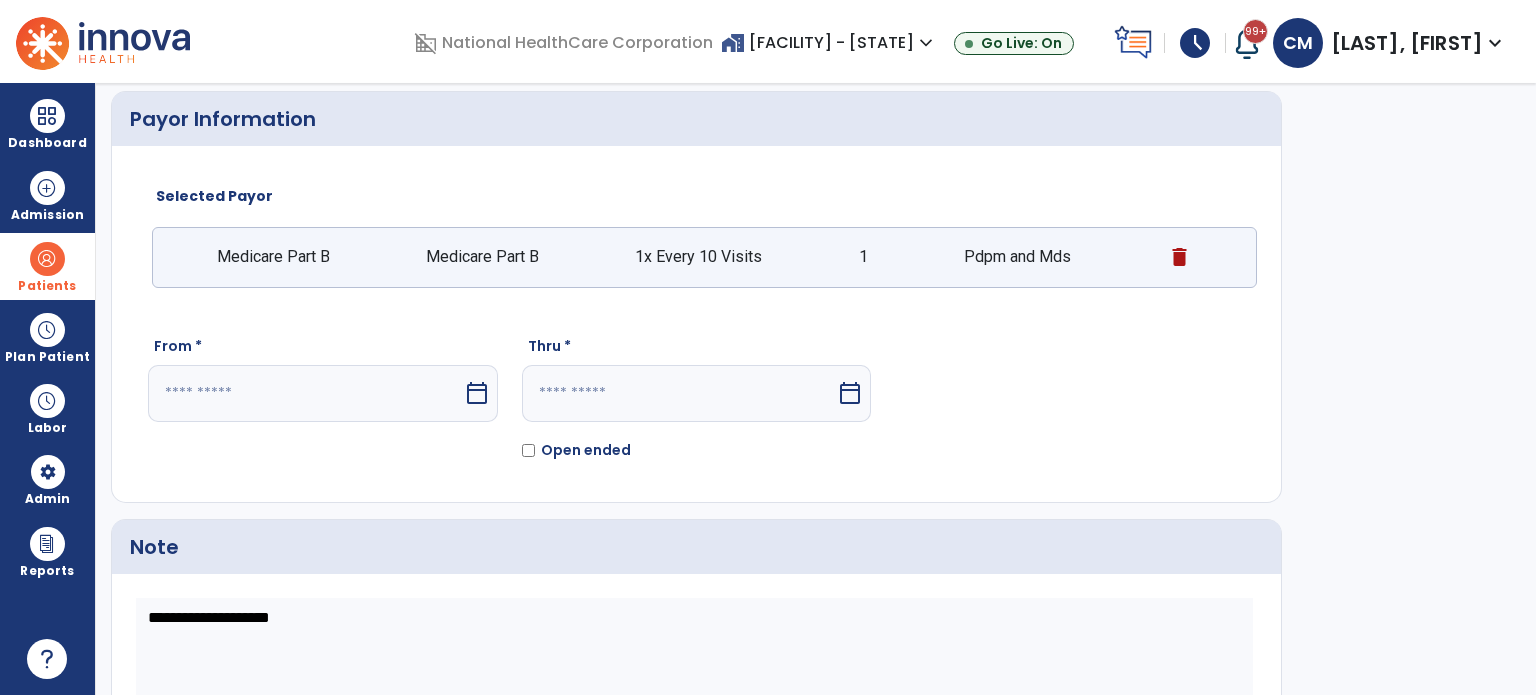 click on "calendar_today" at bounding box center [479, 393] 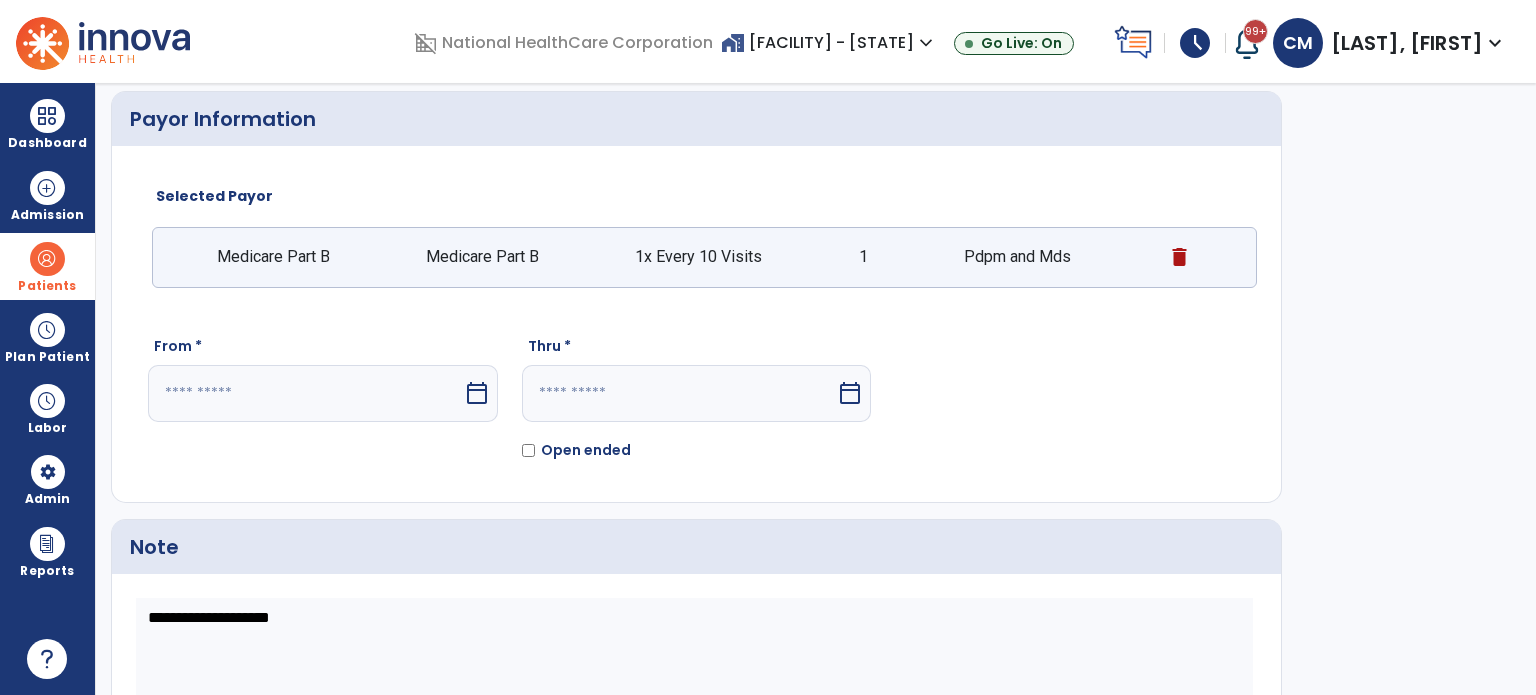 select on "*" 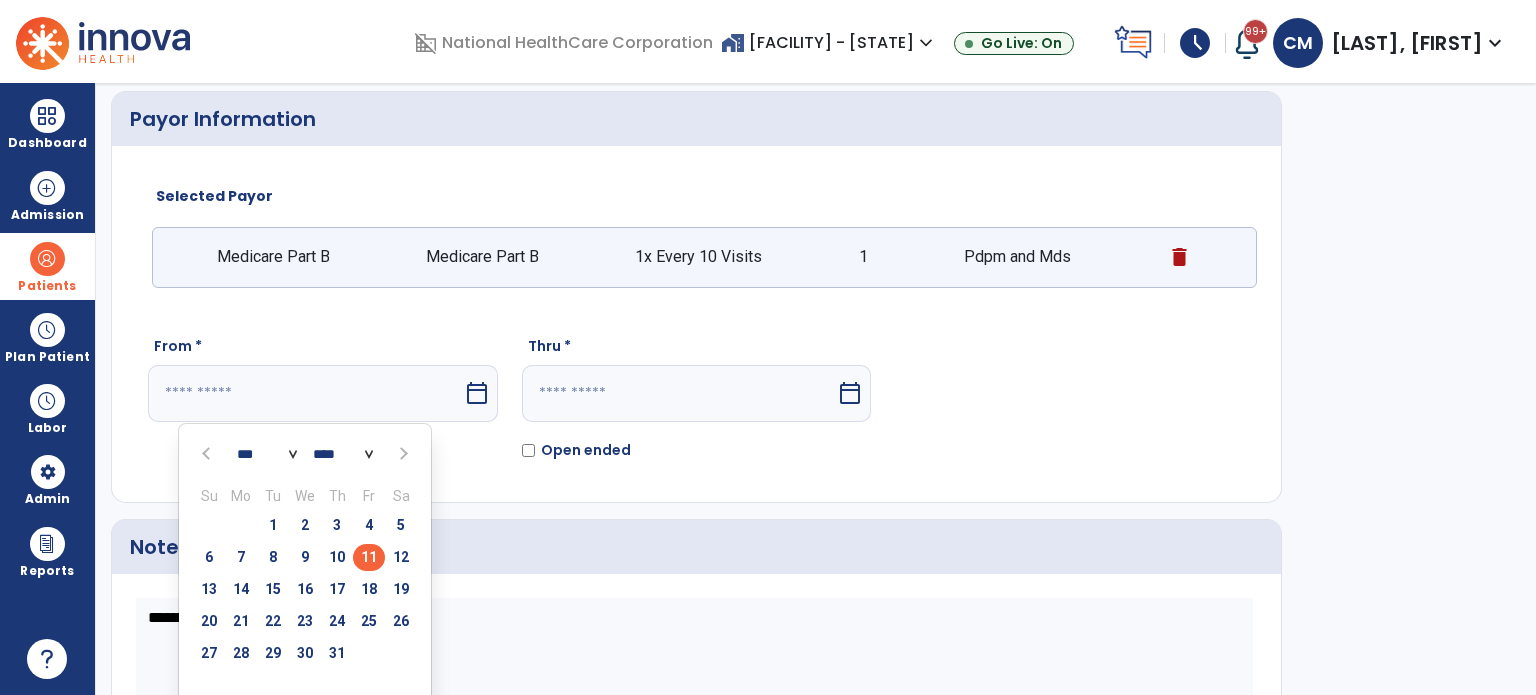 click on "11" at bounding box center (369, 557) 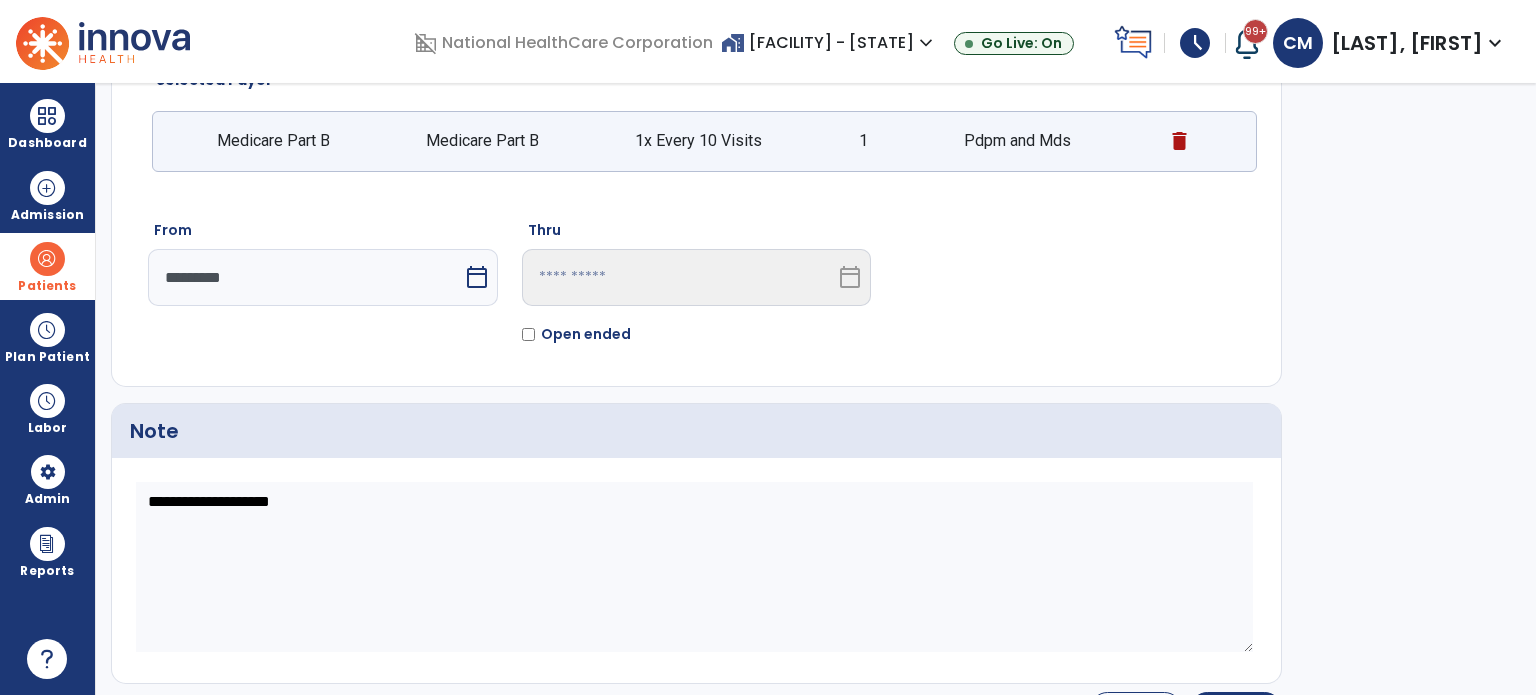 scroll, scrollTop: 210, scrollLeft: 0, axis: vertical 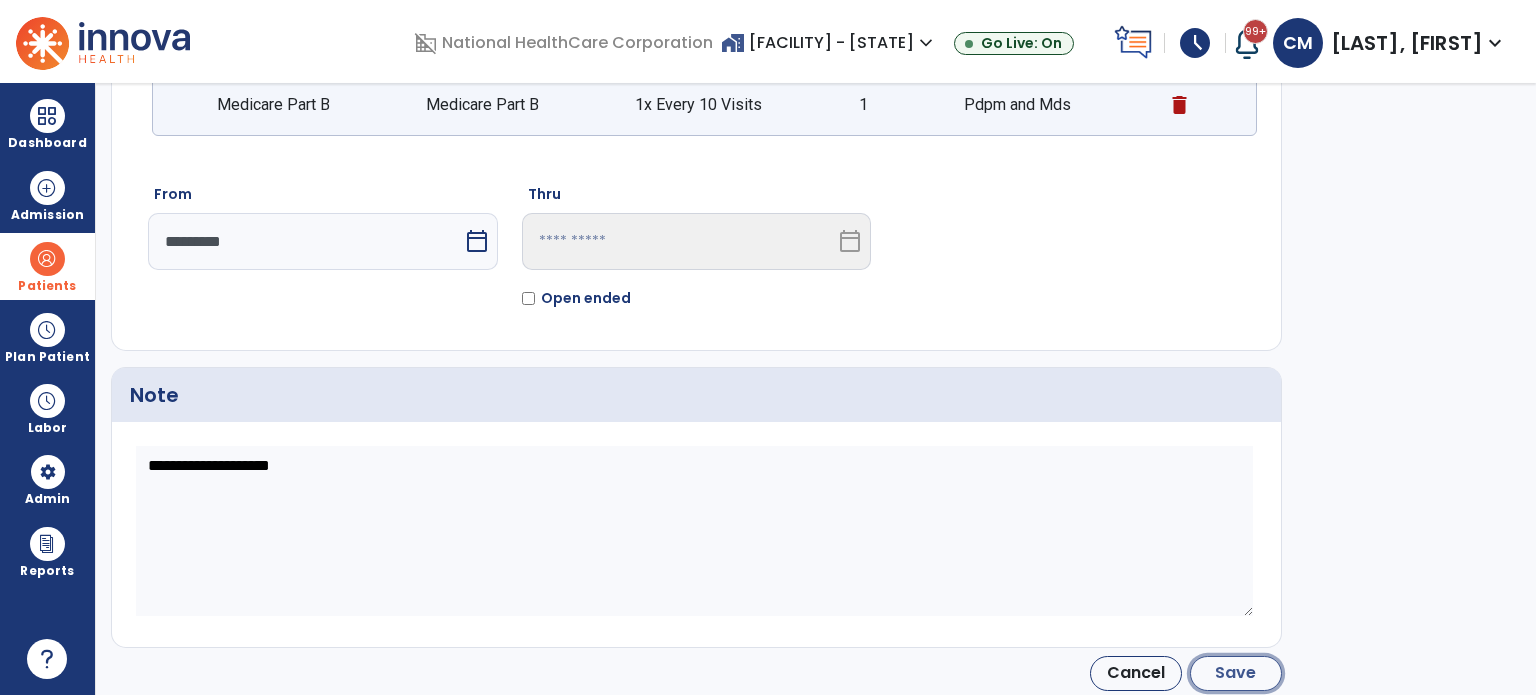 click on "Save" 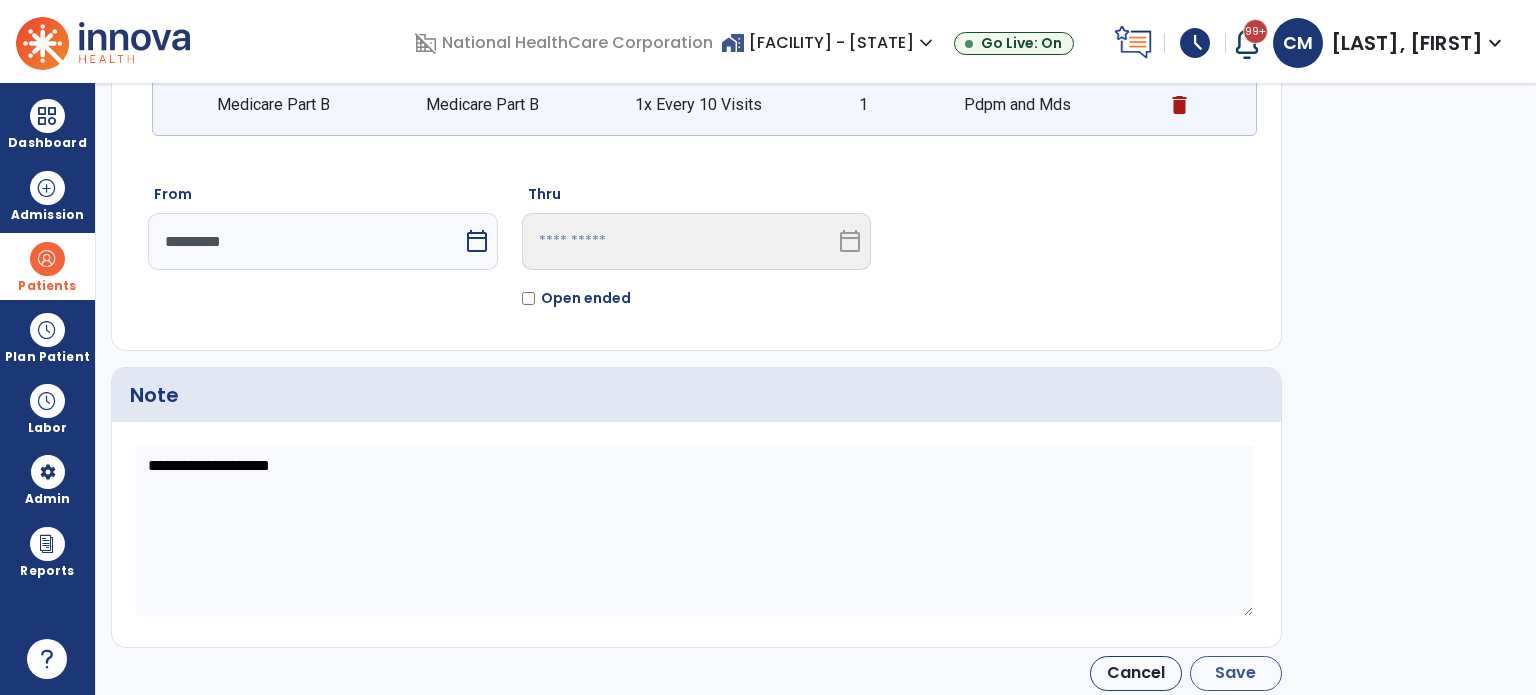 type on "*********" 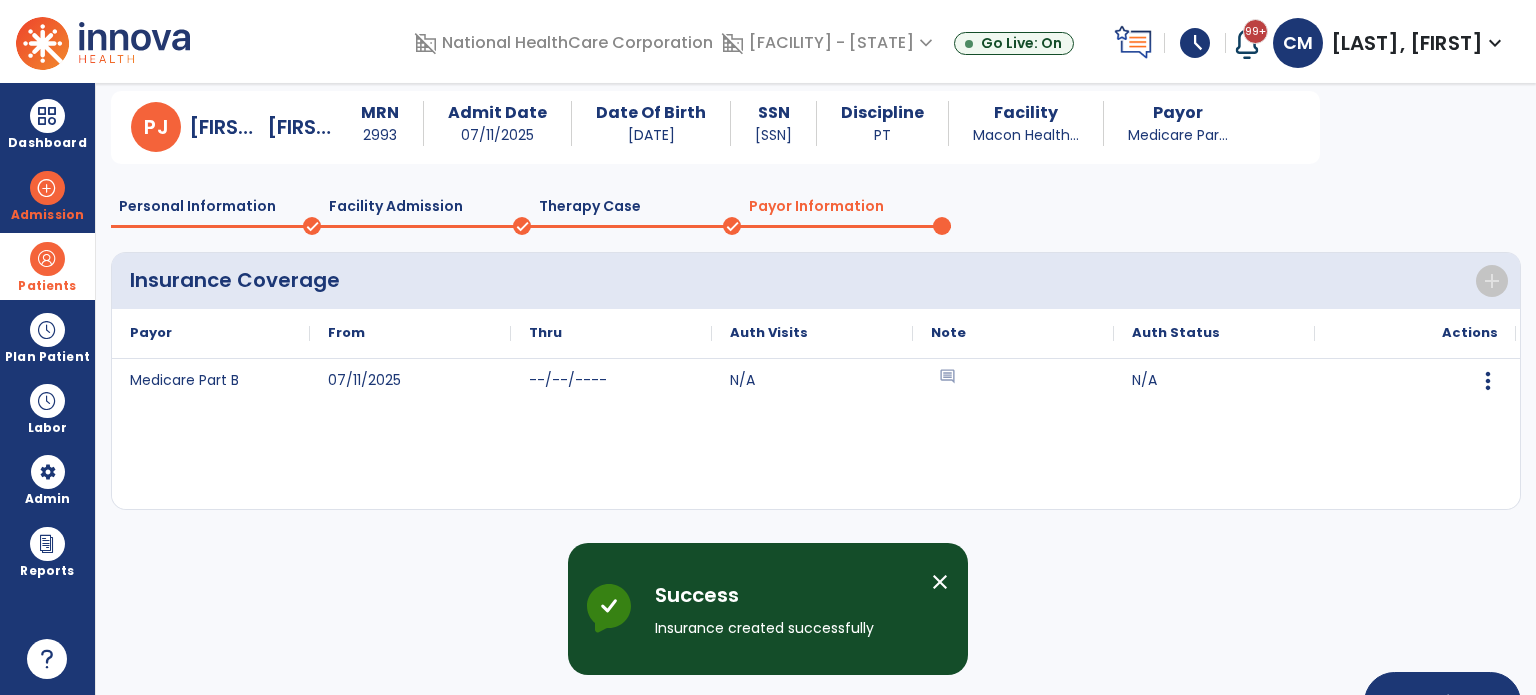 scroll, scrollTop: 119, scrollLeft: 0, axis: vertical 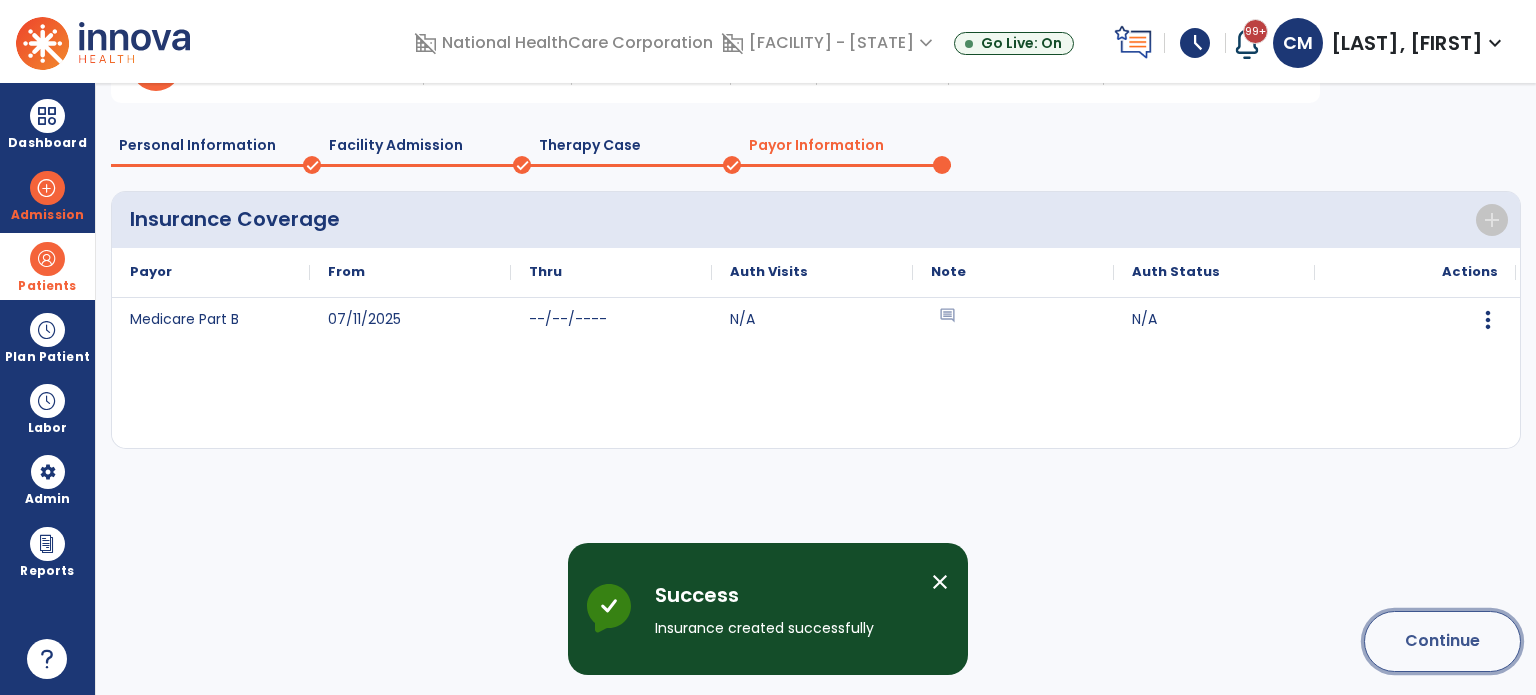 click on "Continue" 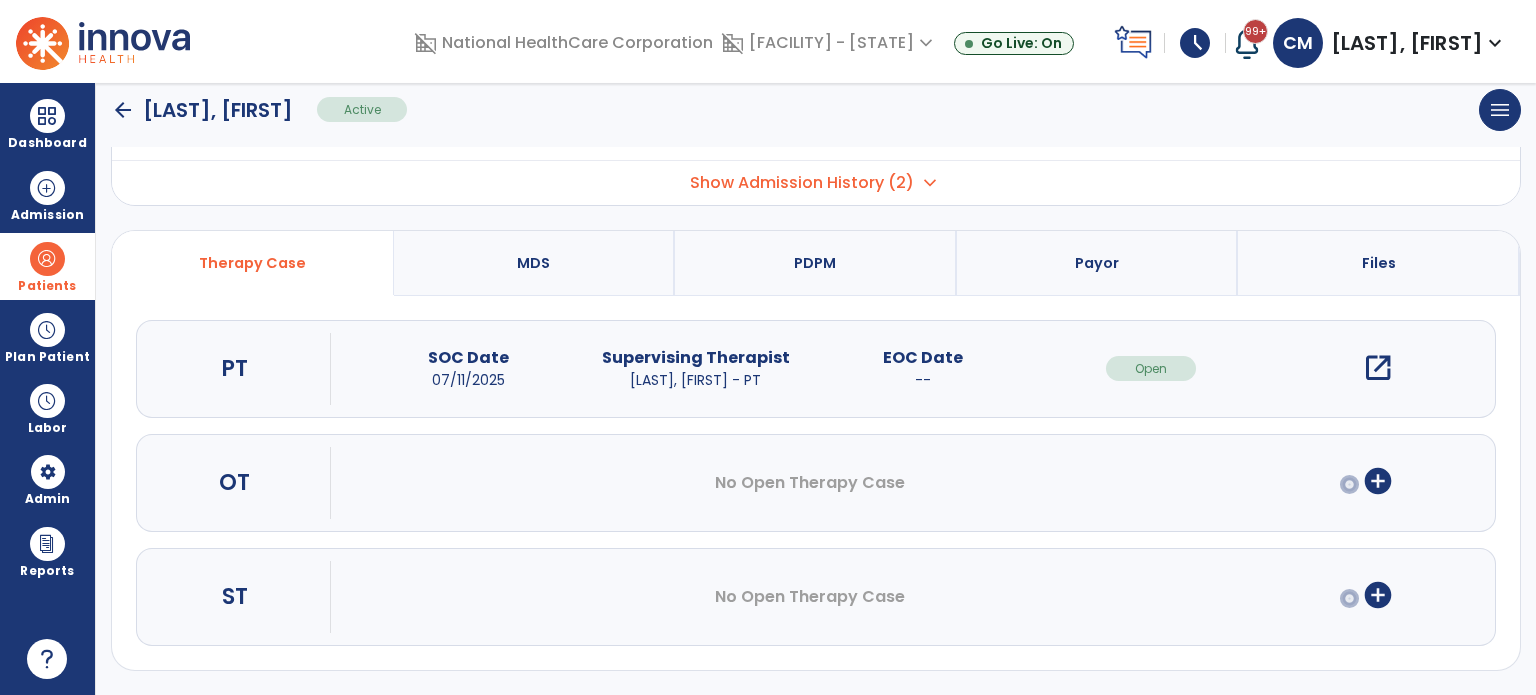scroll, scrollTop: 107, scrollLeft: 0, axis: vertical 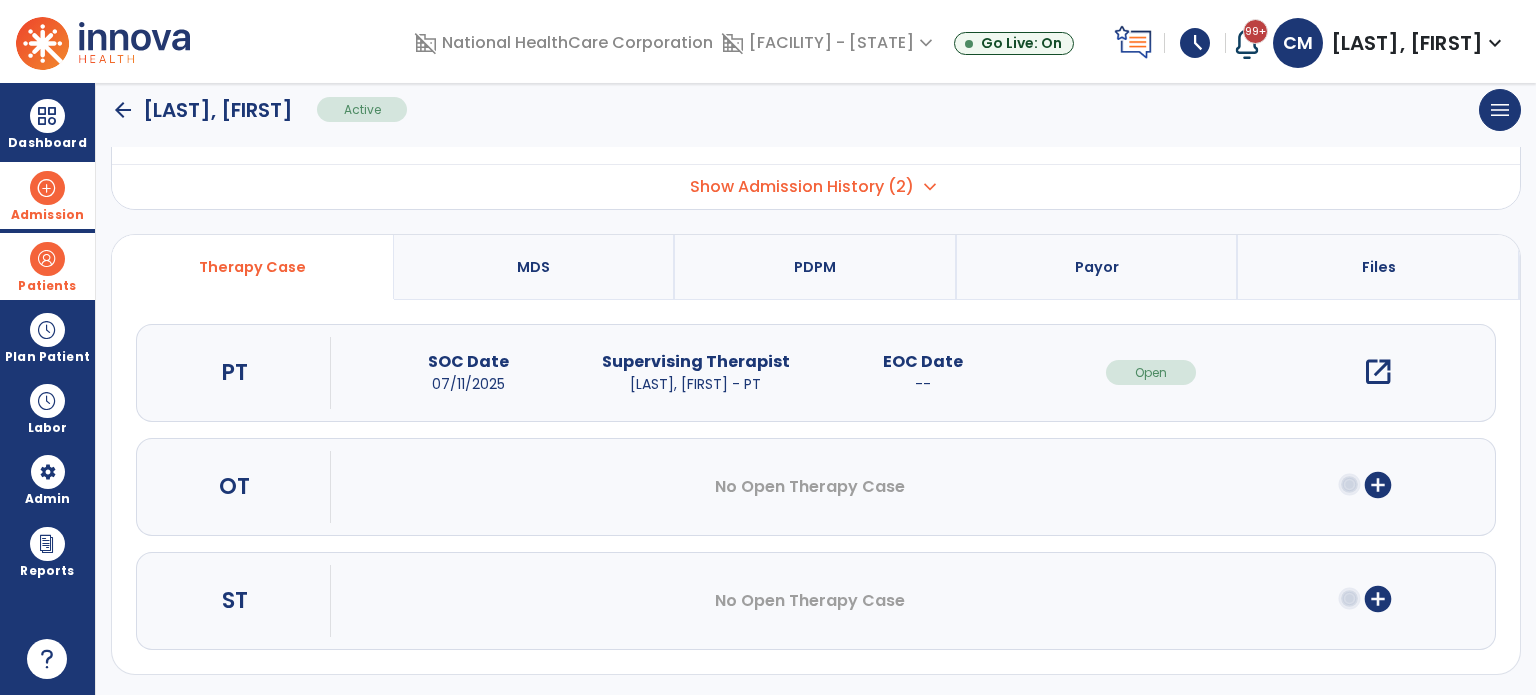 click on "Admission" at bounding box center [47, 215] 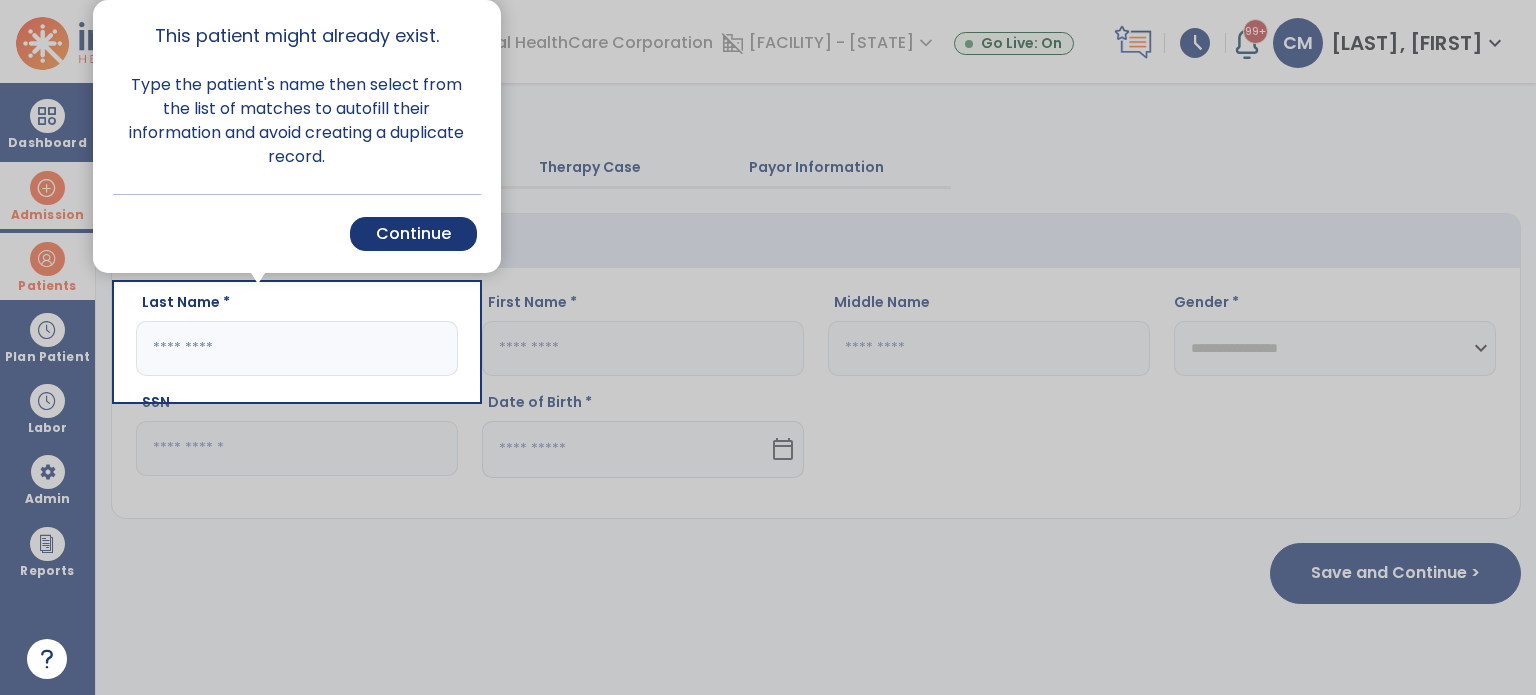 scroll, scrollTop: 0, scrollLeft: 0, axis: both 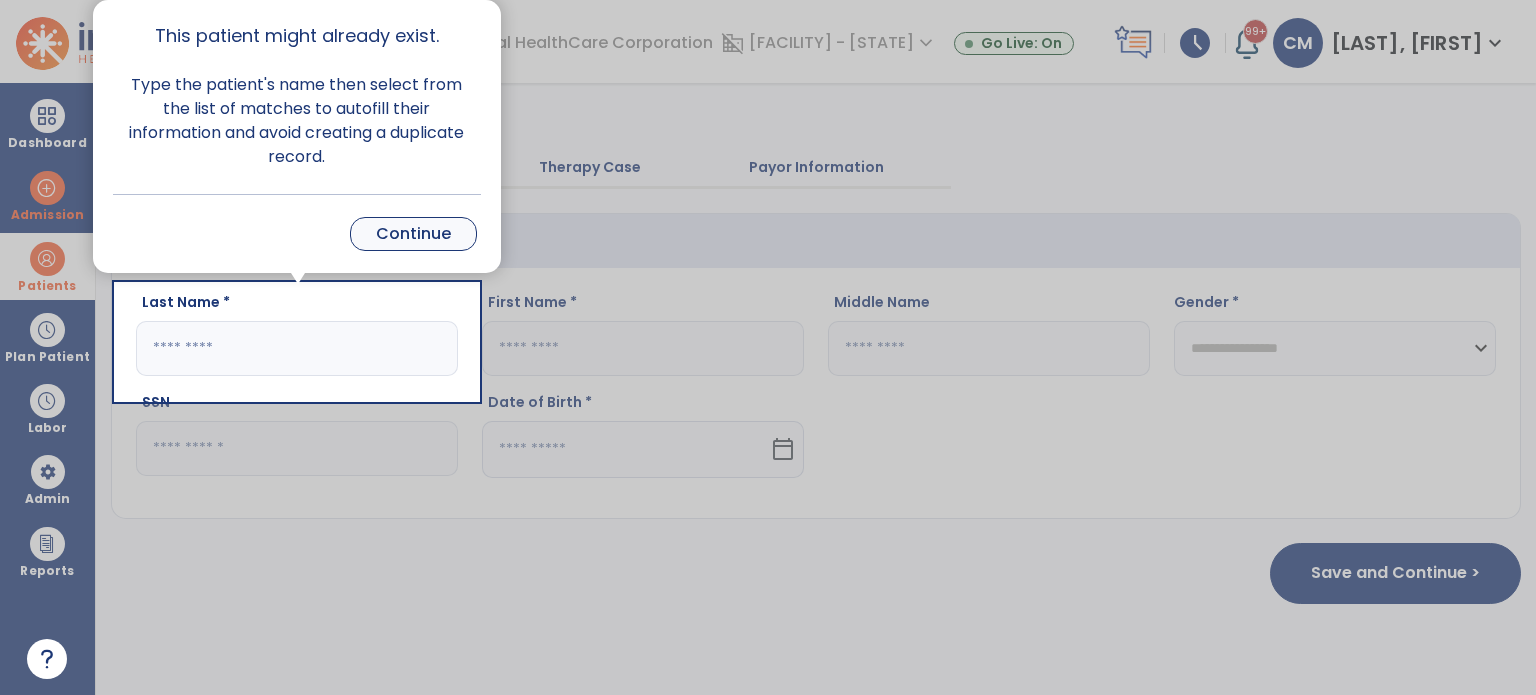 click on "Continue" at bounding box center (413, 234) 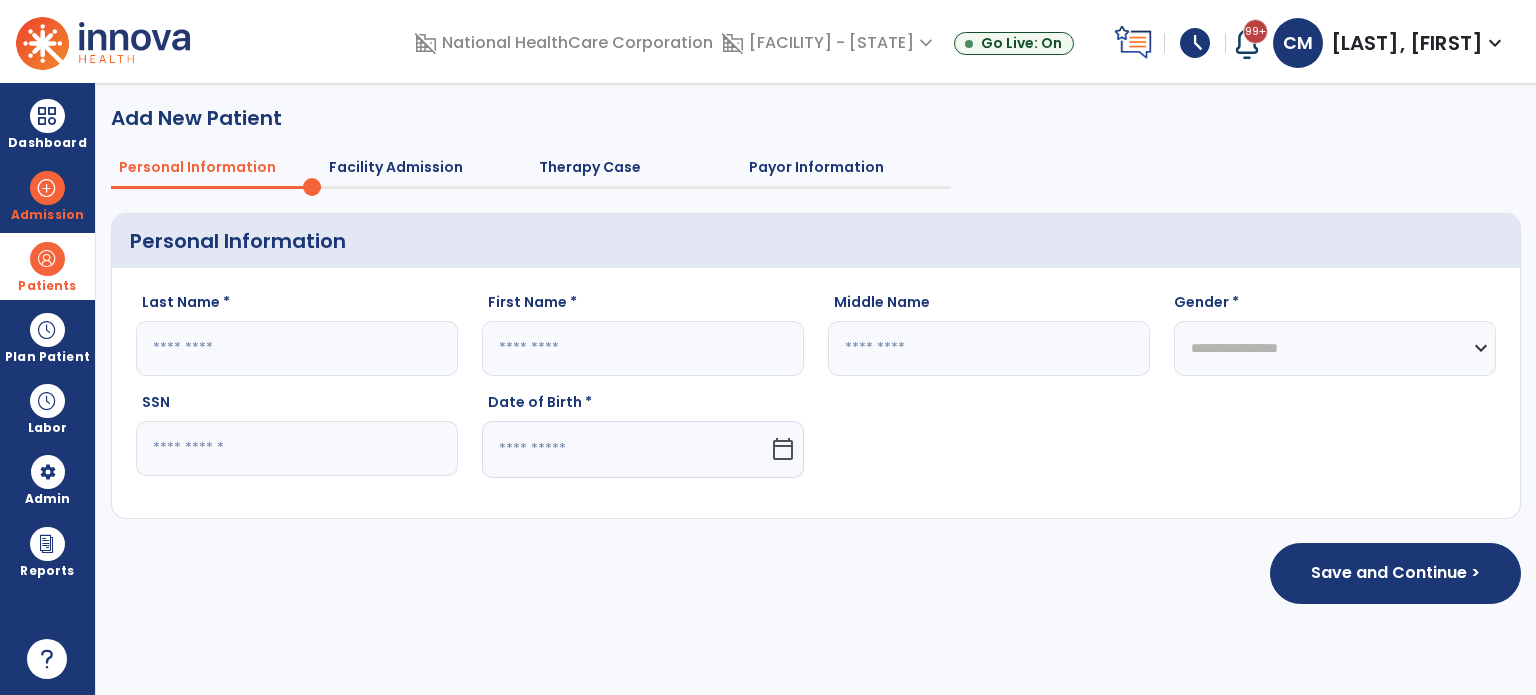 click 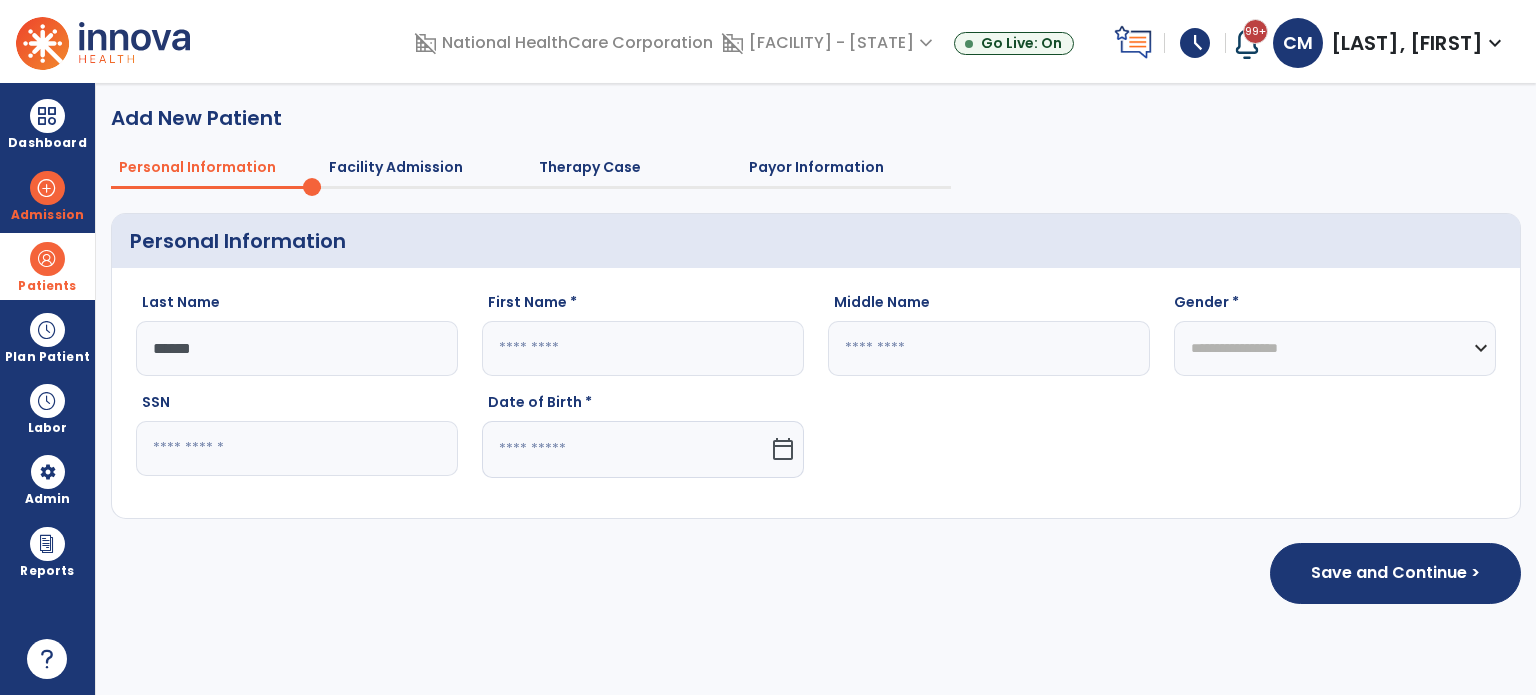 click on "Save and Continue >" 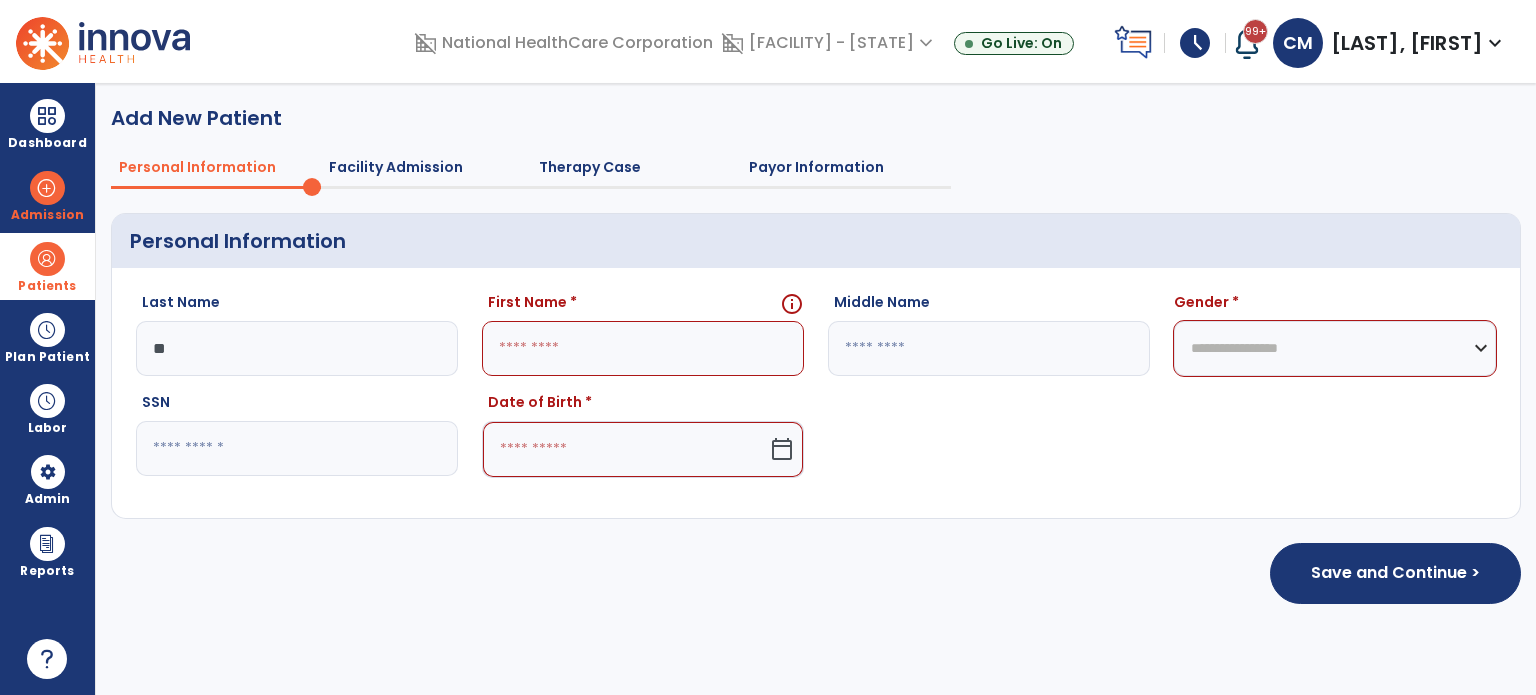 type on "*" 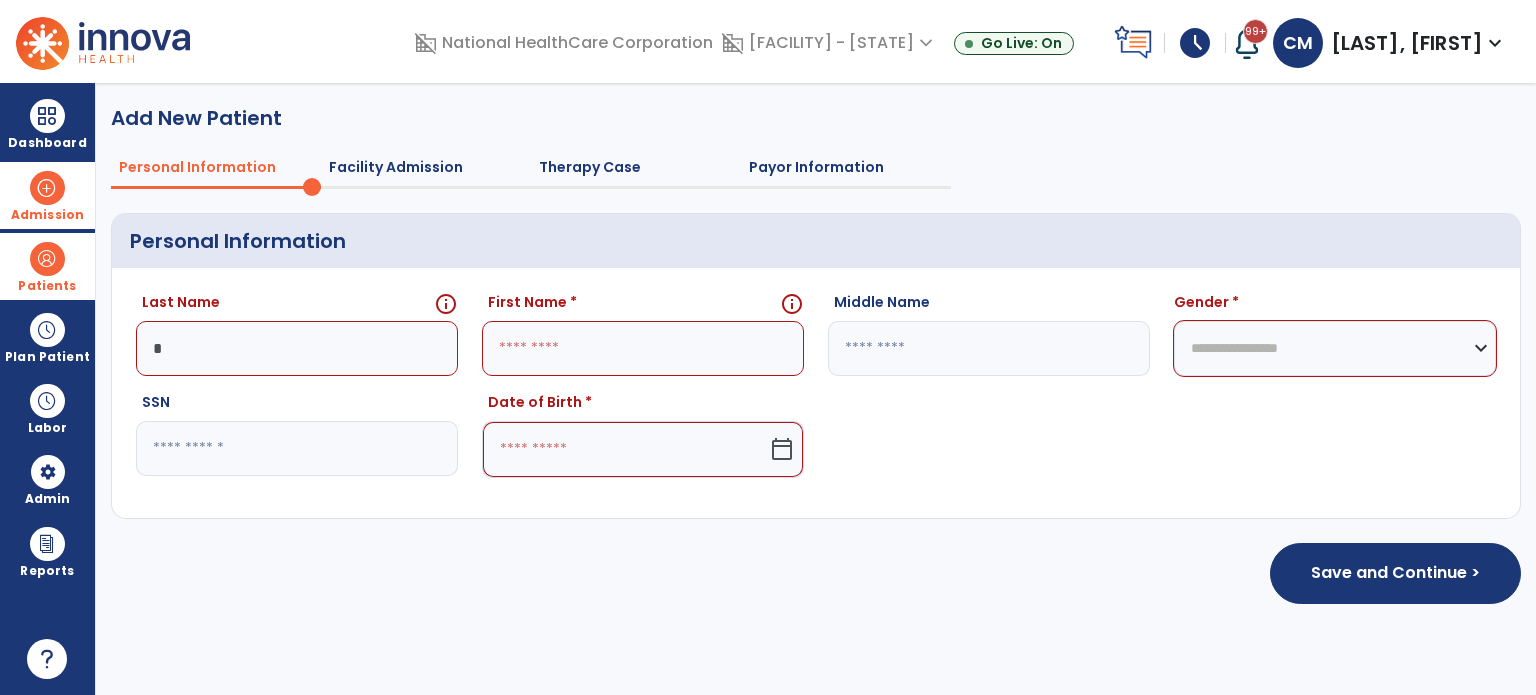 click on "Admission" at bounding box center [47, 215] 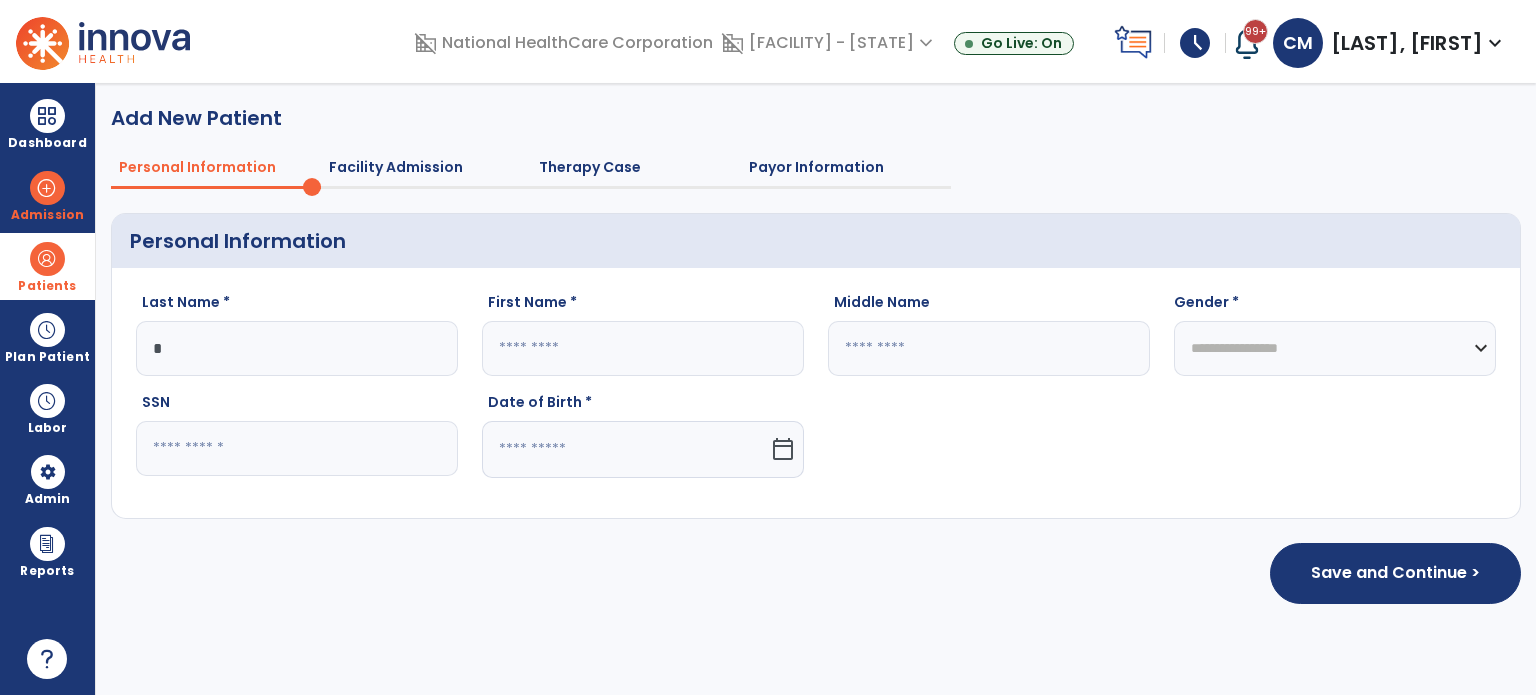 click on "*" 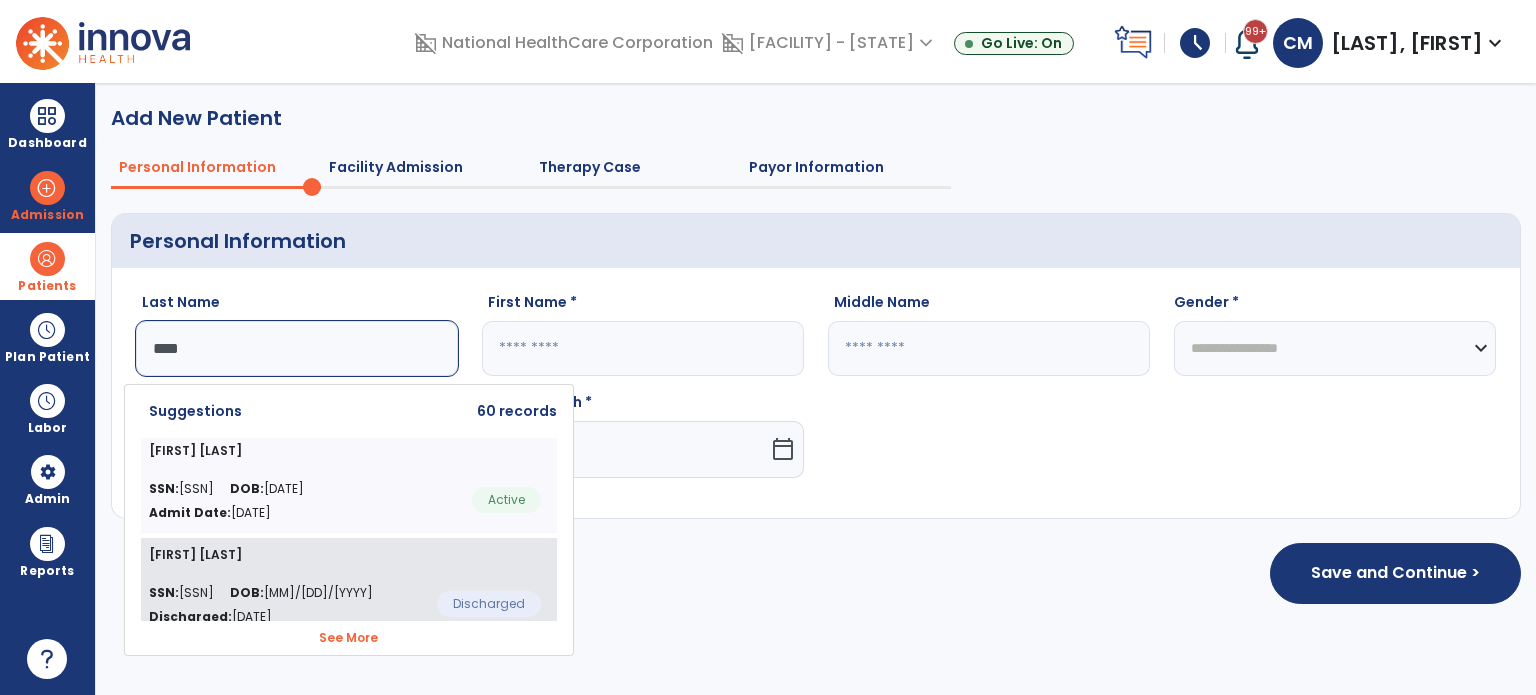 click on "SSN:  [SSN]" 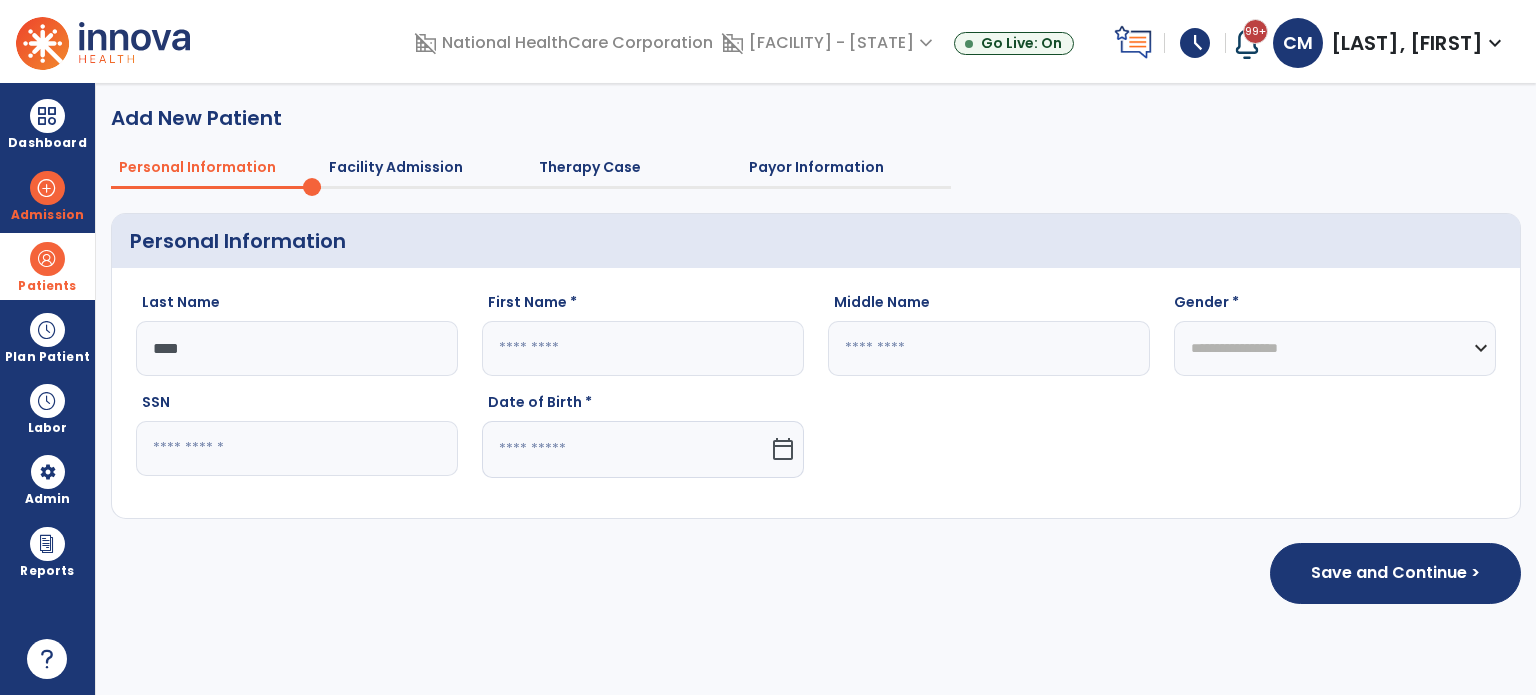 type on "**********" 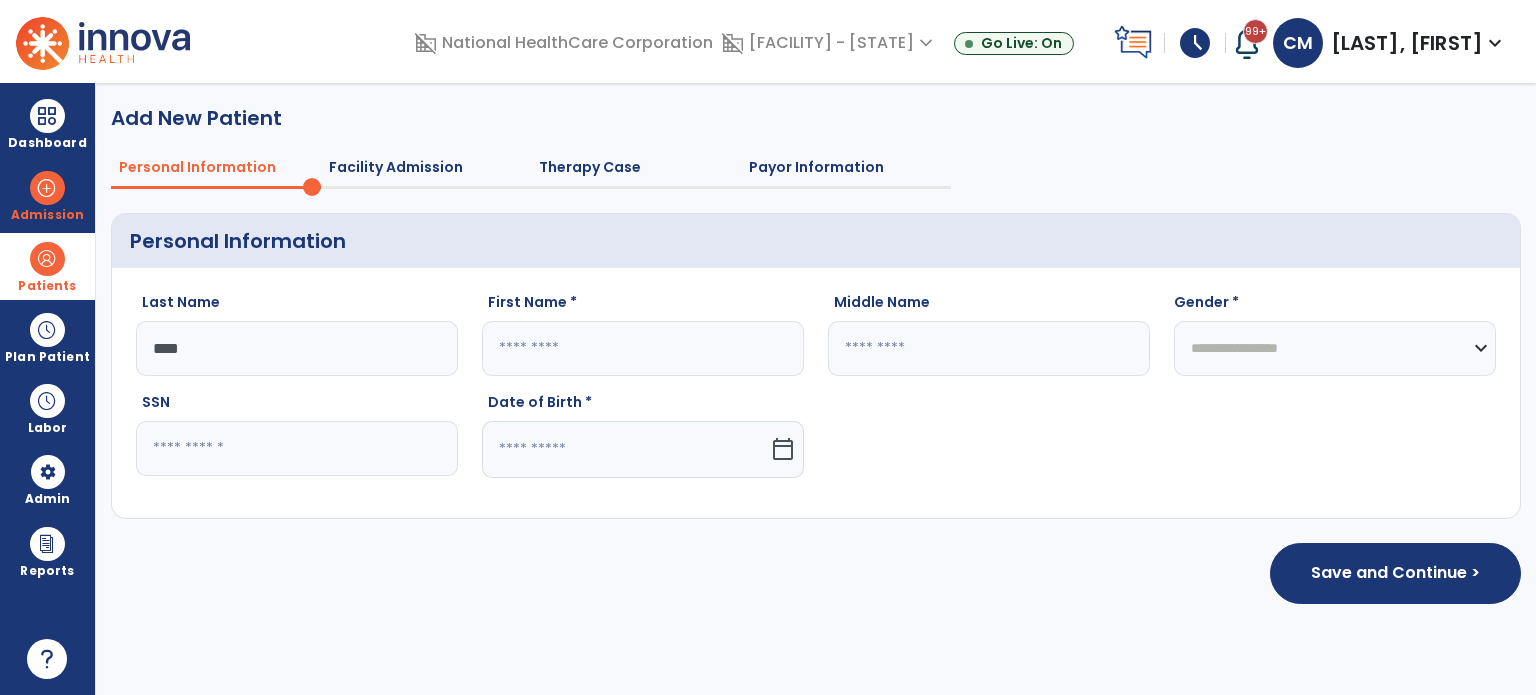 type on "*****" 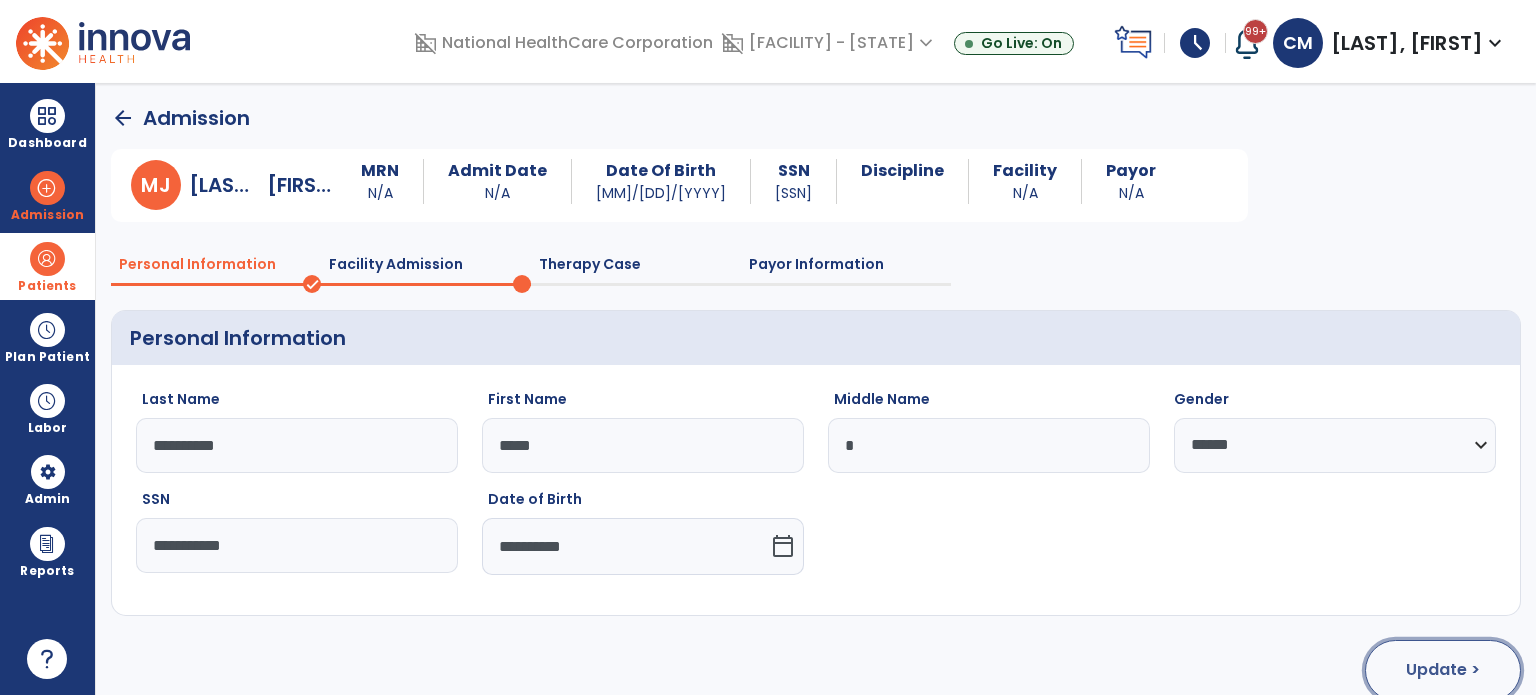 click on "Update >" 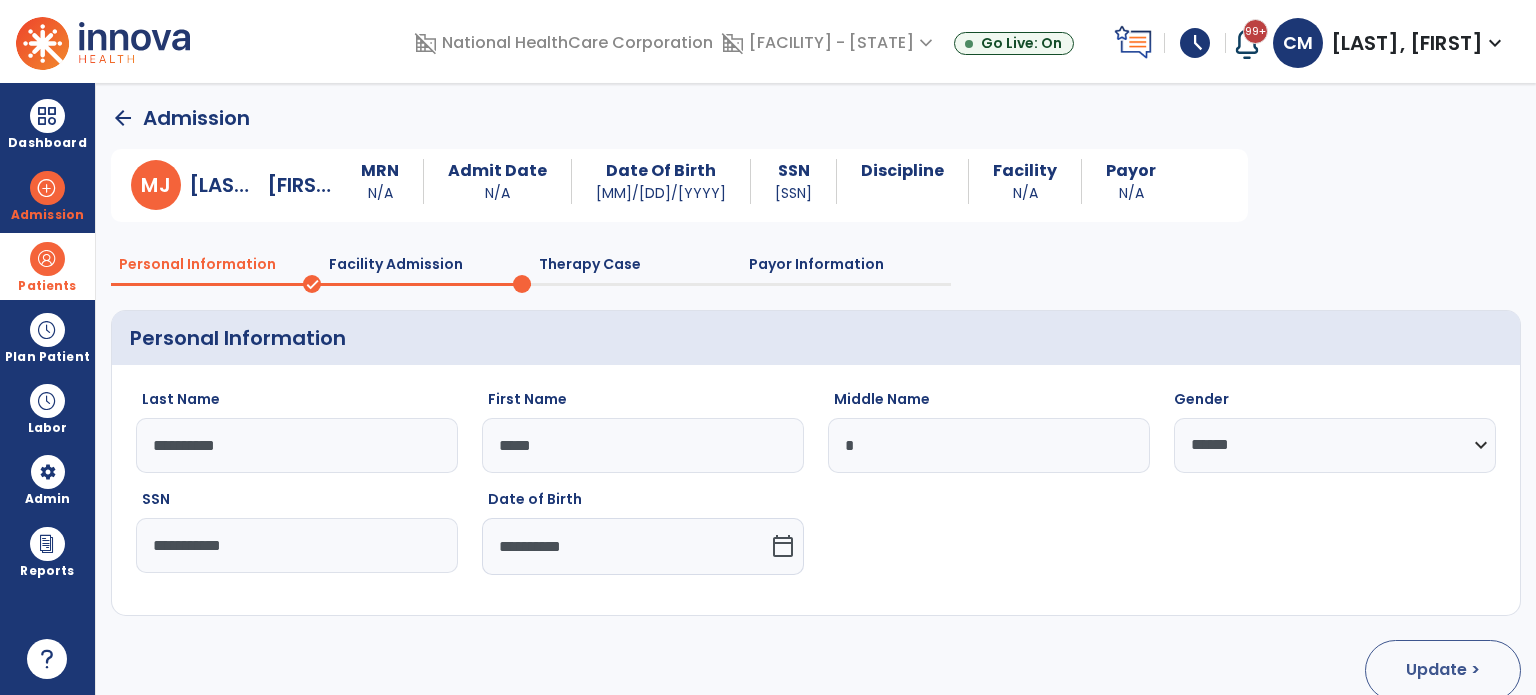 select on "**********" 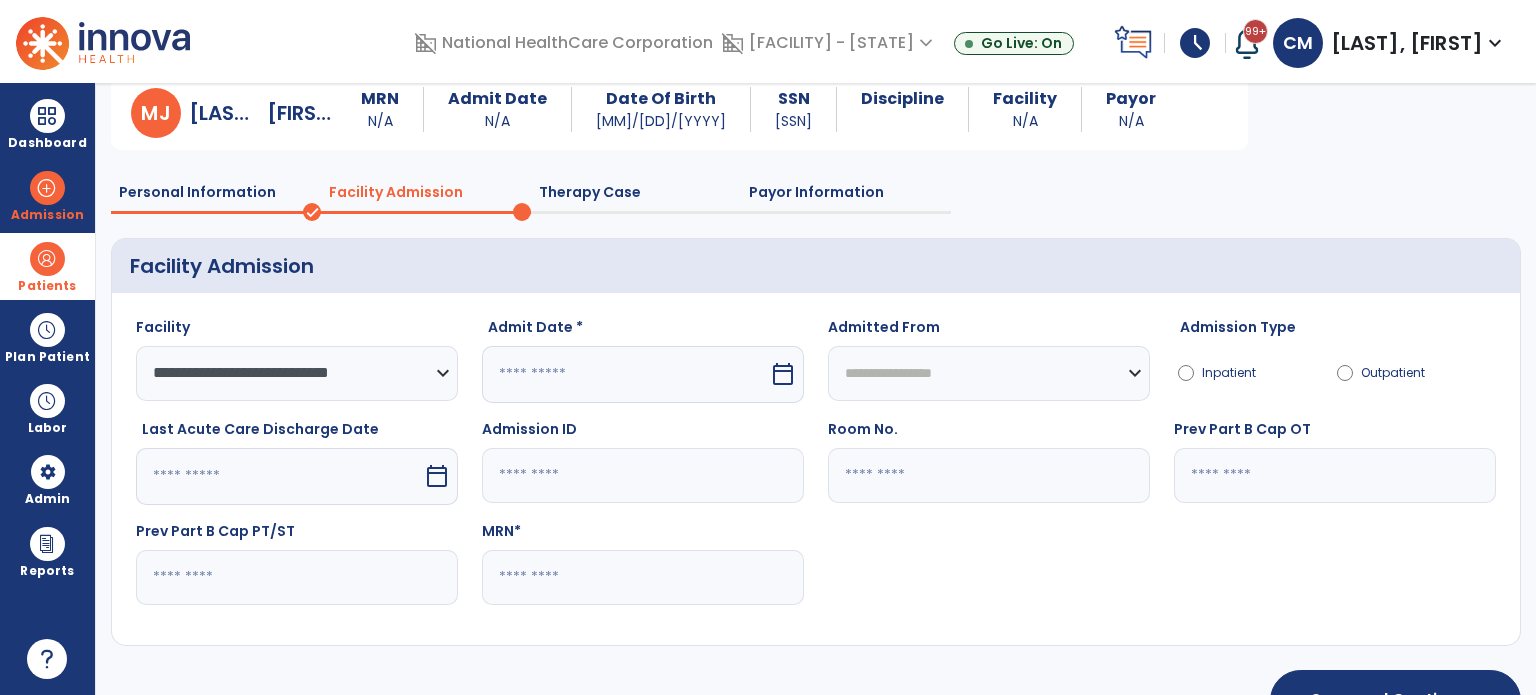 scroll, scrollTop: 130, scrollLeft: 0, axis: vertical 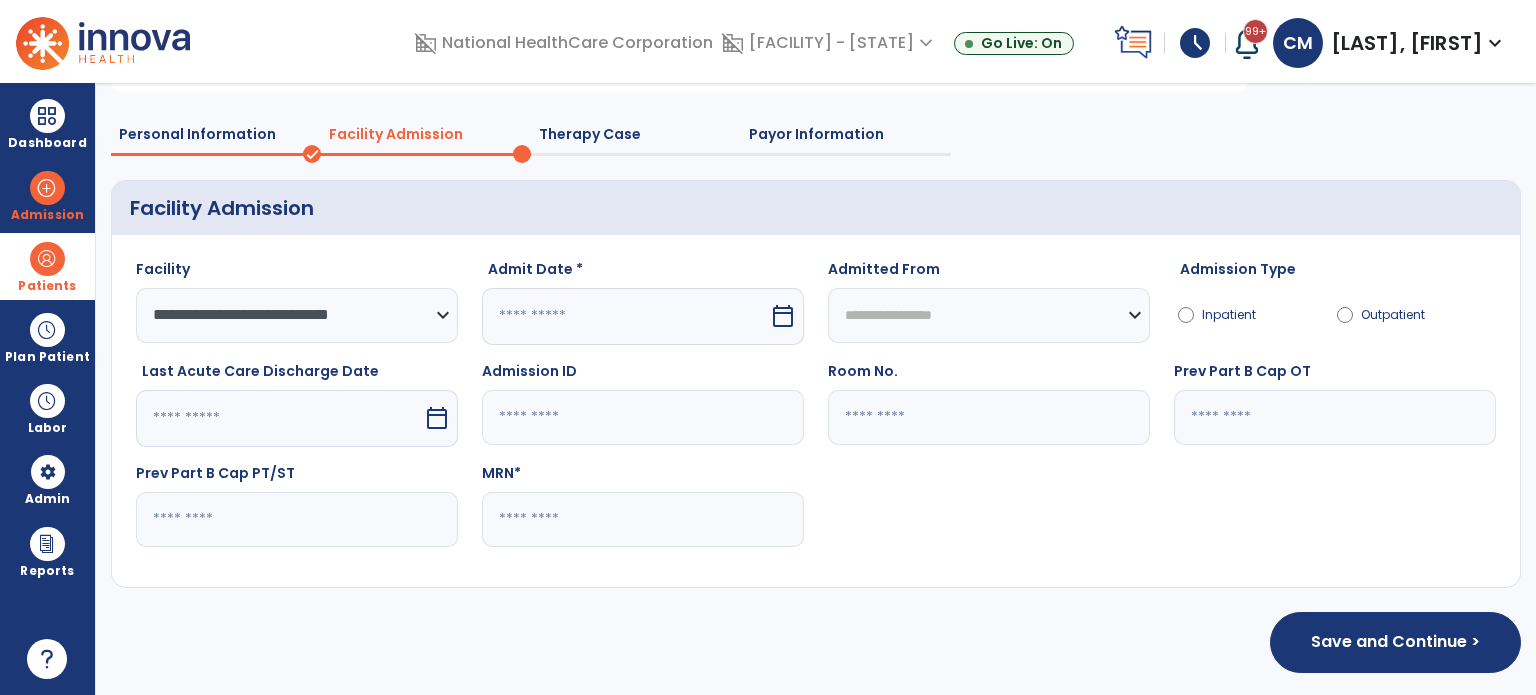 click on "calendar_today" at bounding box center (785, 316) 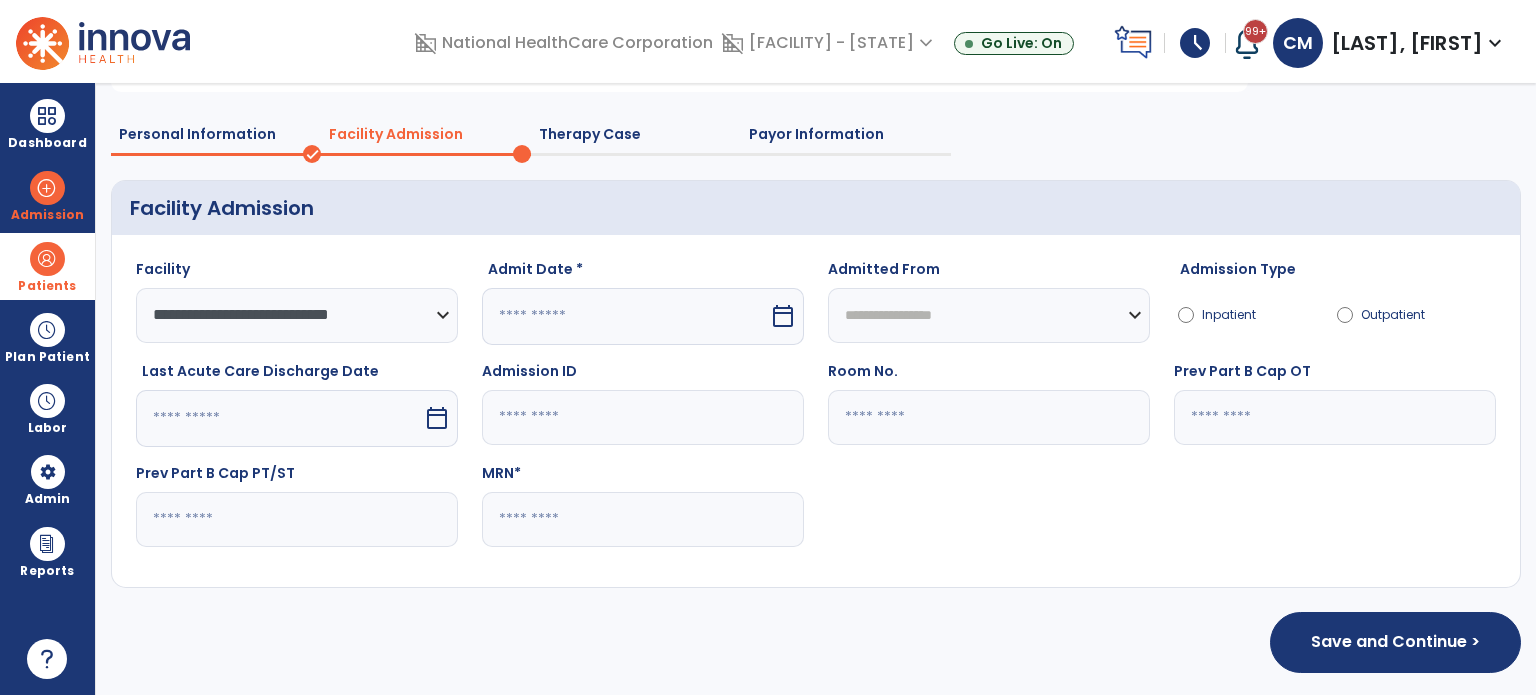 select on "*" 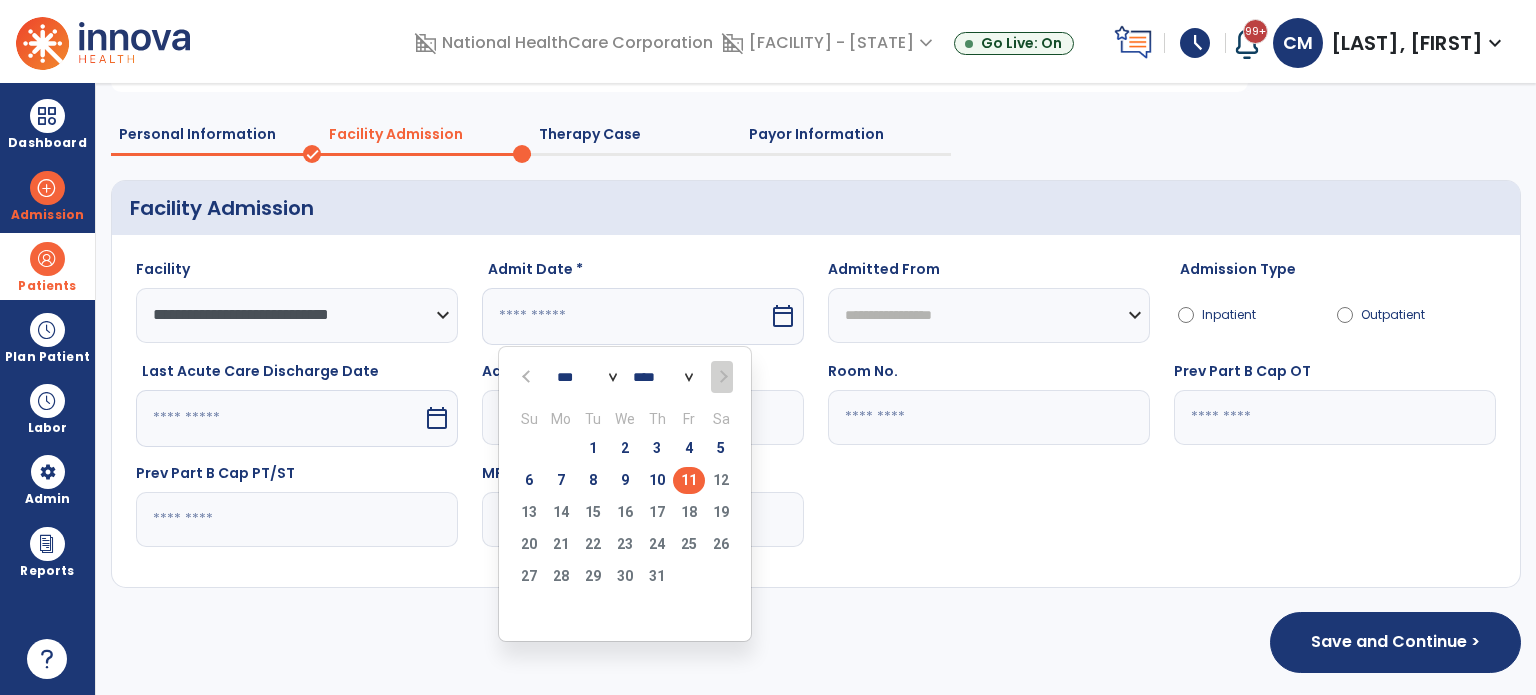 click on "11" at bounding box center (689, 480) 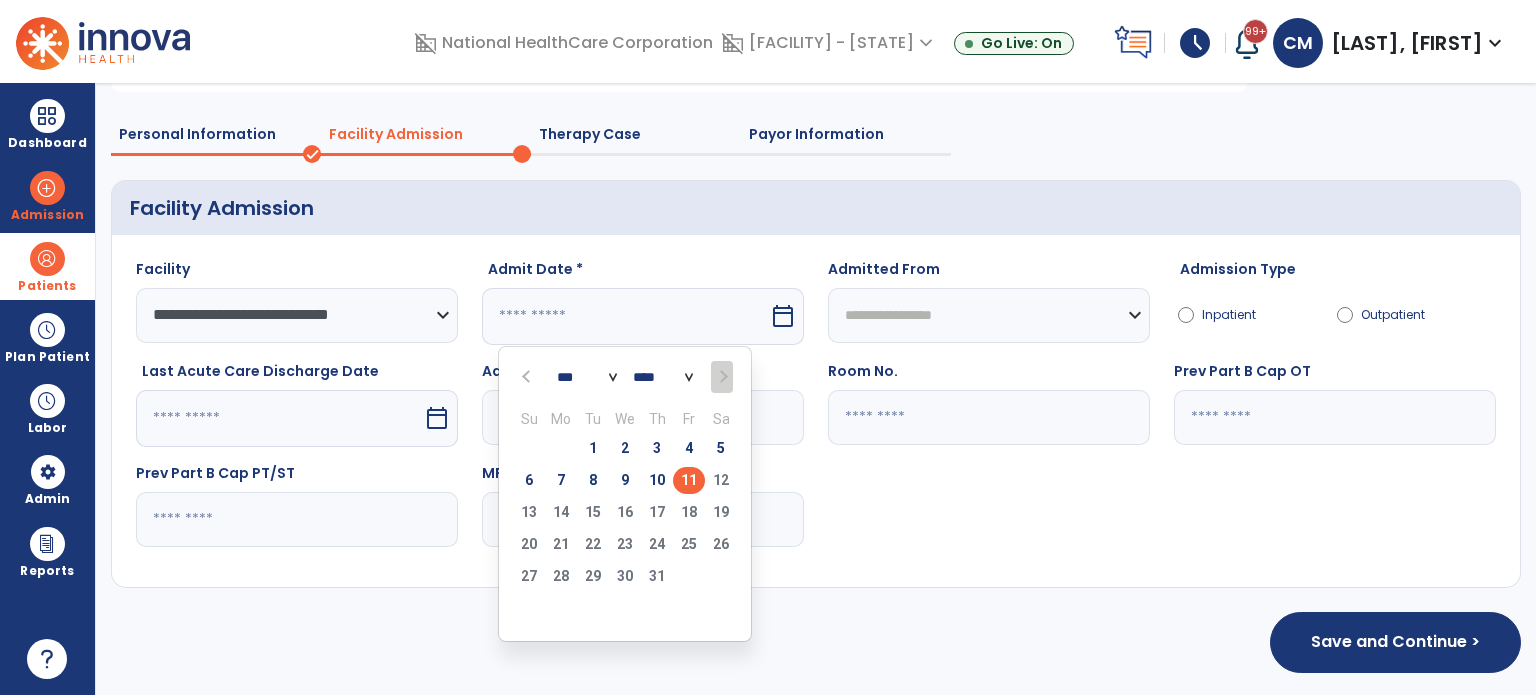 type on "*********" 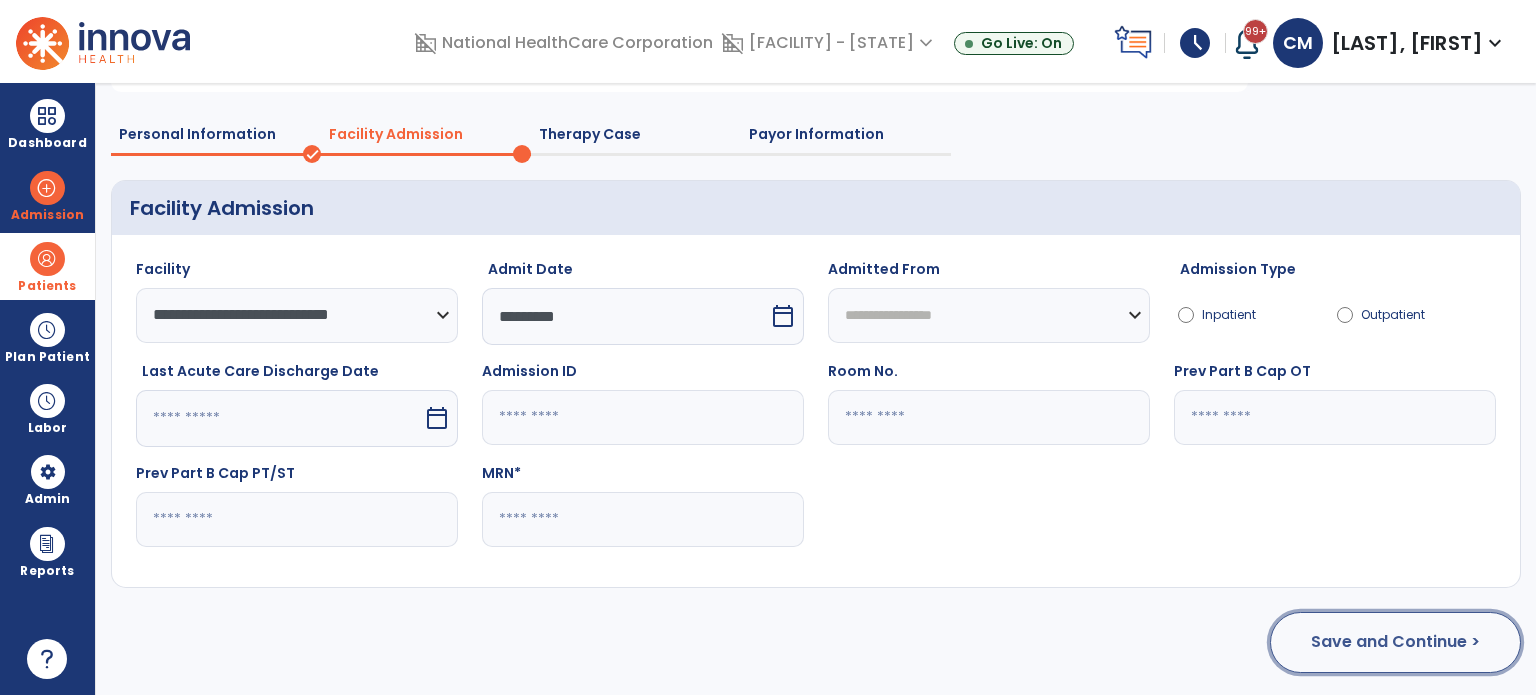 click on "Save and Continue >" 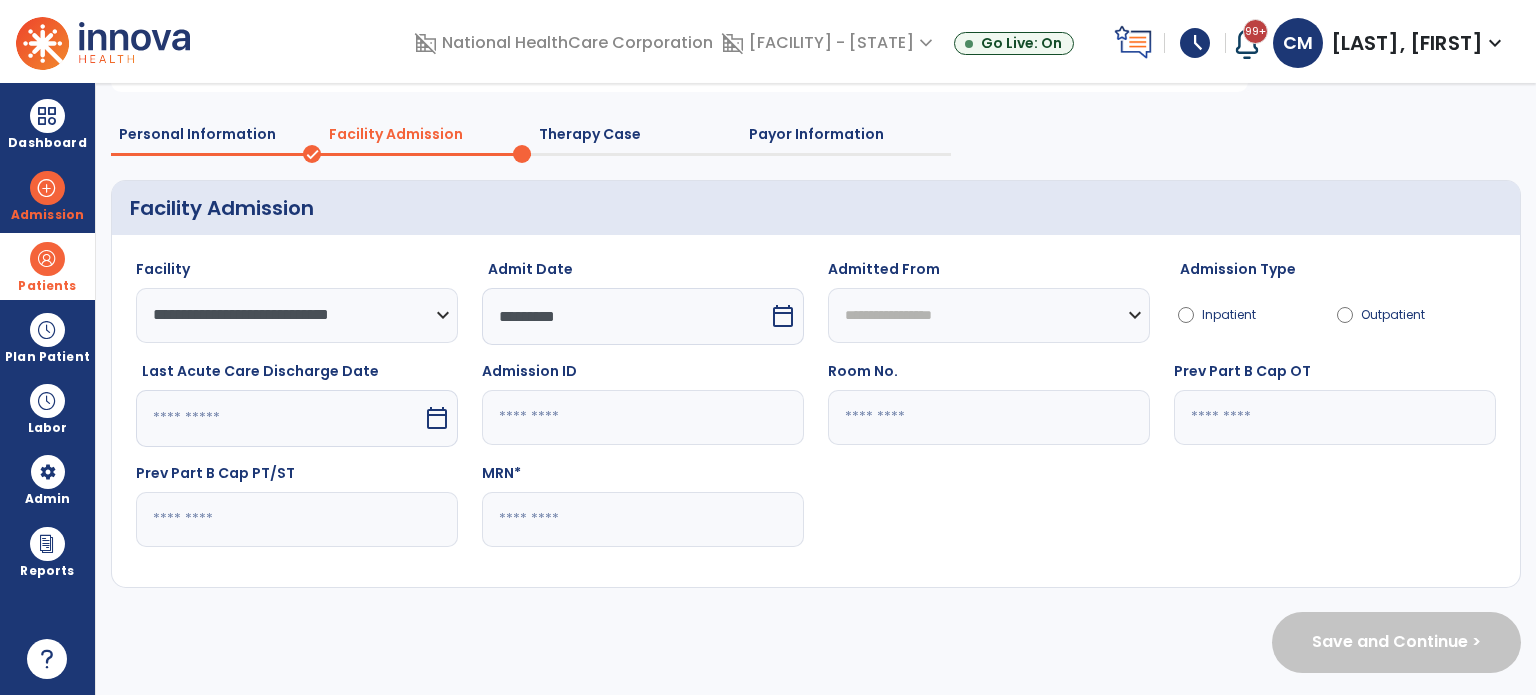 scroll, scrollTop: 0, scrollLeft: 0, axis: both 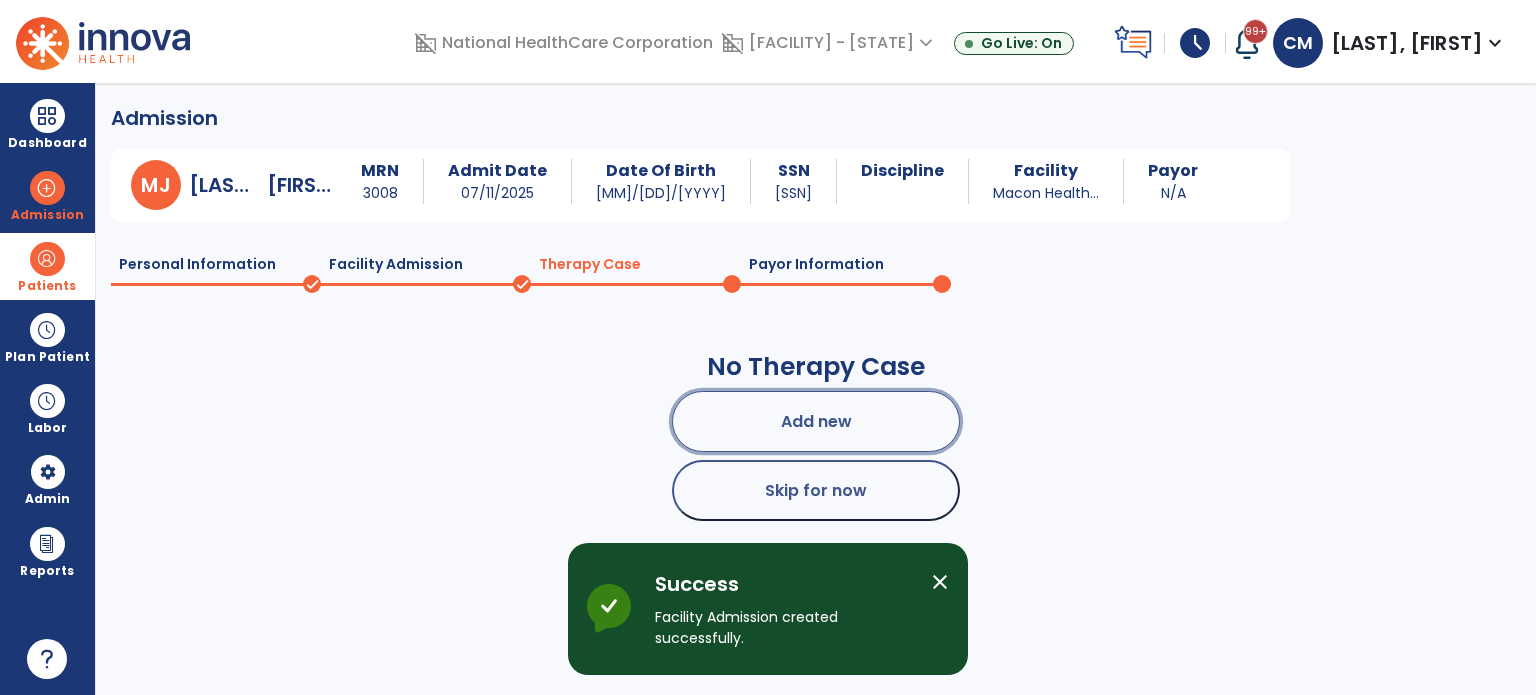 click on "Add new" at bounding box center (816, 421) 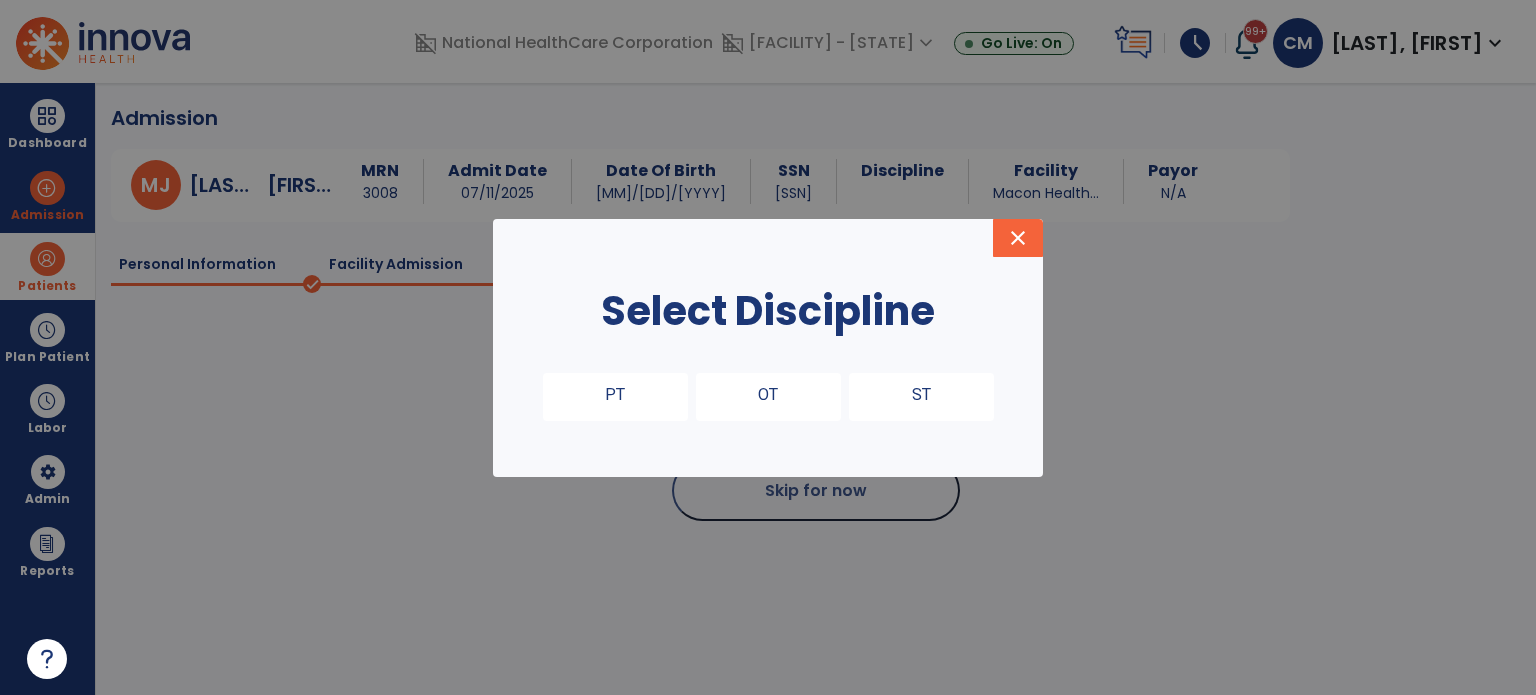 click on "PT" at bounding box center (615, 397) 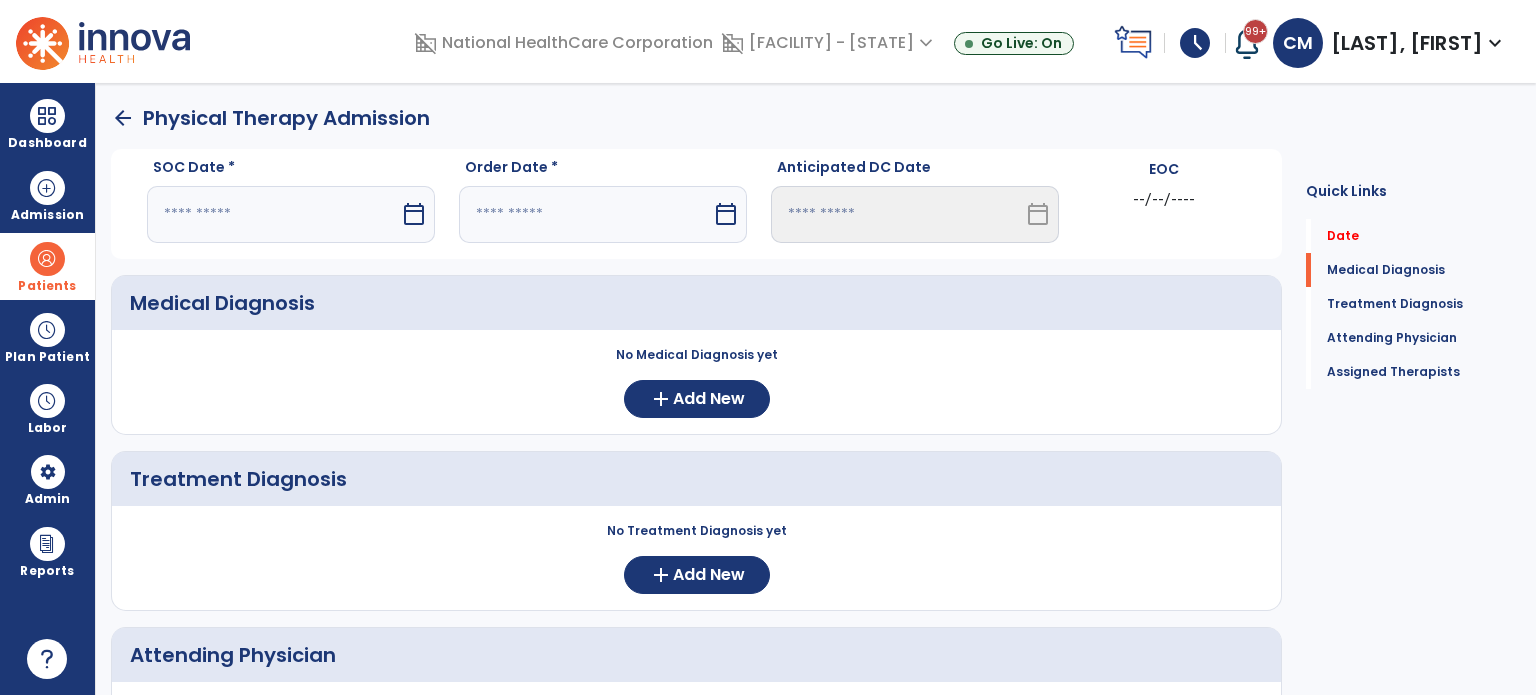 click on "calendar_today" at bounding box center [414, 214] 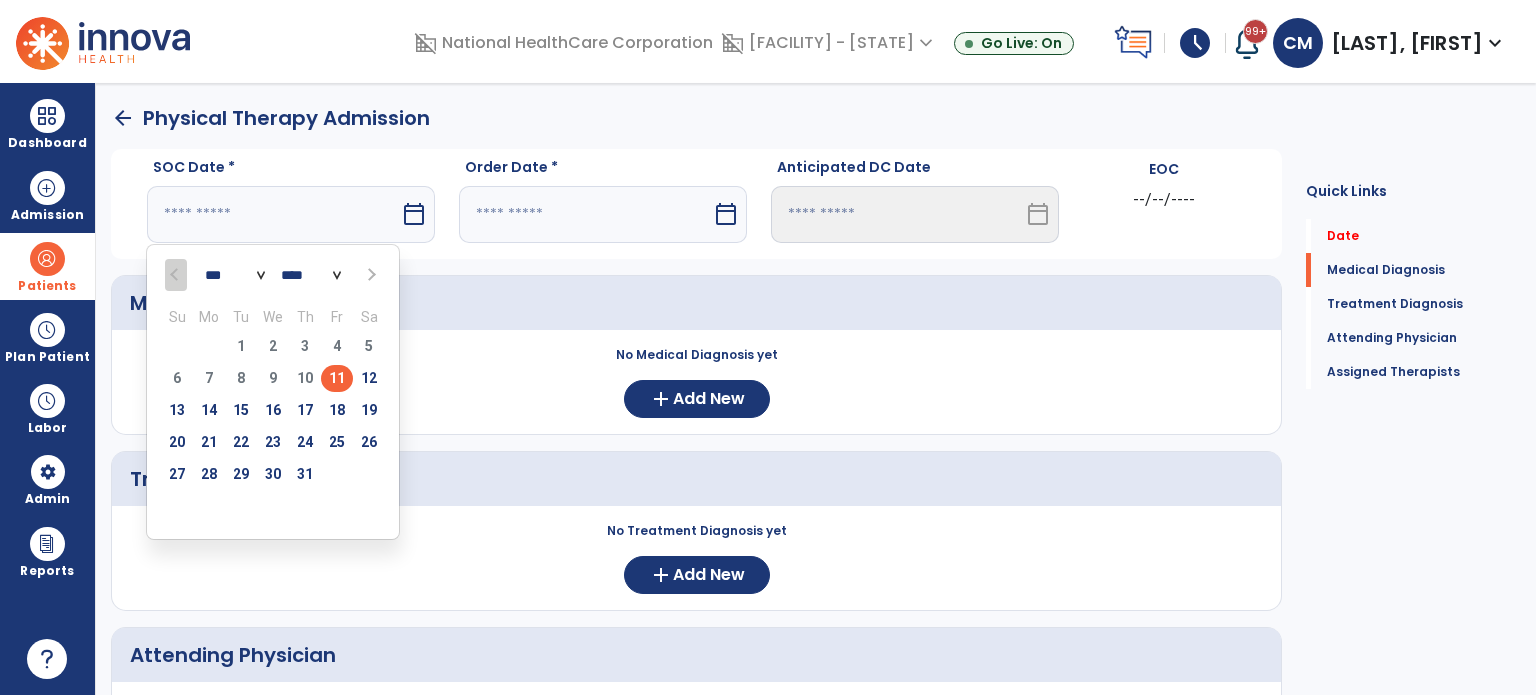 click on "11" at bounding box center [337, 378] 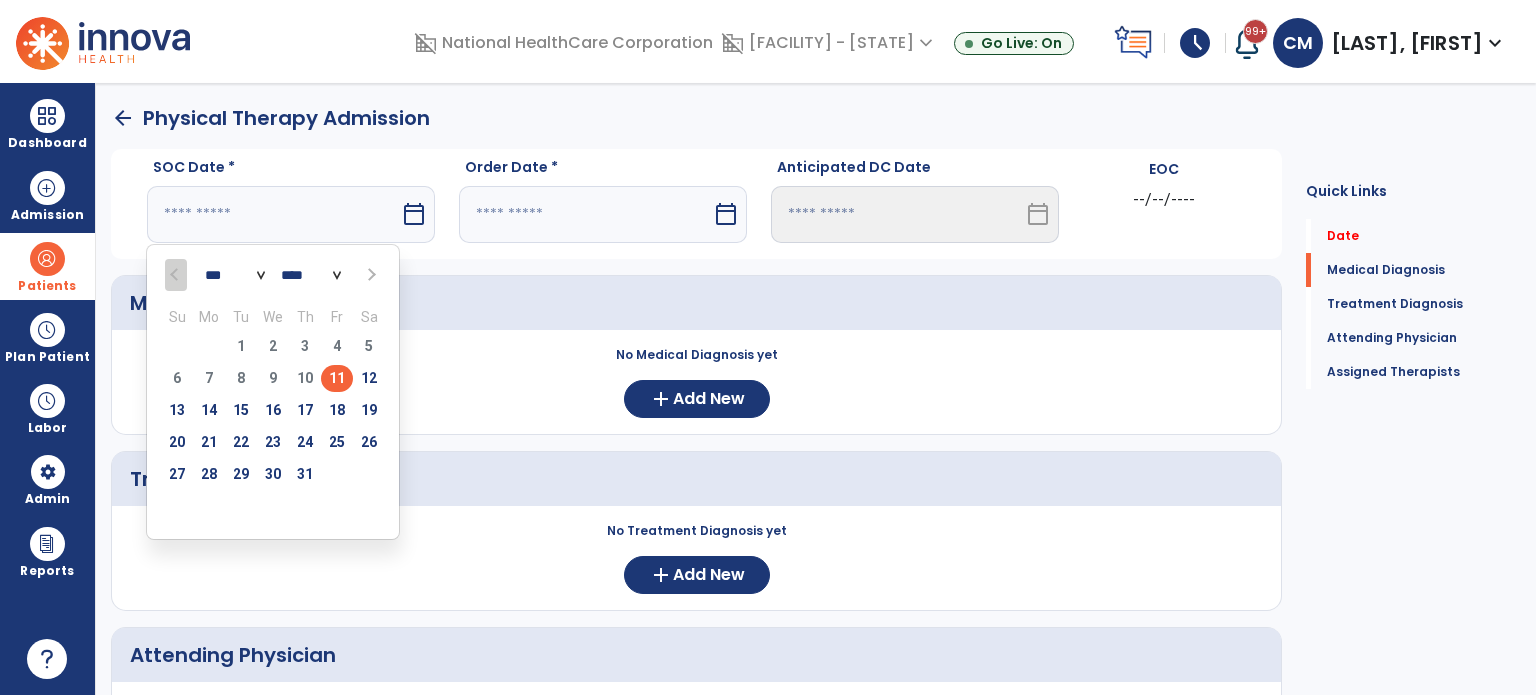 type on "*********" 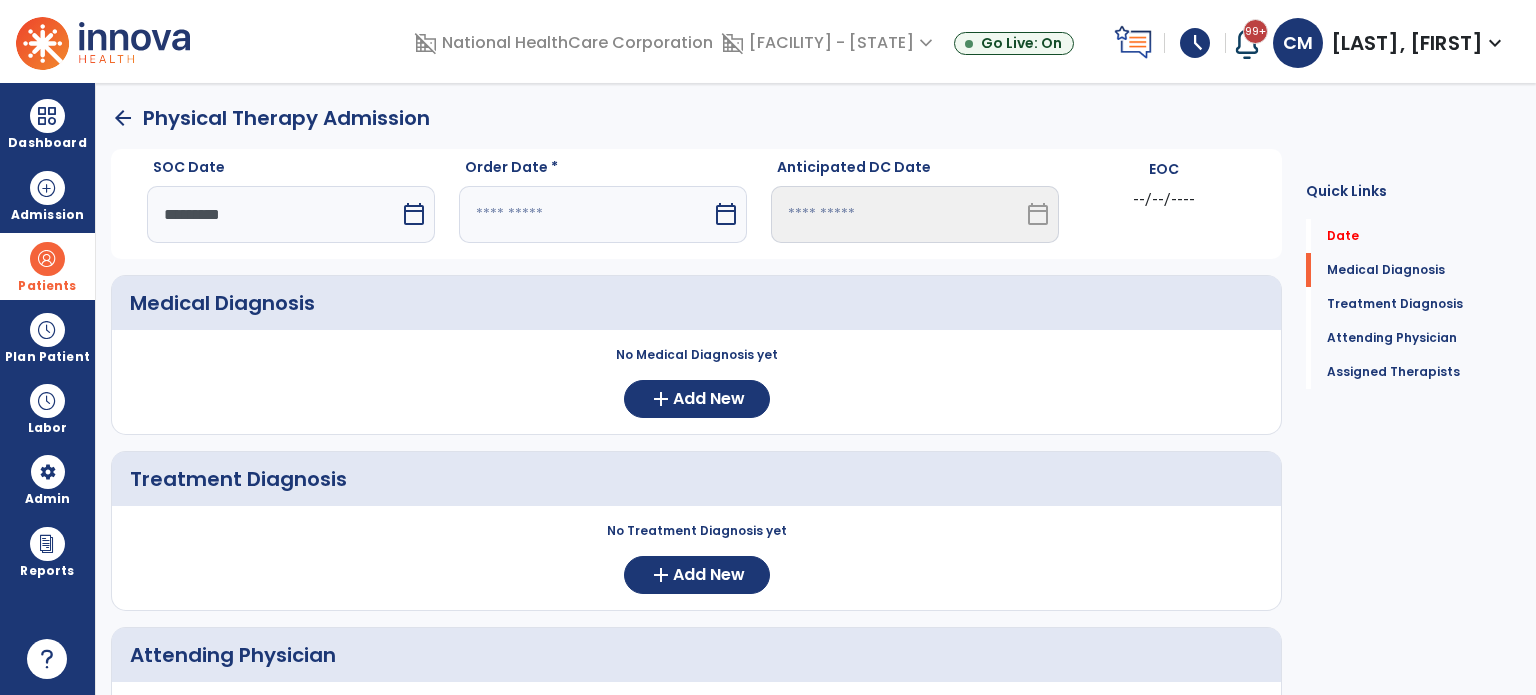 click on "calendar_today" at bounding box center (726, 214) 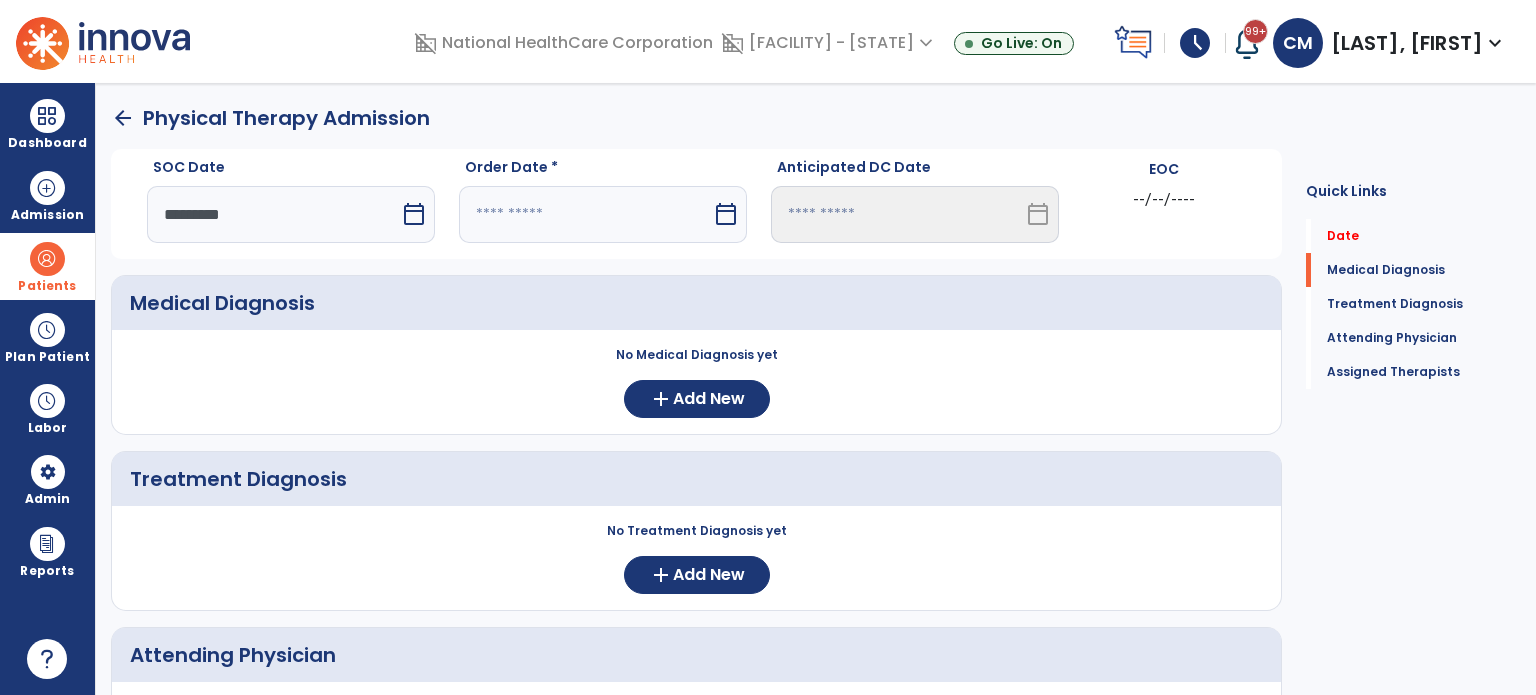 select on "*" 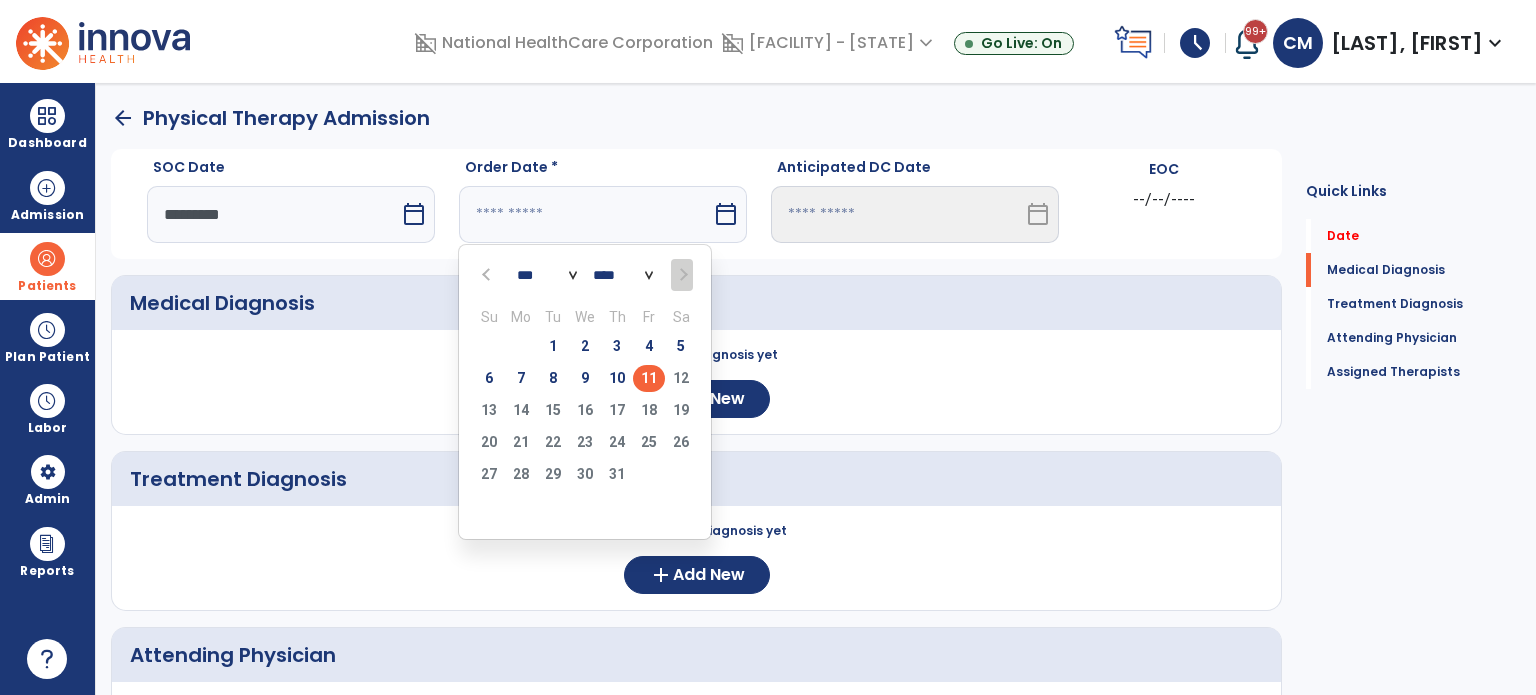 click on "11" at bounding box center (649, 378) 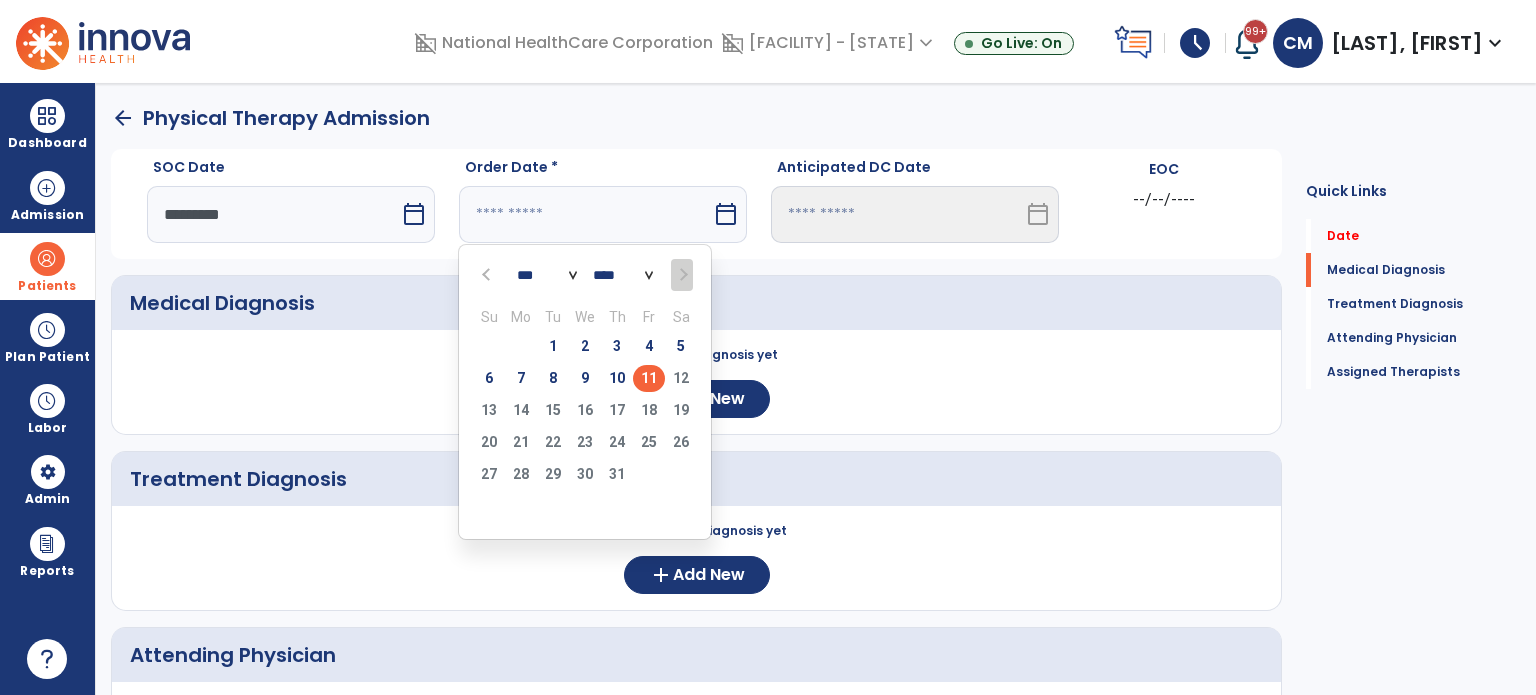 type on "*********" 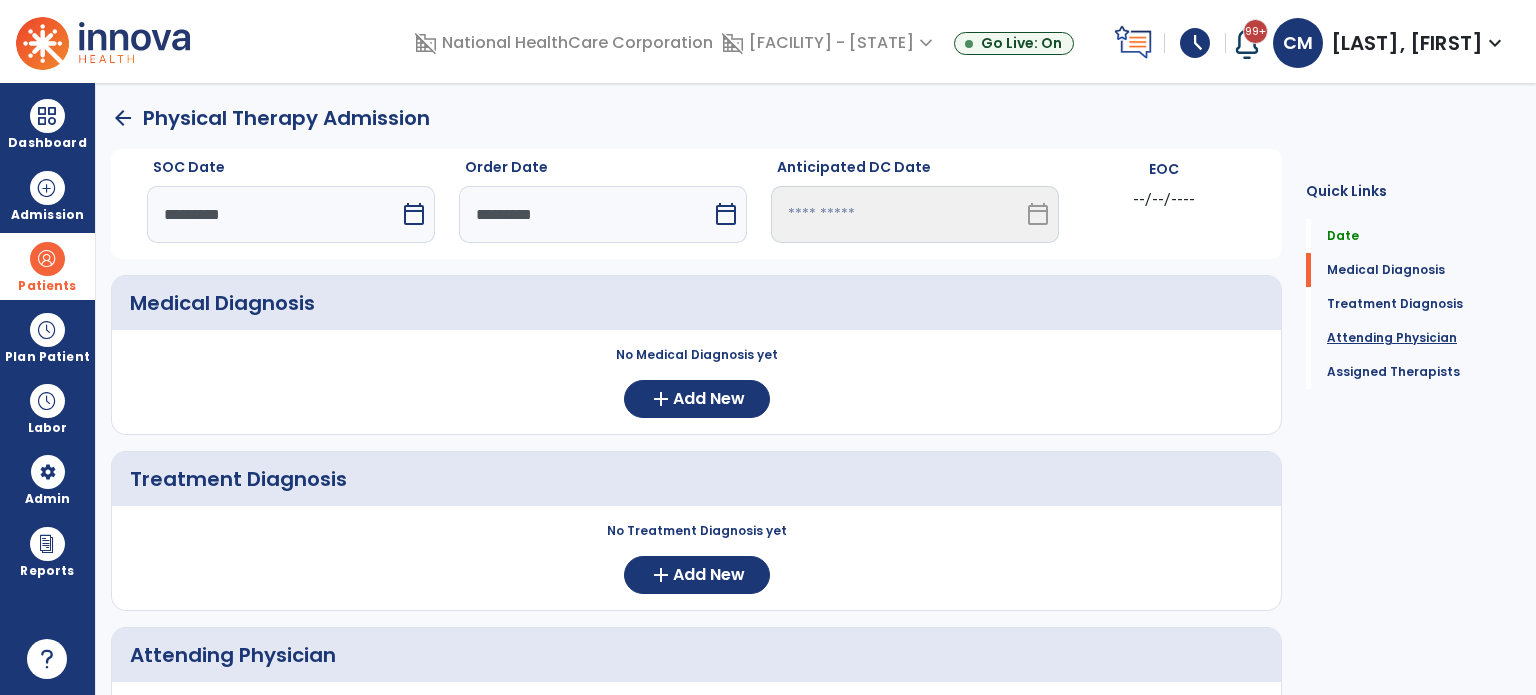 click on "Attending Physician" 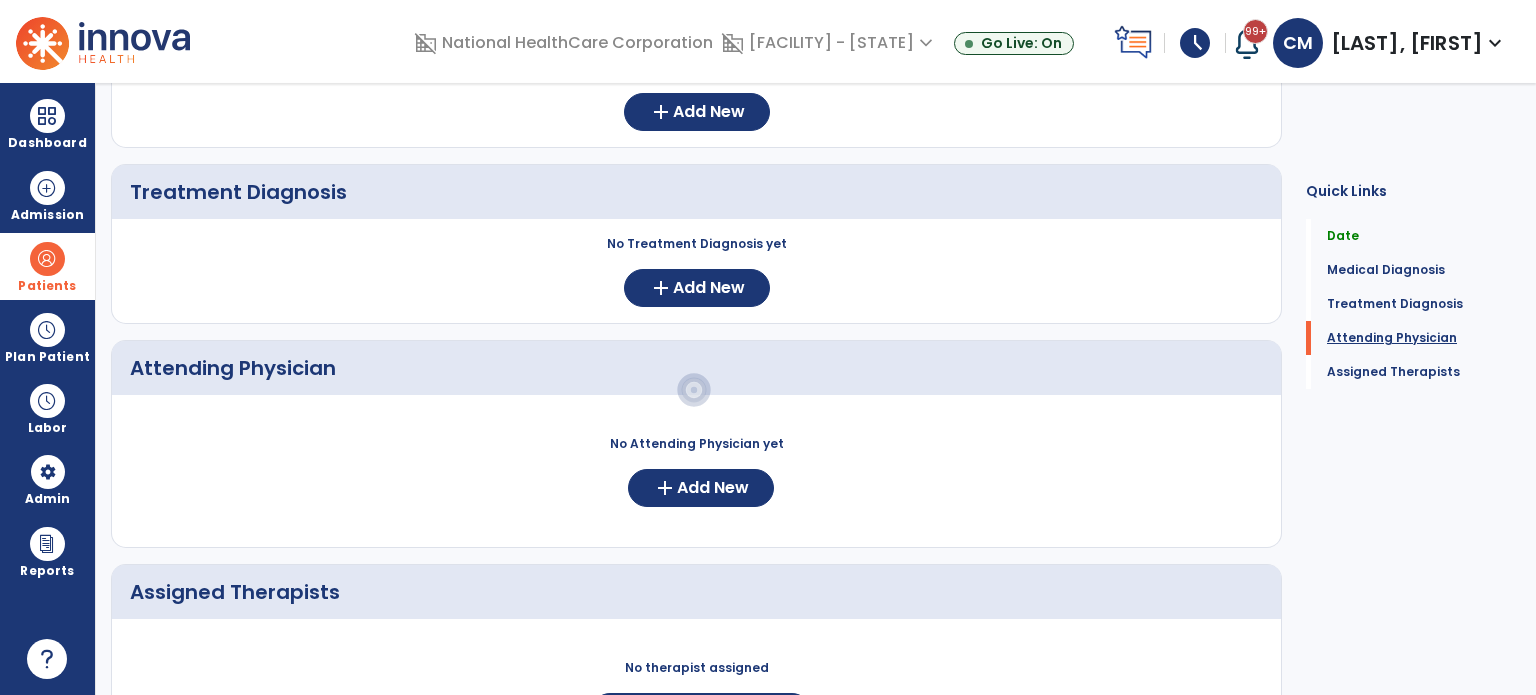 scroll, scrollTop: 339, scrollLeft: 0, axis: vertical 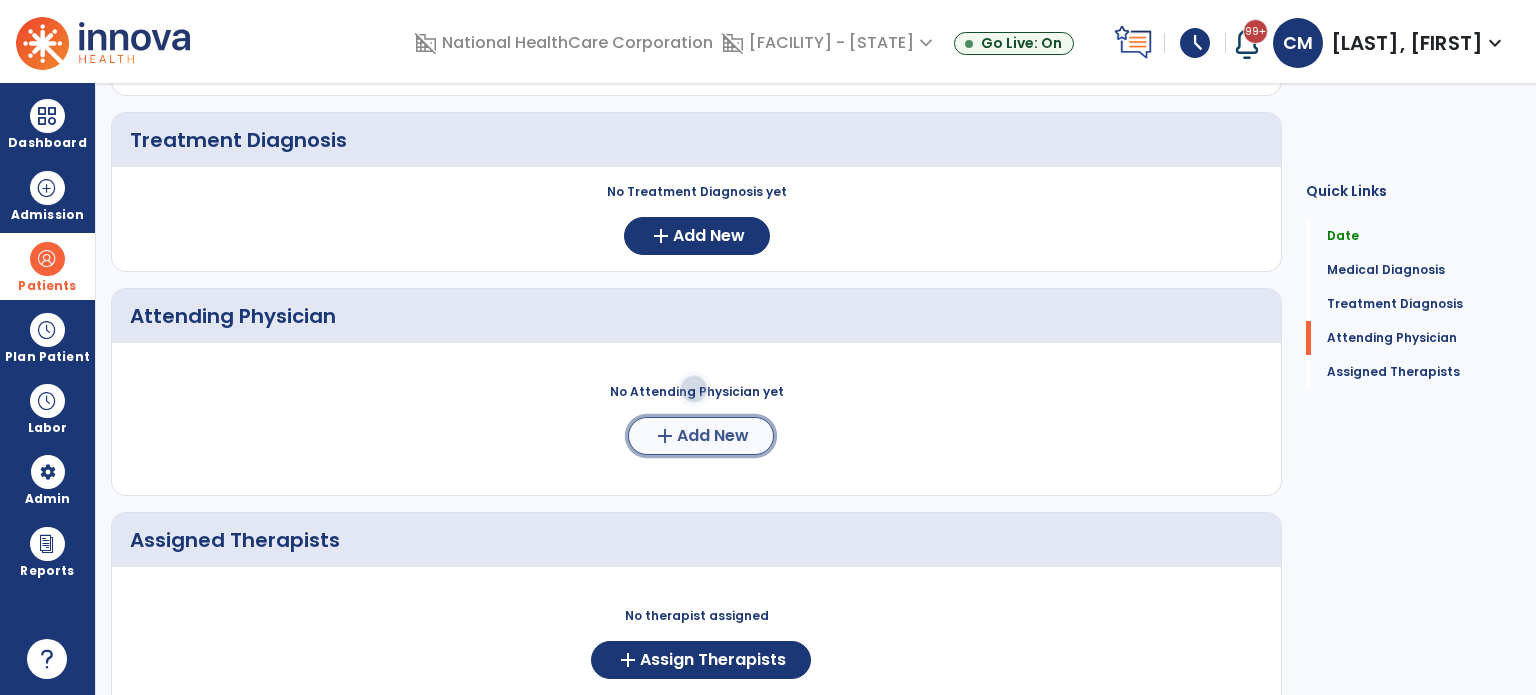 click on "Add New" 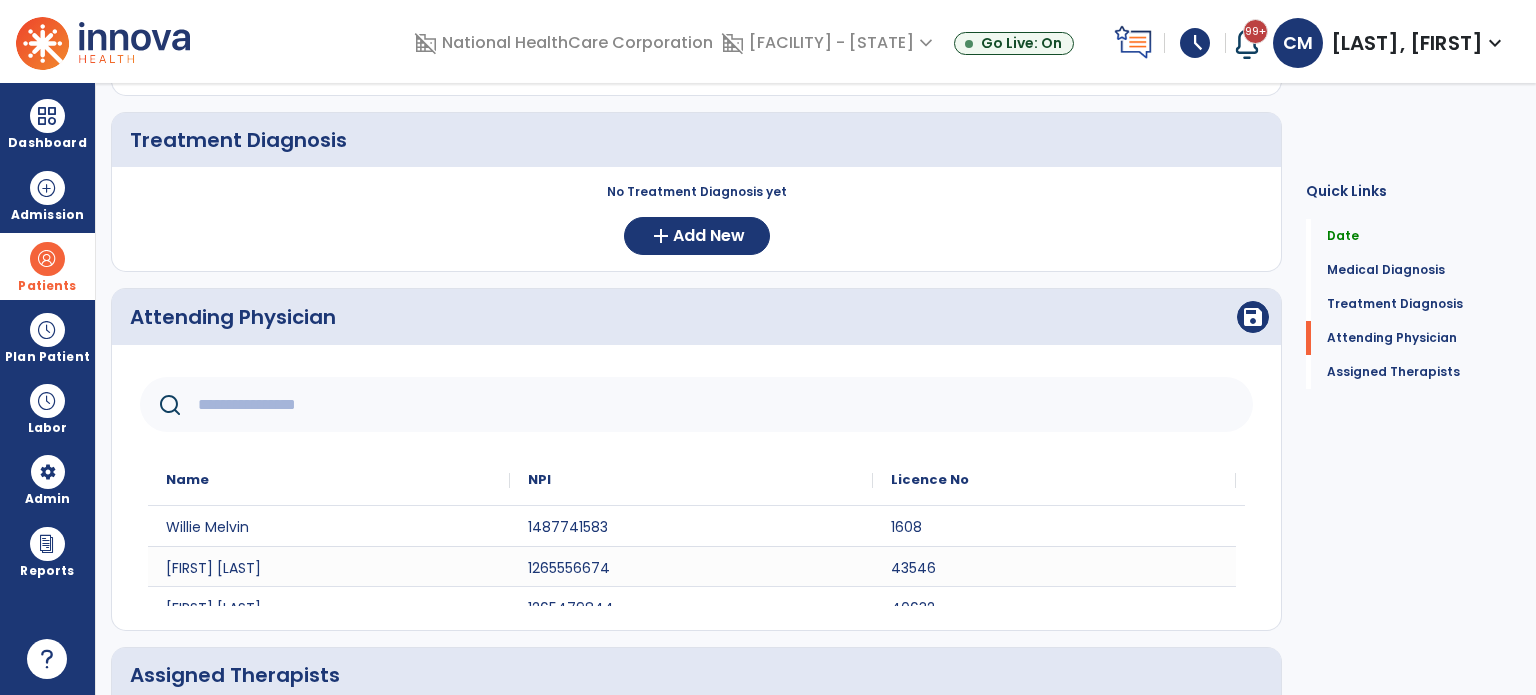 click 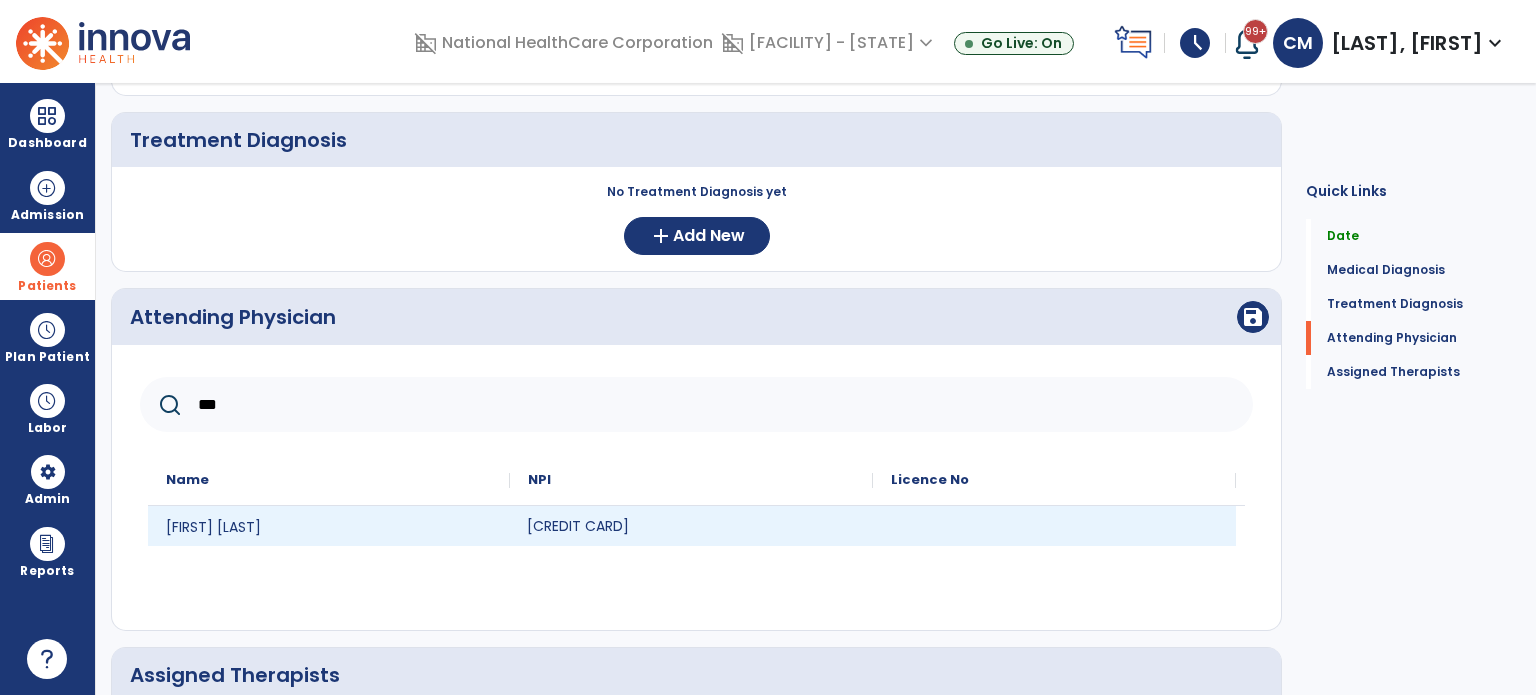 click on "[CREDIT CARD]" 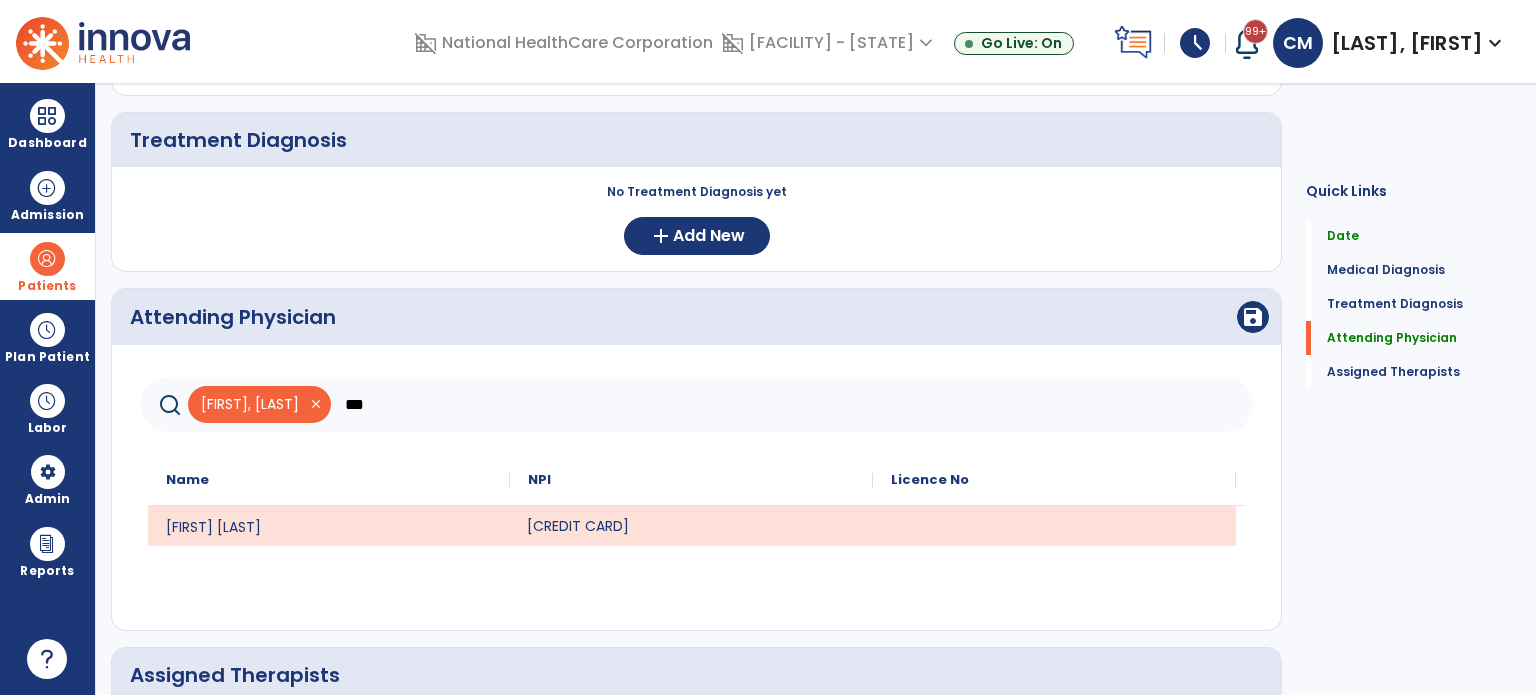 click on "***" 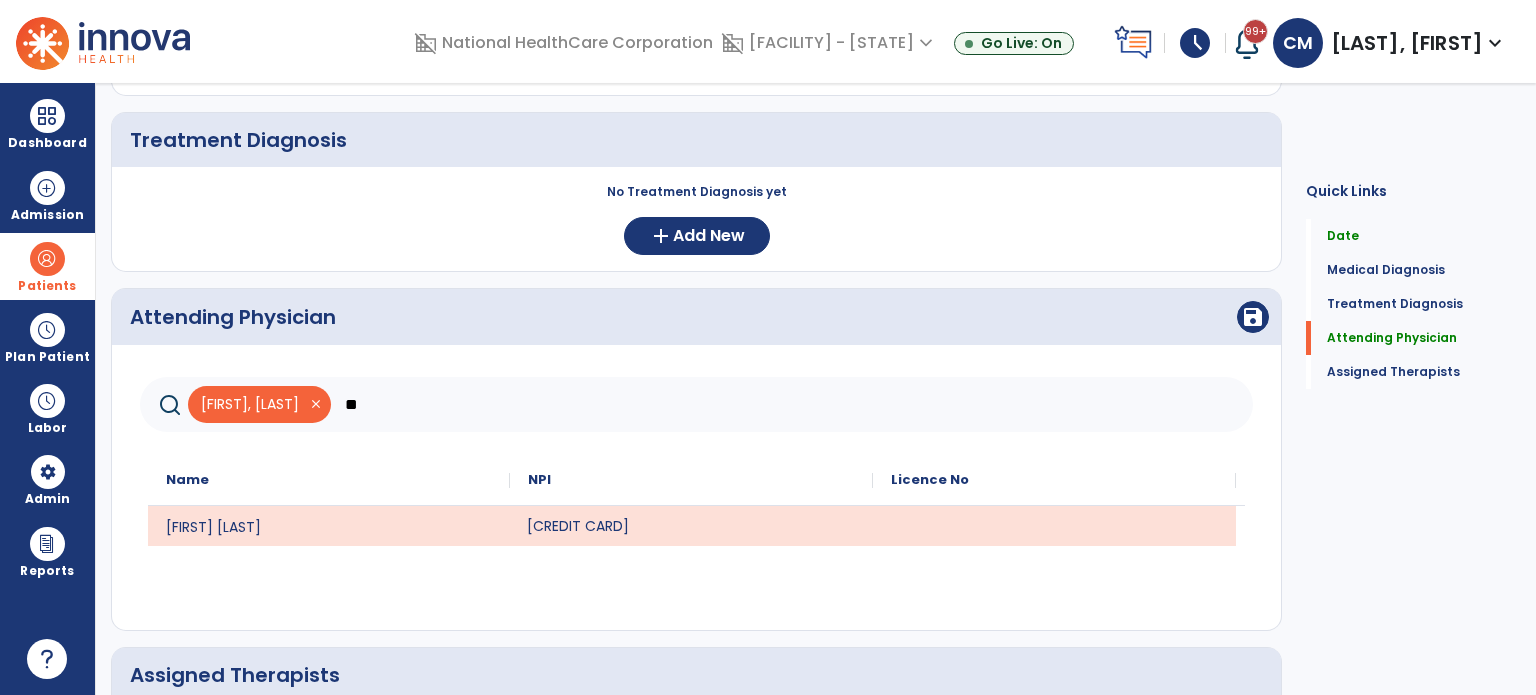 type on "*" 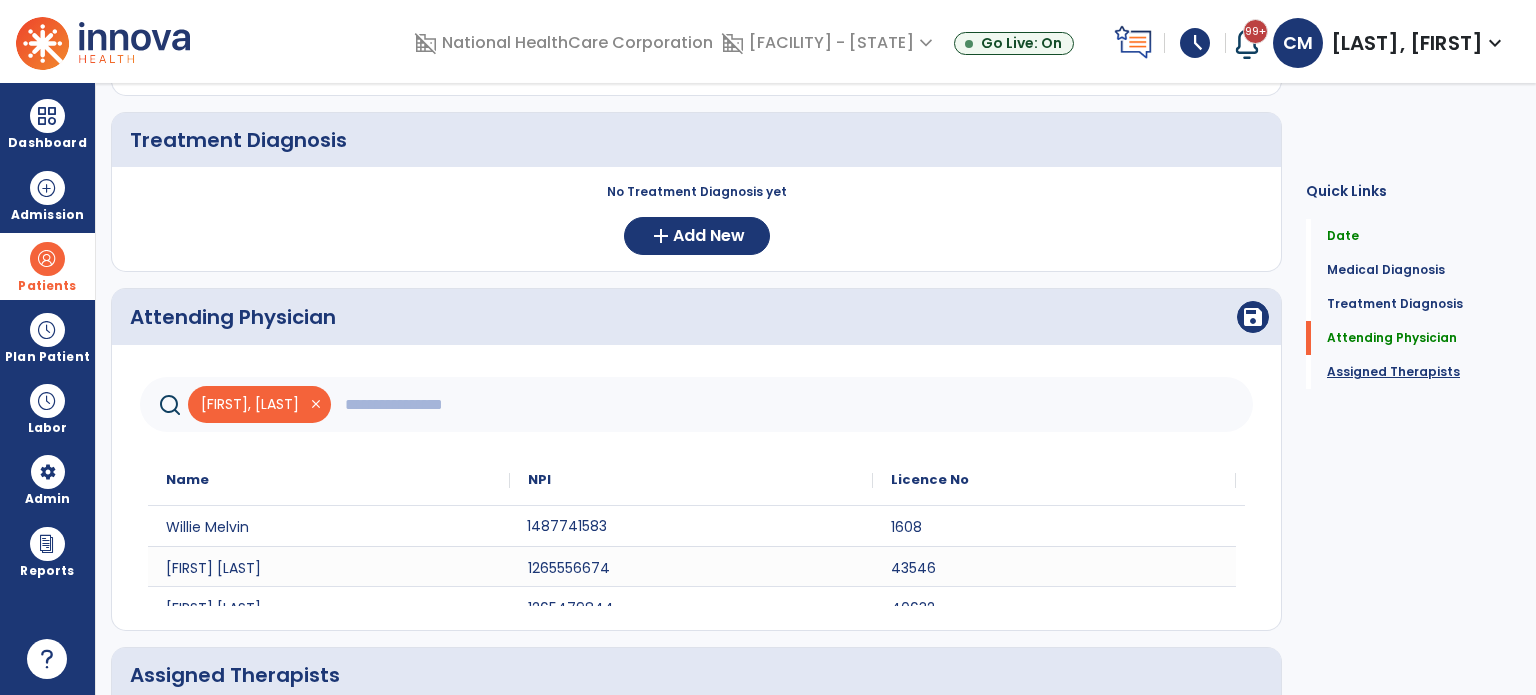 type 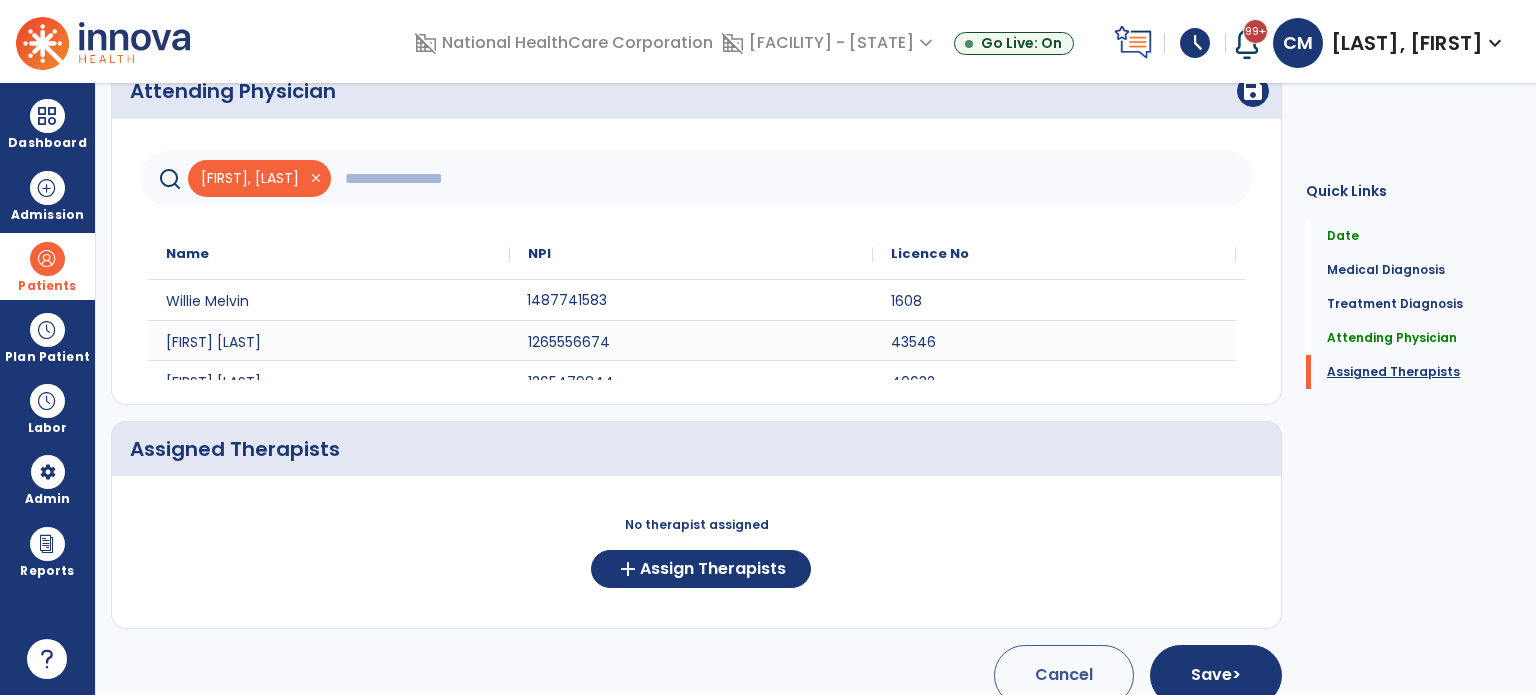 scroll, scrollTop: 588, scrollLeft: 0, axis: vertical 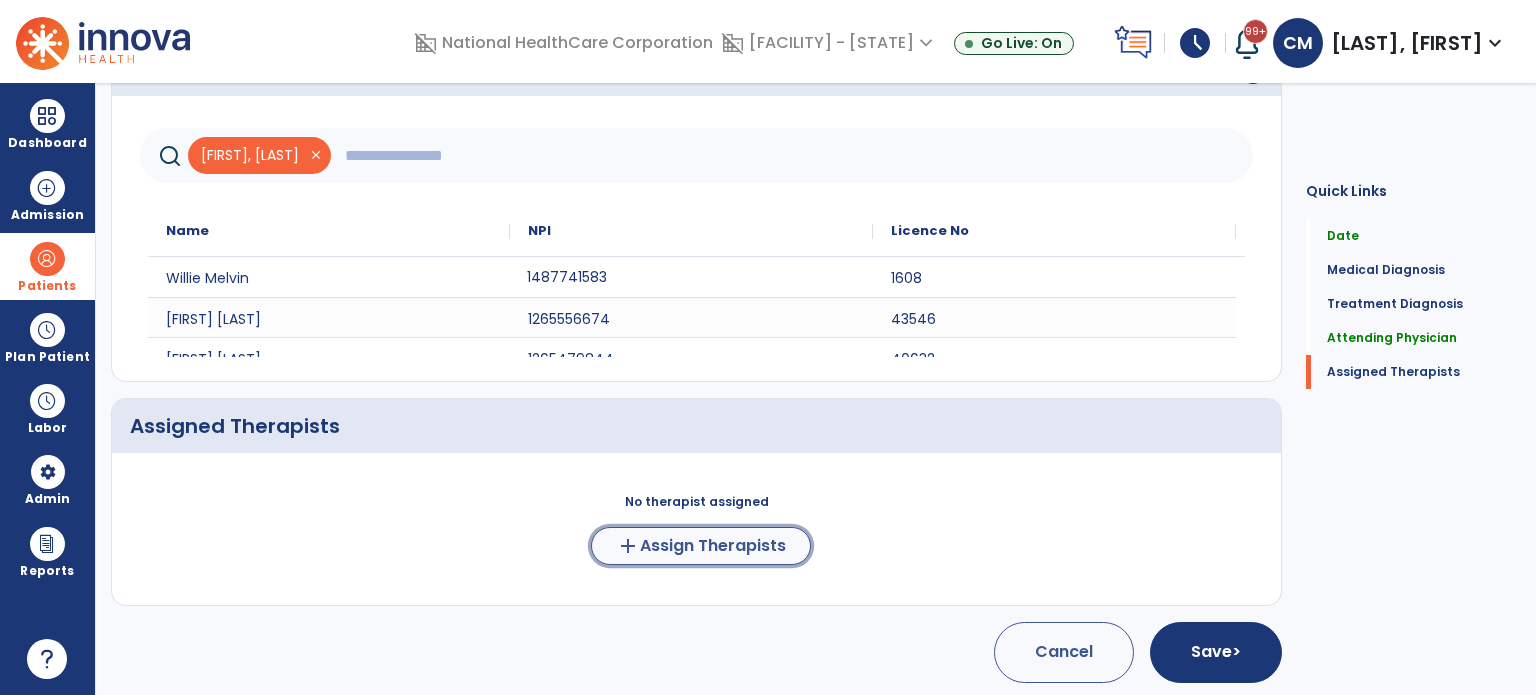 click on "Assign Therapists" 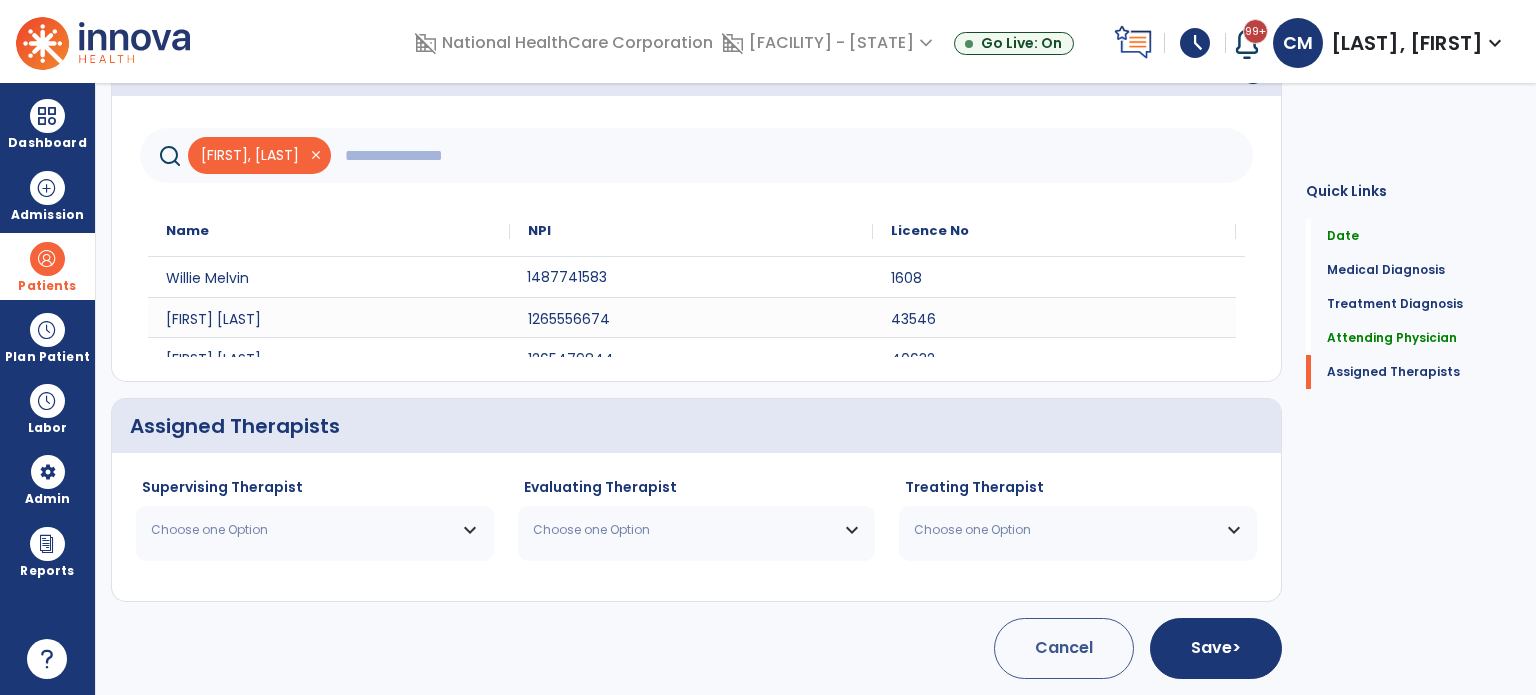 scroll, scrollTop: 584, scrollLeft: 0, axis: vertical 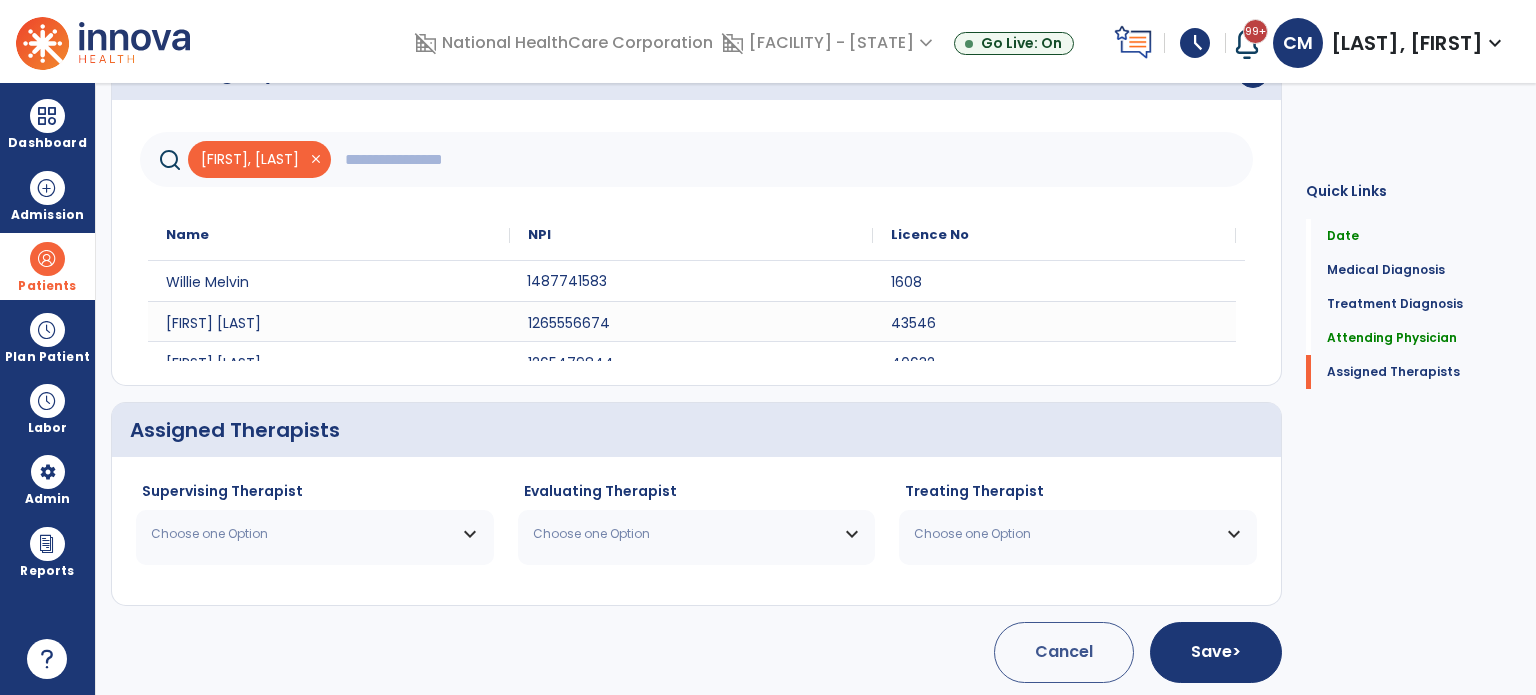 drag, startPoint x: 407, startPoint y: 557, endPoint x: 419, endPoint y: 529, distance: 30.463093 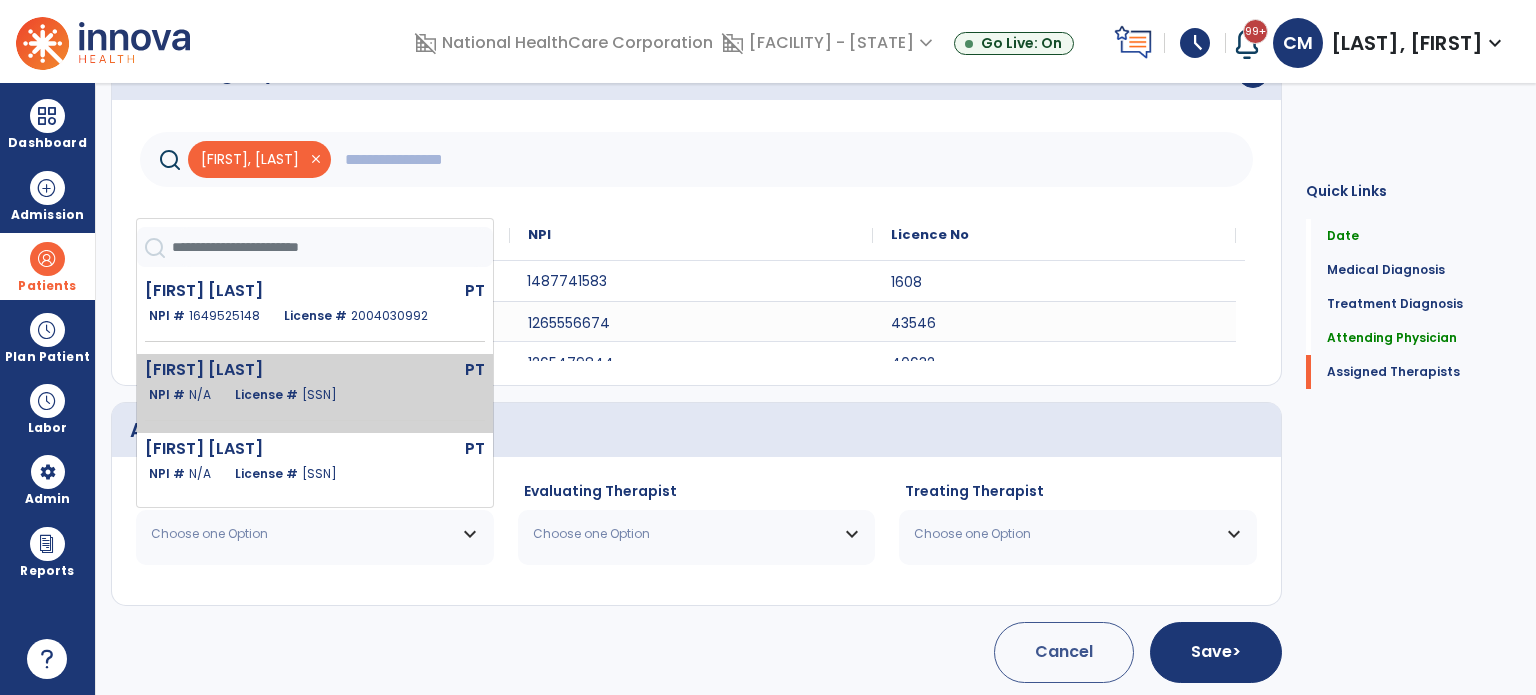 click on "[FIRST] [LAST] PT NPI # N/A License # [LICENSE_NUMBER]" 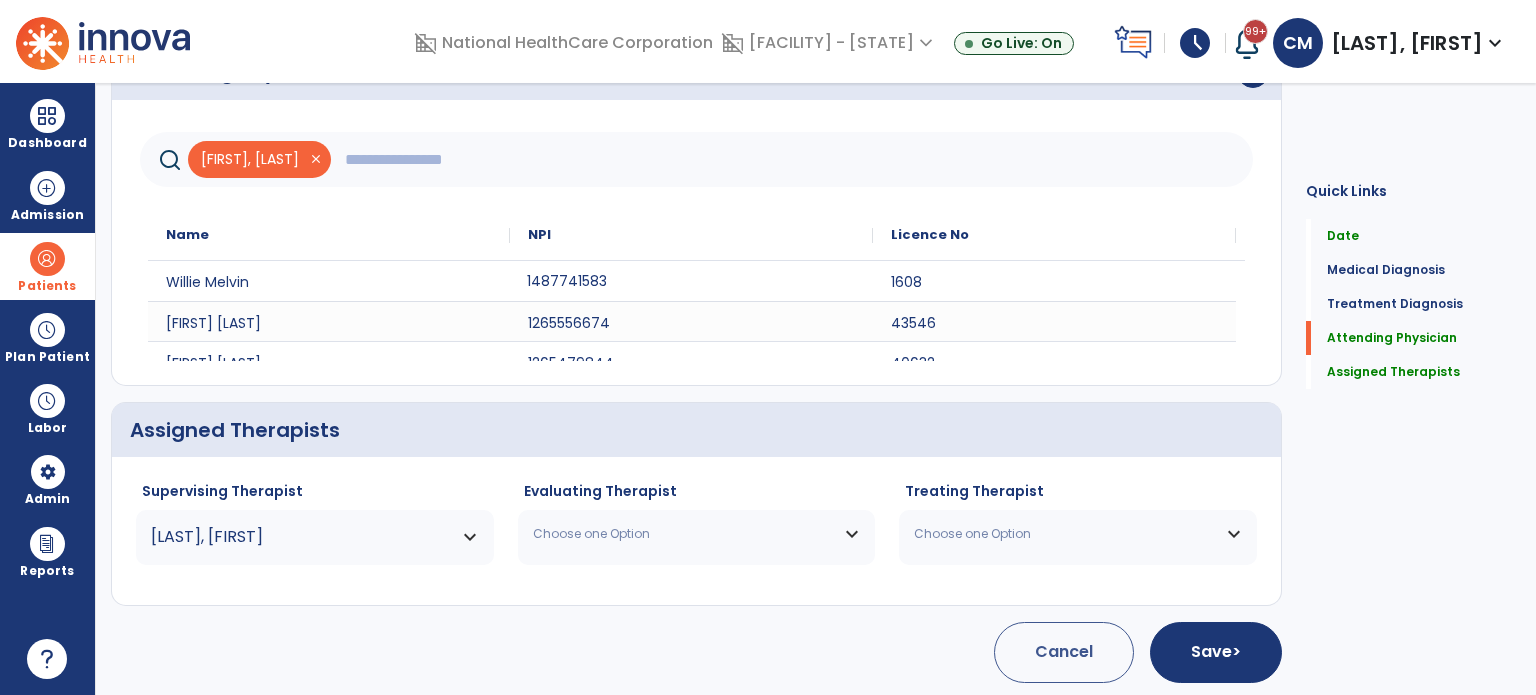 click on "Choose one Option" at bounding box center [697, 534] 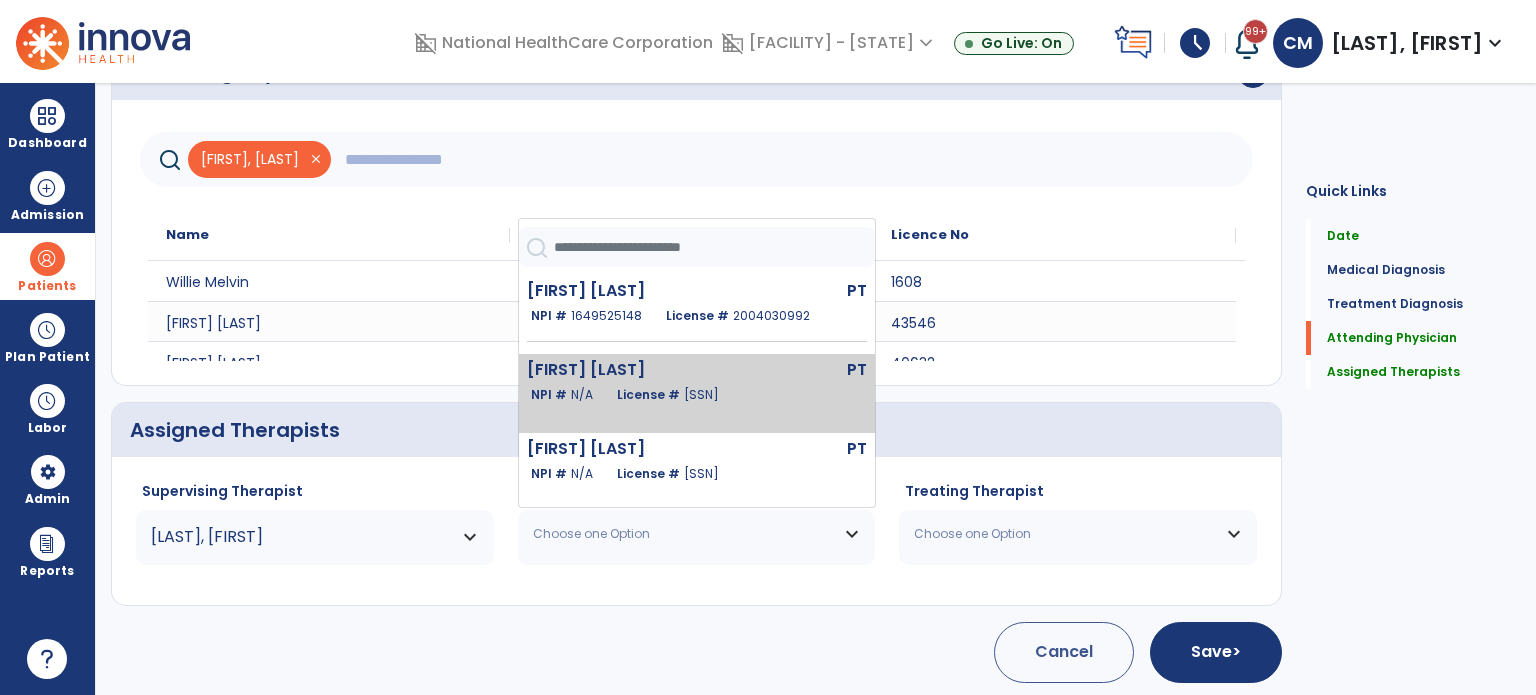 click on "[FIRST] [LAST] PT NPI # N/A License # [LICENSE_NUMBER]" 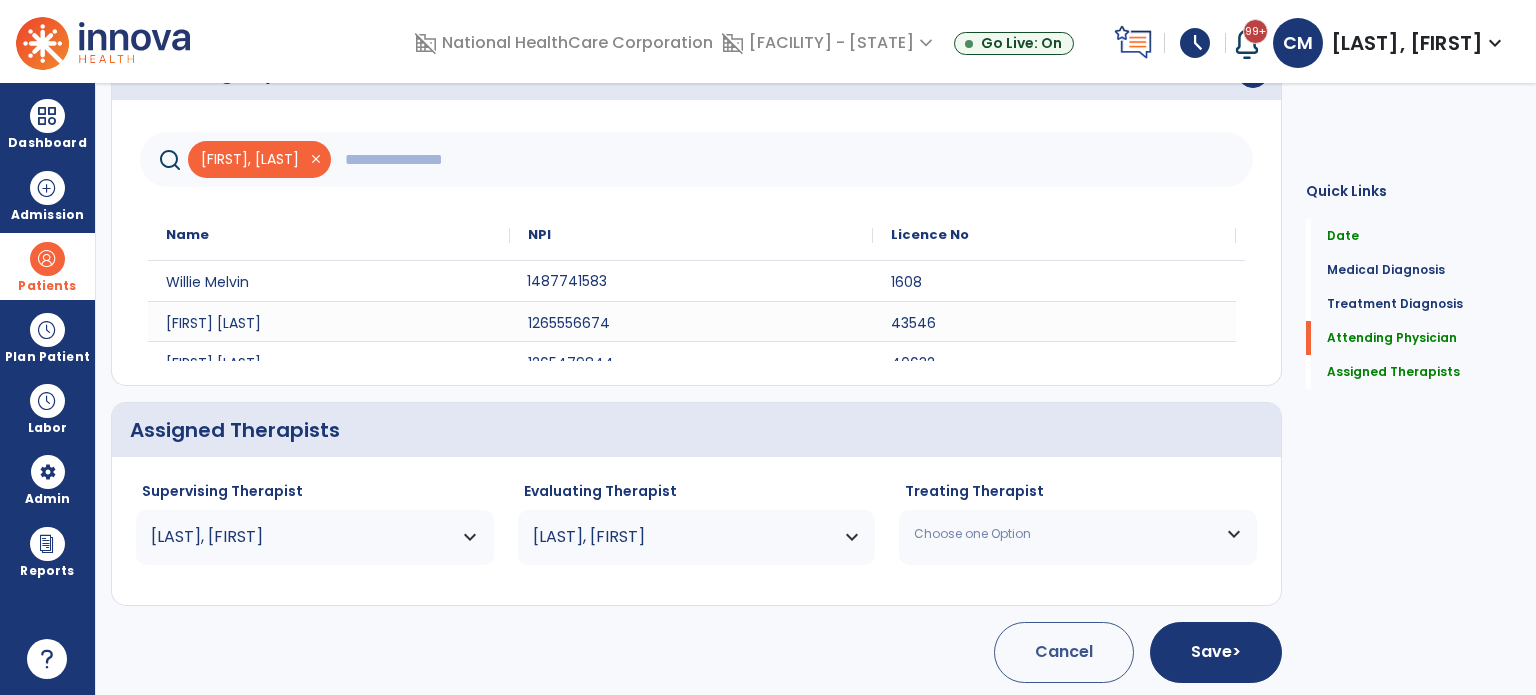 click on "Choose one Option" at bounding box center (1078, 534) 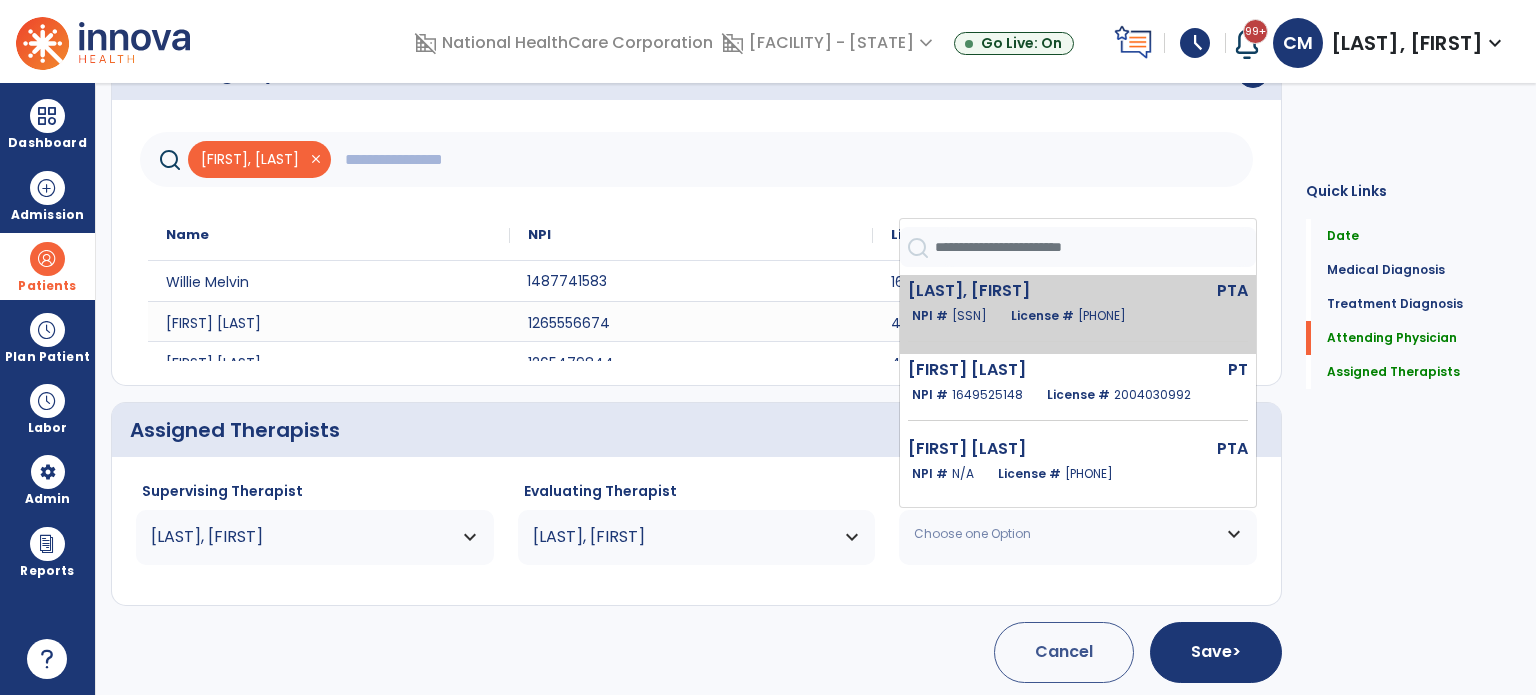 click on "NPI # [NUMBER] License # [NUMBER]" 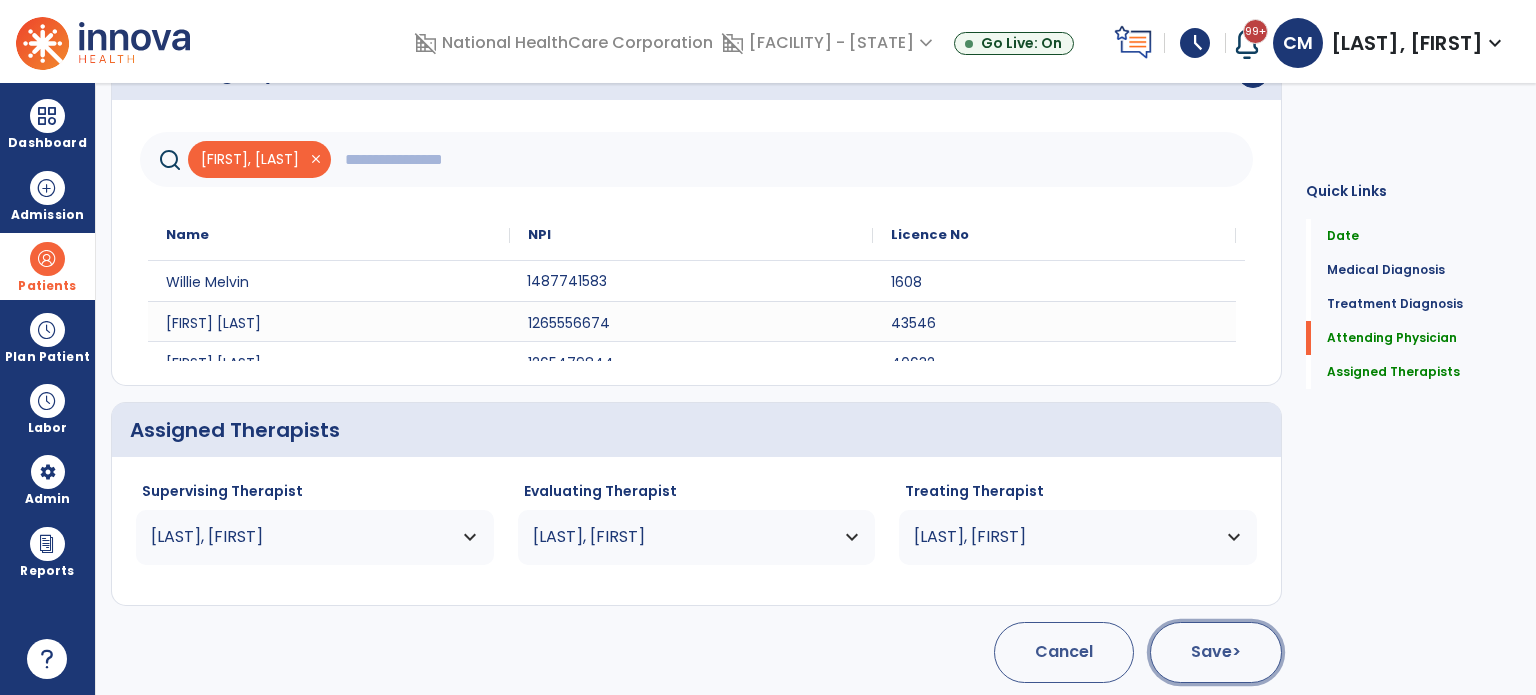 click on "Save  >" 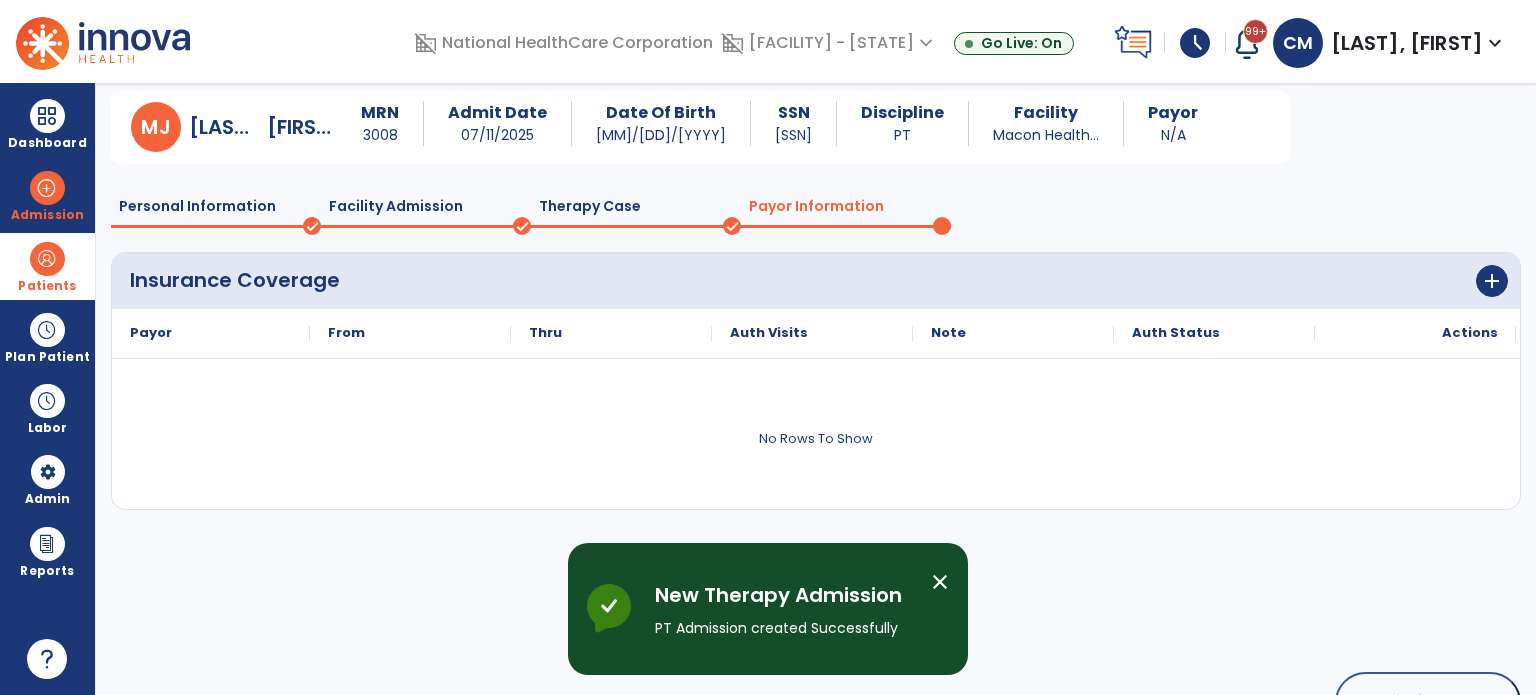 scroll, scrollTop: 119, scrollLeft: 0, axis: vertical 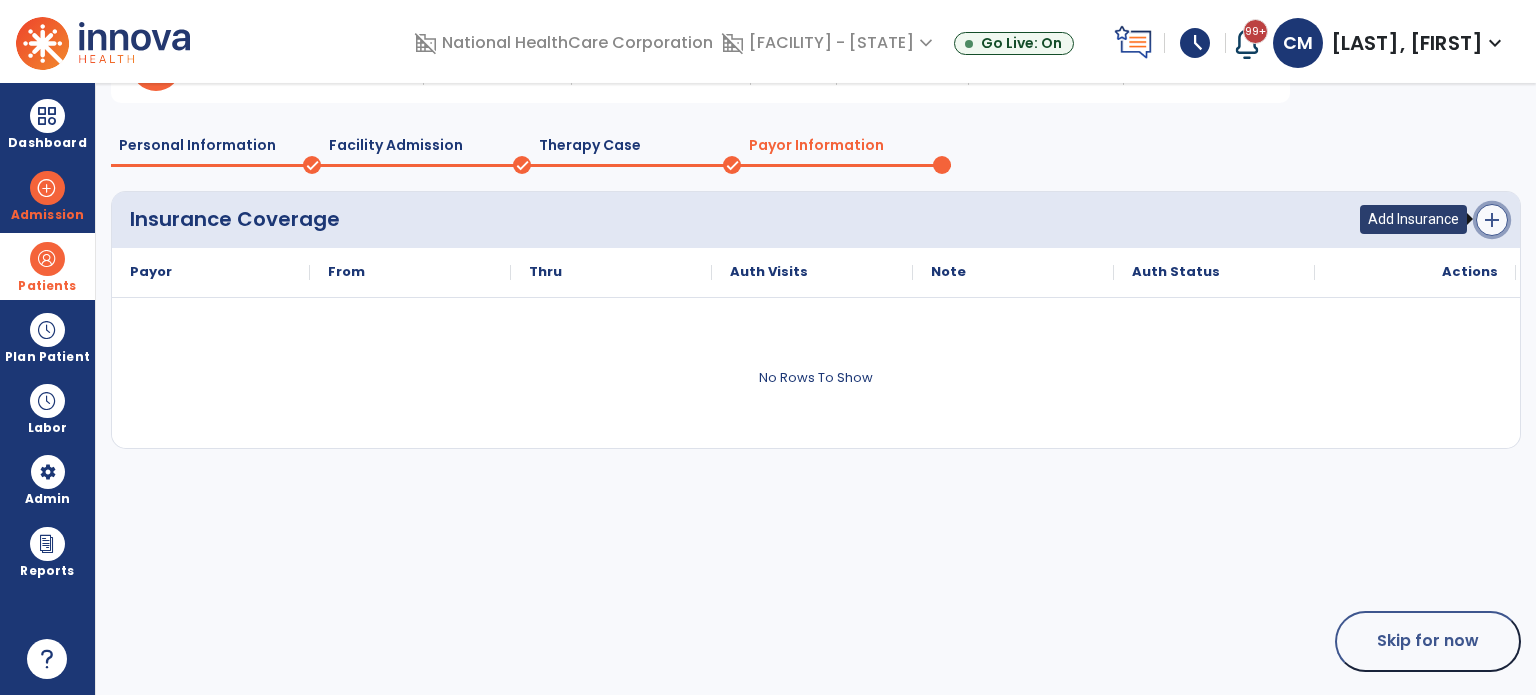 click on "add" 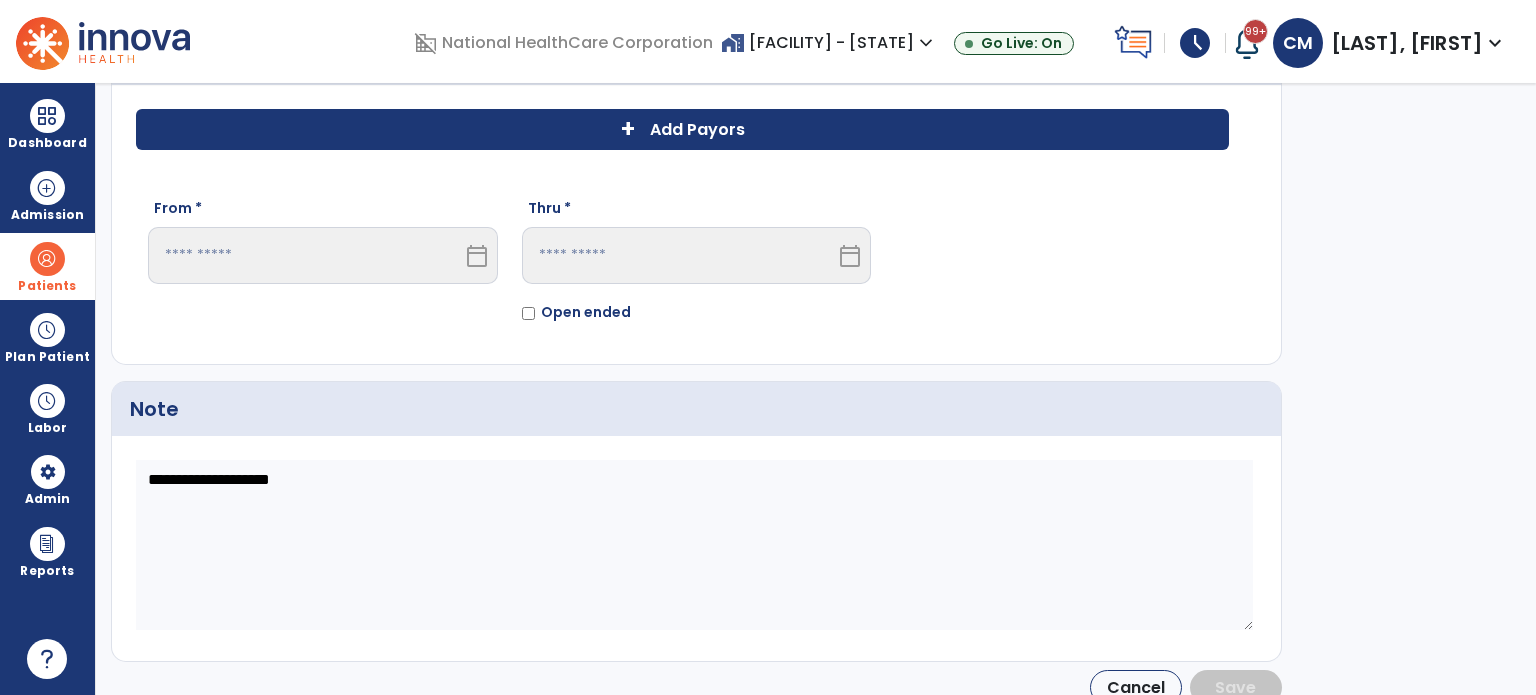 click on "Add Payors" 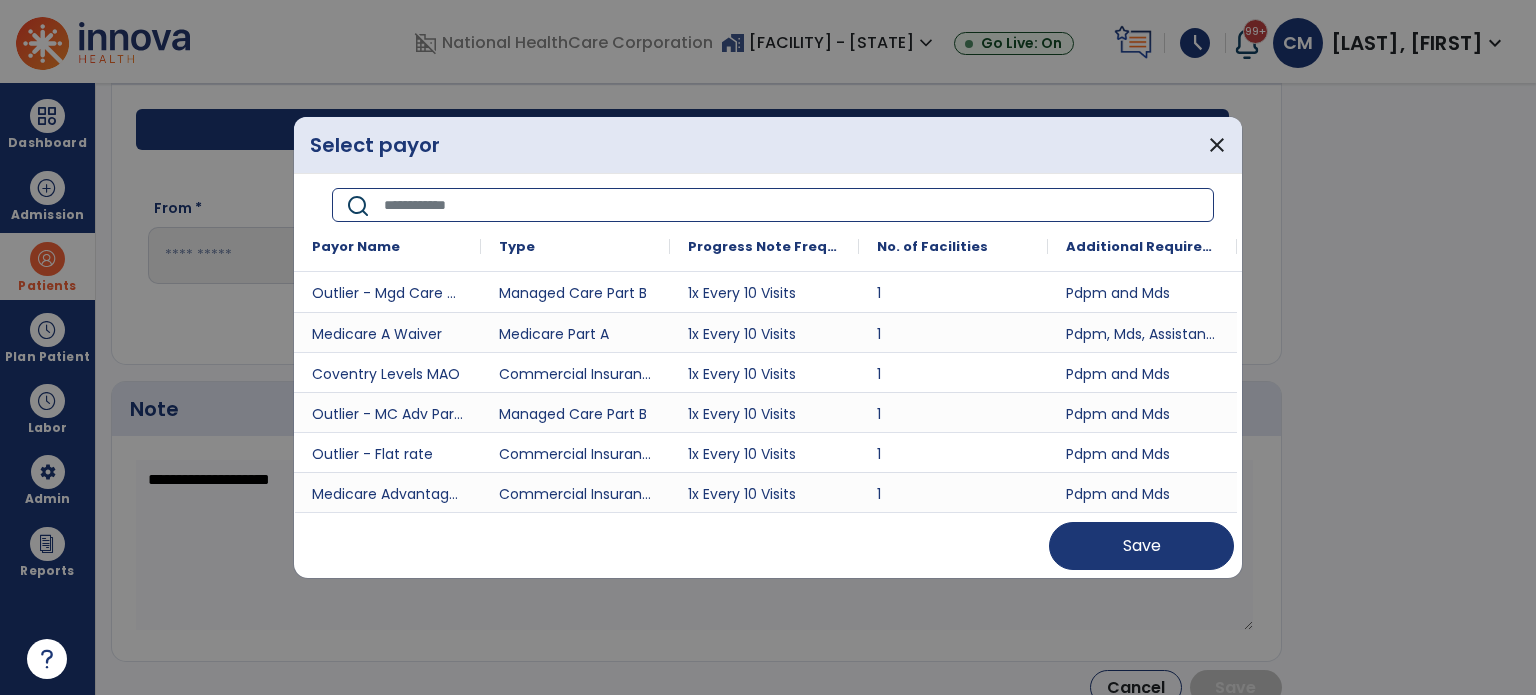 click at bounding box center [792, 205] 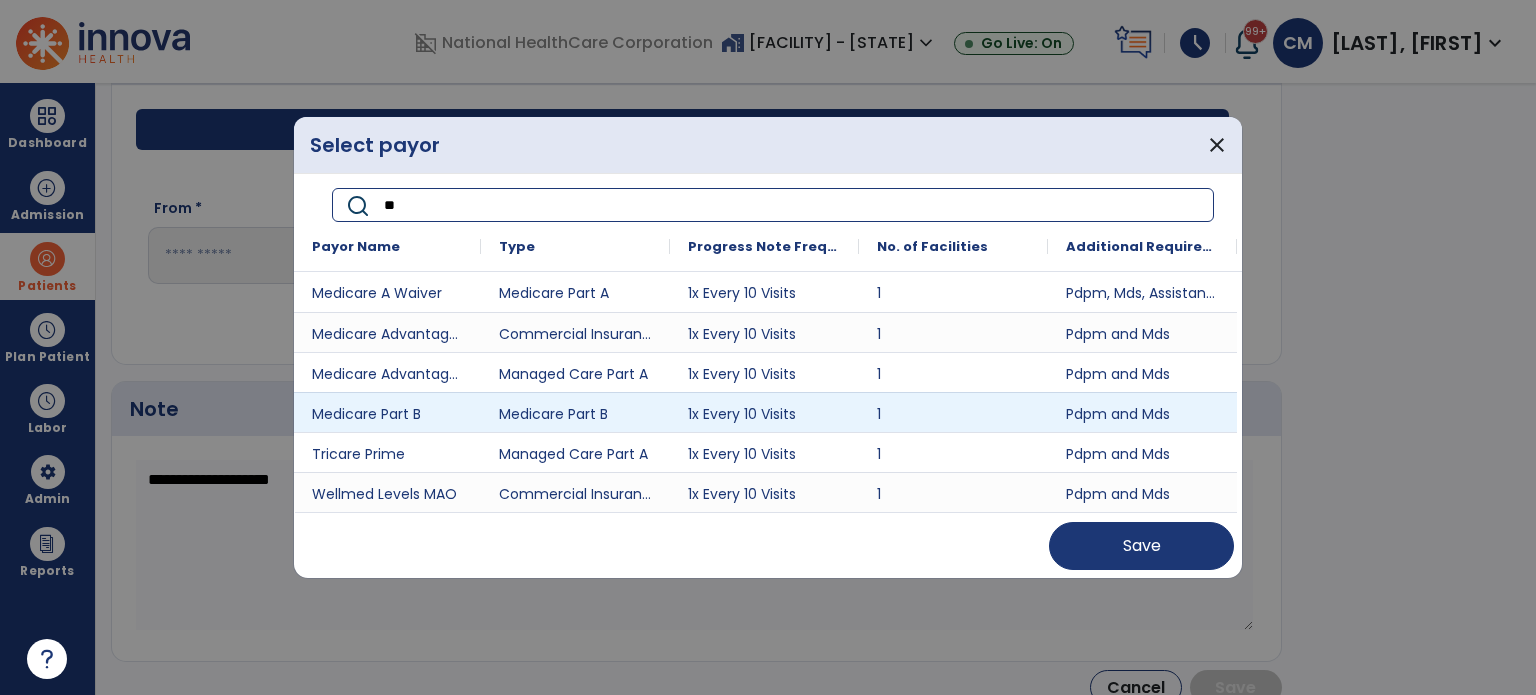 type on "**" 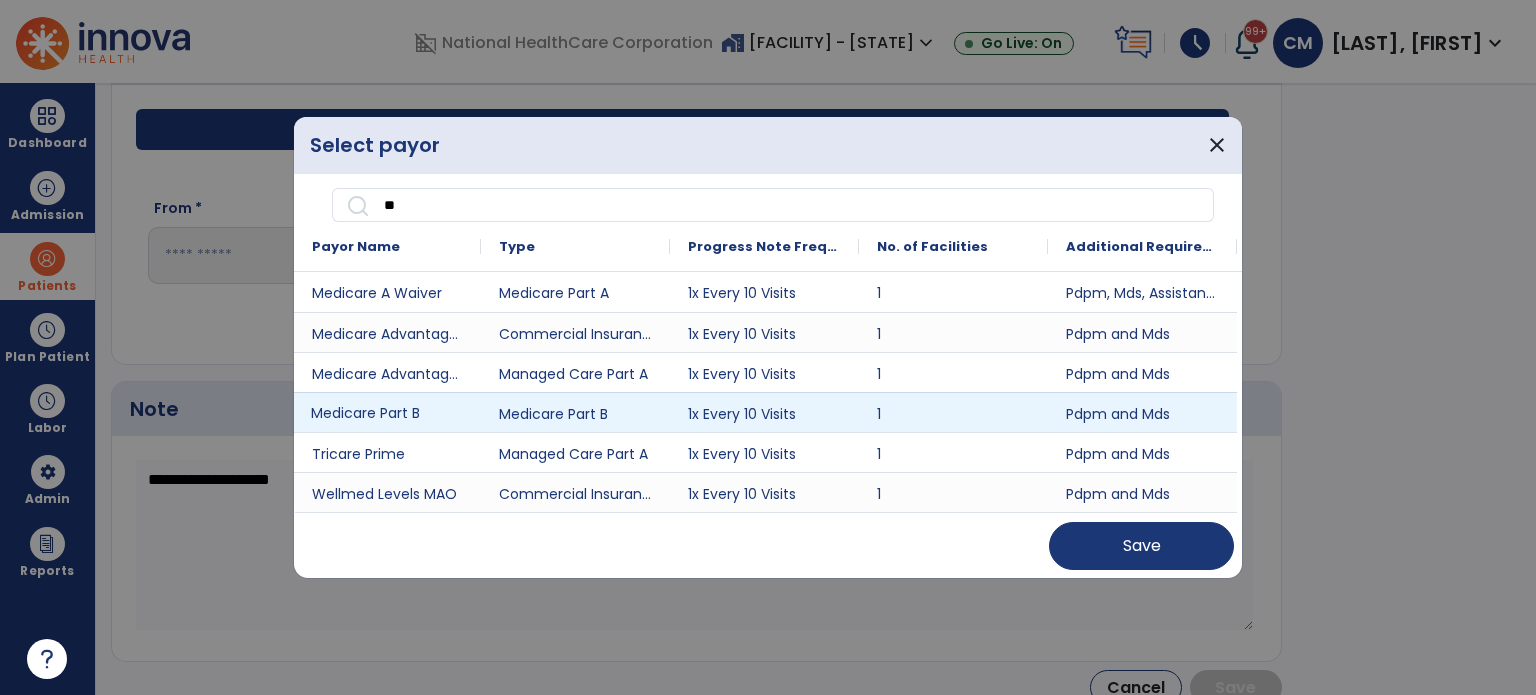 click on "Medicare Part B" at bounding box center (387, 412) 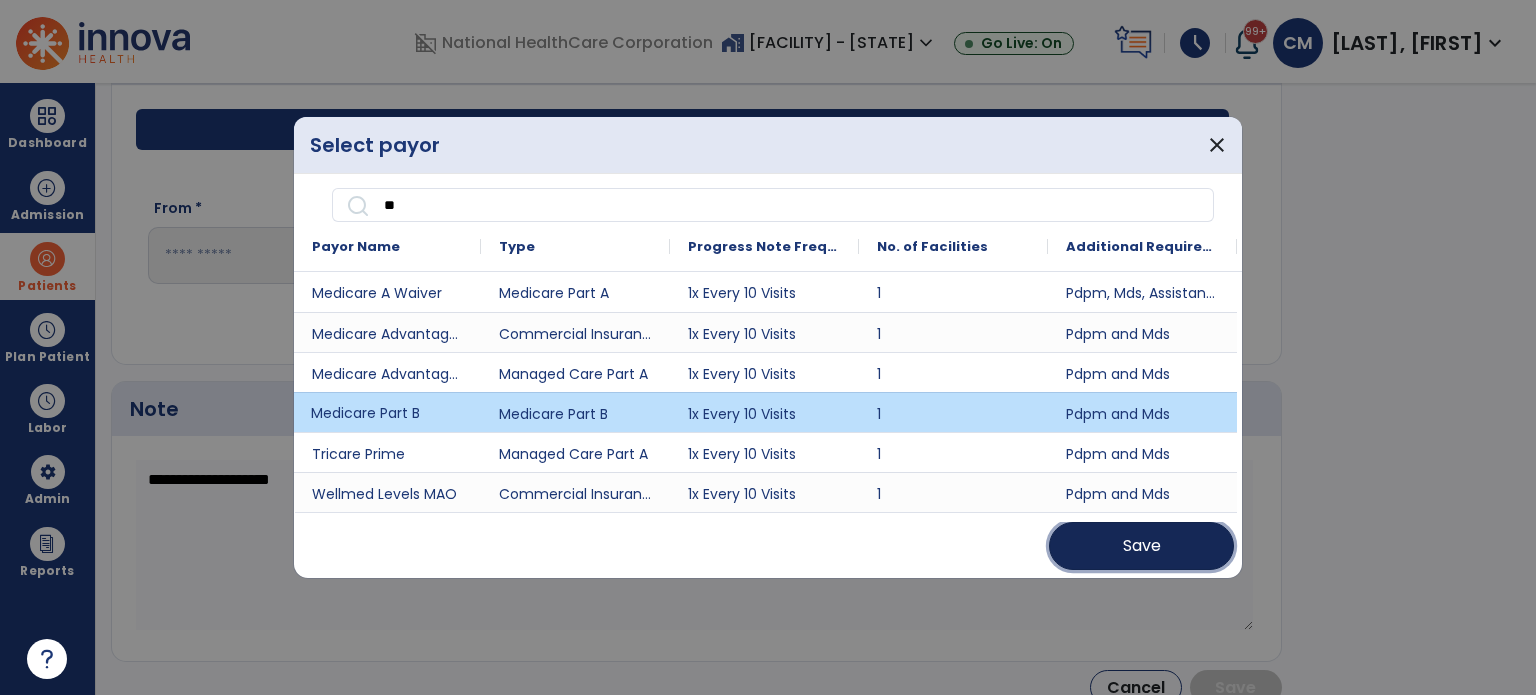 click on "Save" at bounding box center (1142, 546) 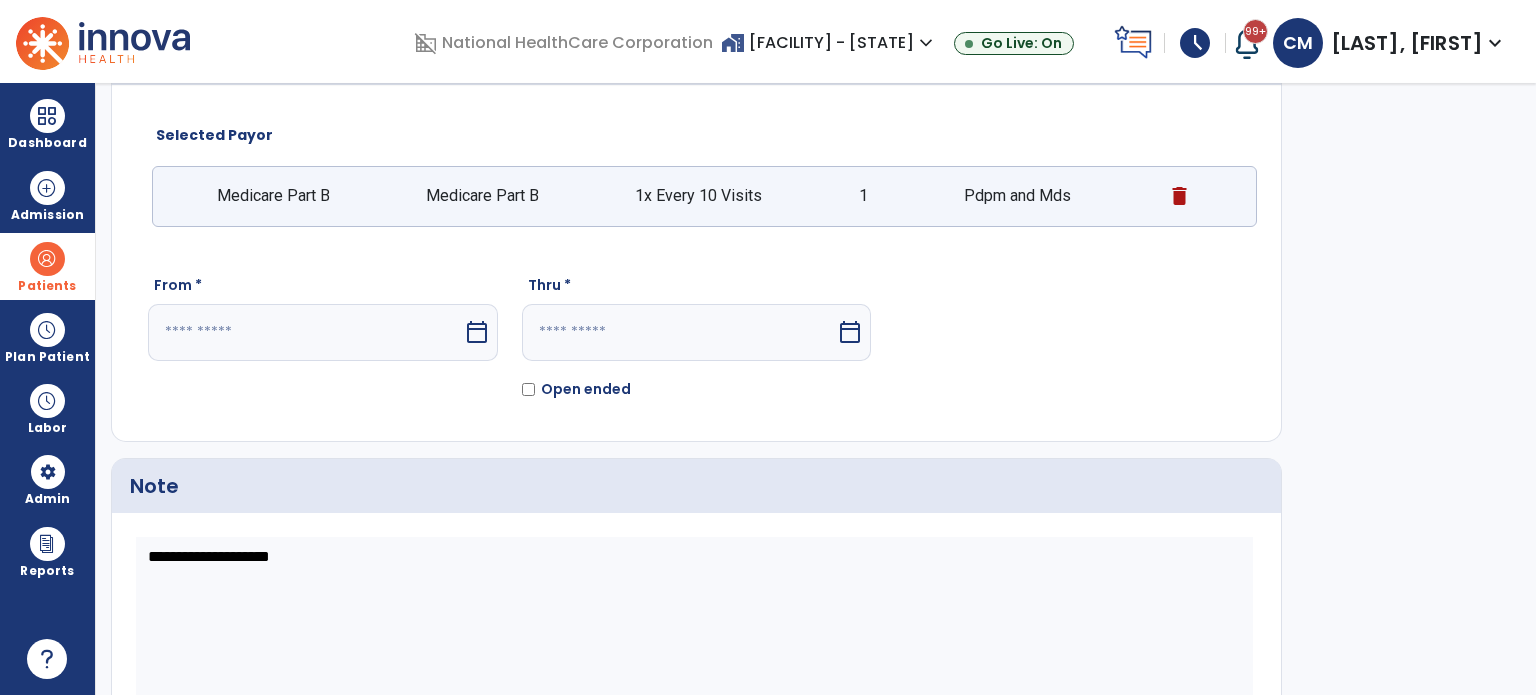 click on "calendar_today" at bounding box center [479, 332] 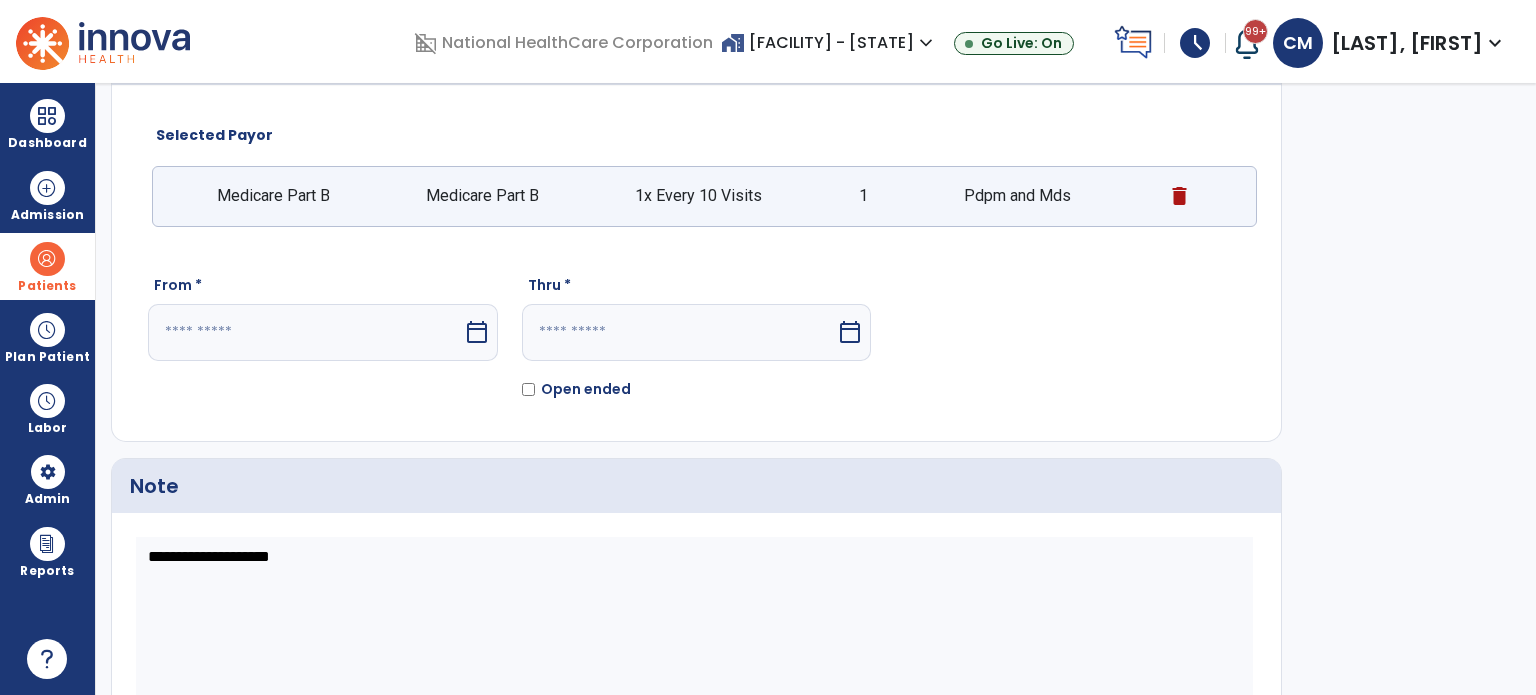 select on "*" 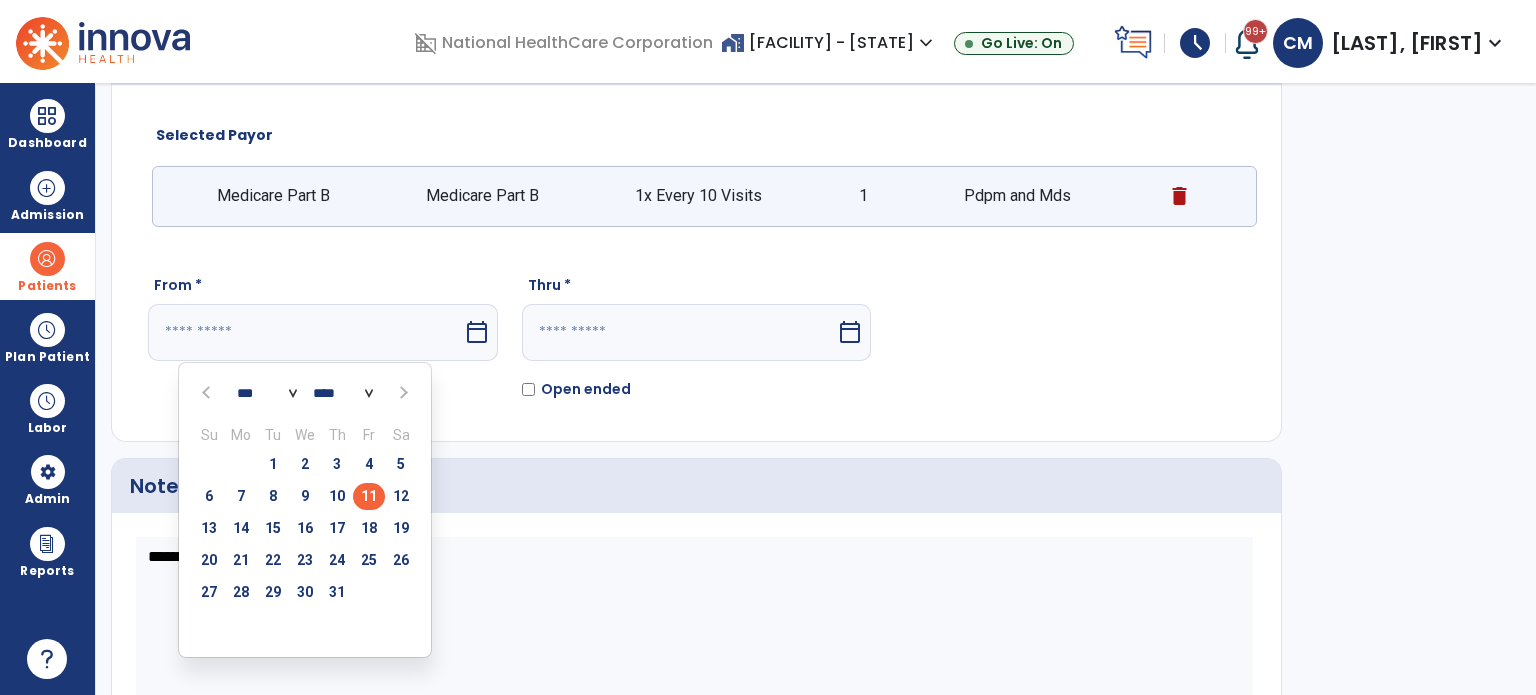 click on "11" at bounding box center [369, 496] 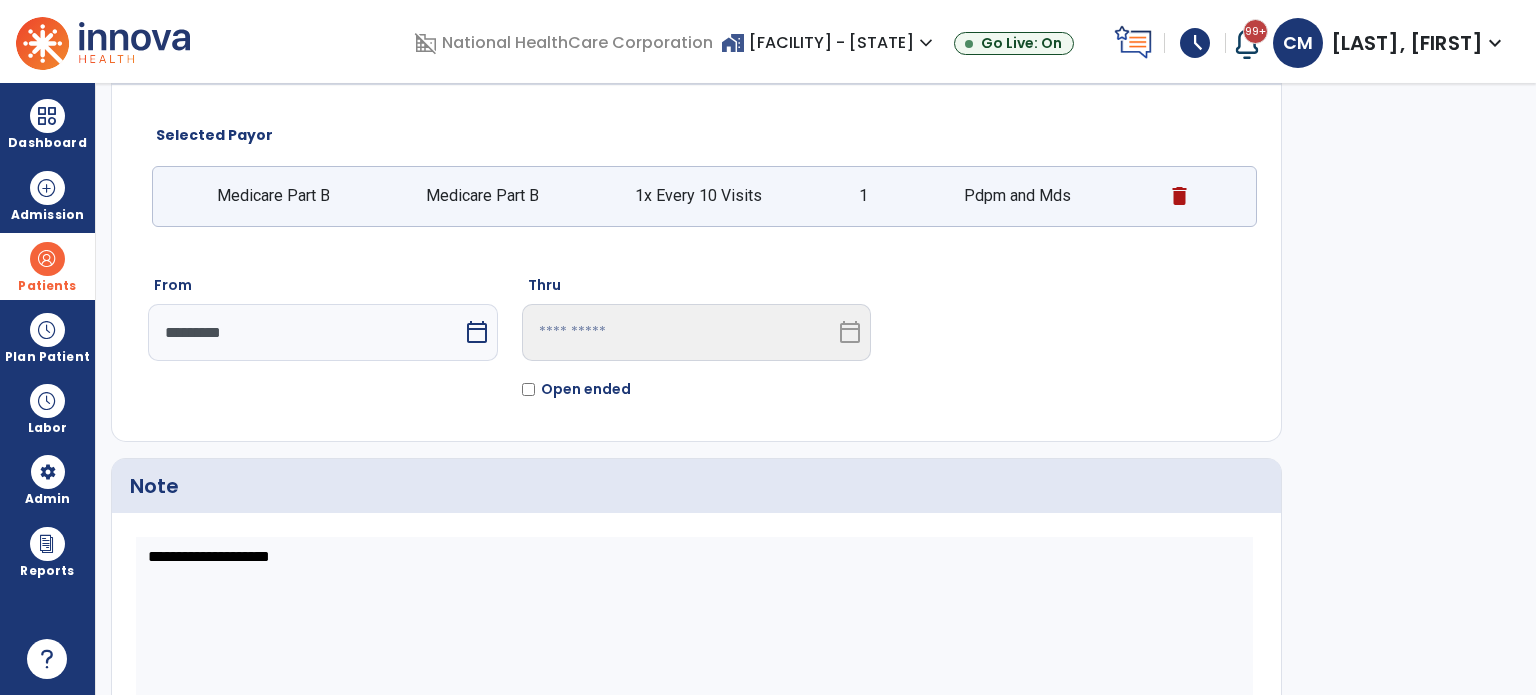 scroll, scrollTop: 210, scrollLeft: 0, axis: vertical 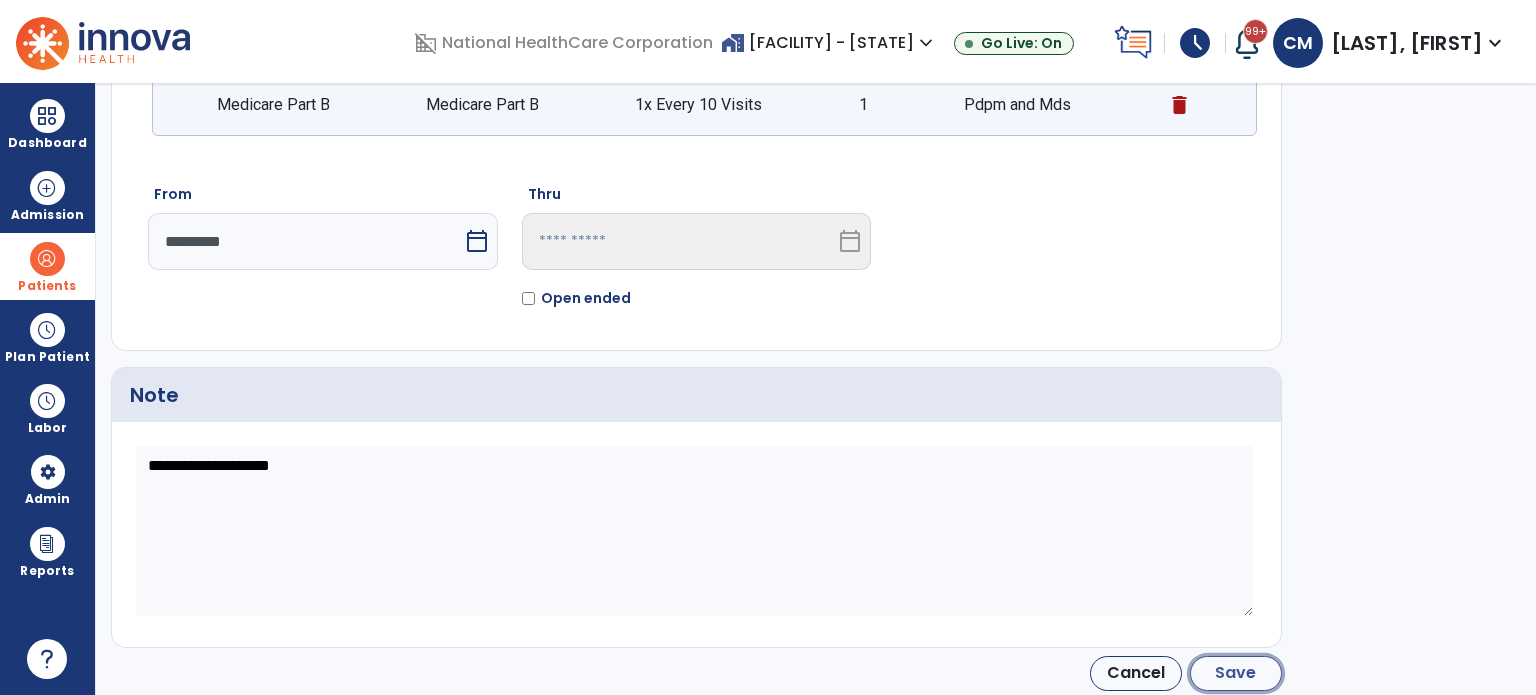click on "Save" 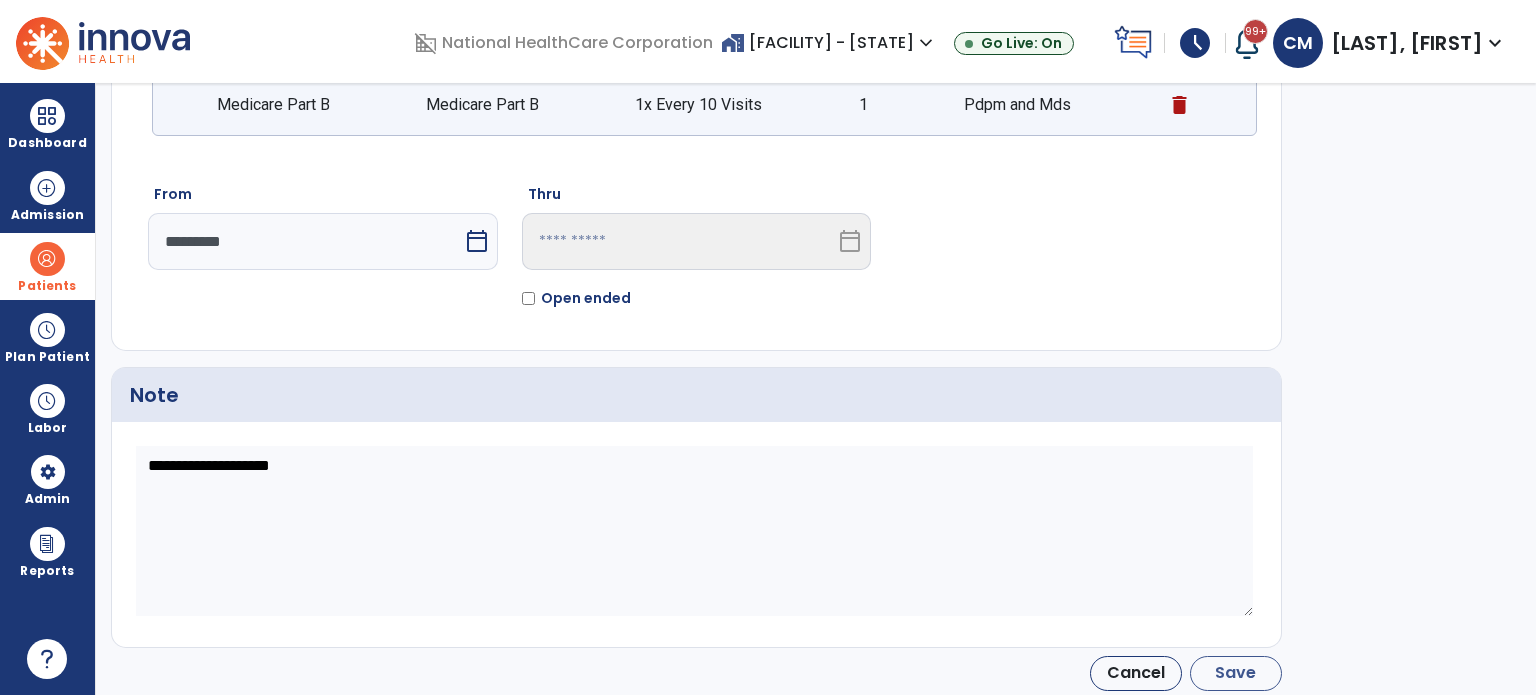 type on "*********" 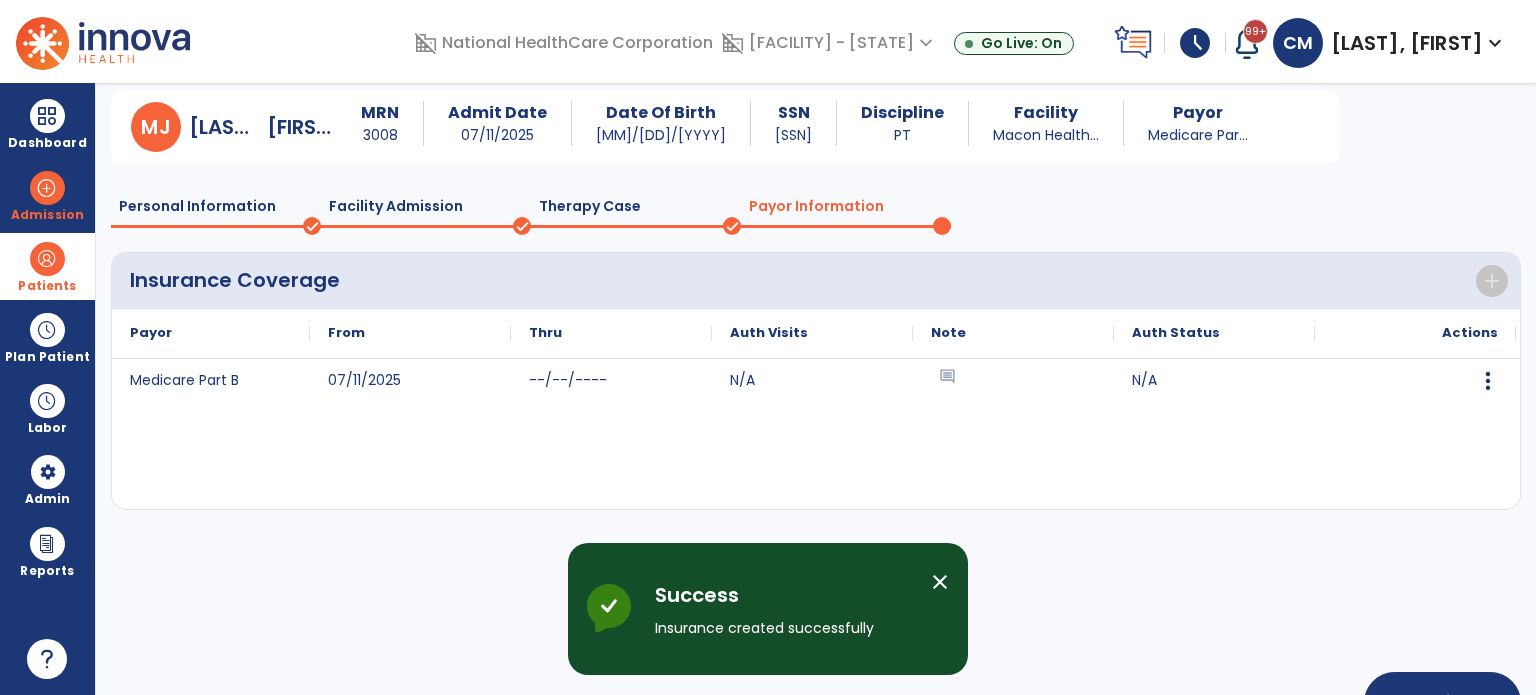 scroll, scrollTop: 119, scrollLeft: 0, axis: vertical 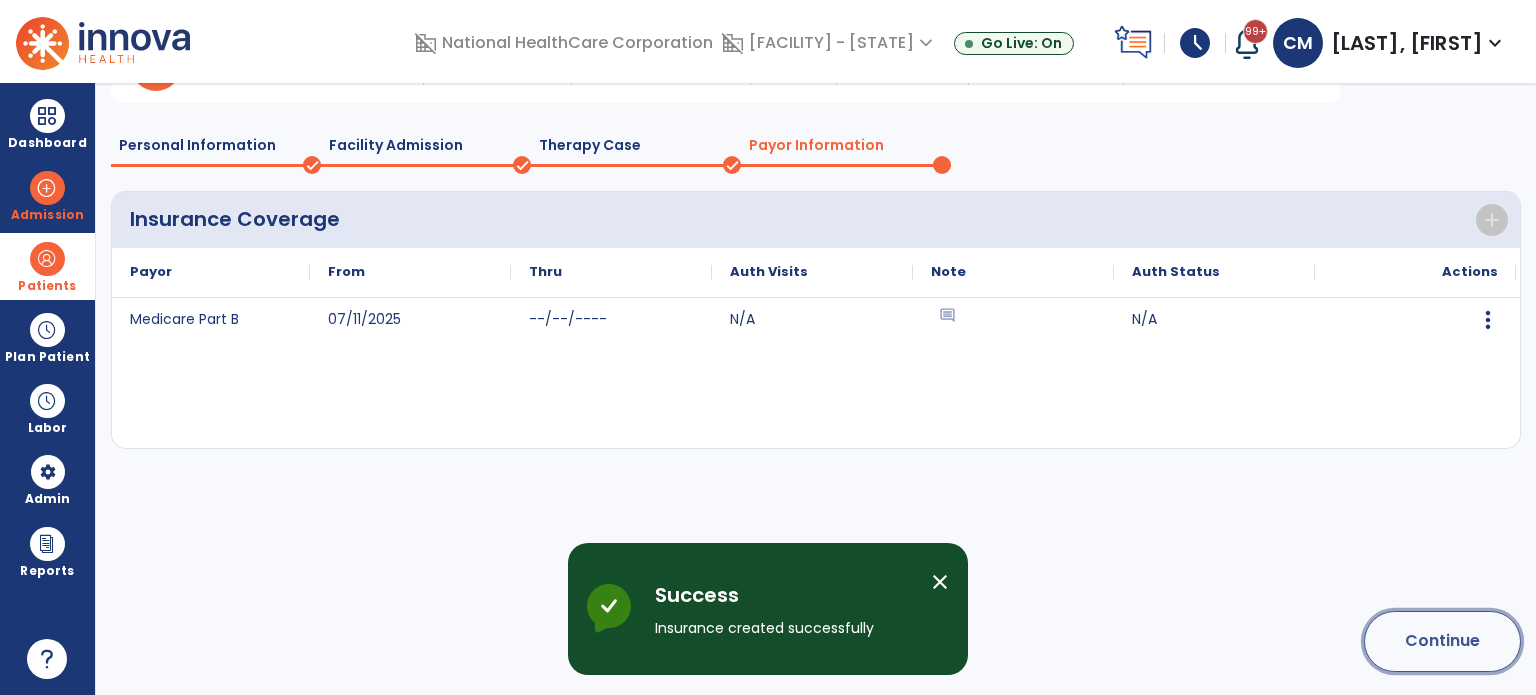 click on "Continue" 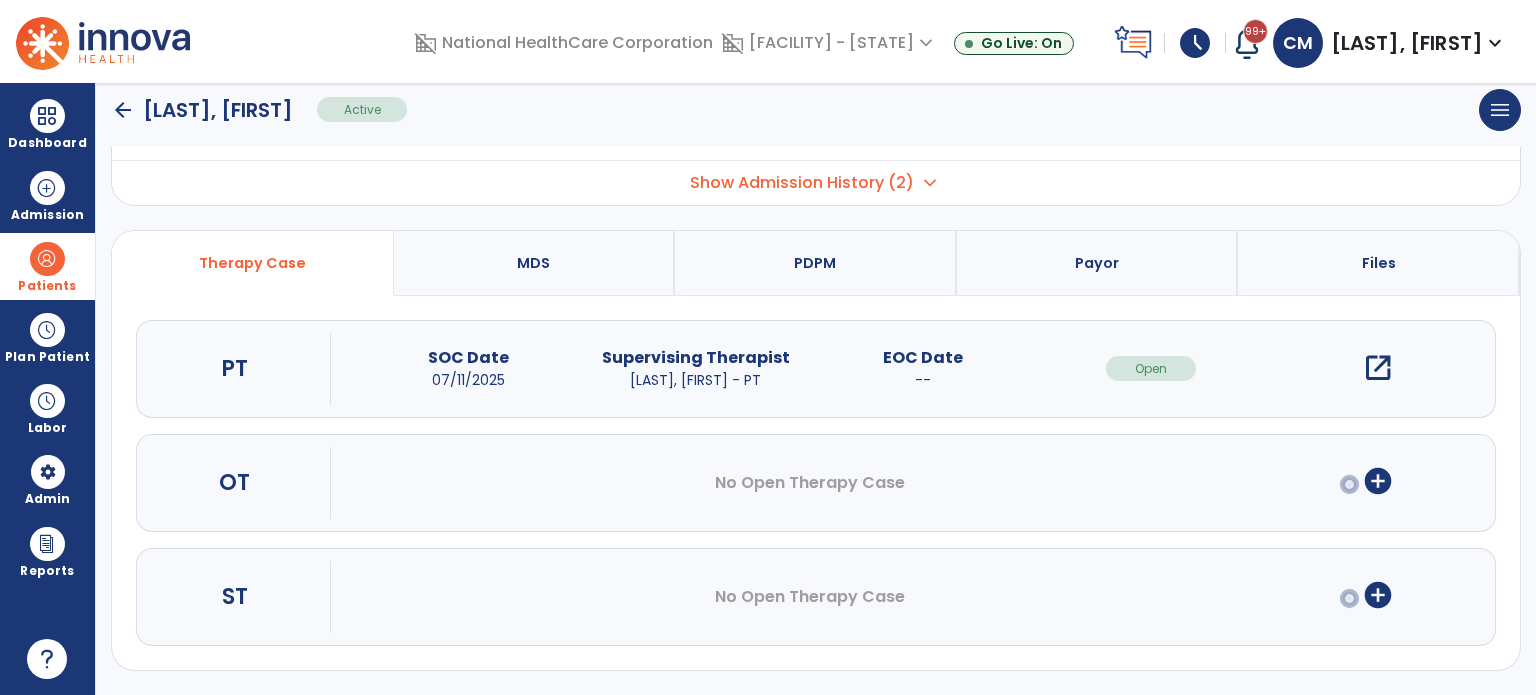 scroll, scrollTop: 107, scrollLeft: 0, axis: vertical 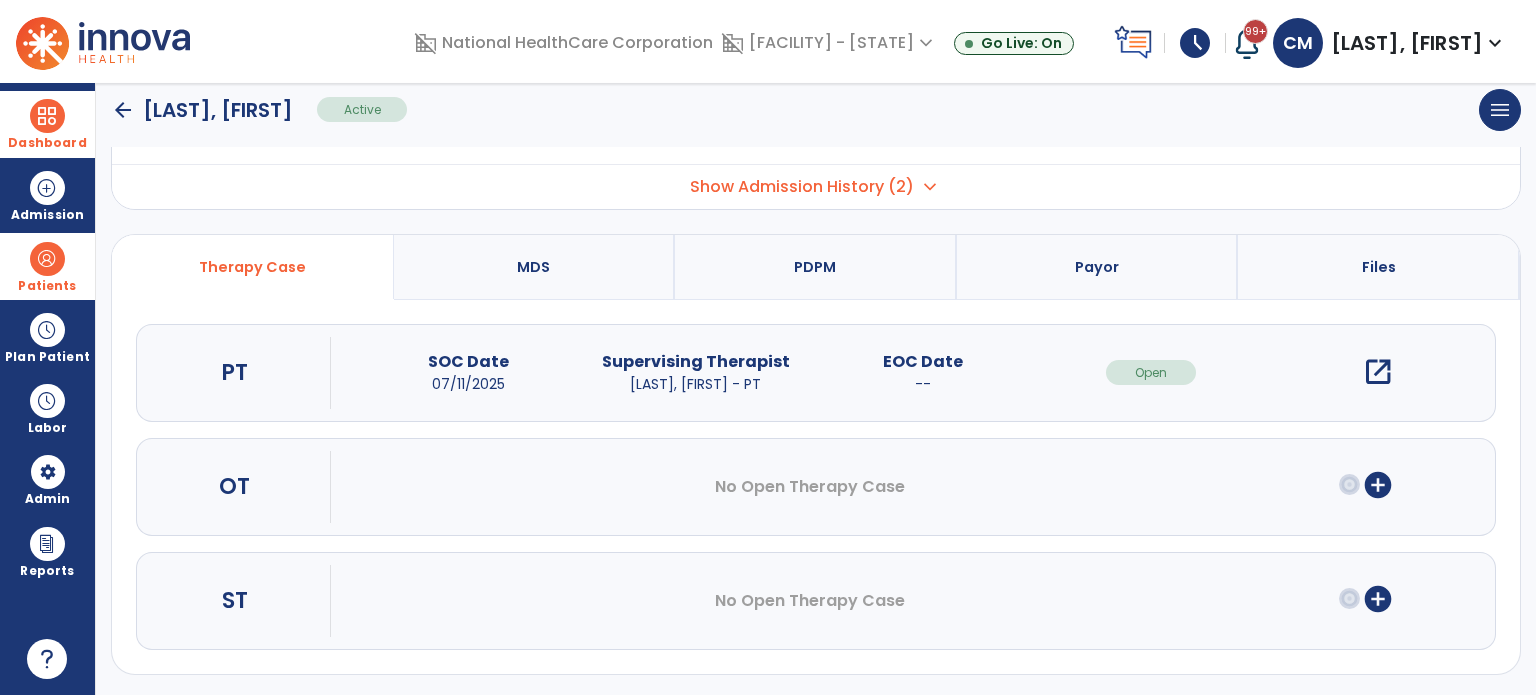 click on "Dashboard" at bounding box center (47, 143) 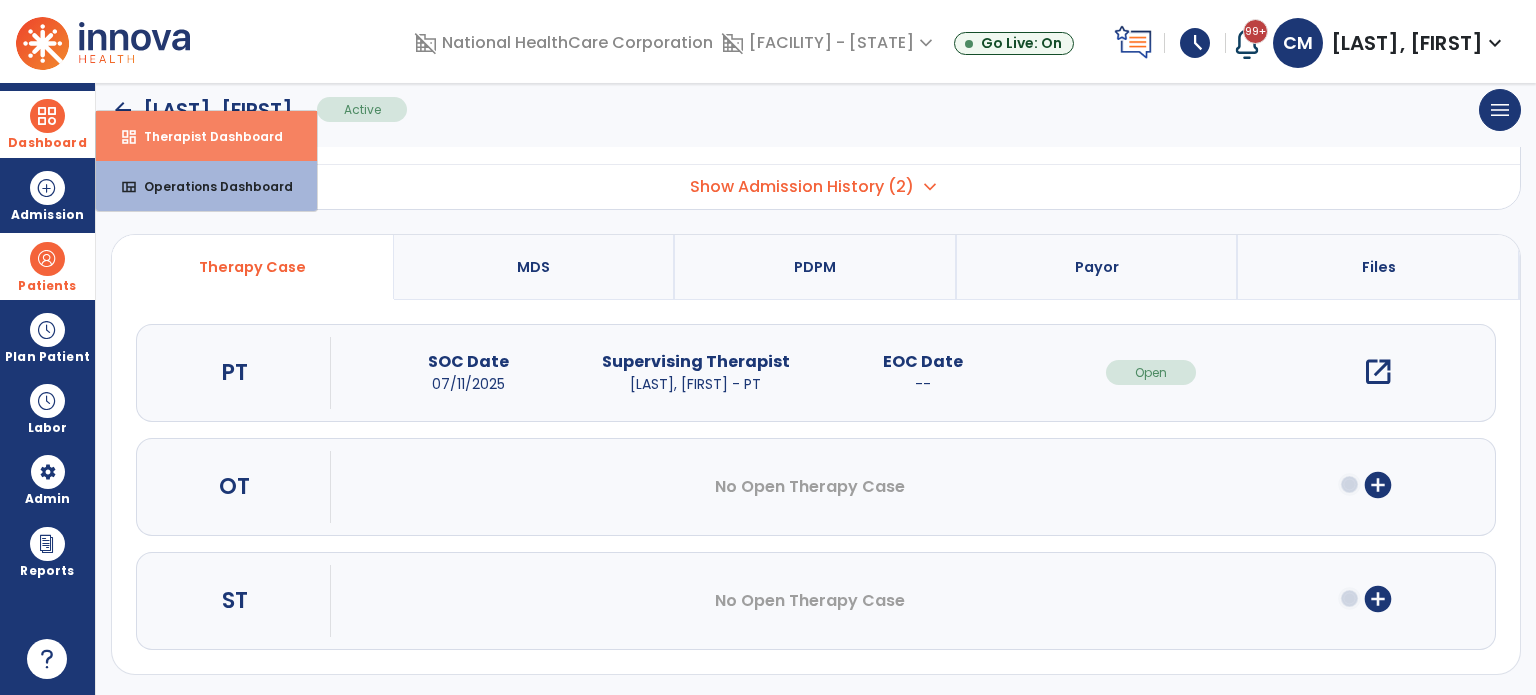 click on "dashboard  Therapist Dashboard" at bounding box center [206, 136] 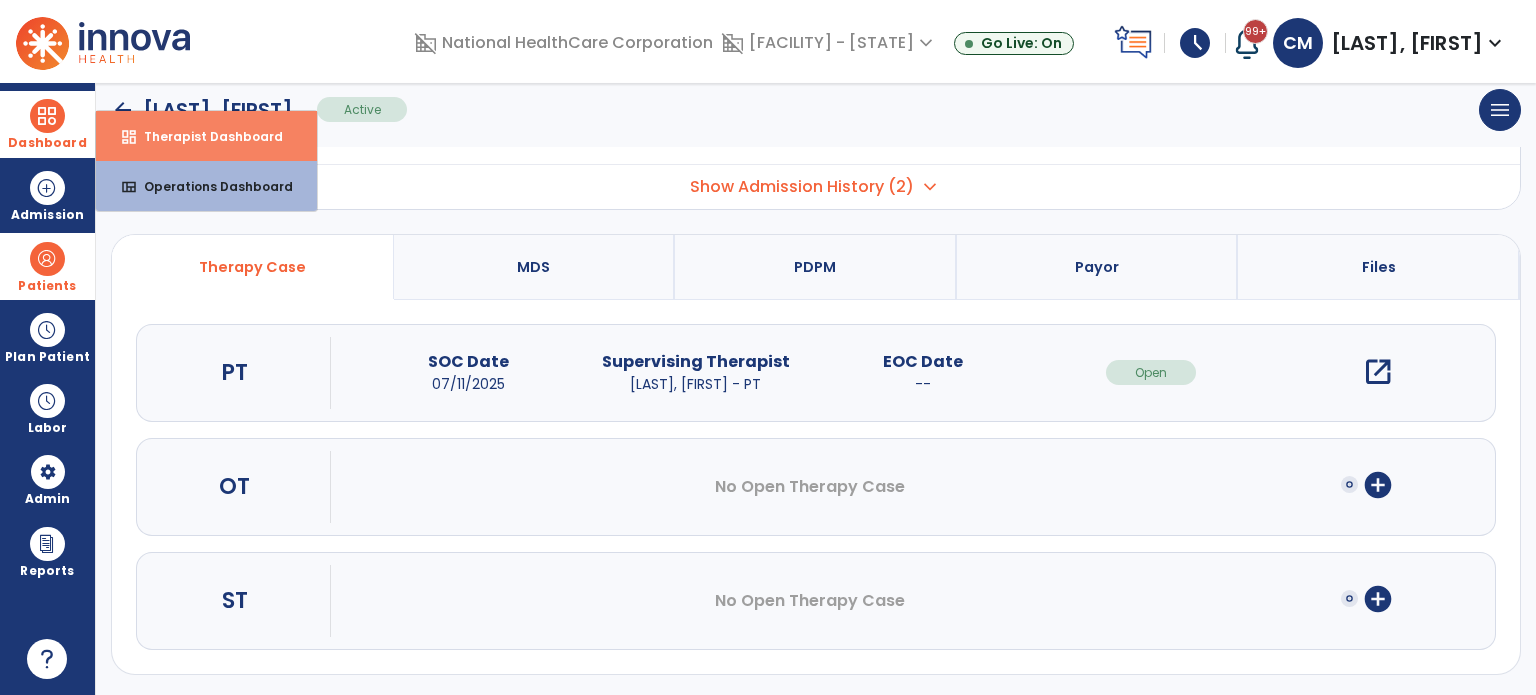 select on "****" 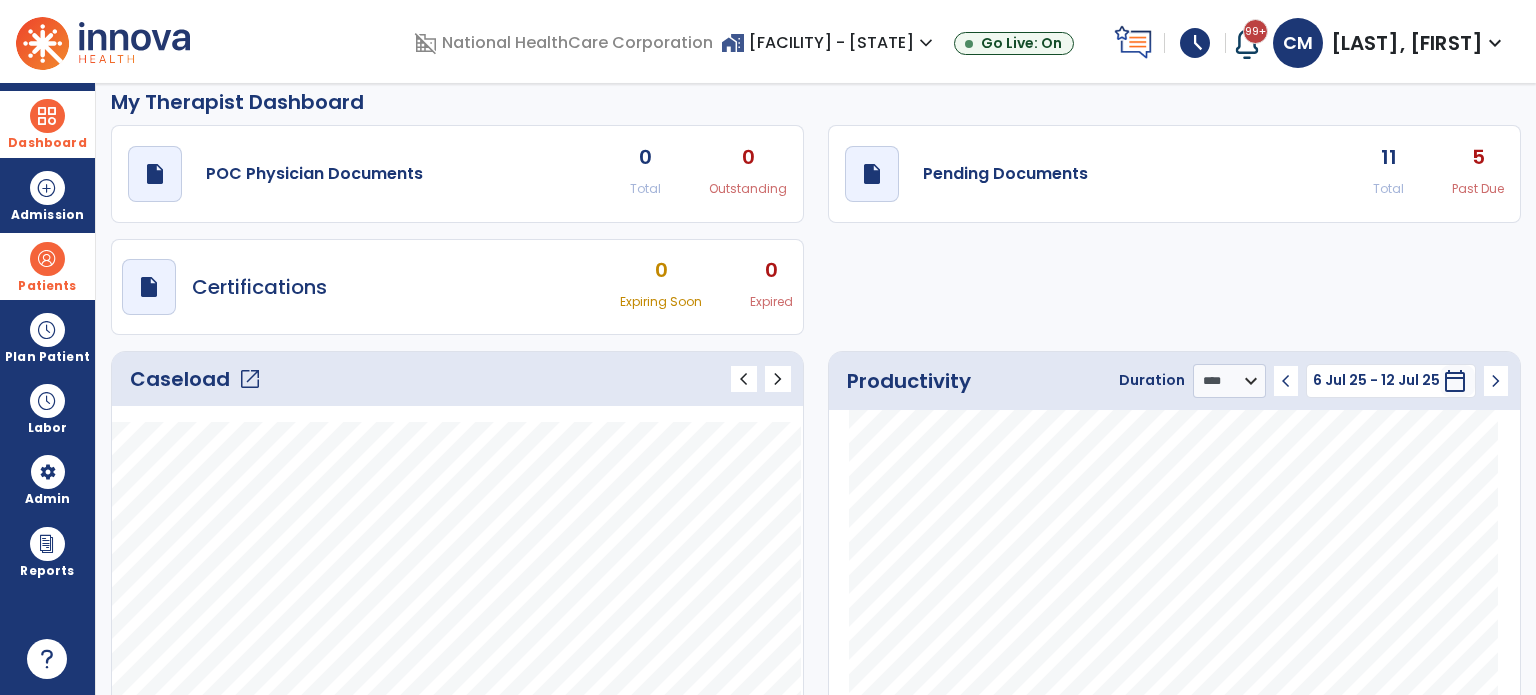 scroll, scrollTop: 0, scrollLeft: 0, axis: both 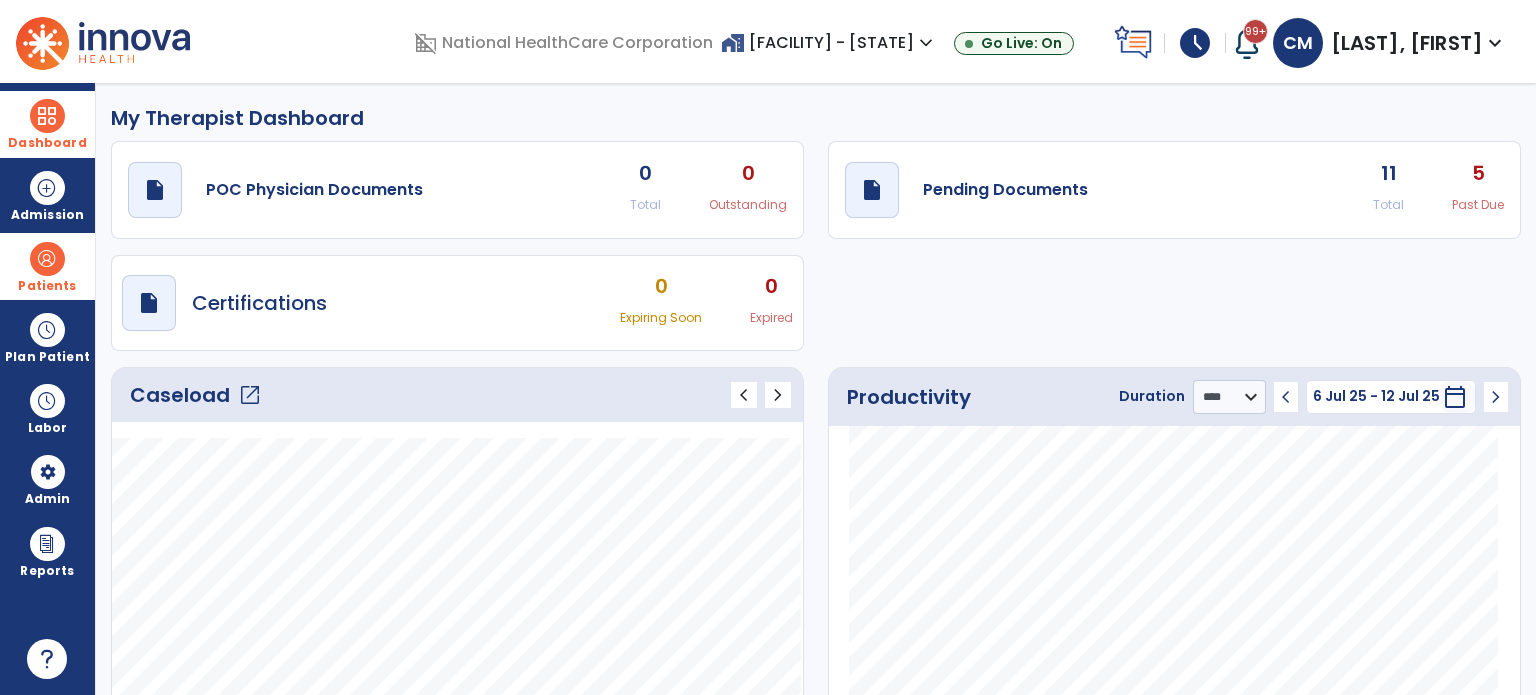 click on "Past Due" 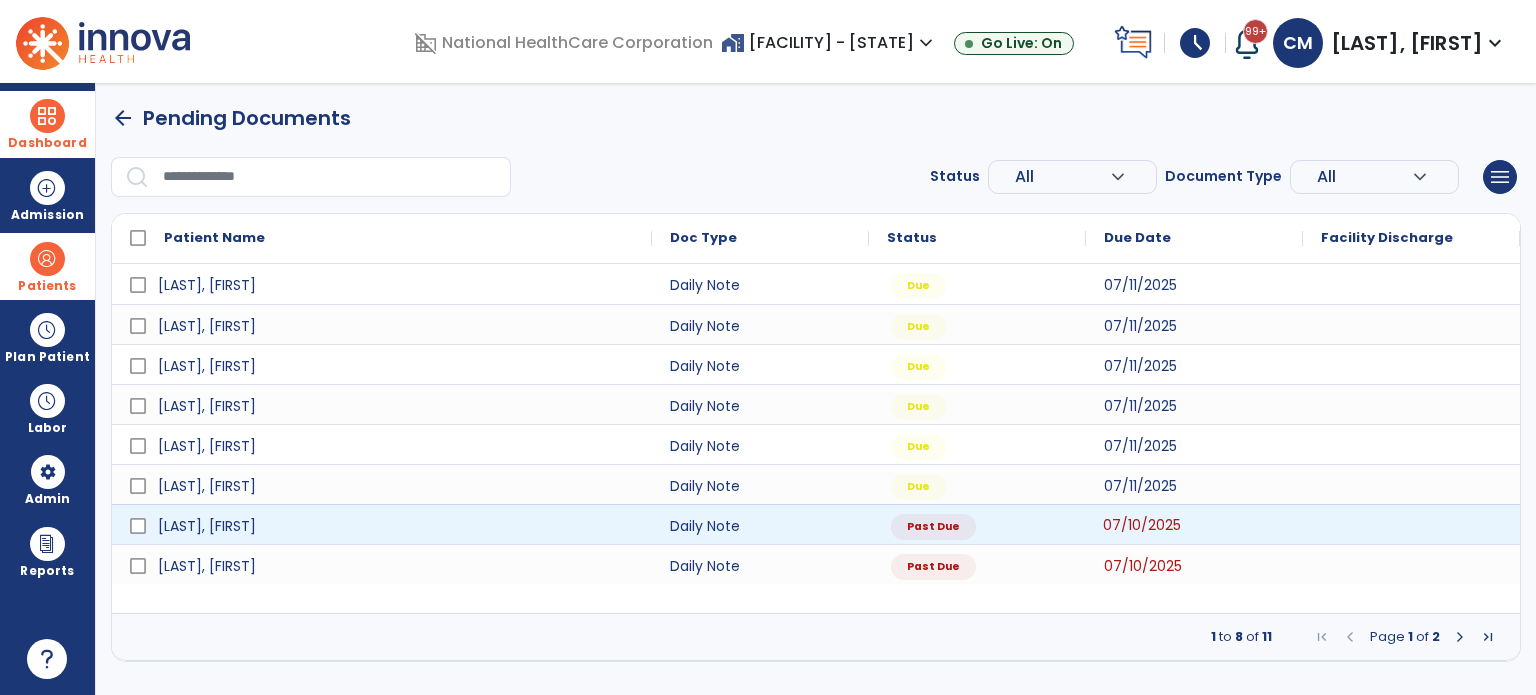click on "07/10/2025" at bounding box center (1142, 525) 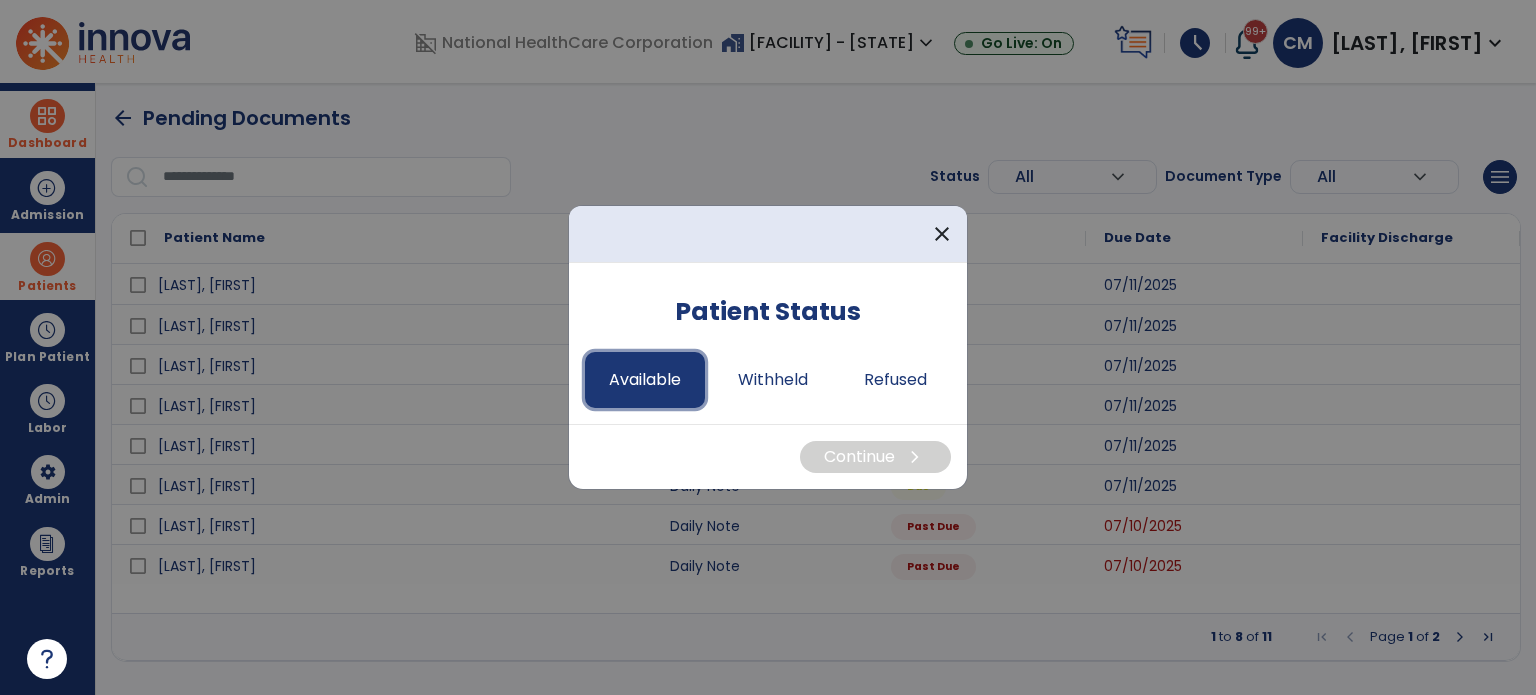 click on "Available" at bounding box center [645, 380] 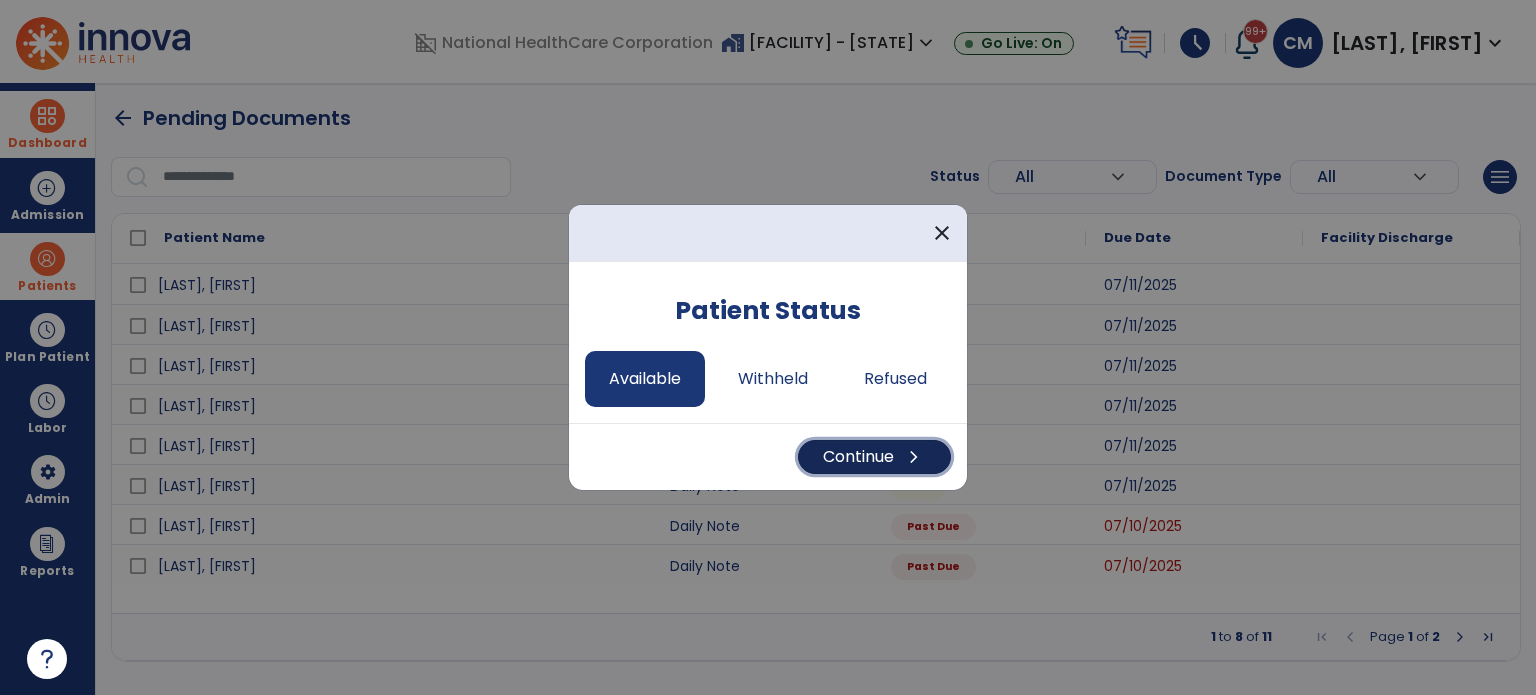 click on "chevron_right" at bounding box center [914, 457] 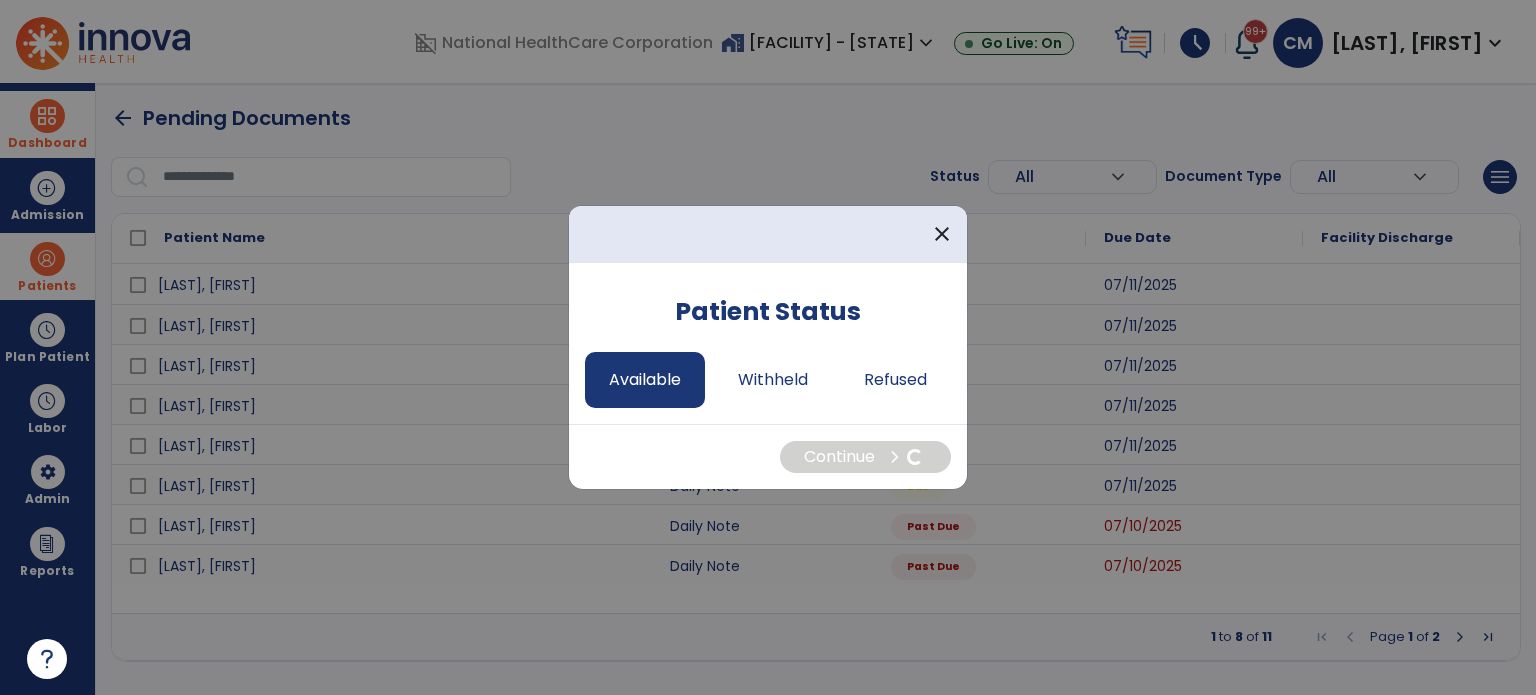 select on "*" 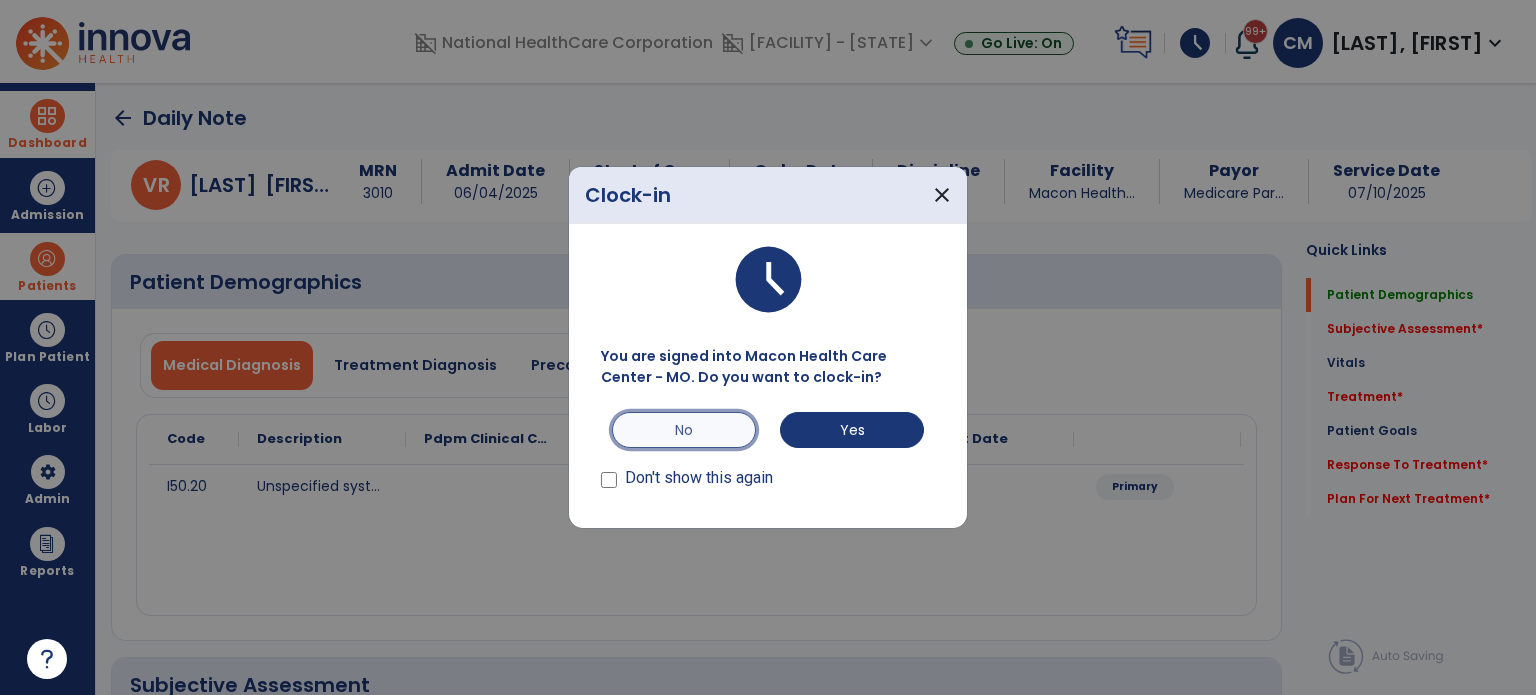 click on "No" at bounding box center [684, 430] 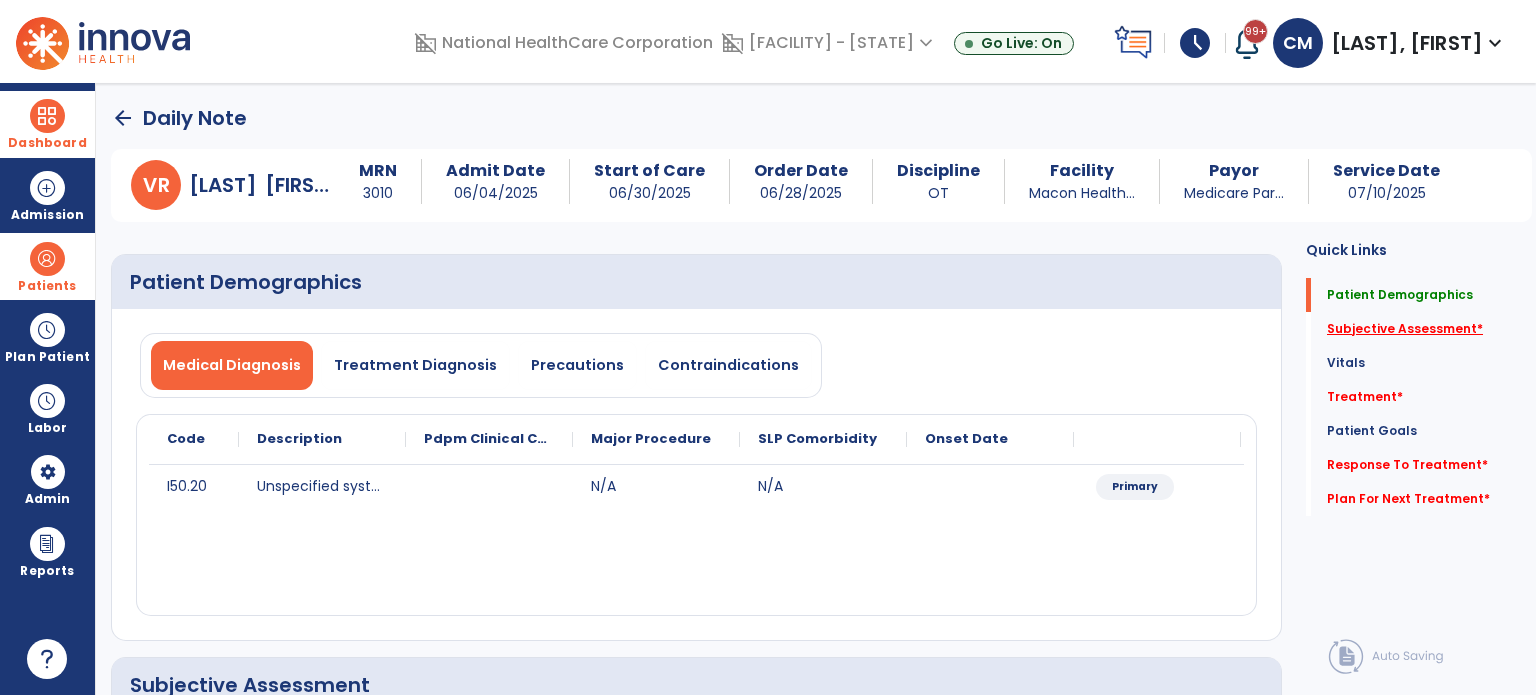click on "Subjective Assessment   *" 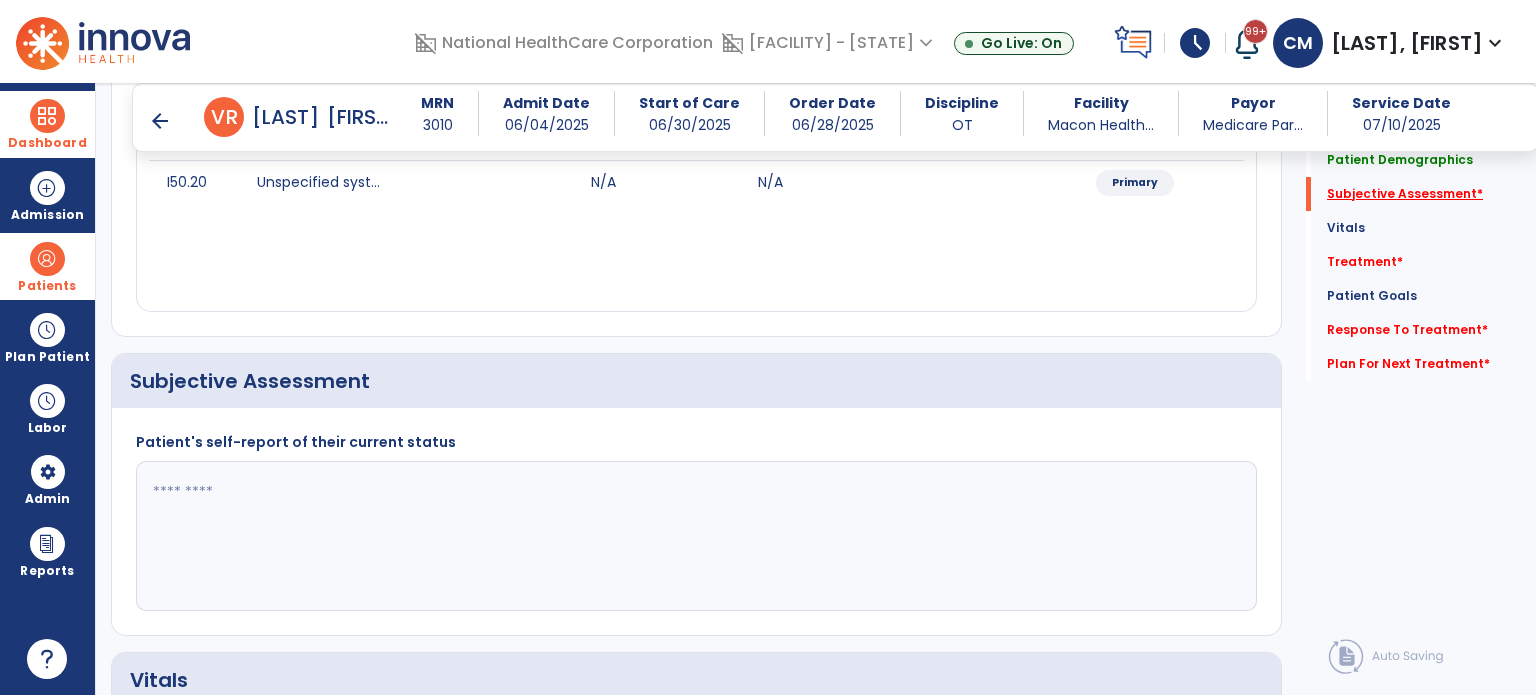 scroll, scrollTop: 408, scrollLeft: 0, axis: vertical 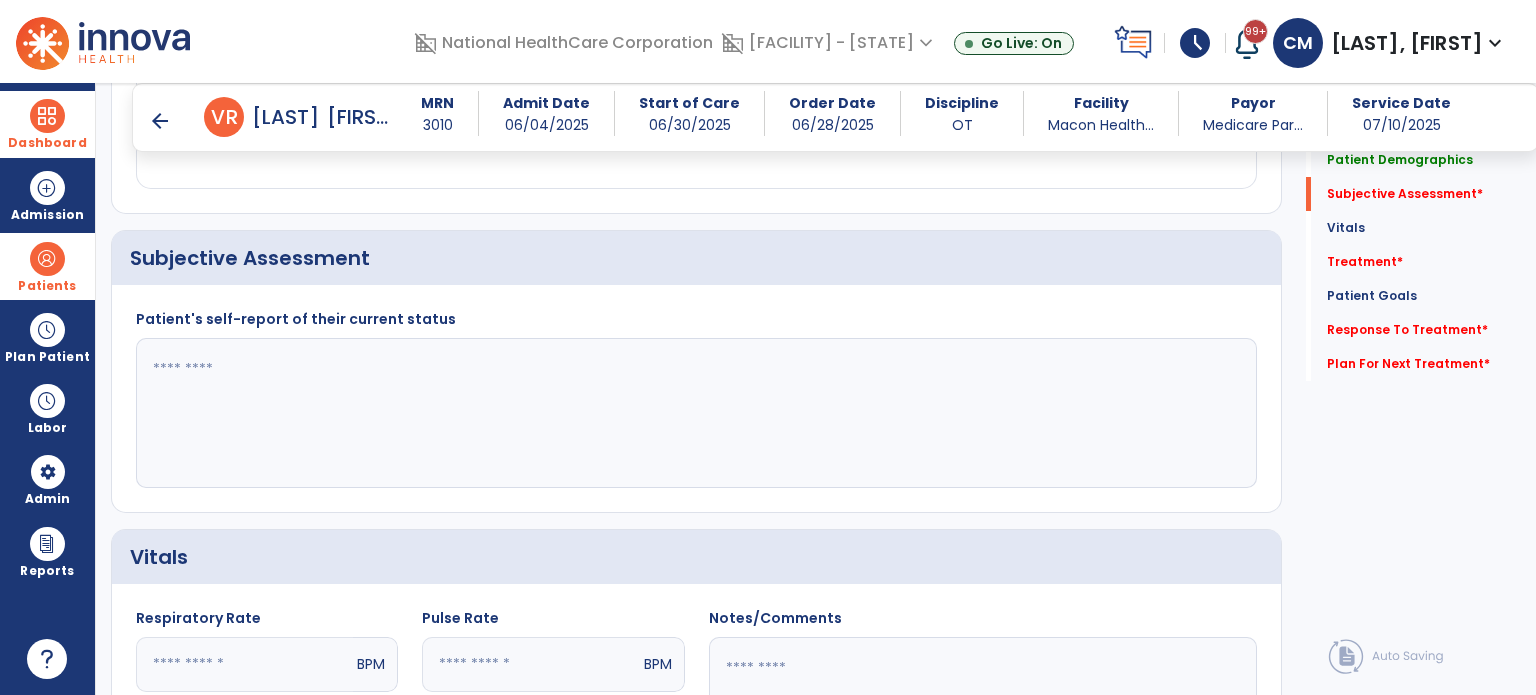 click 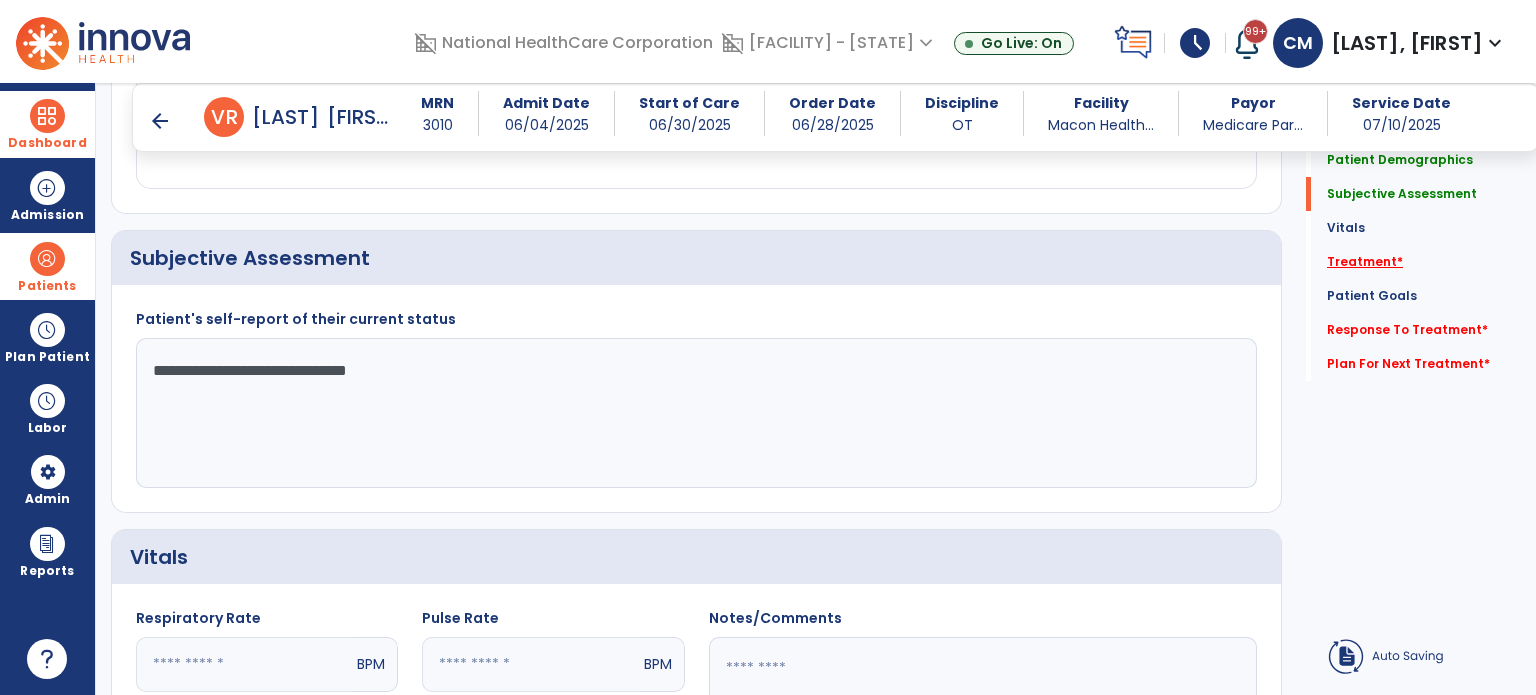 type on "**********" 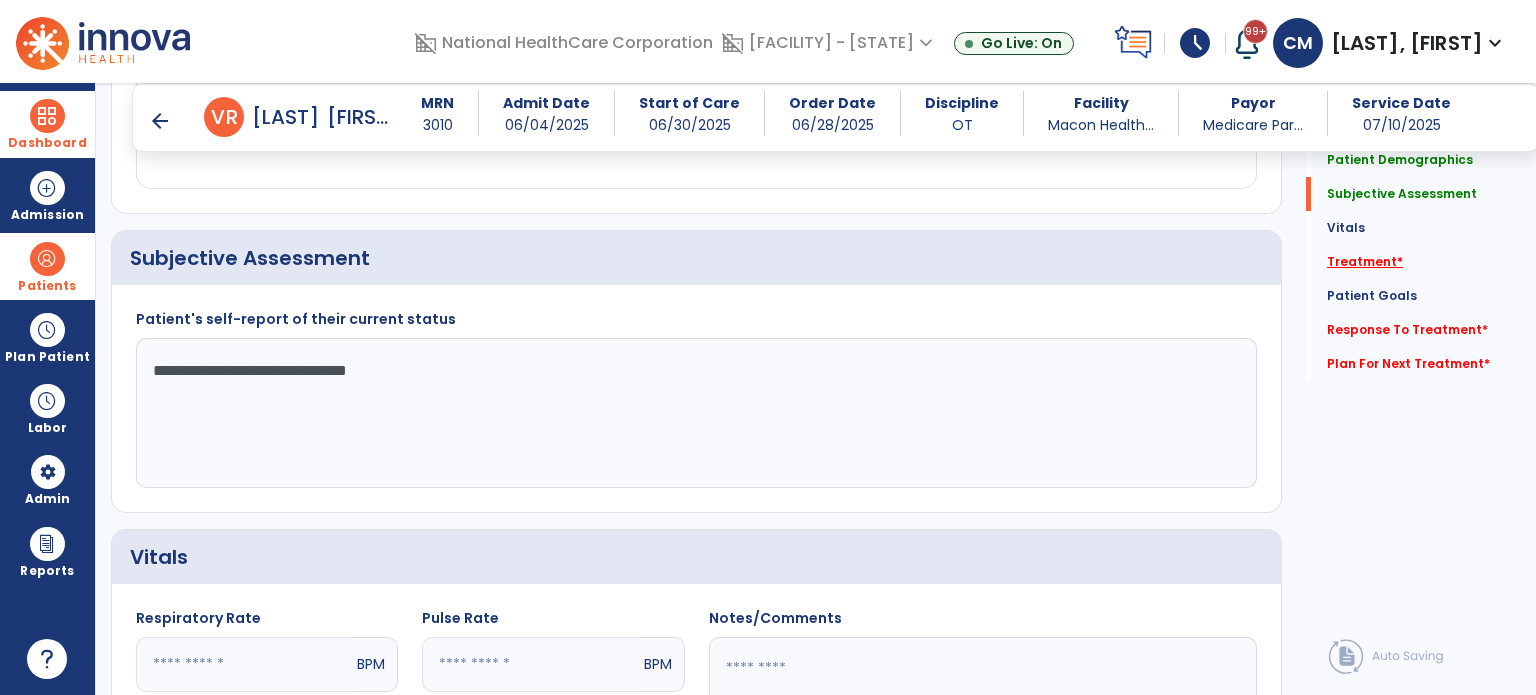 click on "Treatment   *" 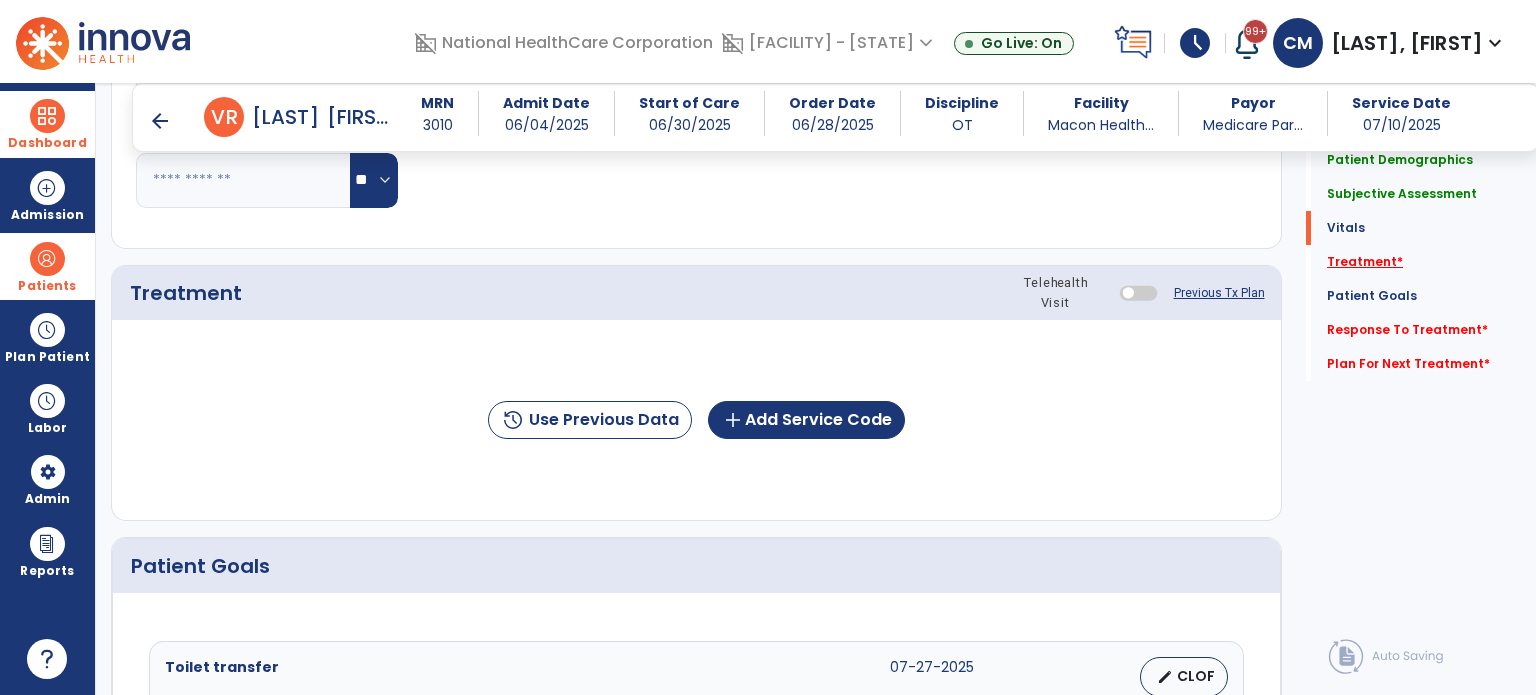 scroll, scrollTop: 1096, scrollLeft: 0, axis: vertical 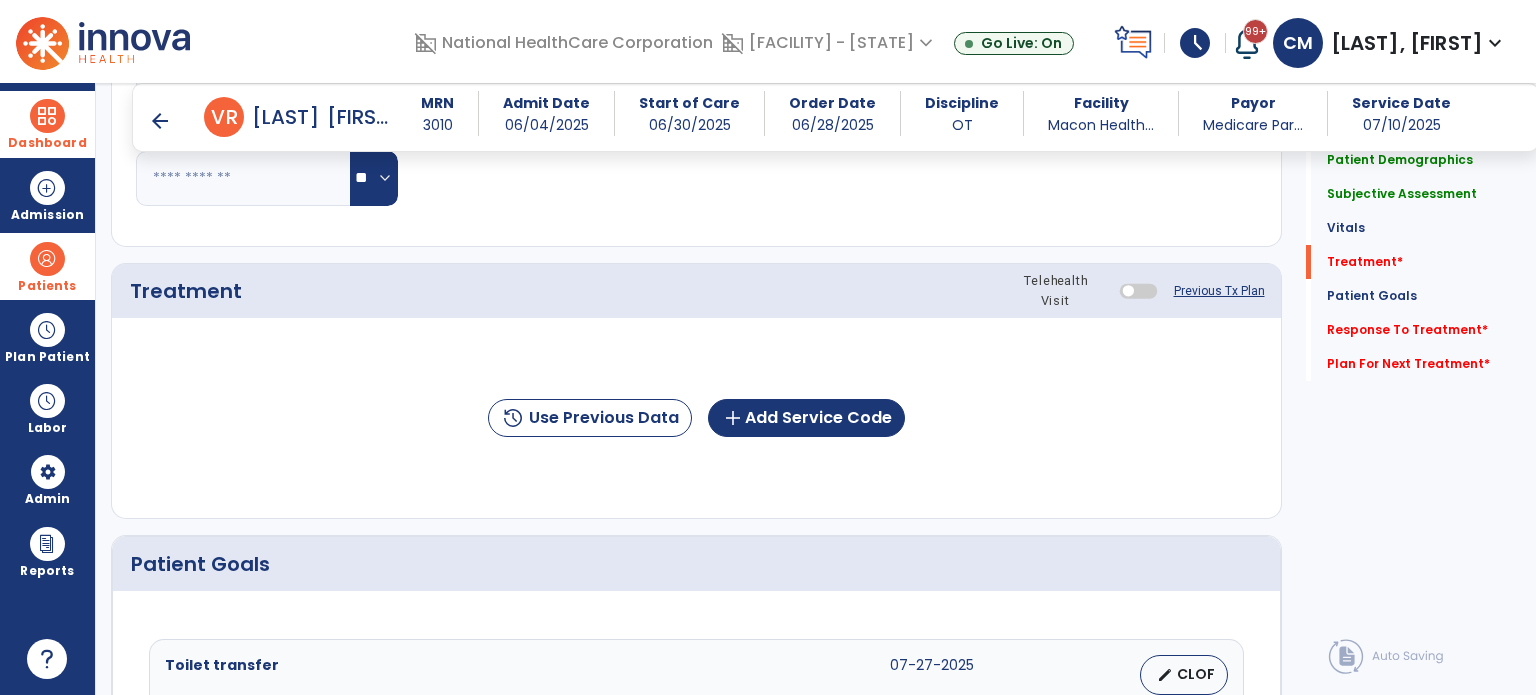 click on "history  Use Previous Data  add  Add Service Code" 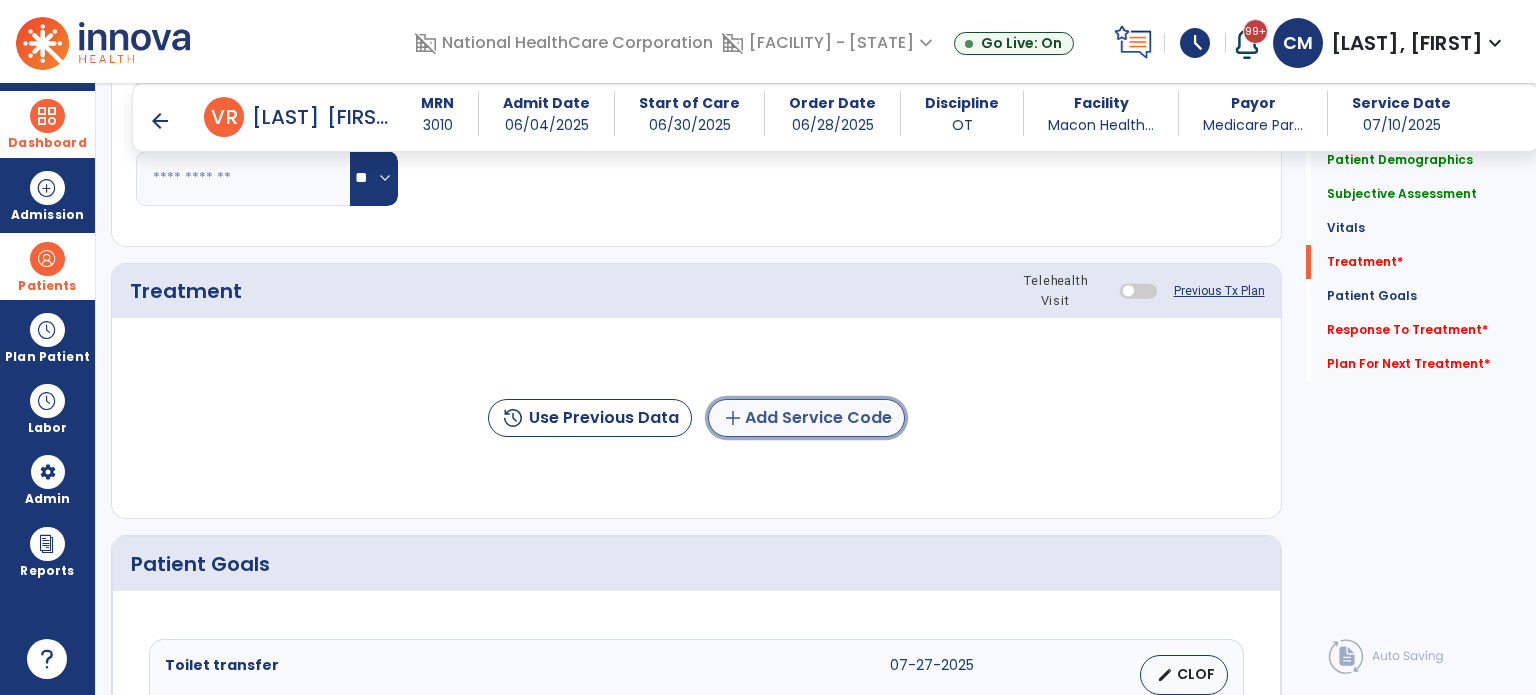click on "add  Add Service Code" 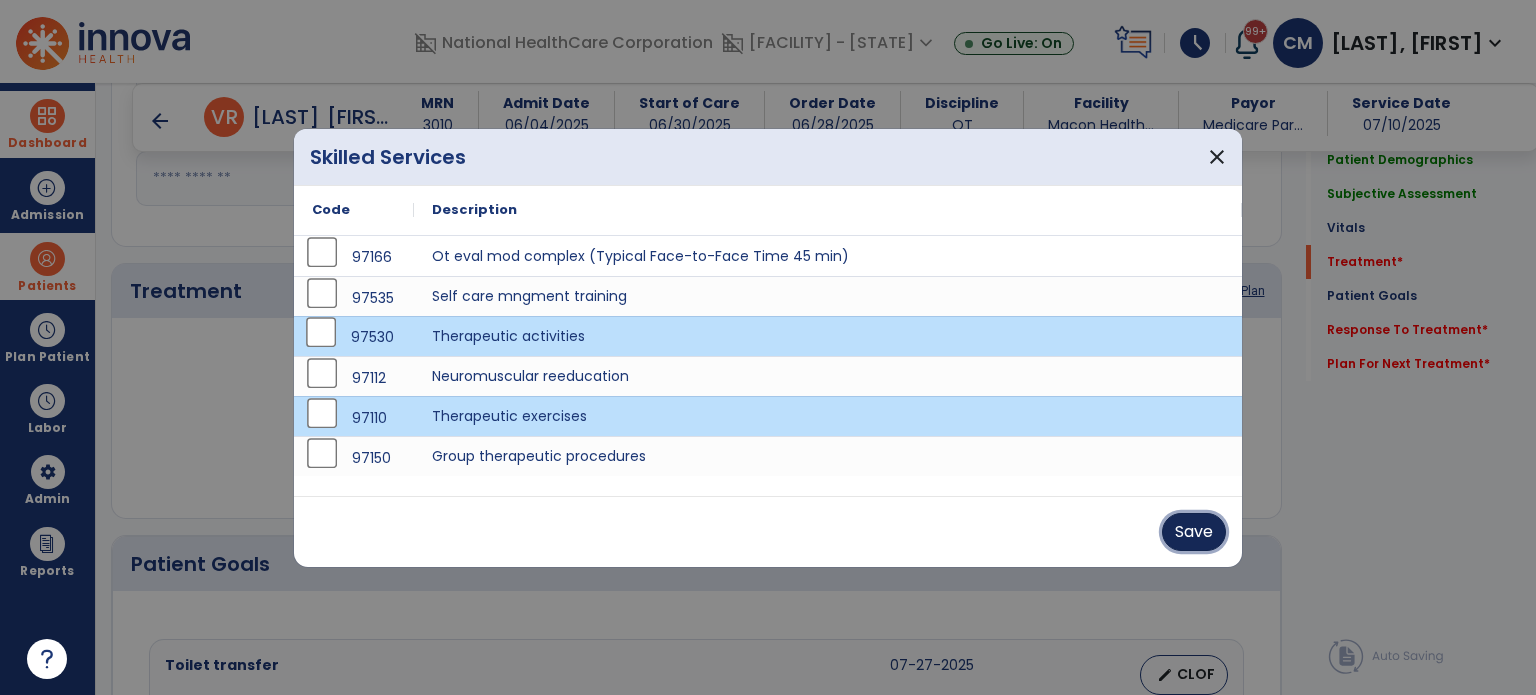 click on "Save" at bounding box center (1194, 532) 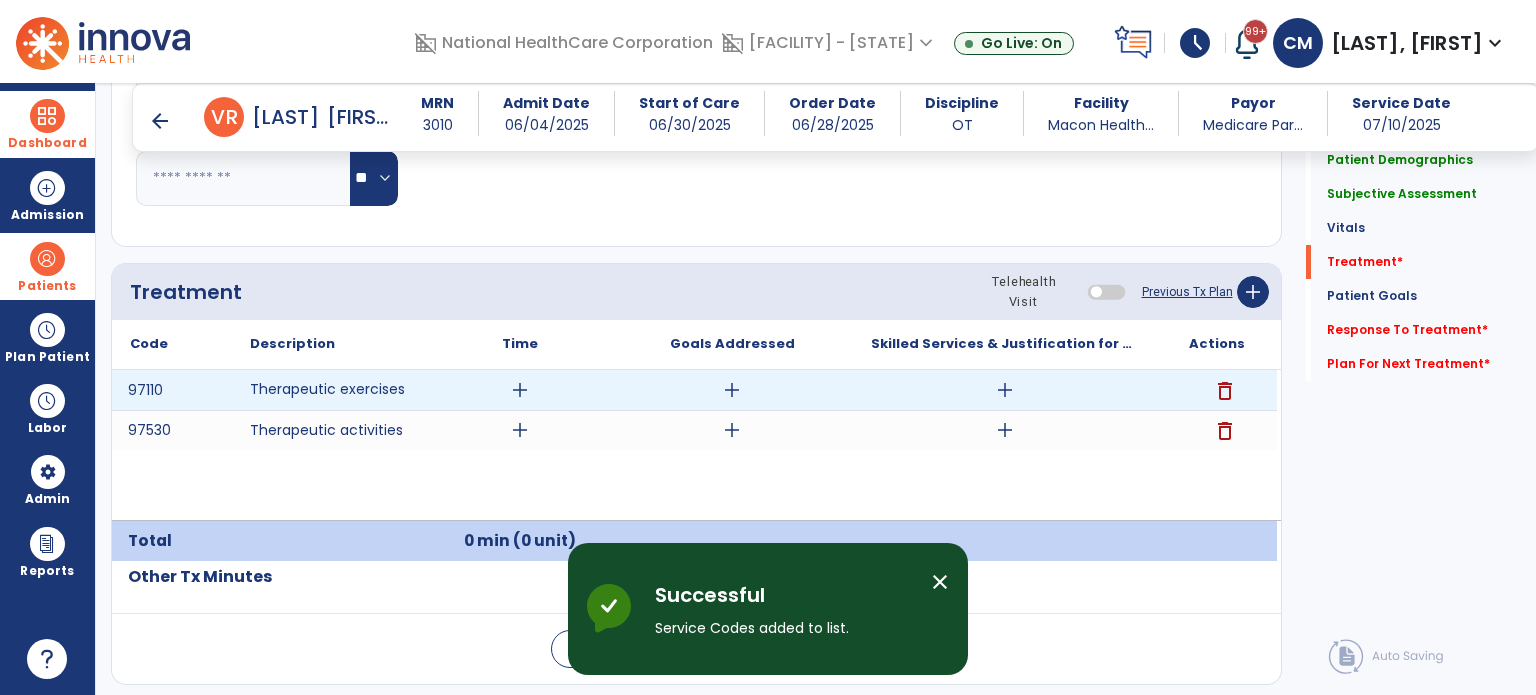 click on "add" at bounding box center (520, 390) 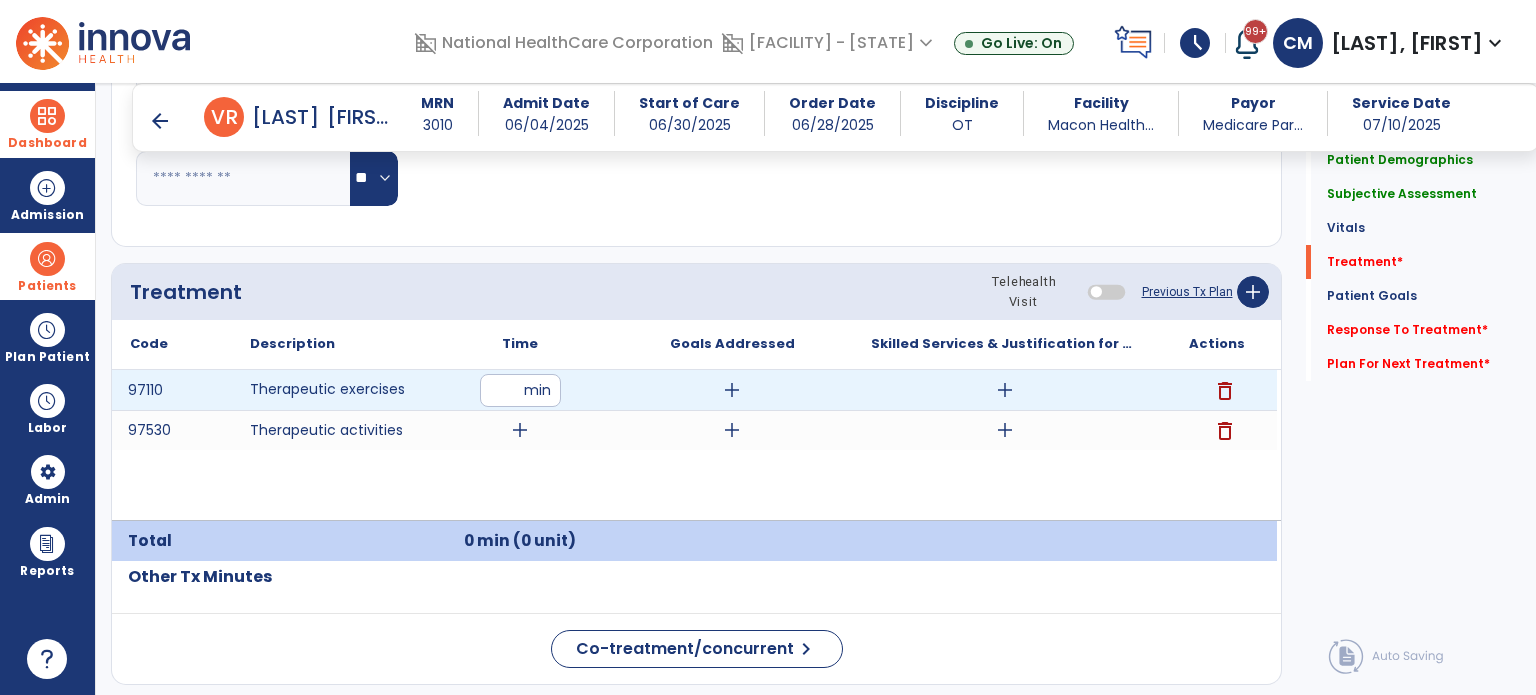 type on "**" 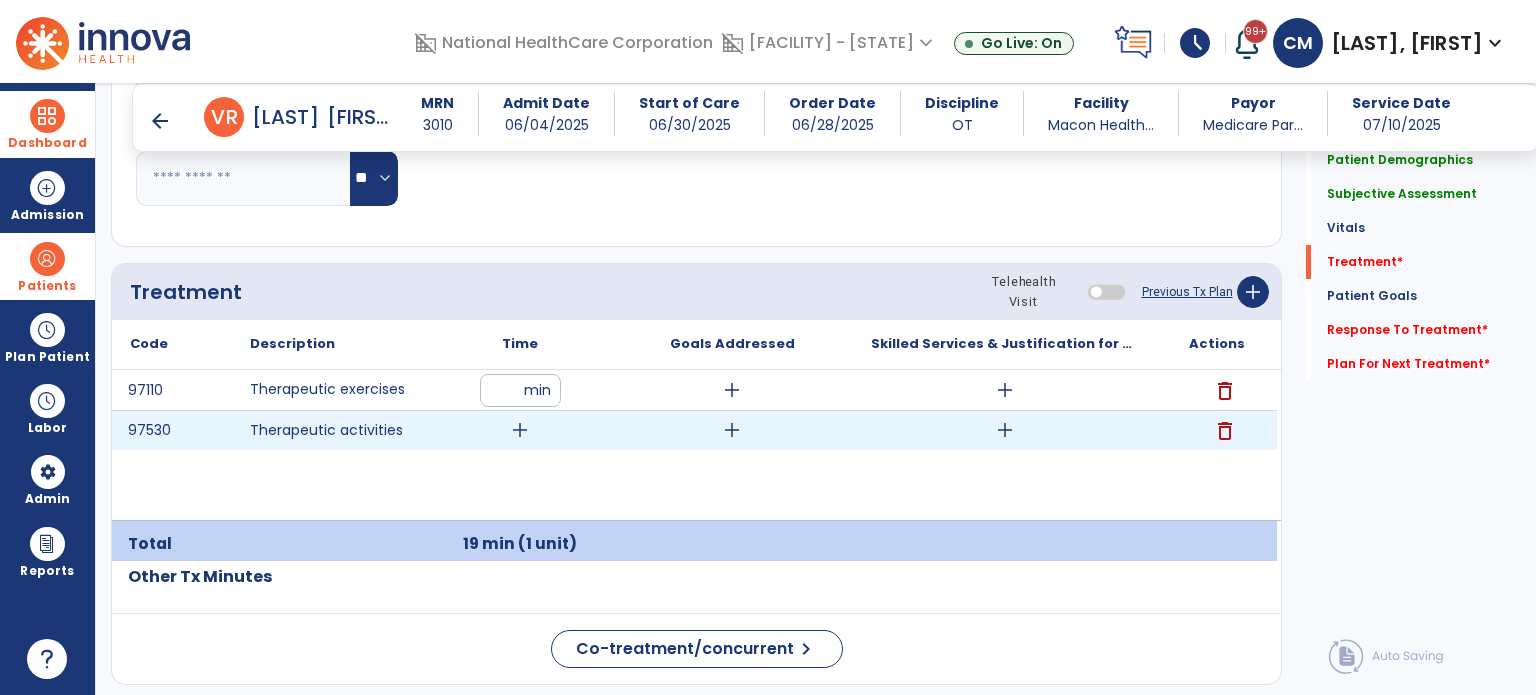 click on "add" at bounding box center (520, 430) 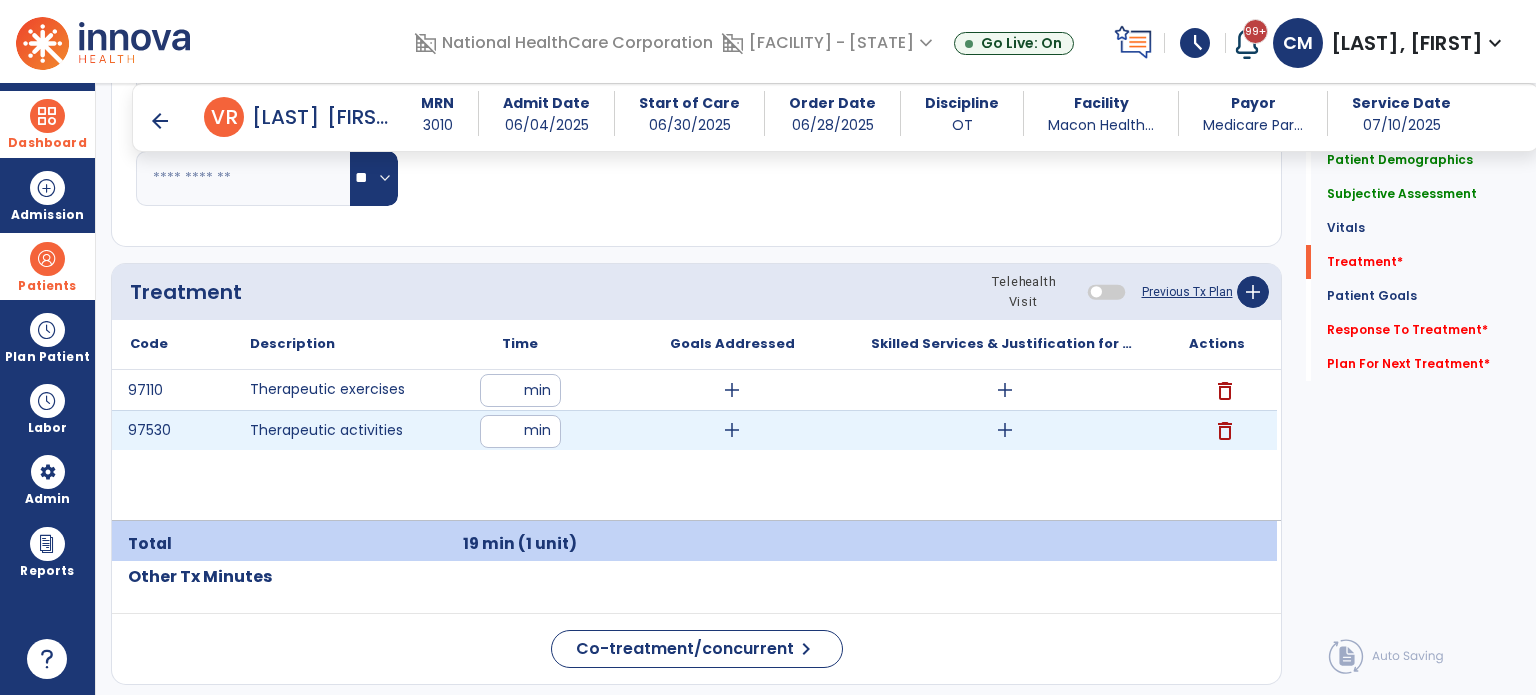 type on "**" 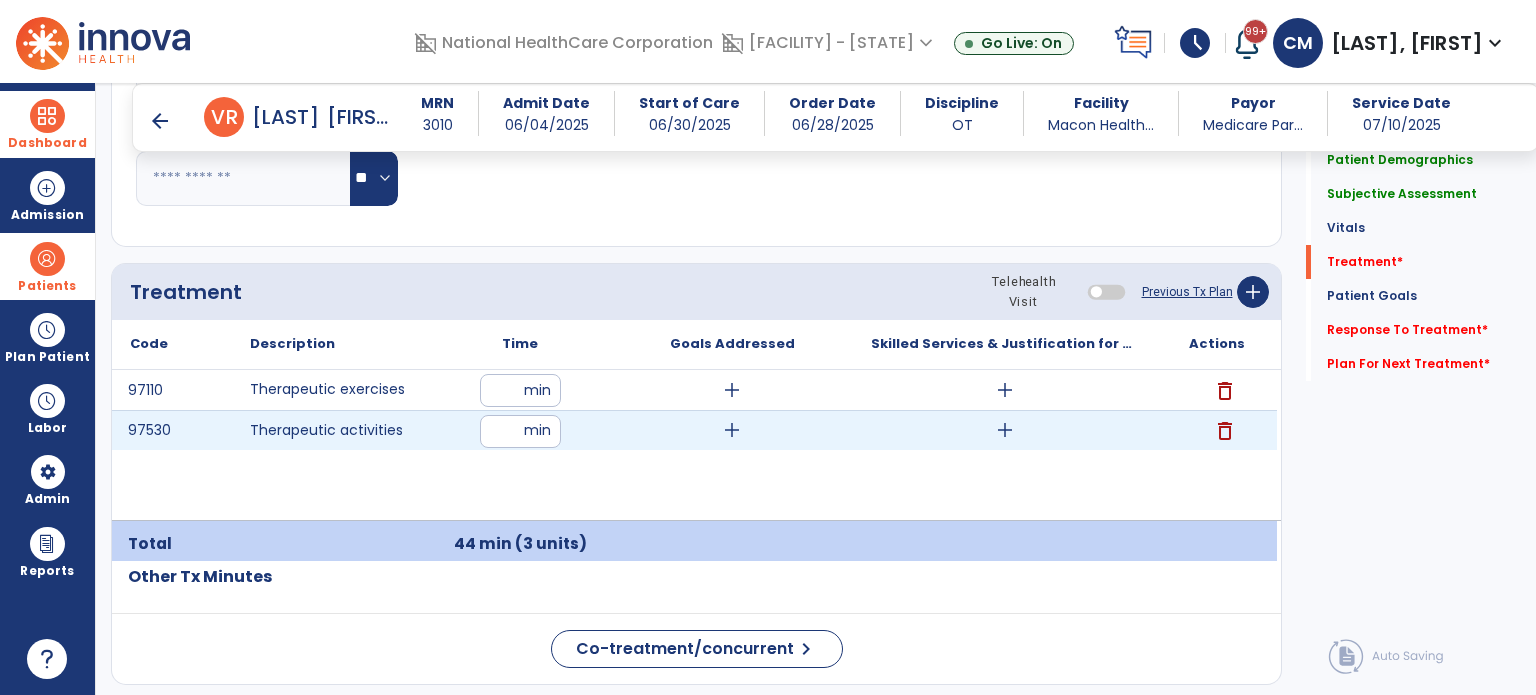 click on "add" at bounding box center (732, 430) 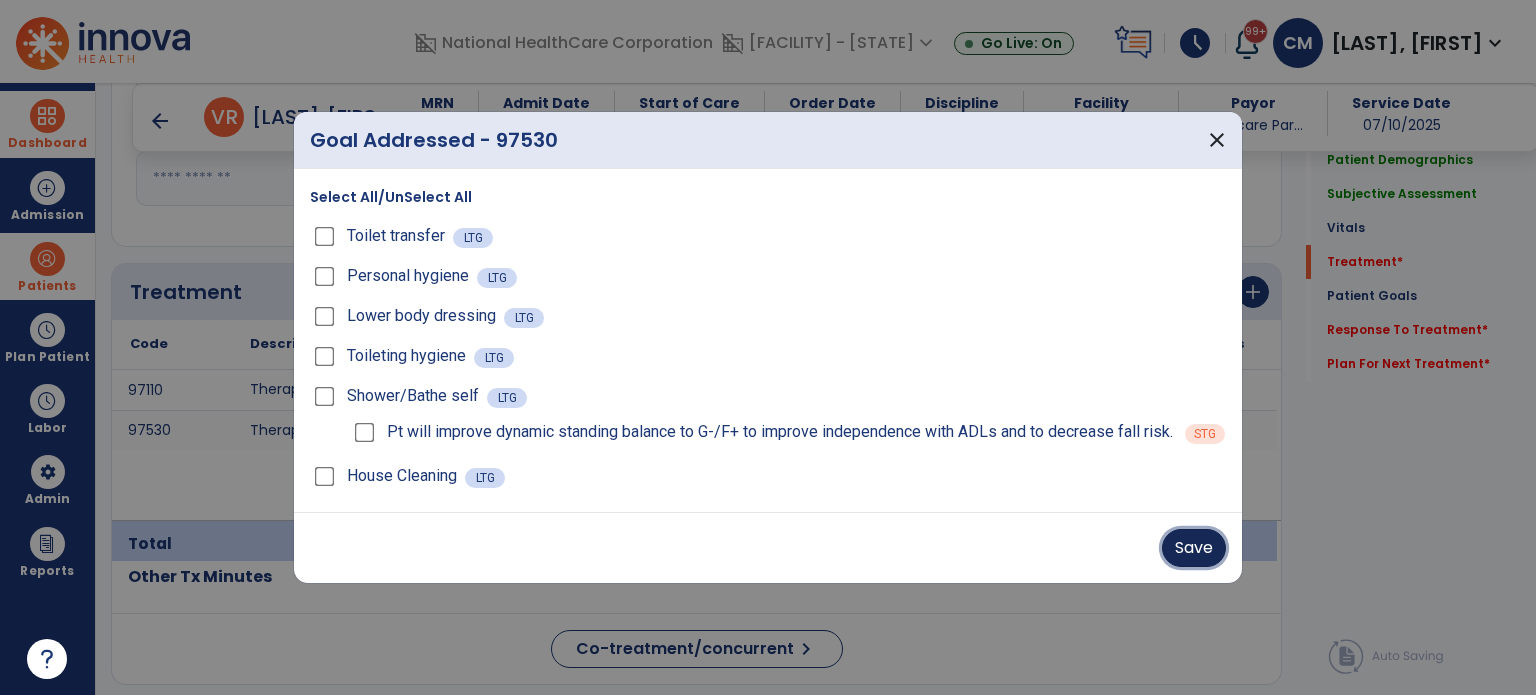 click on "Save" at bounding box center [1194, 548] 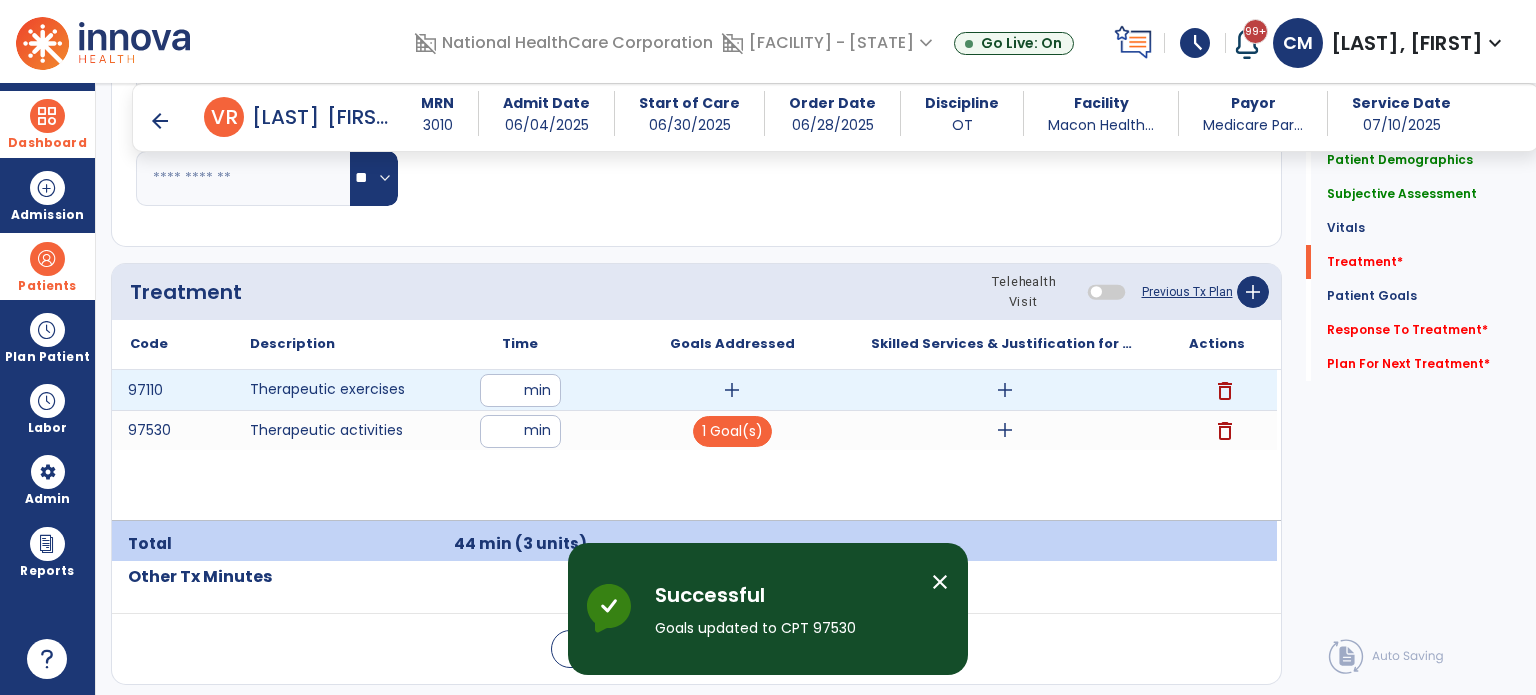 click on "add" at bounding box center (732, 390) 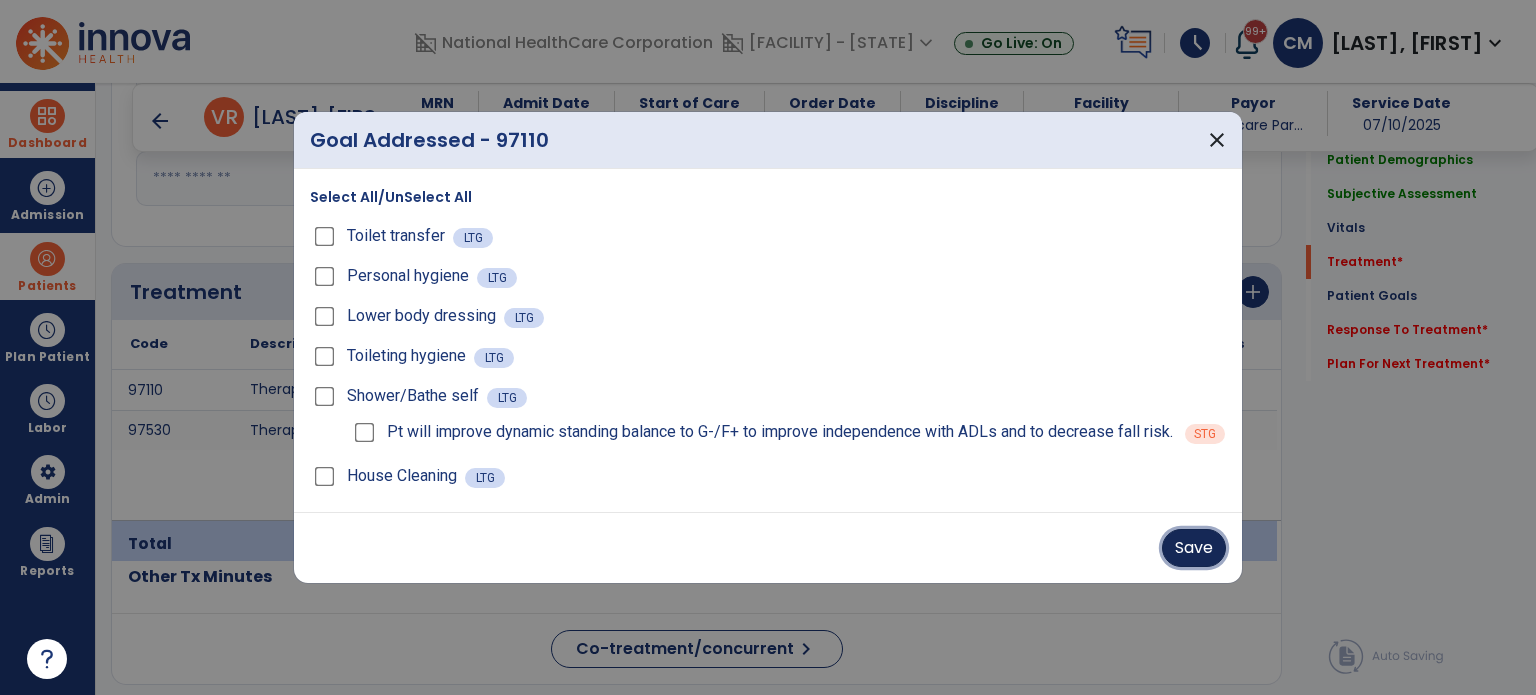 click on "Save" at bounding box center (1194, 548) 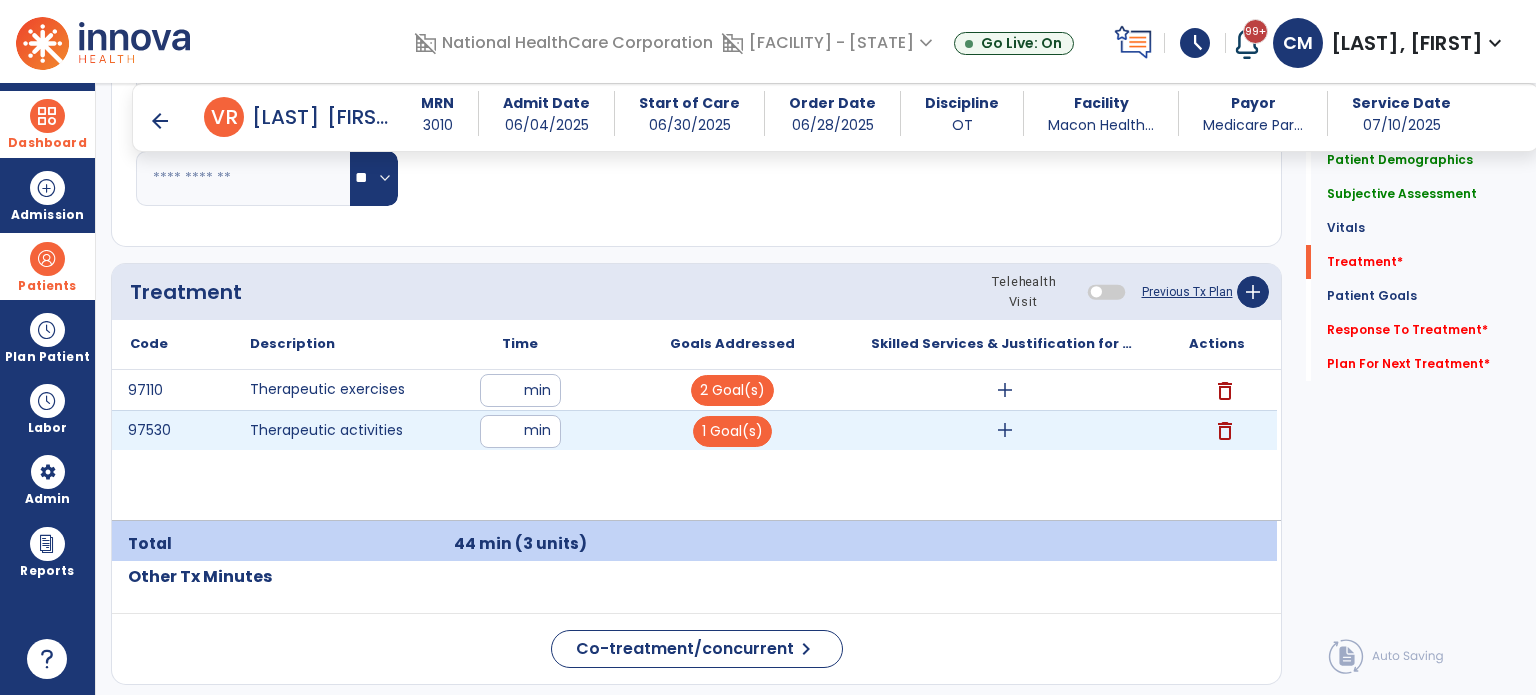 click on "add" at bounding box center [1005, 430] 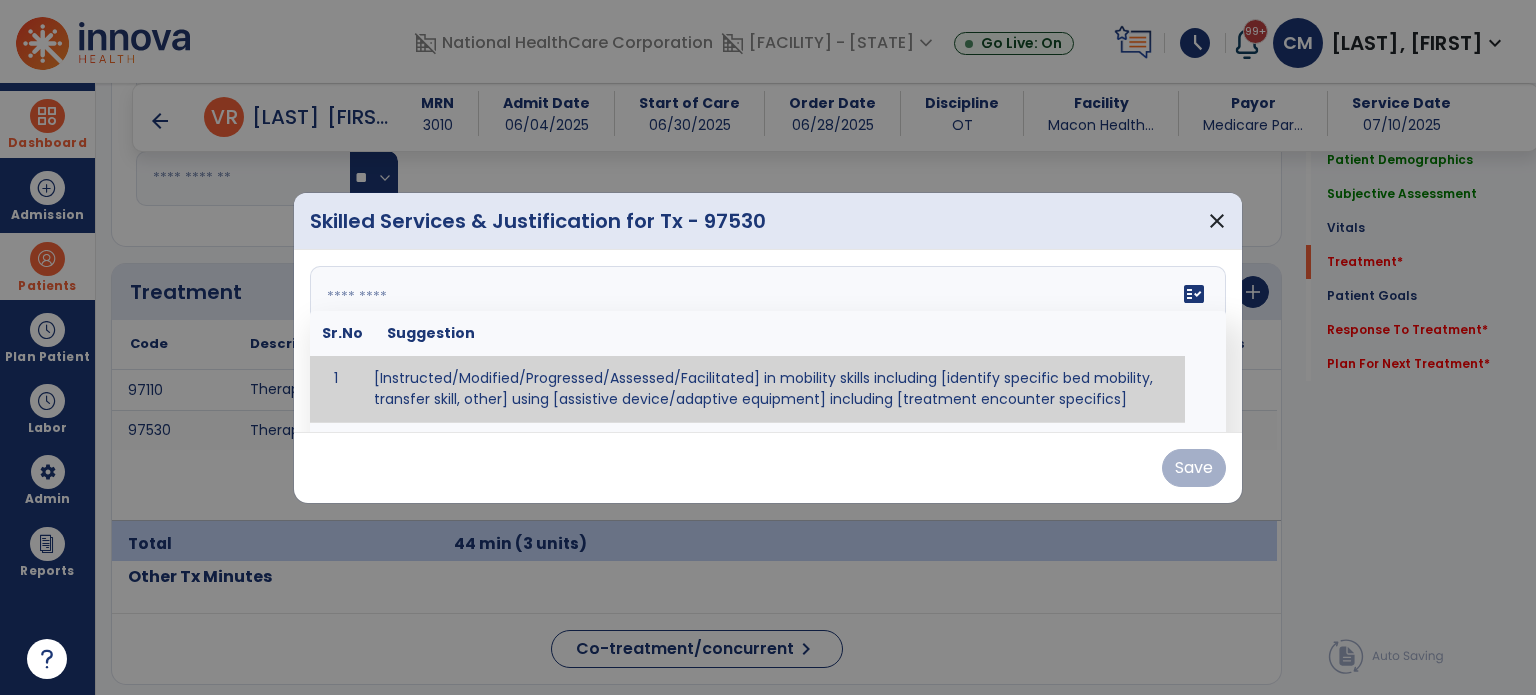click on "fact_check  Sr.No Suggestion 1 [Instructed/Modified/Progressed/Assessed/Facilitated] in mobility skills including [identify specific bed mobility, transfer skill, other] using [assistive device/adaptive equipment] including [treatment encounter specifics]" at bounding box center [768, 341] 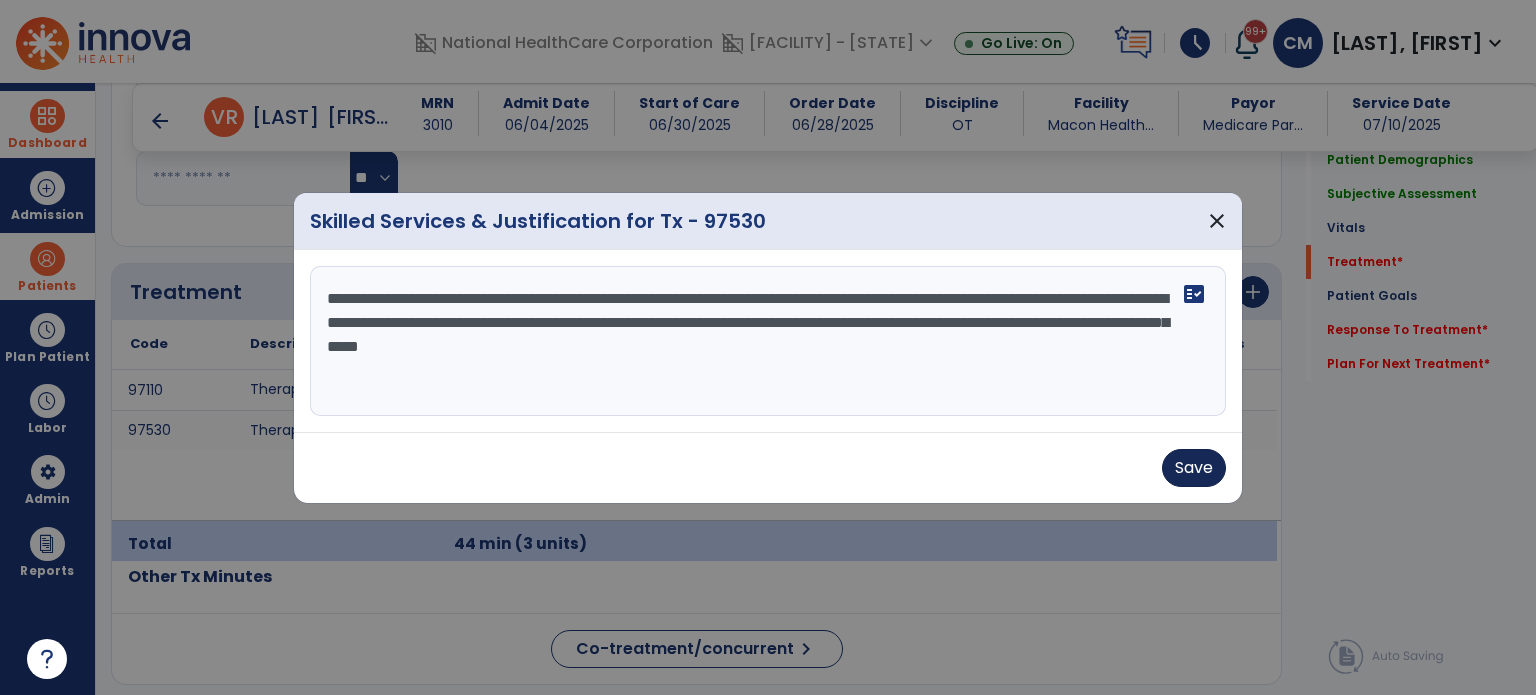 type on "**********" 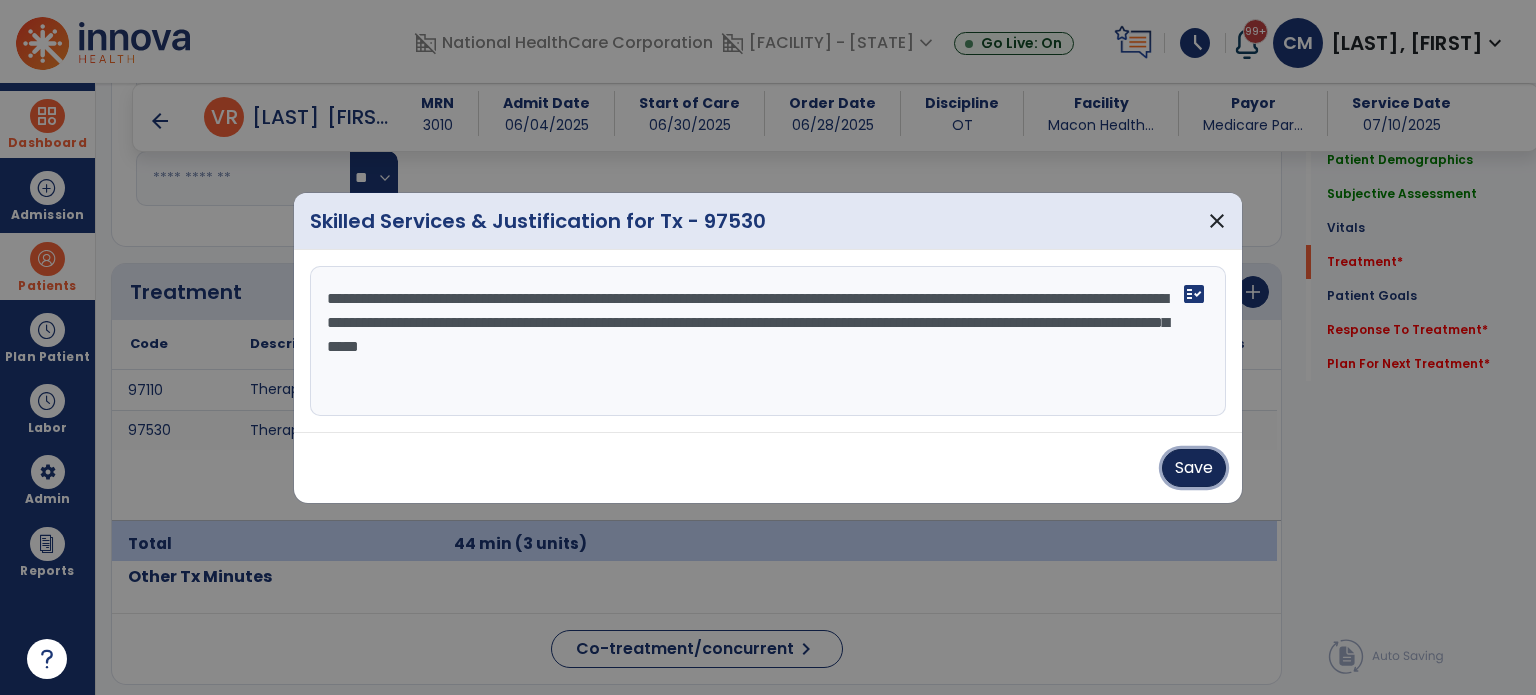 click on "Save" at bounding box center (1194, 468) 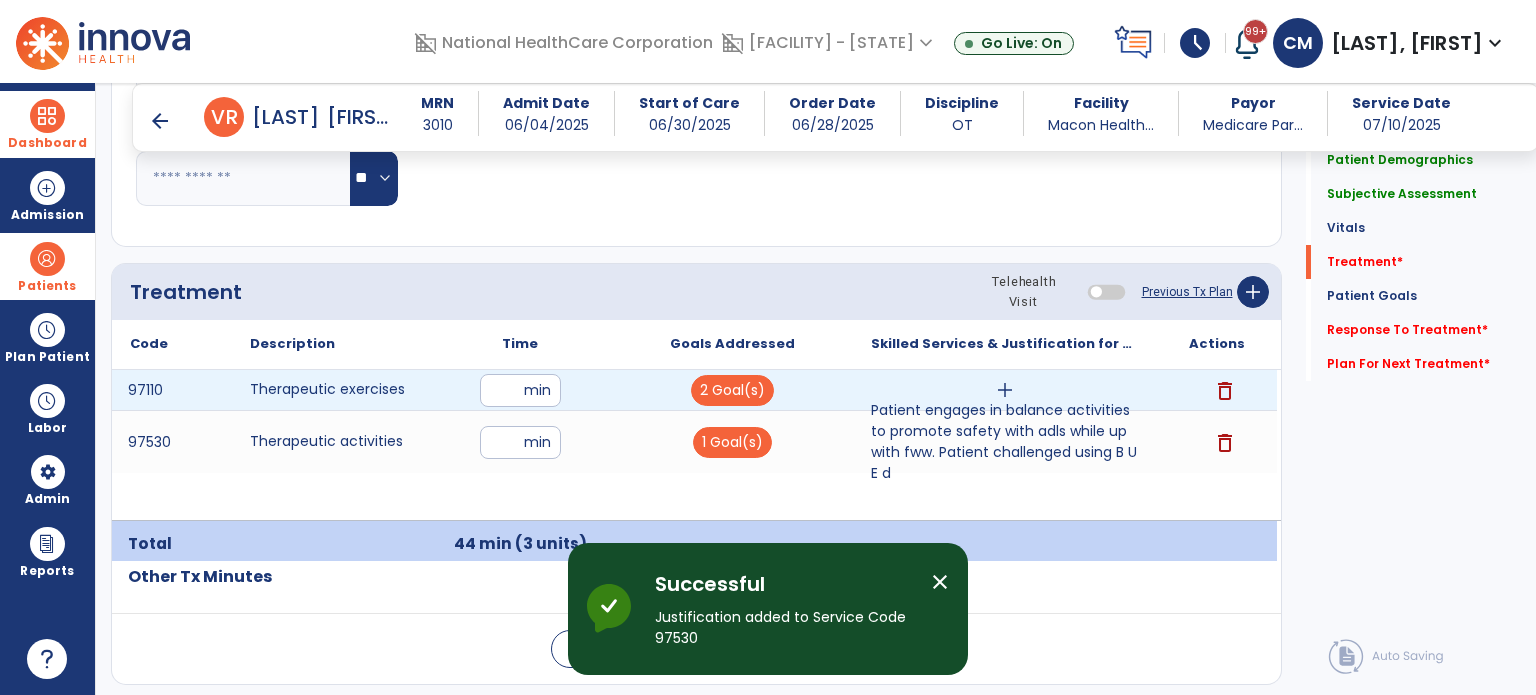 click on "add" at bounding box center (1005, 390) 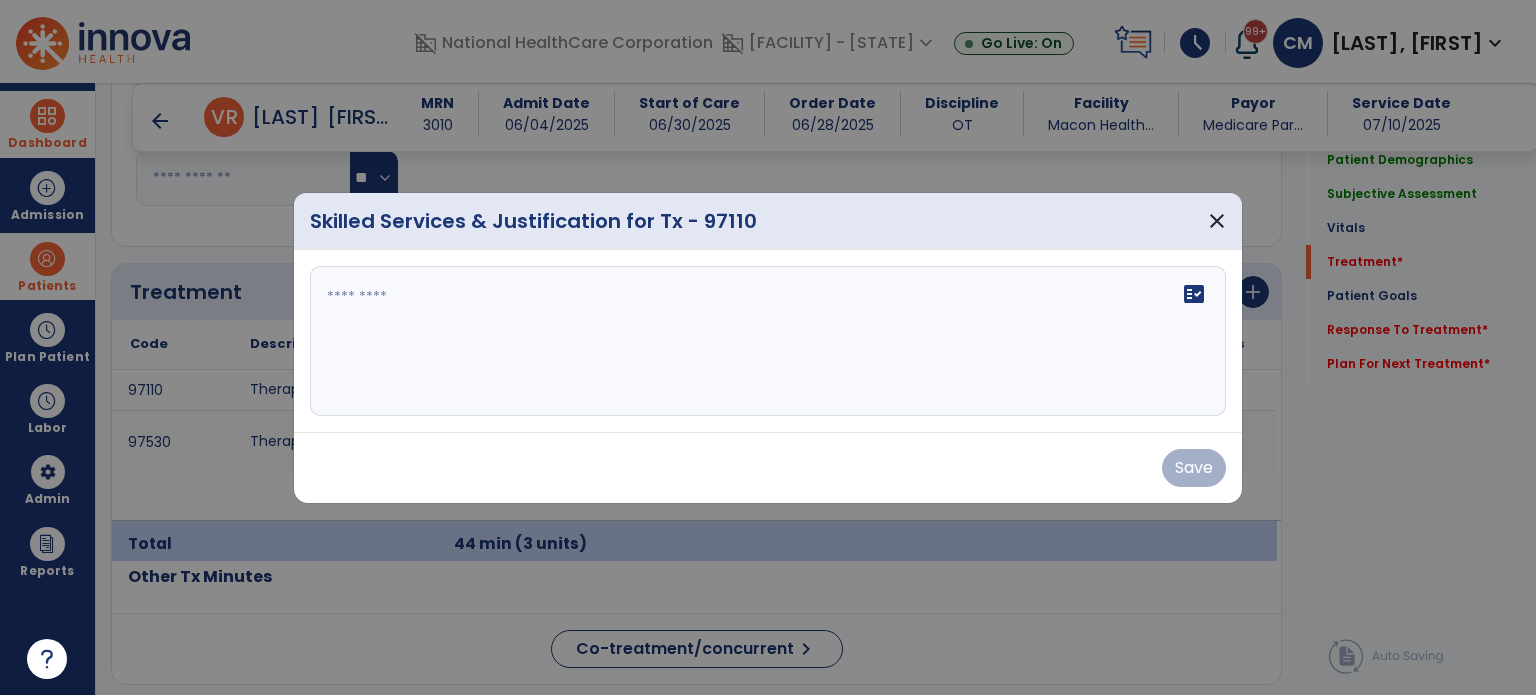 click on "fact_check" at bounding box center (768, 341) 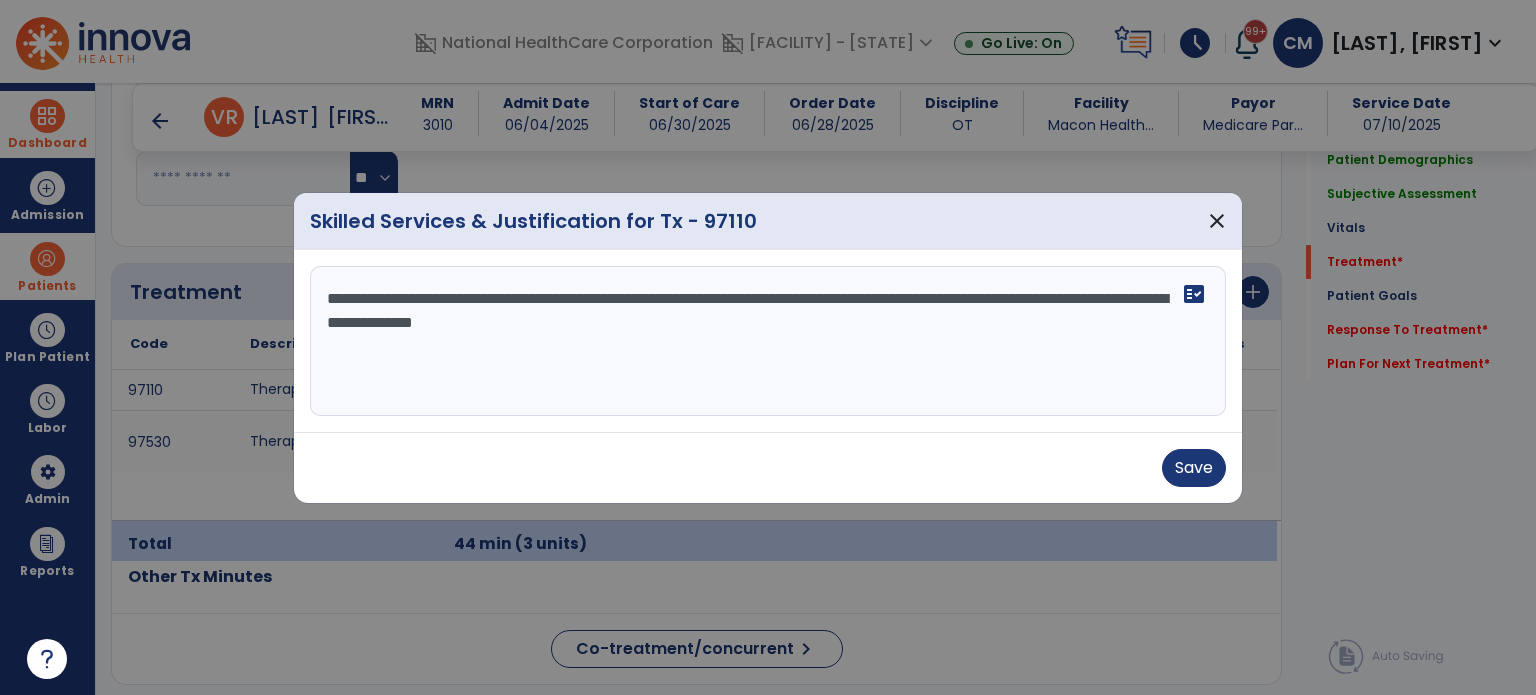 click on "**********" at bounding box center [768, 341] 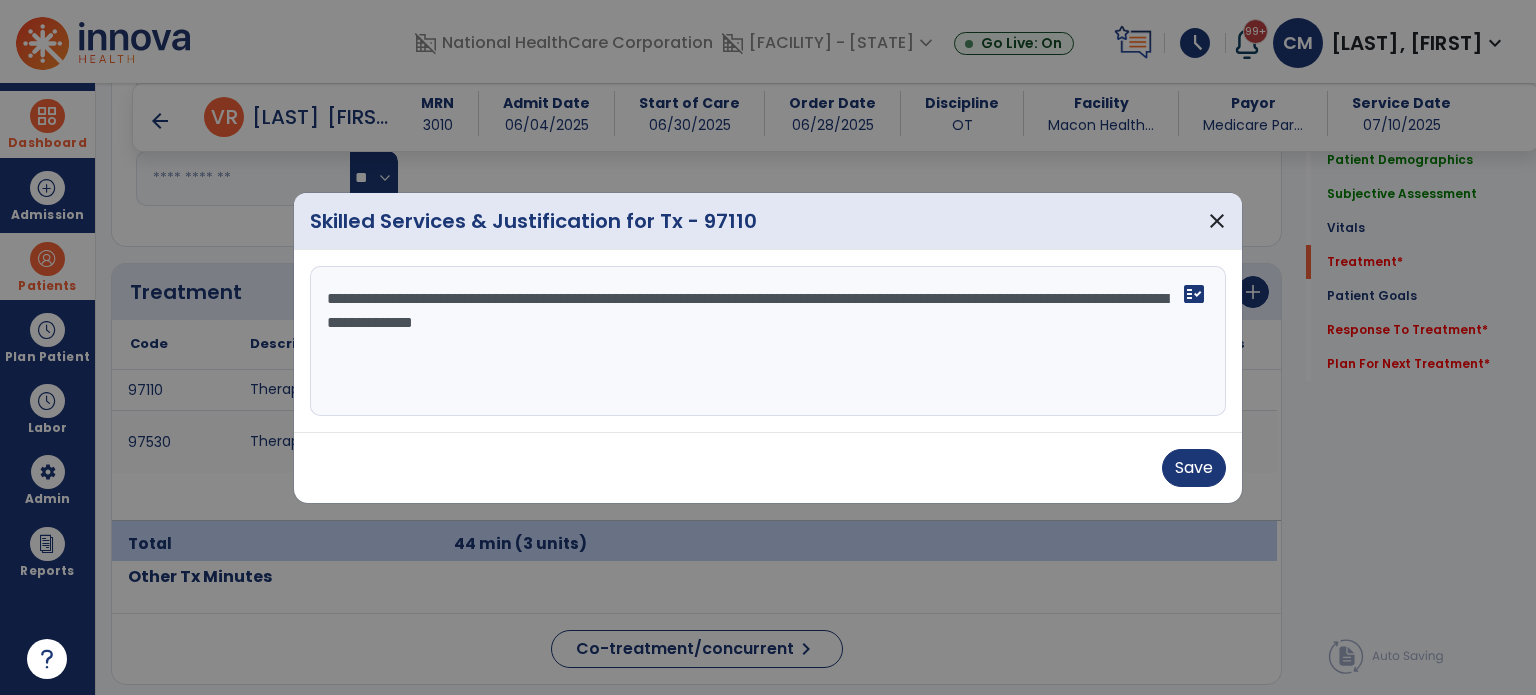 drag, startPoint x: 748, startPoint y: 324, endPoint x: 190, endPoint y: 209, distance: 569.7271 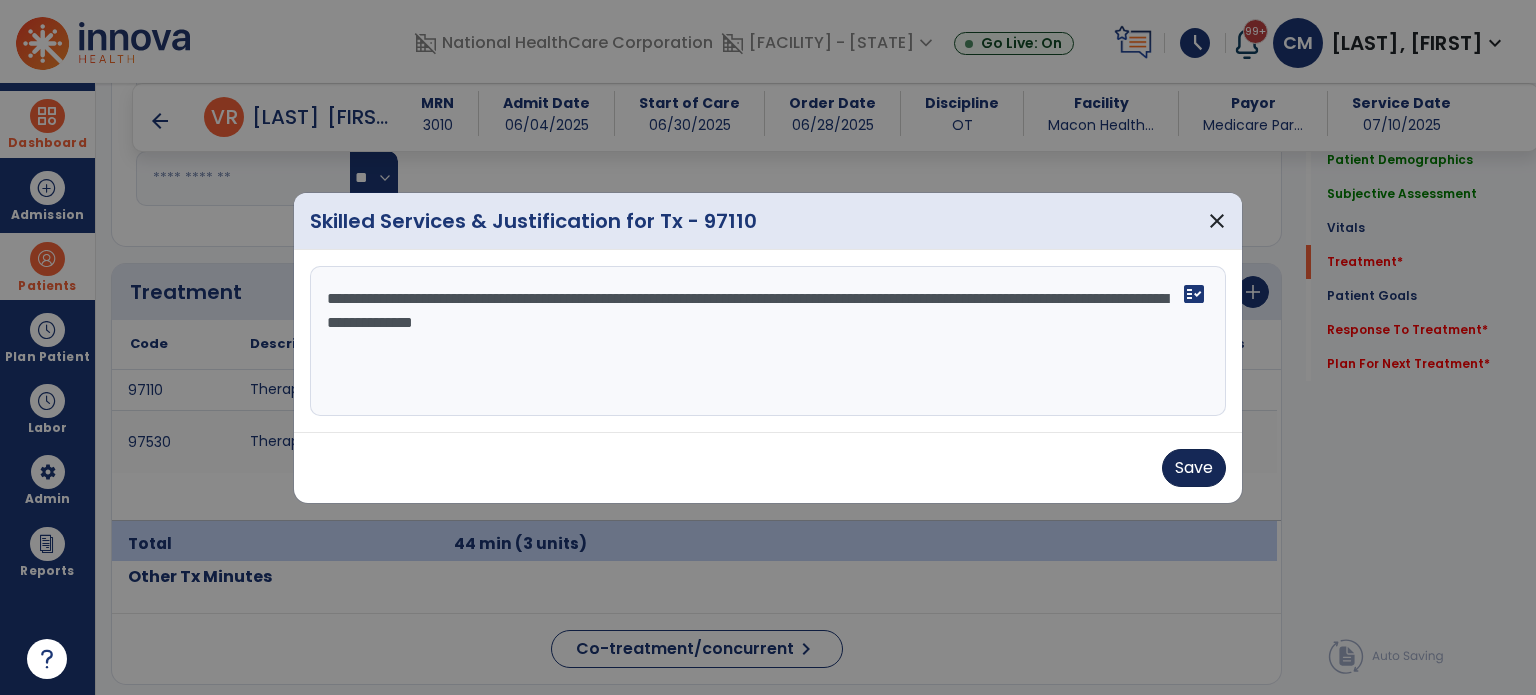 type on "**********" 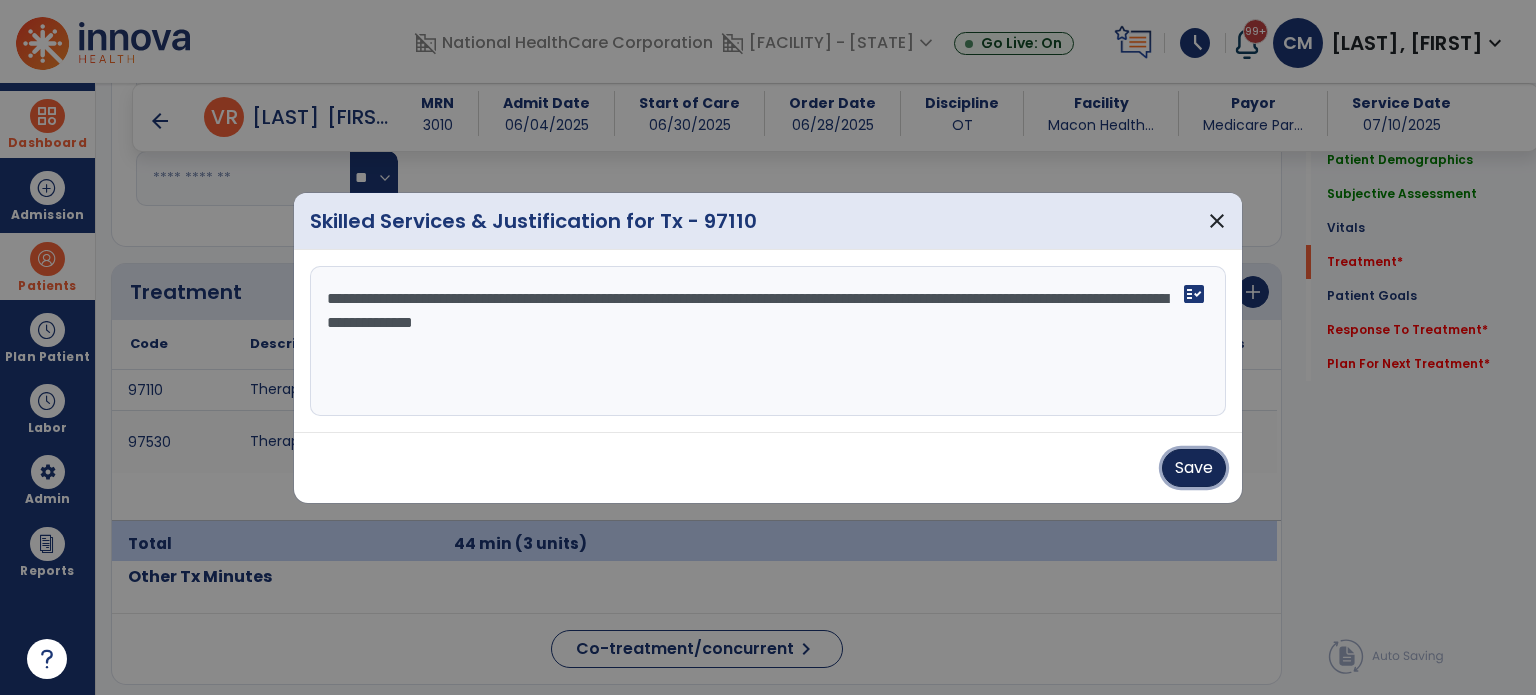 click on "Save" at bounding box center [1194, 468] 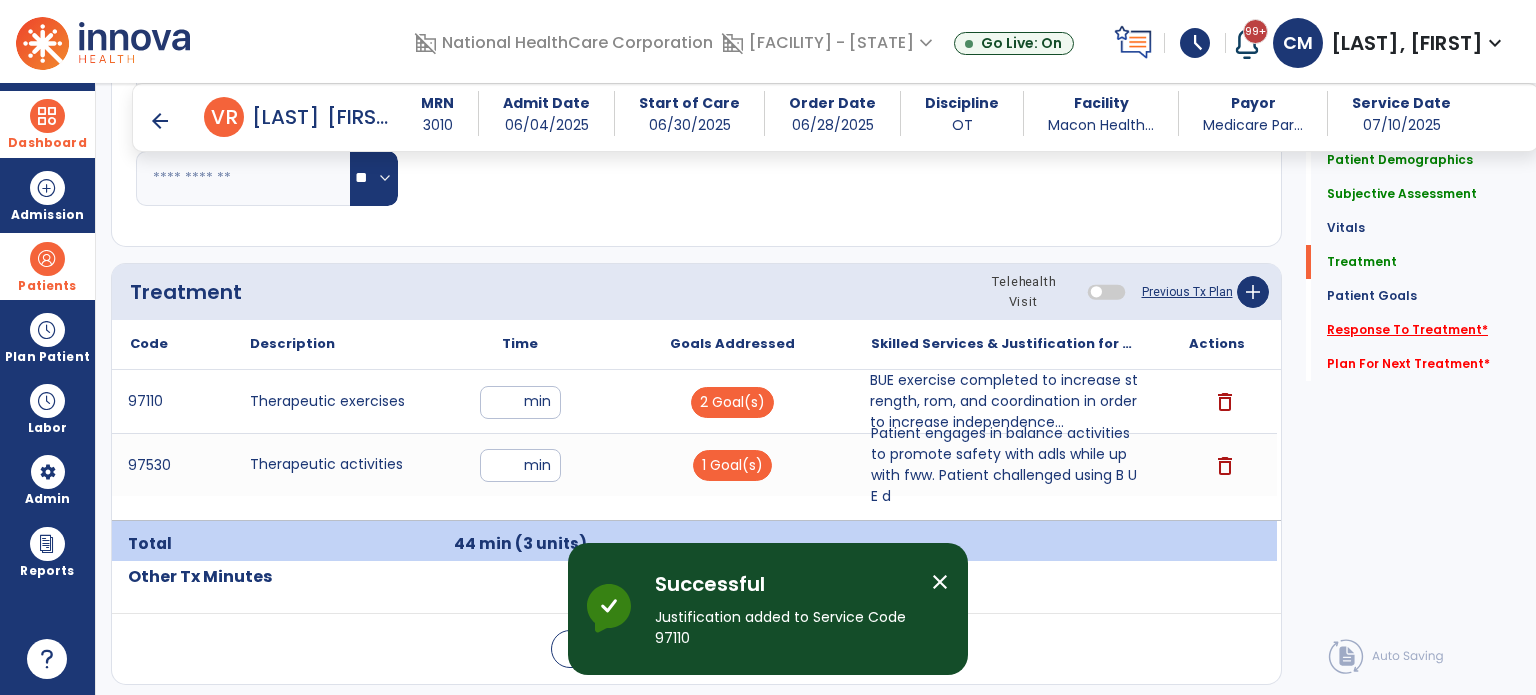 click on "Response To Treatment   *" 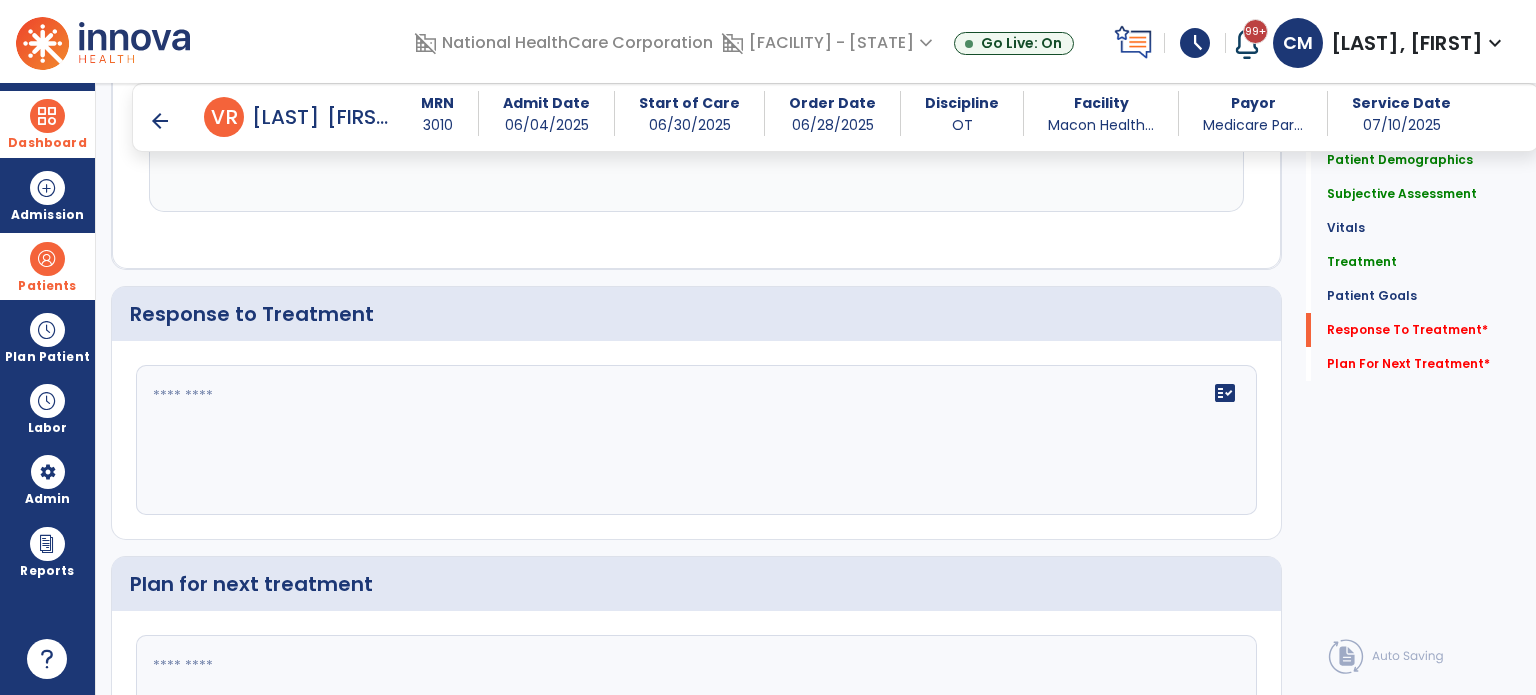 scroll, scrollTop: 2883, scrollLeft: 0, axis: vertical 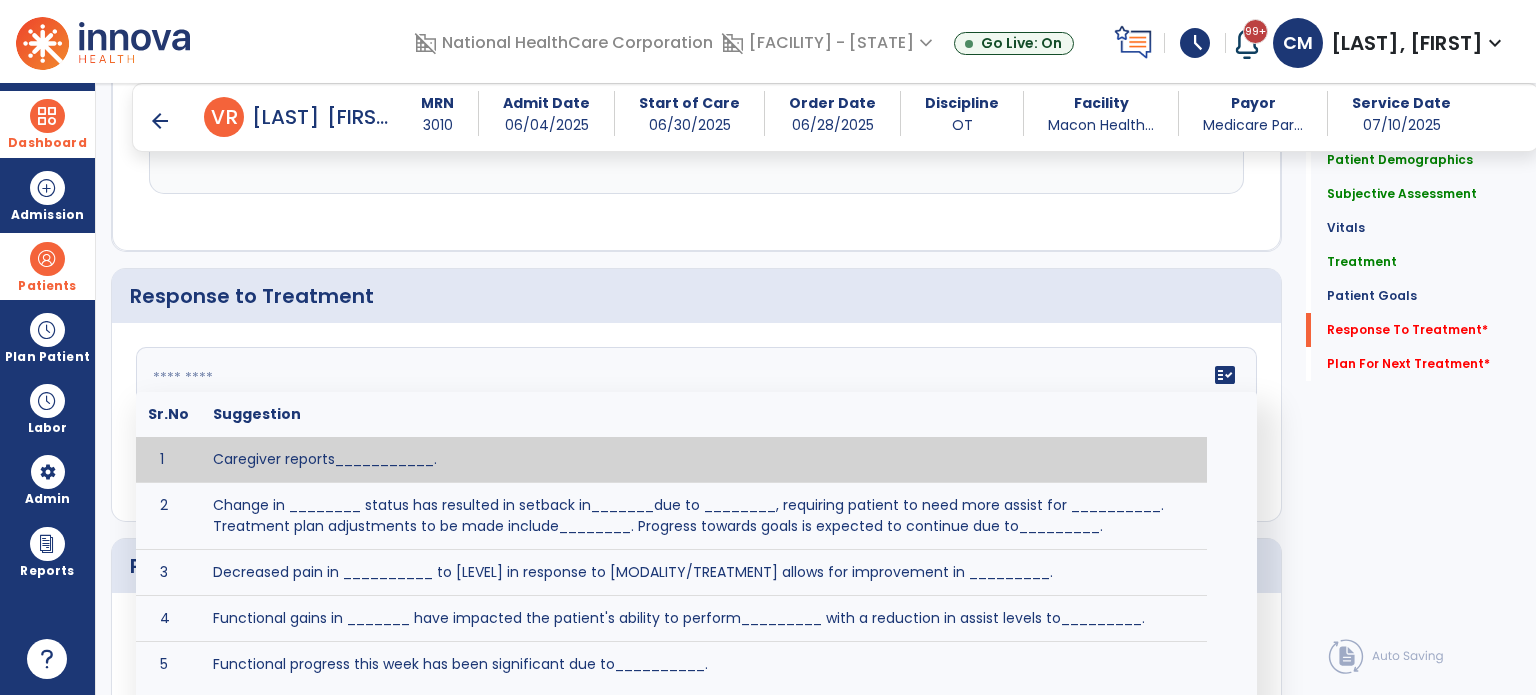 click on "fact_check  Sr.No Suggestion 1 Caregiver reports___________. 2 Change in ________ status has resulted in setback in_______due to ________, requiring patient to need more assist for __________.   Treatment plan adjustments to be made include________.  Progress towards goals is expected to continue due to_________. 3 Decreased pain in __________ to [LEVEL] in response to [MODALITY/TREATMENT] allows for improvement in _________. 4 Functional gains in _______ have impacted the patient's ability to perform_________ with a reduction in assist levels to_________. 5 Functional progress this week has been significant due to__________. 6 Gains in ________ have improved the patient's ability to perform ______with decreased levels of assist to___________. 7 Improvement in ________allows patient to tolerate higher levels of challenges in_________. 8 Pain in [AREA] has decreased to [LEVEL] in response to [TREATMENT/MODALITY], allowing fore ease in completing__________. 9 10 11 12 13 14 15 16 17 18 19 20 21" 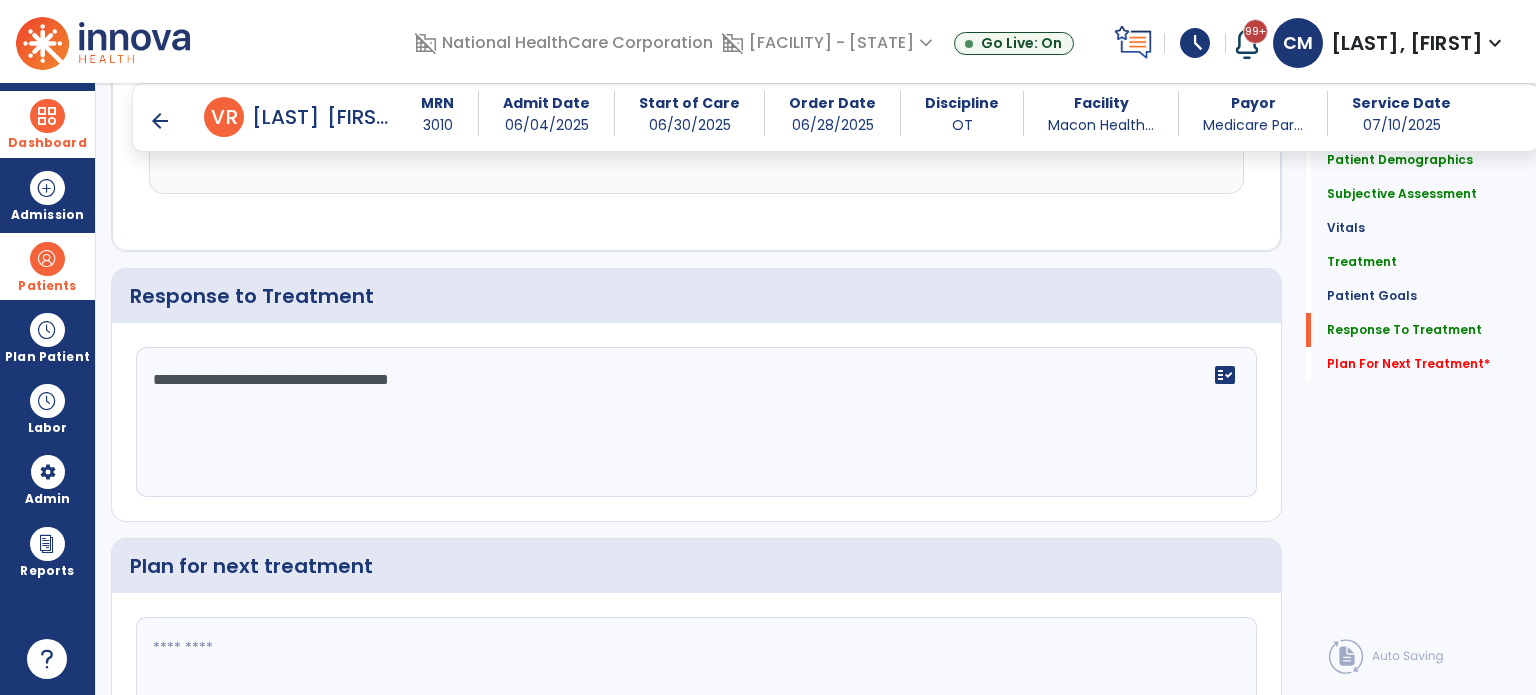 type on "**********" 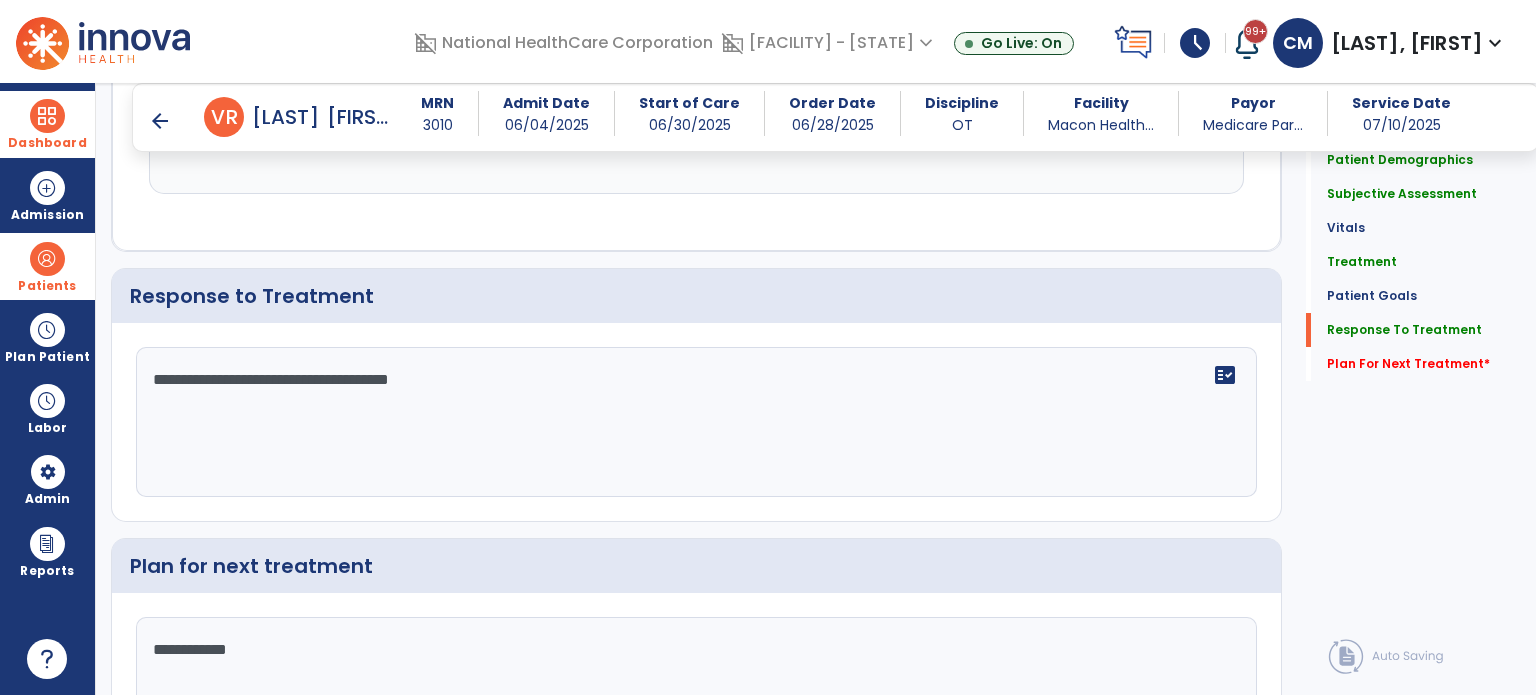 type on "**********" 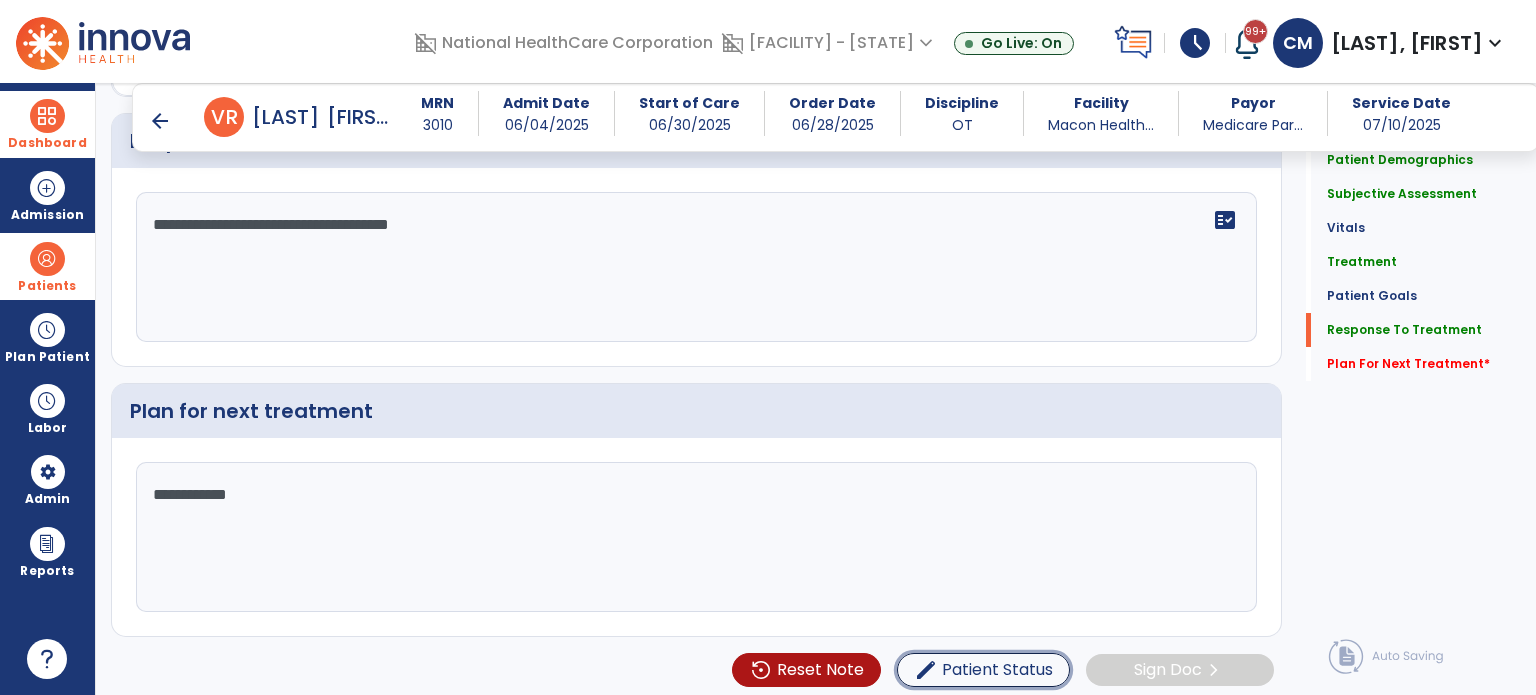 type 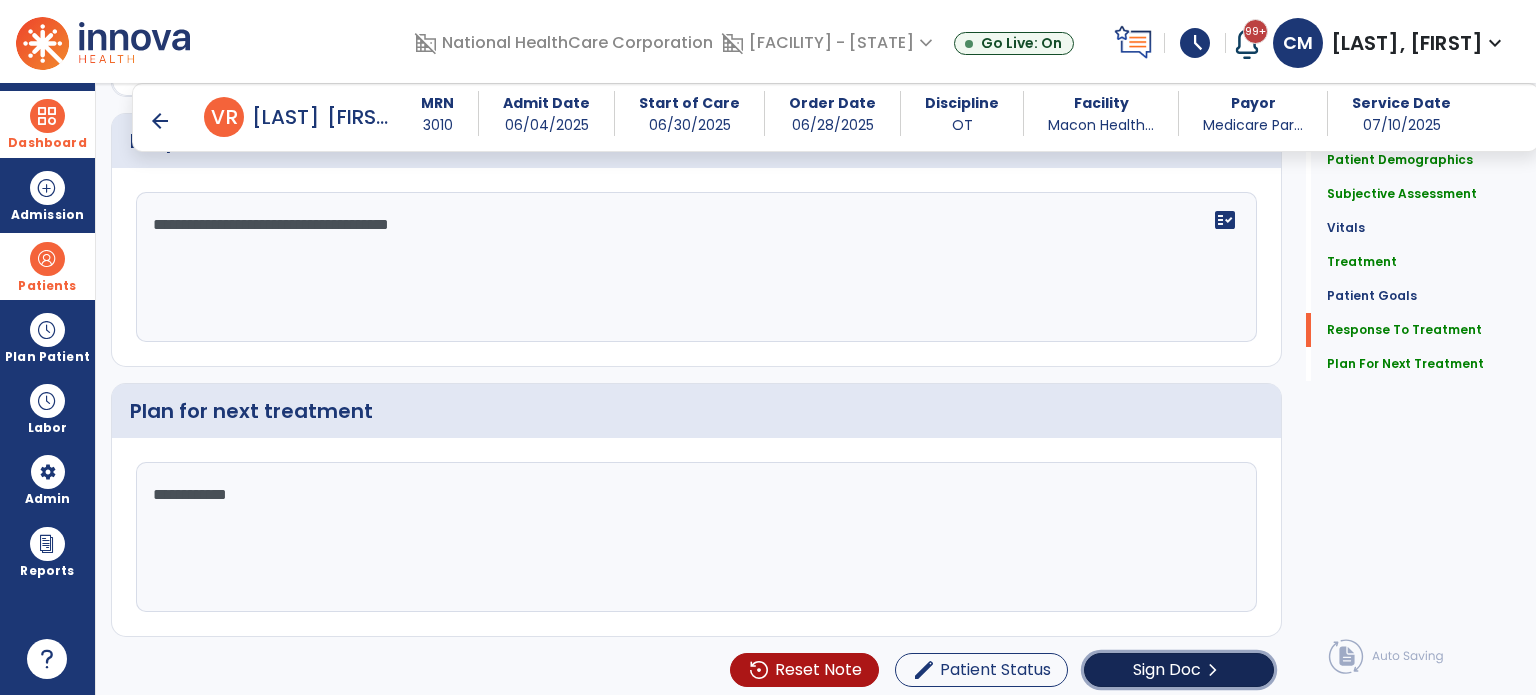 click on "Sign Doc  chevron_right" 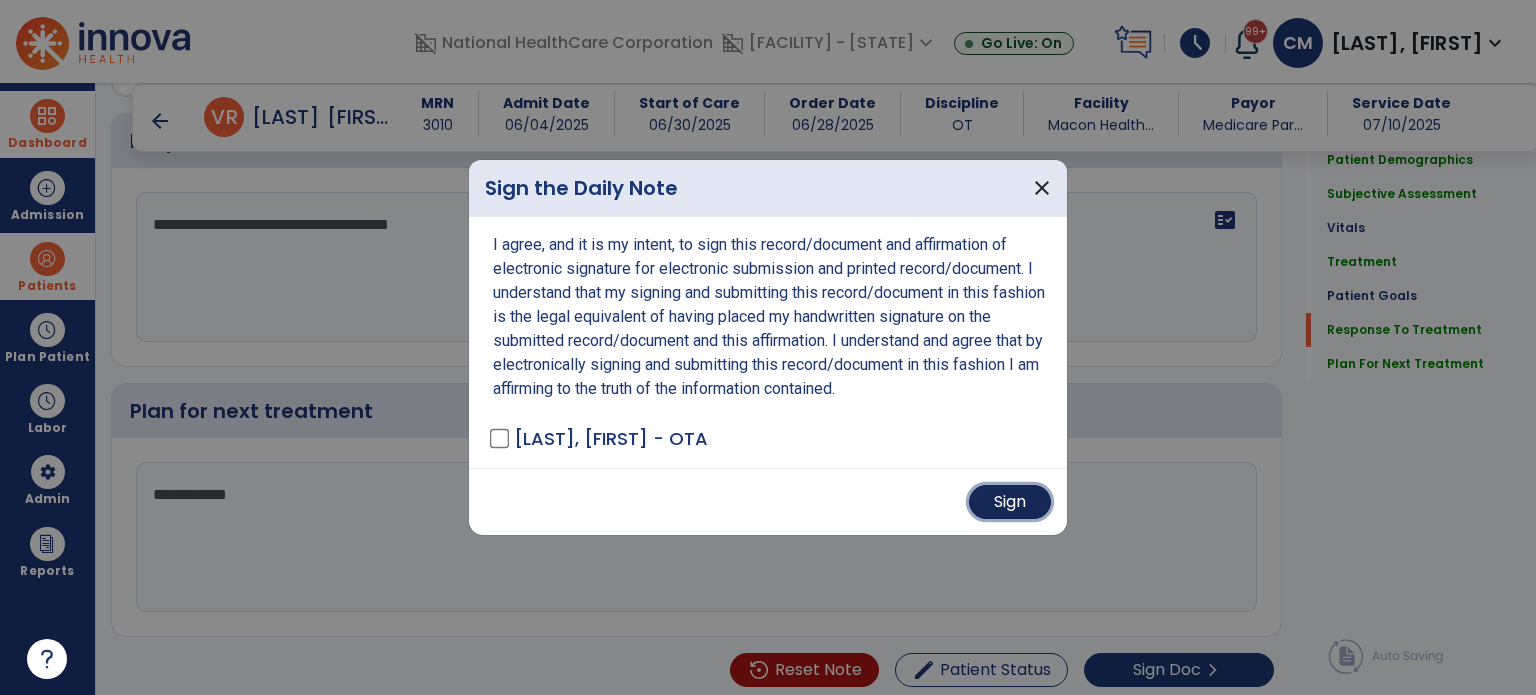 click on "Sign" at bounding box center [1010, 502] 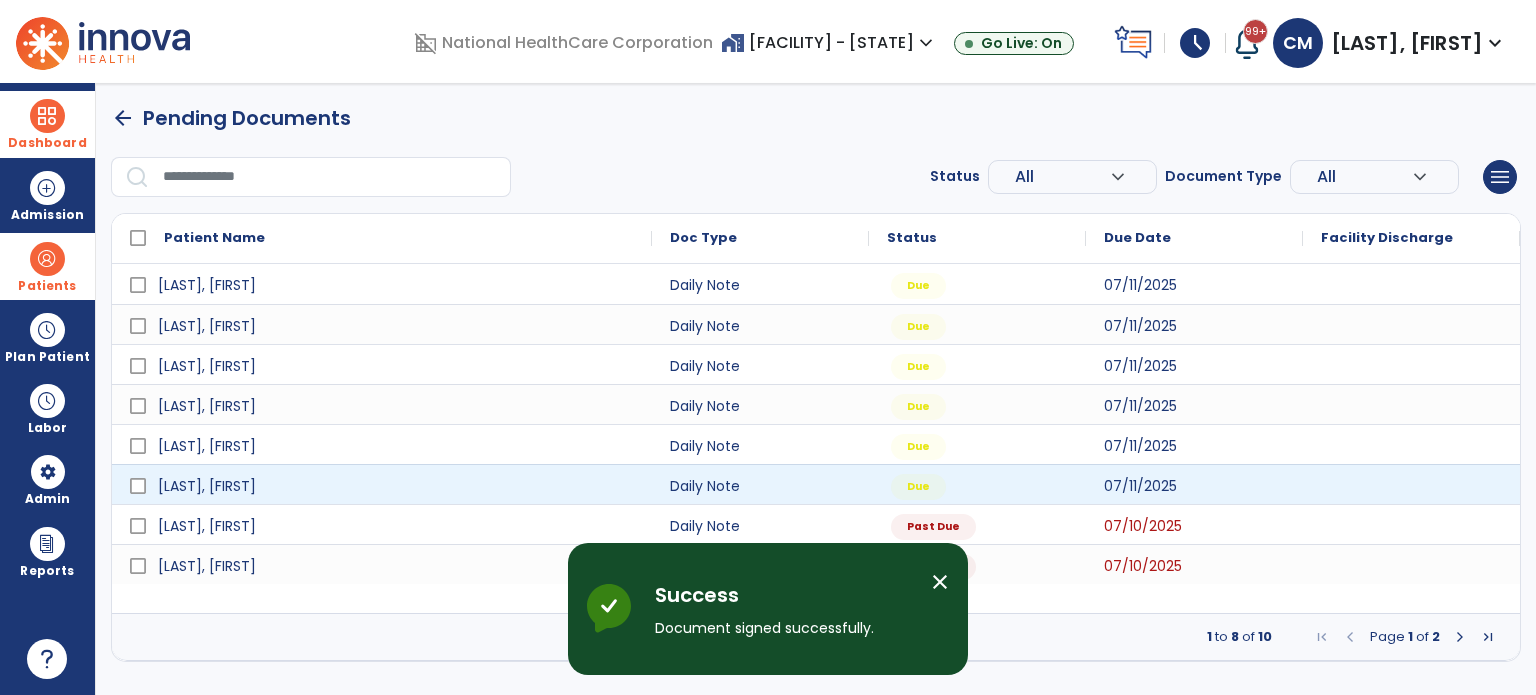 scroll, scrollTop: 0, scrollLeft: 0, axis: both 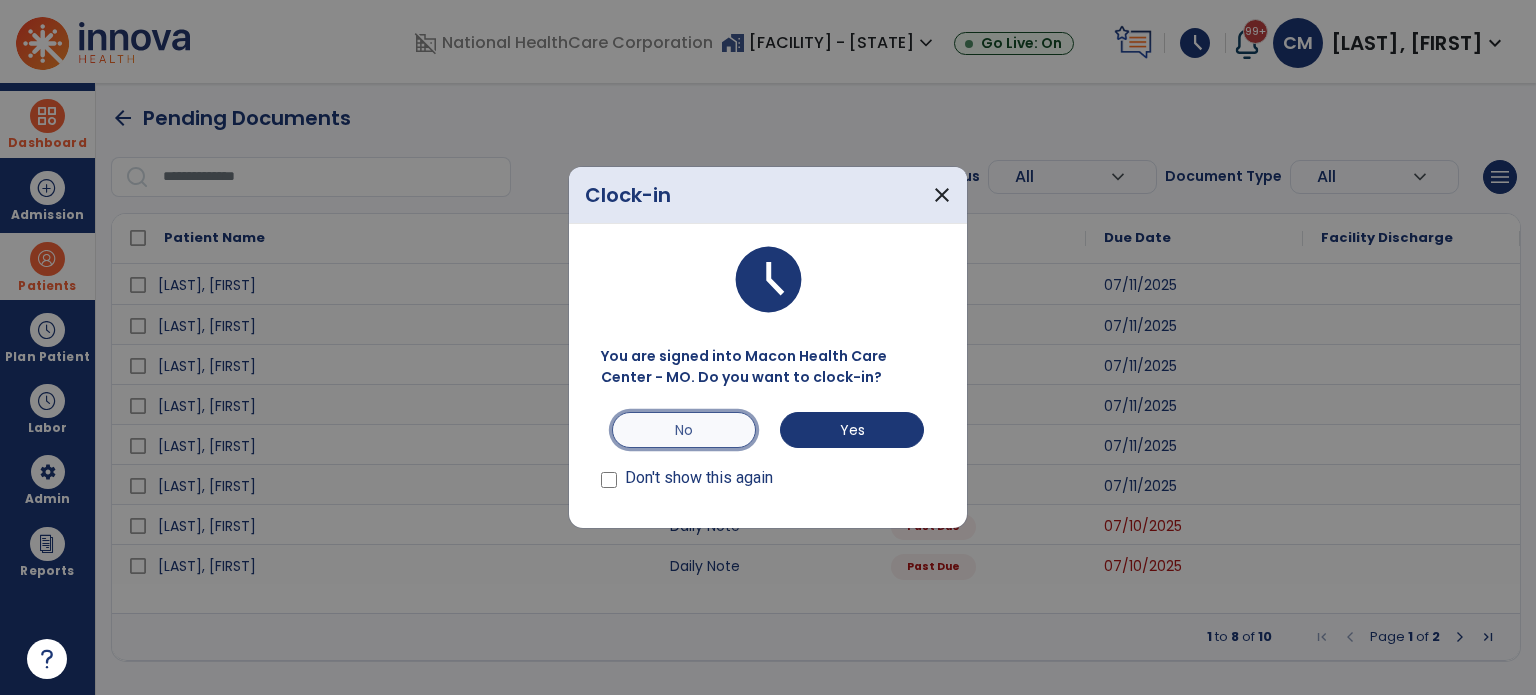 click on "No" at bounding box center [684, 430] 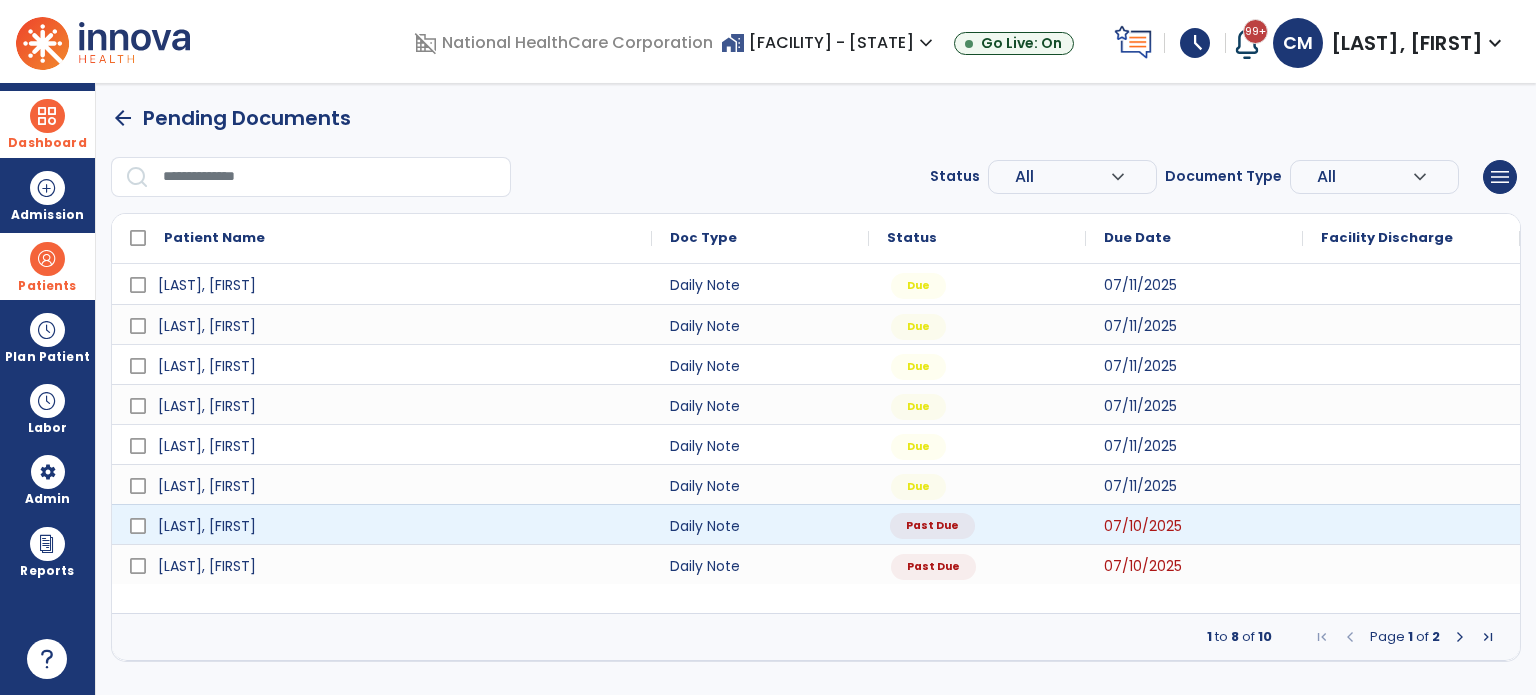 click on "Past Due" at bounding box center (977, 524) 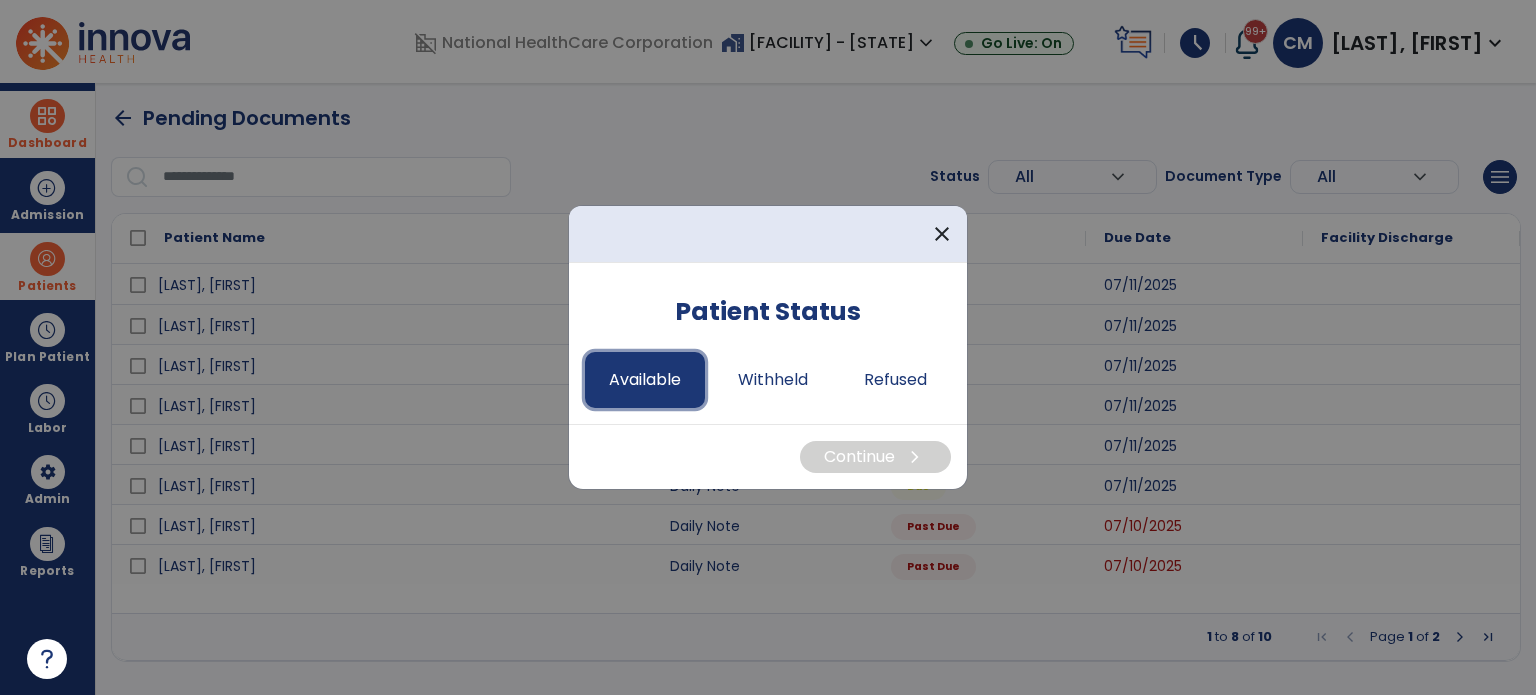 click on "Available" at bounding box center [645, 380] 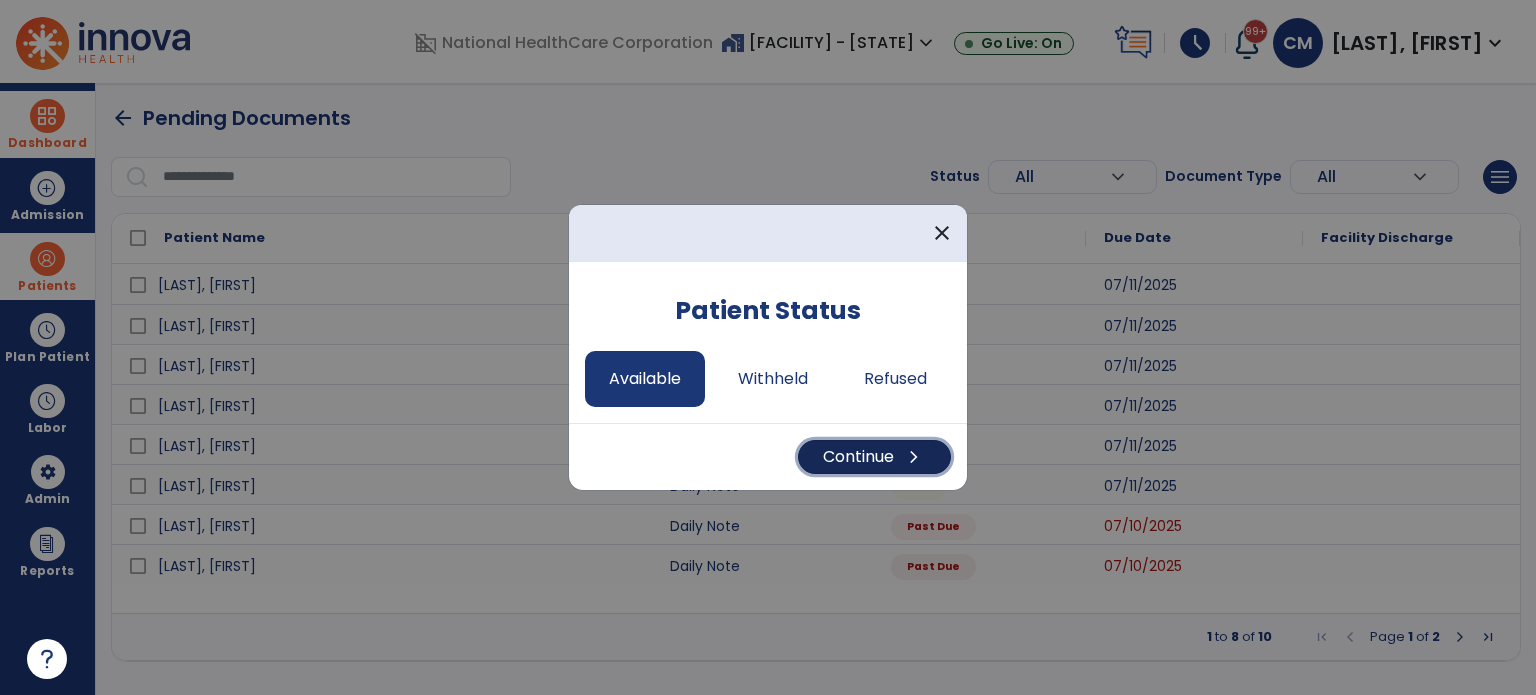 click on "Continue   chevron_right" at bounding box center [874, 457] 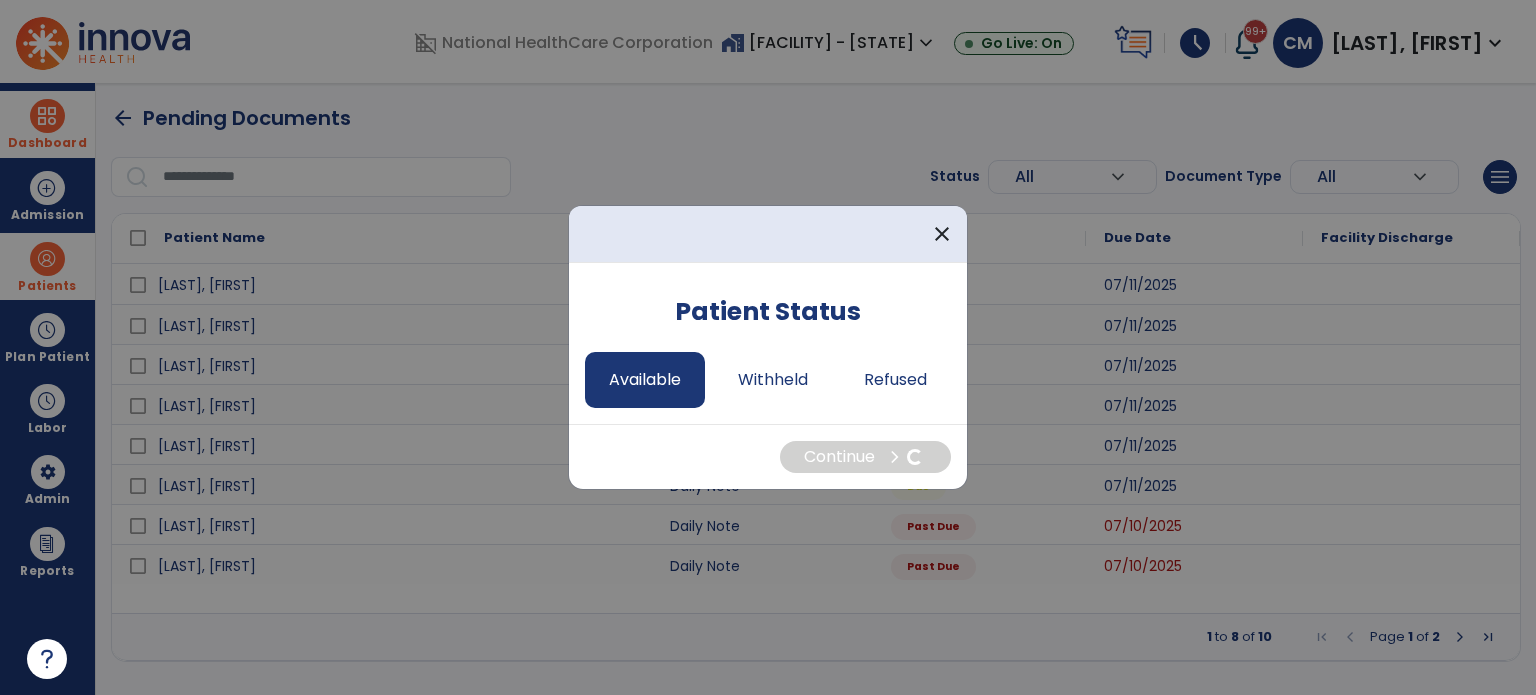 select on "*" 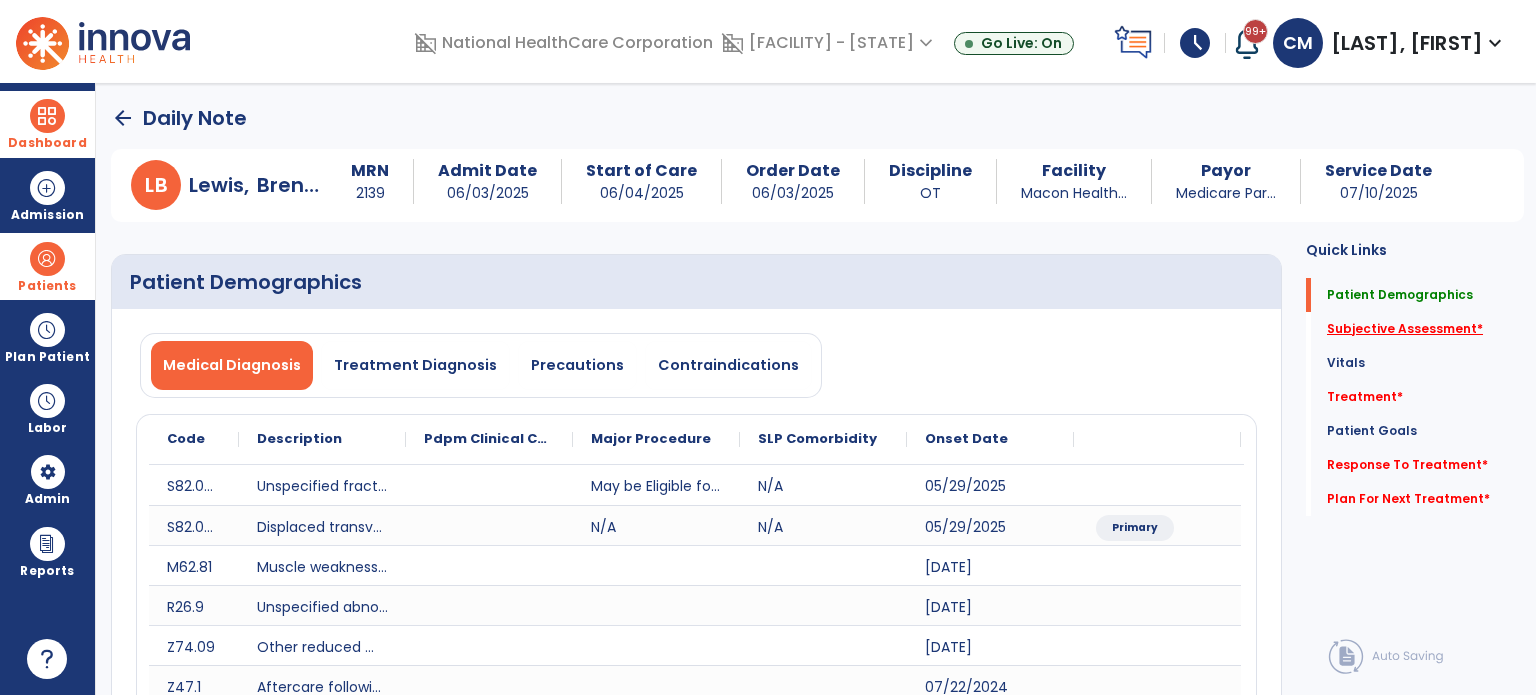 click on "Subjective Assessment   *" 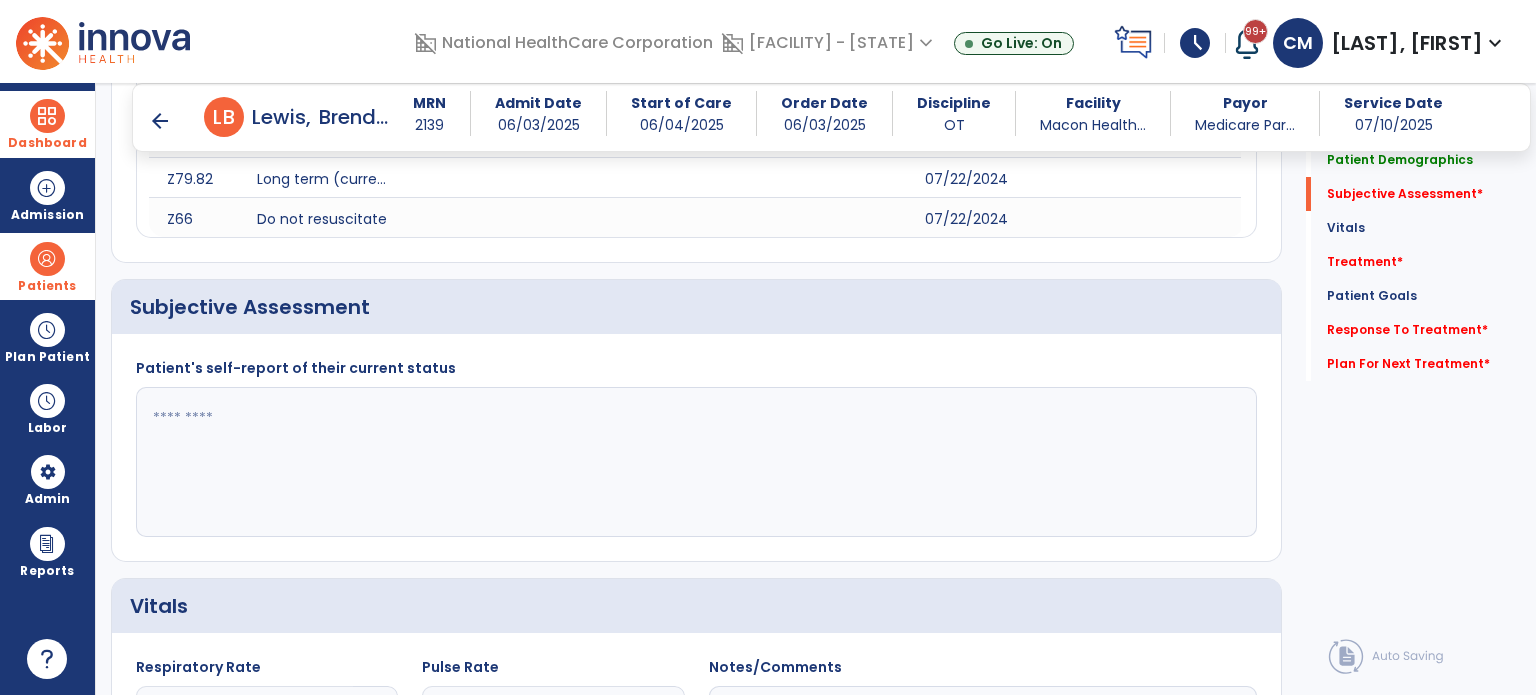 scroll, scrollTop: 898, scrollLeft: 0, axis: vertical 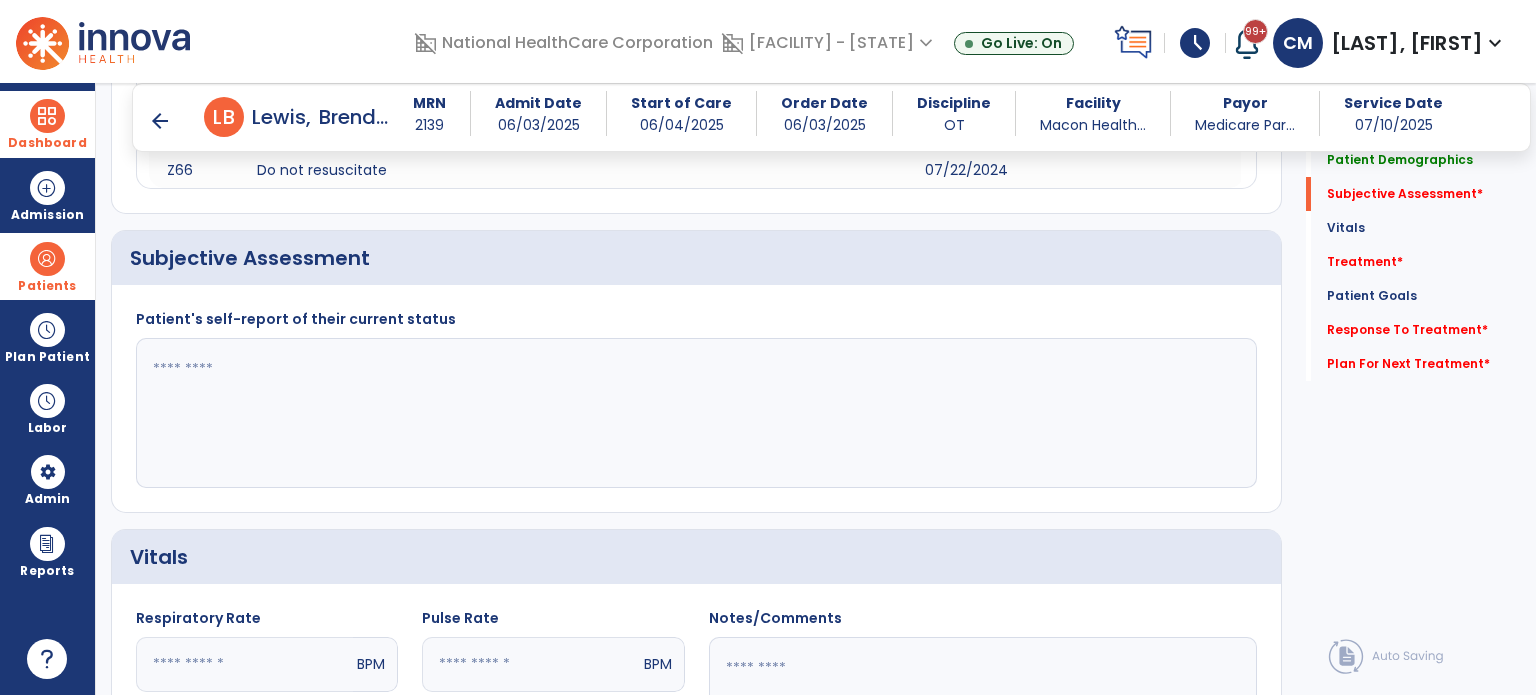 click 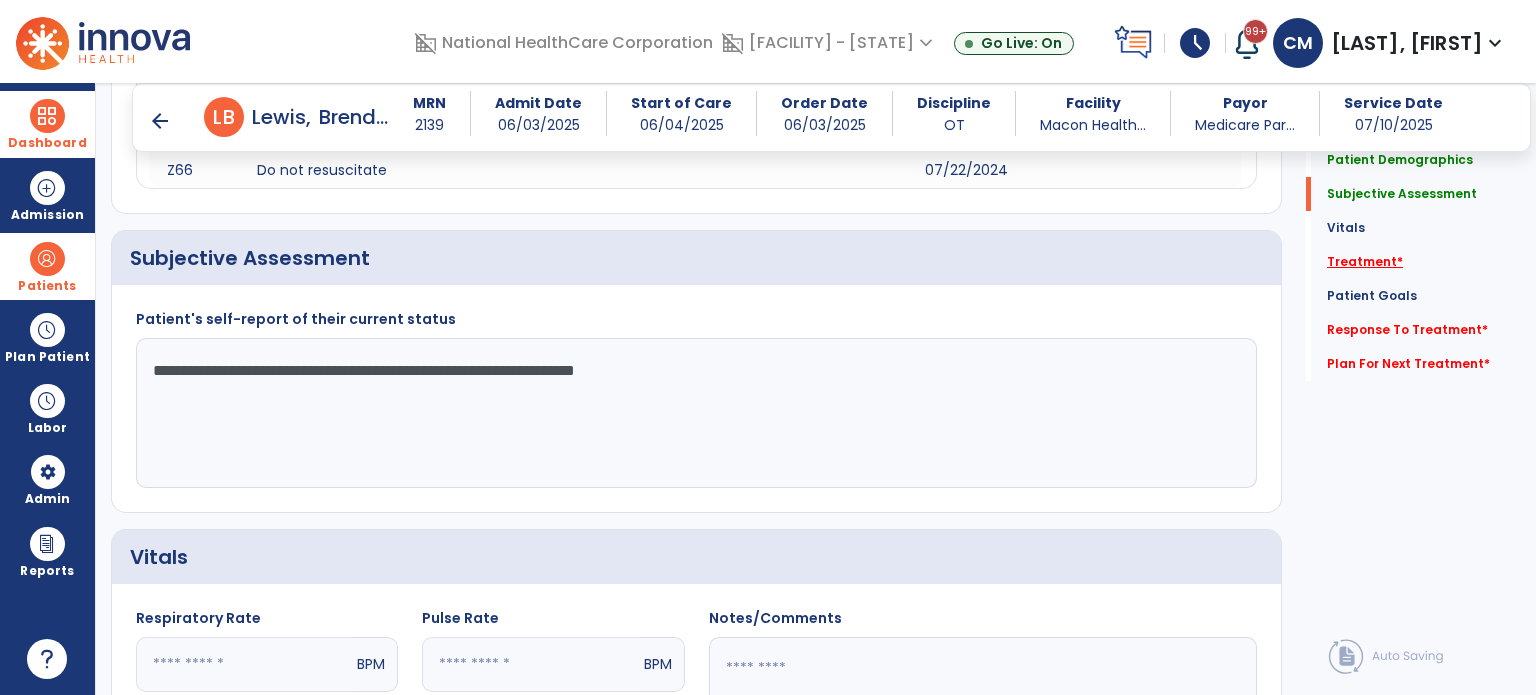 type on "**********" 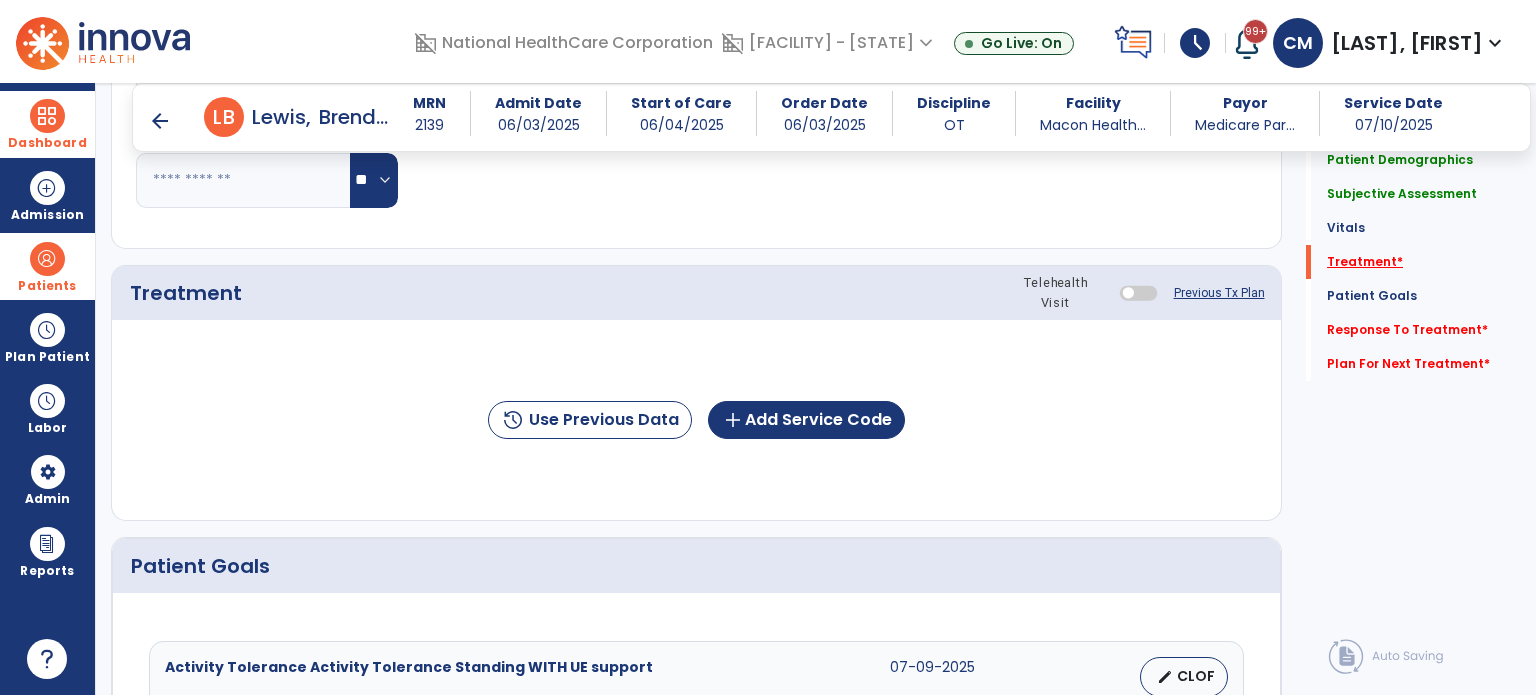 scroll, scrollTop: 1587, scrollLeft: 0, axis: vertical 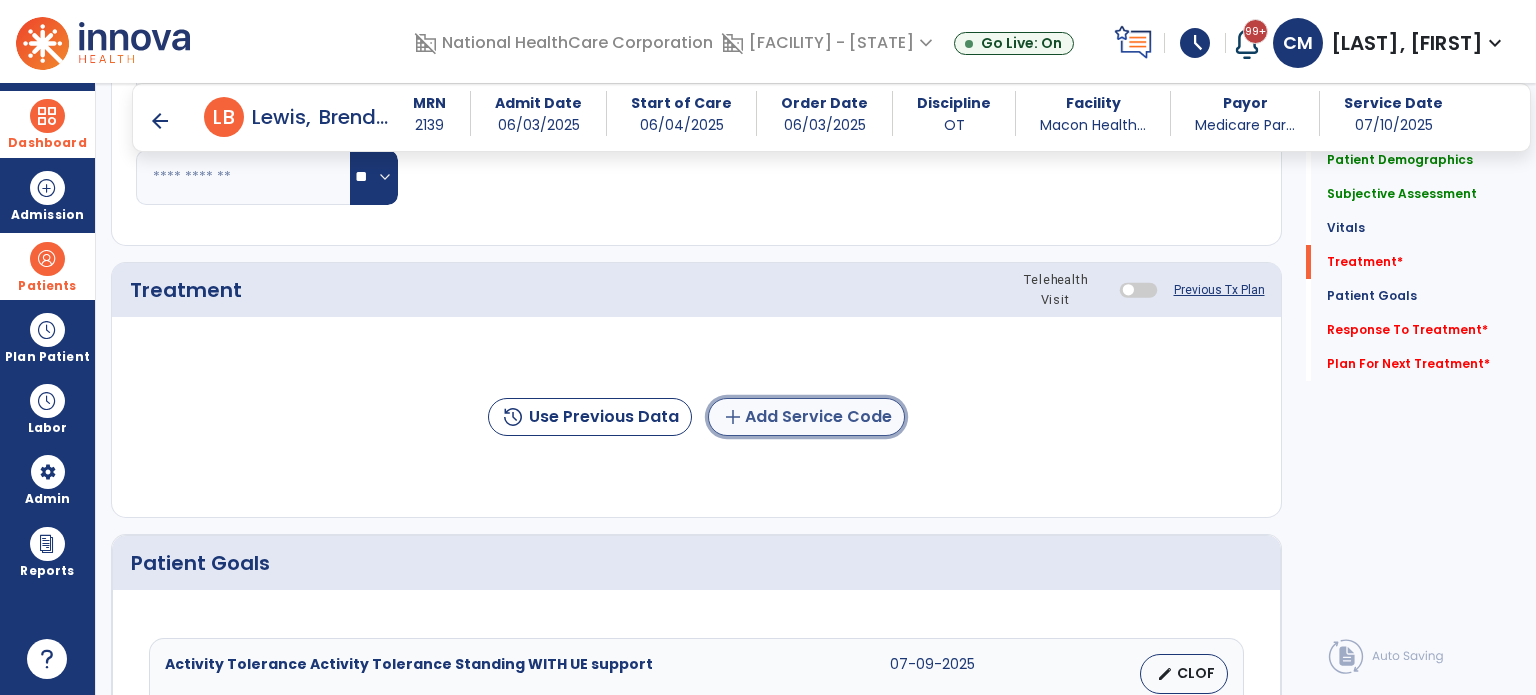 click on "add  Add Service Code" 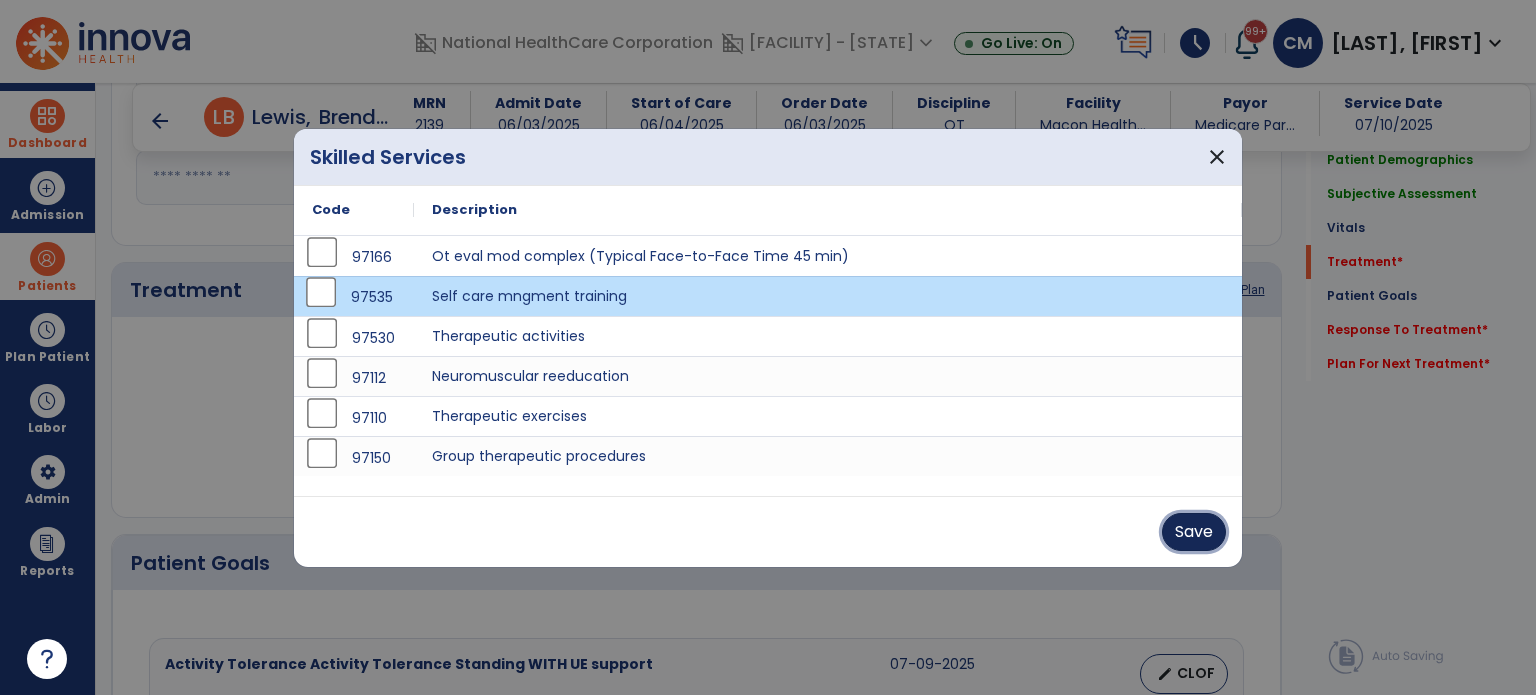 click on "Save" at bounding box center [1194, 532] 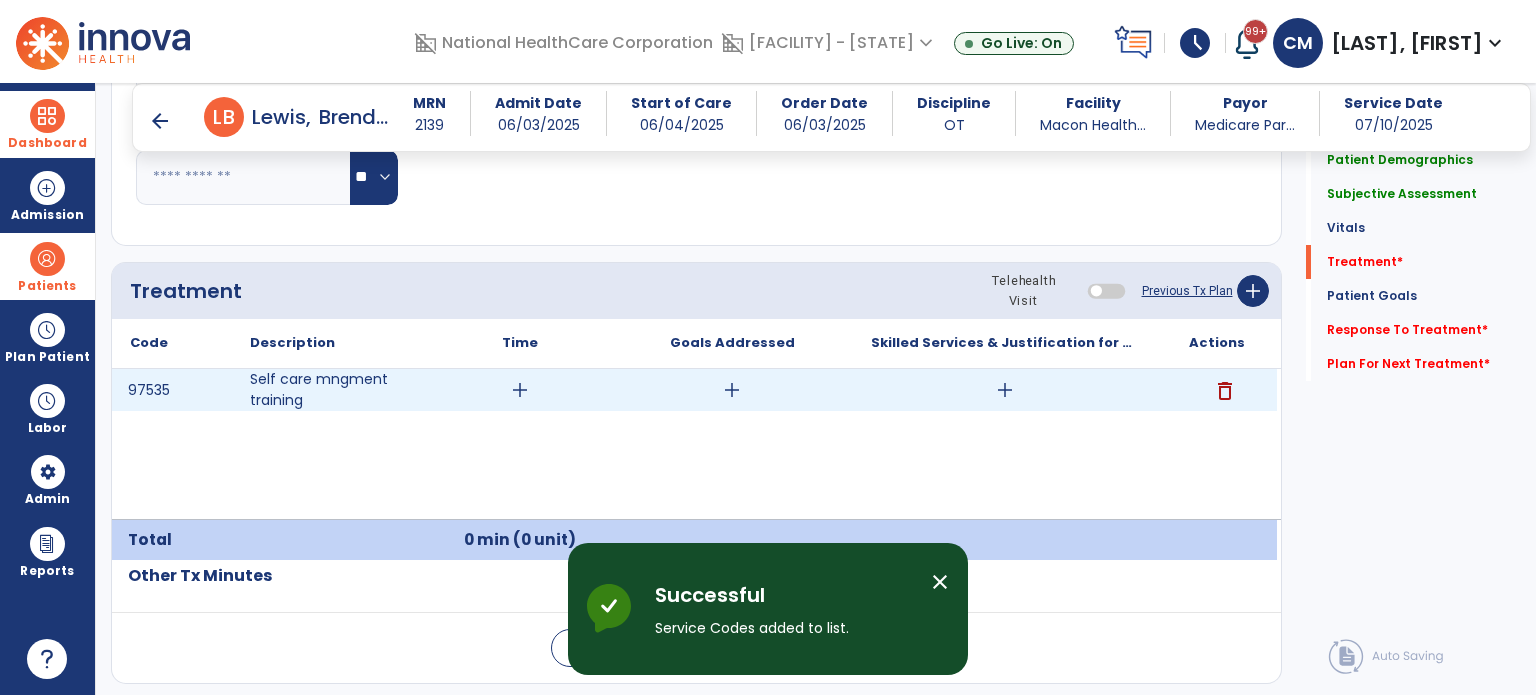 click on "add" at bounding box center (520, 390) 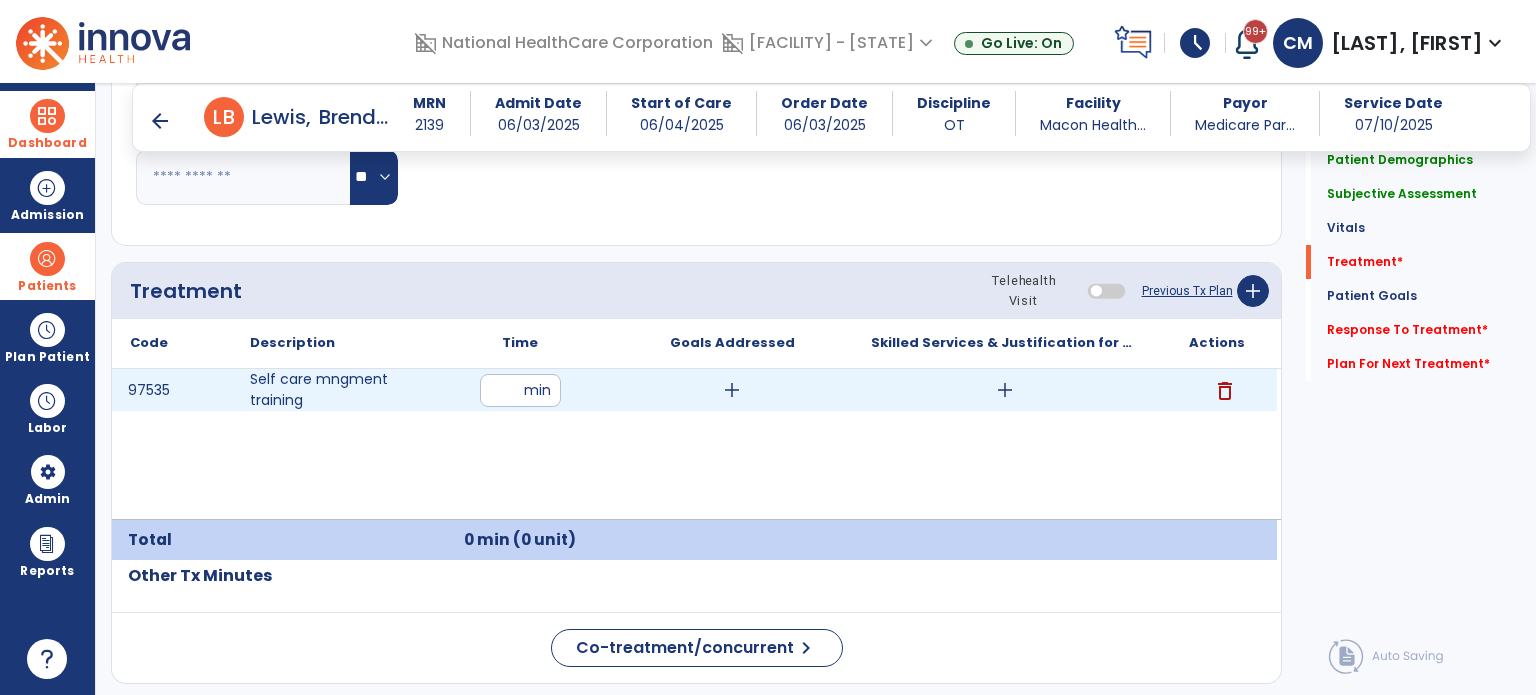 type on "**" 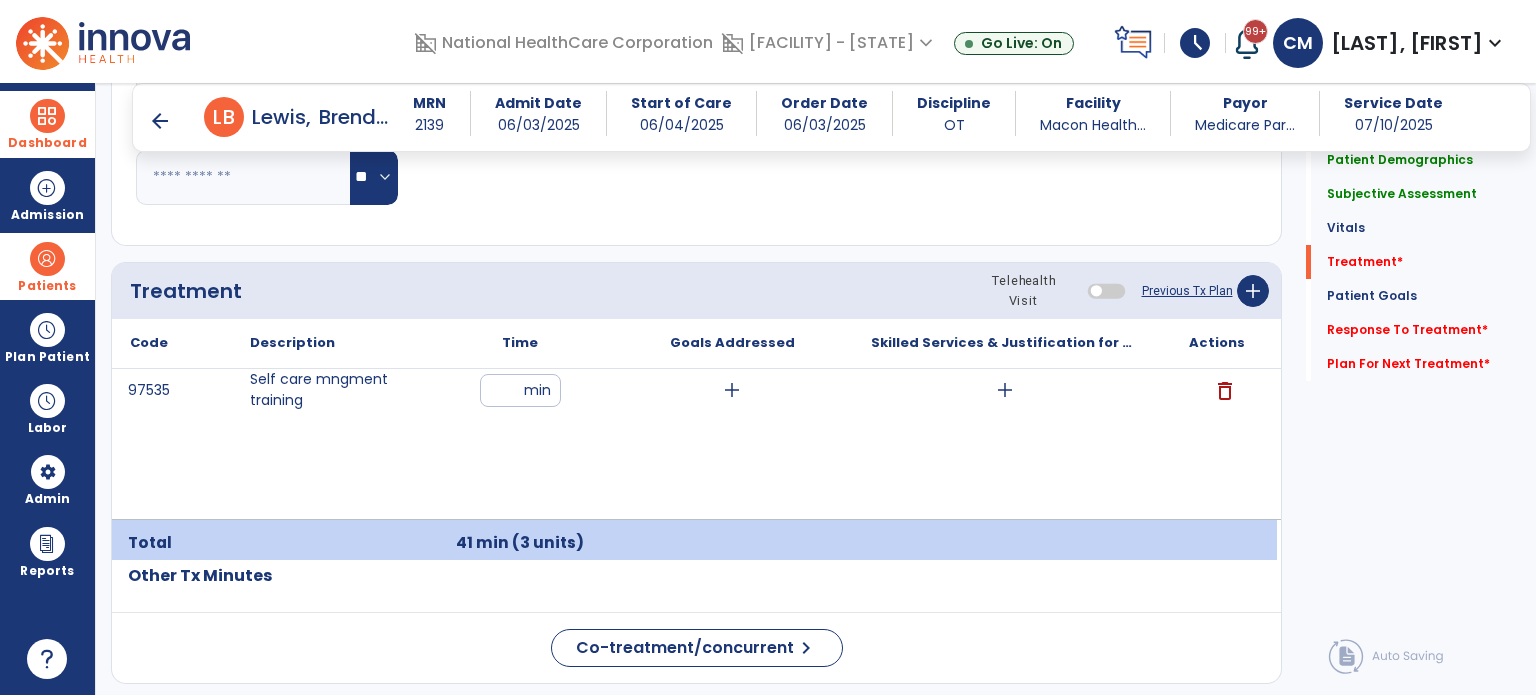 click on "Goals Addressed" at bounding box center (732, 343) 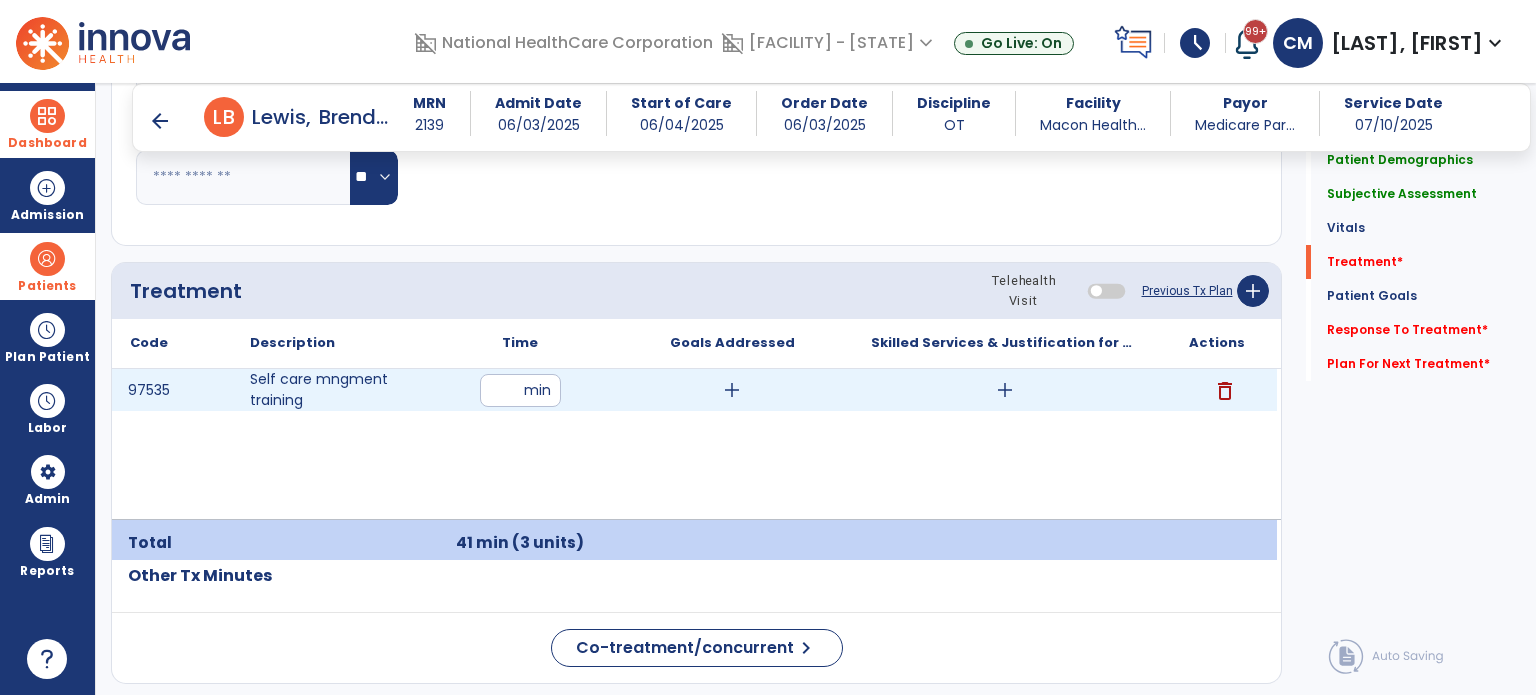 click on "add" at bounding box center [732, 390] 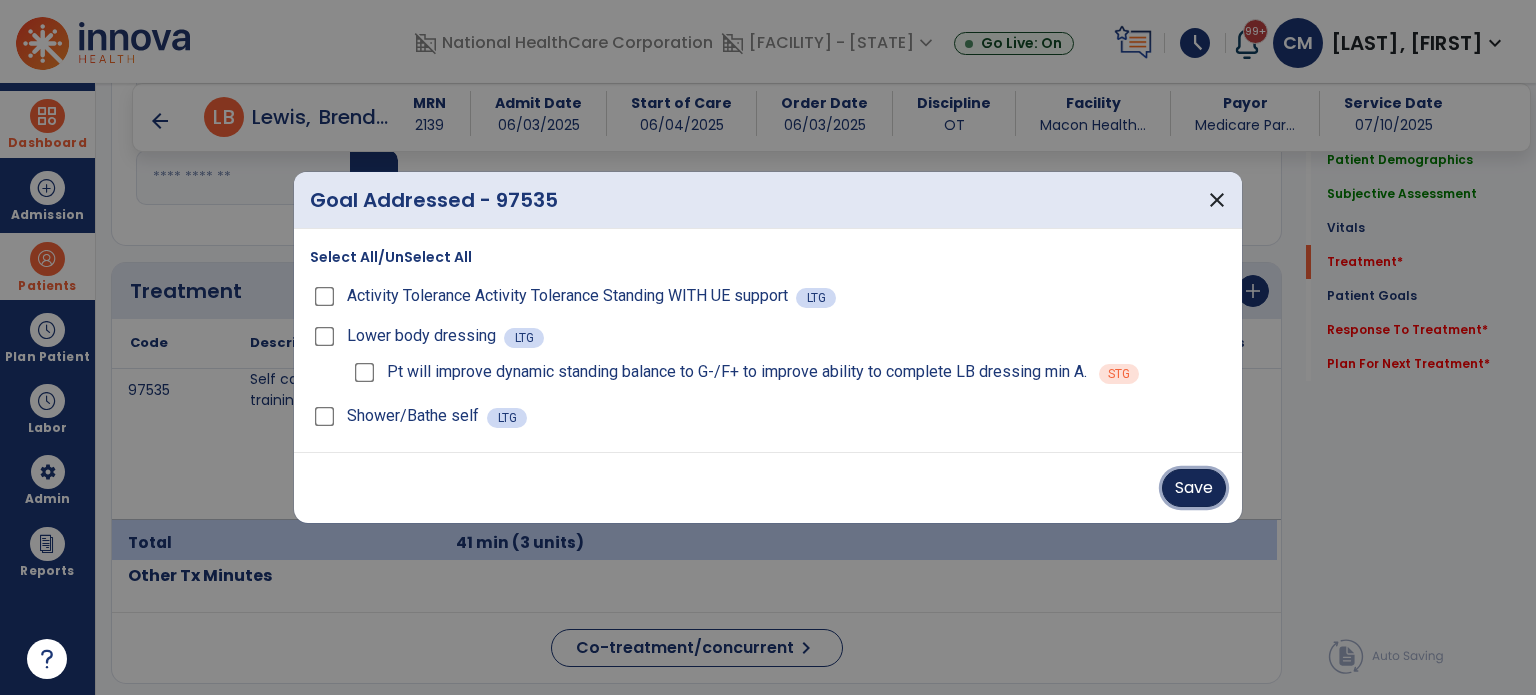 click on "Save" at bounding box center [1194, 488] 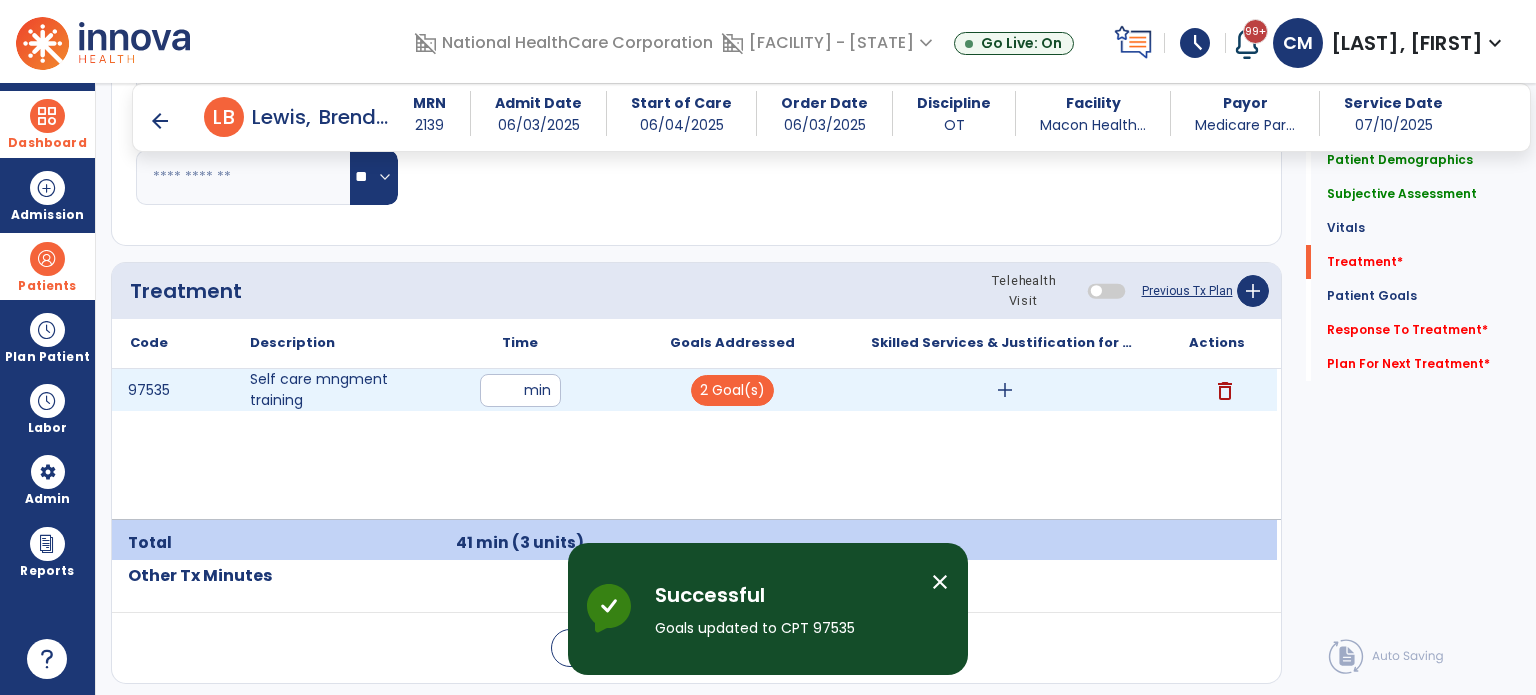click on "add" at bounding box center [1005, 390] 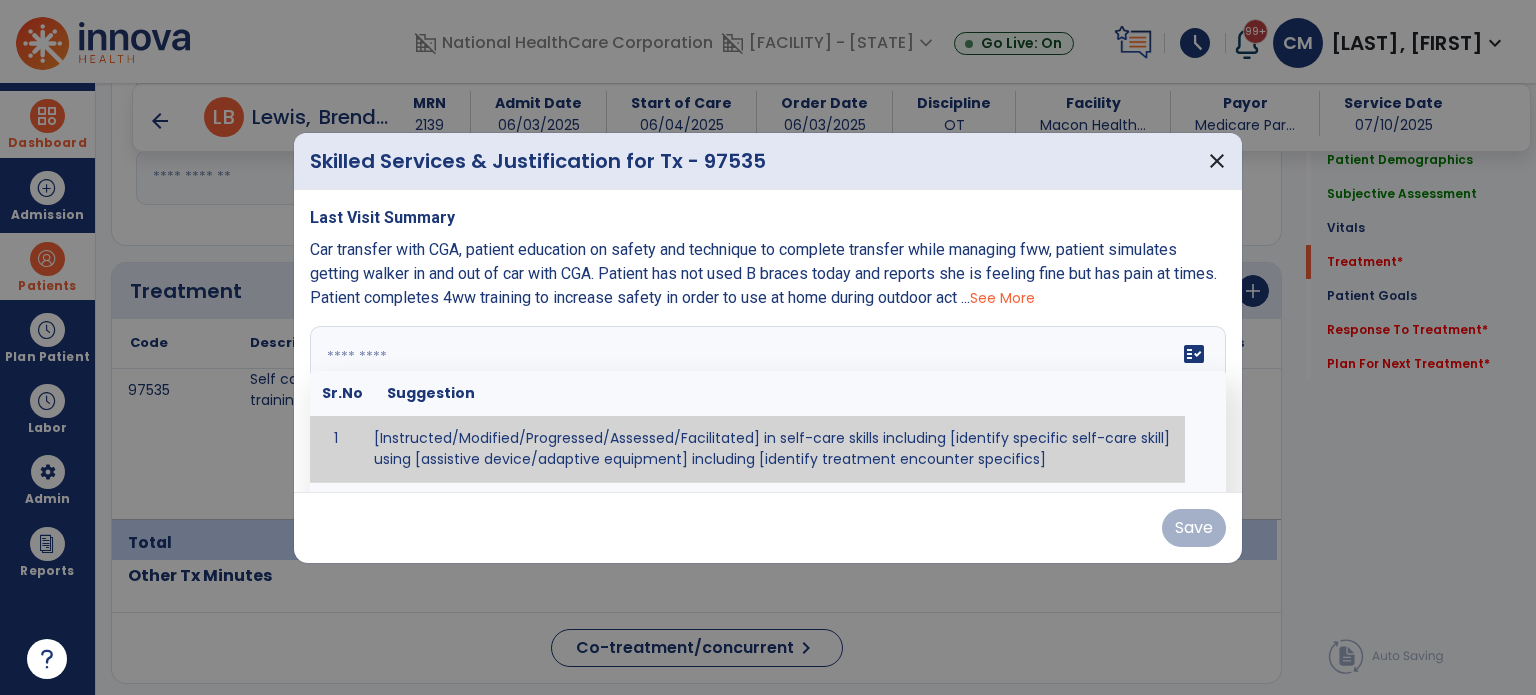 click on "fact_check  Sr.No Suggestion 1 [Instructed/Modified/Progressed/Assessed/Facilitated] in self-care skills including [identify specific self-care skill] using [assistive device/adaptive equipment] including [identify treatment encounter specifics]" at bounding box center (768, 401) 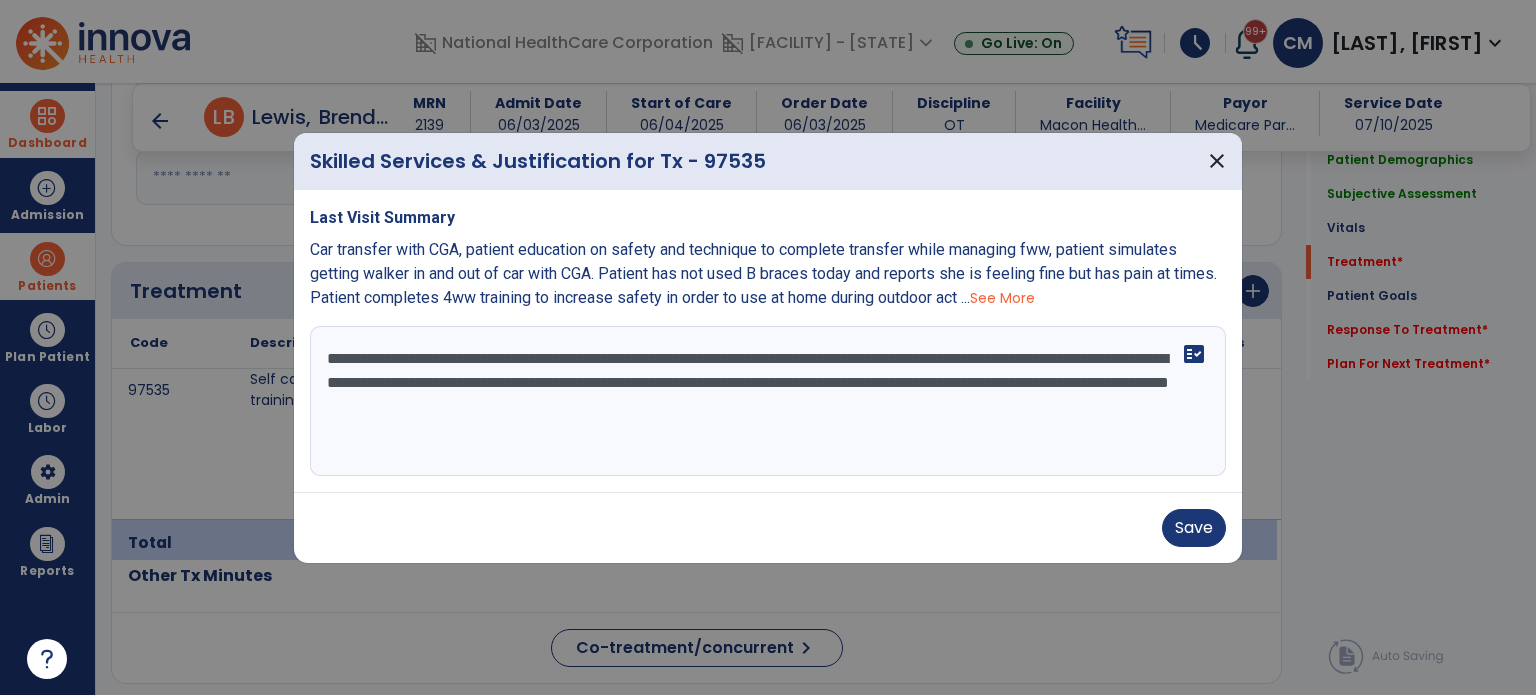click on "**********" at bounding box center [768, 401] 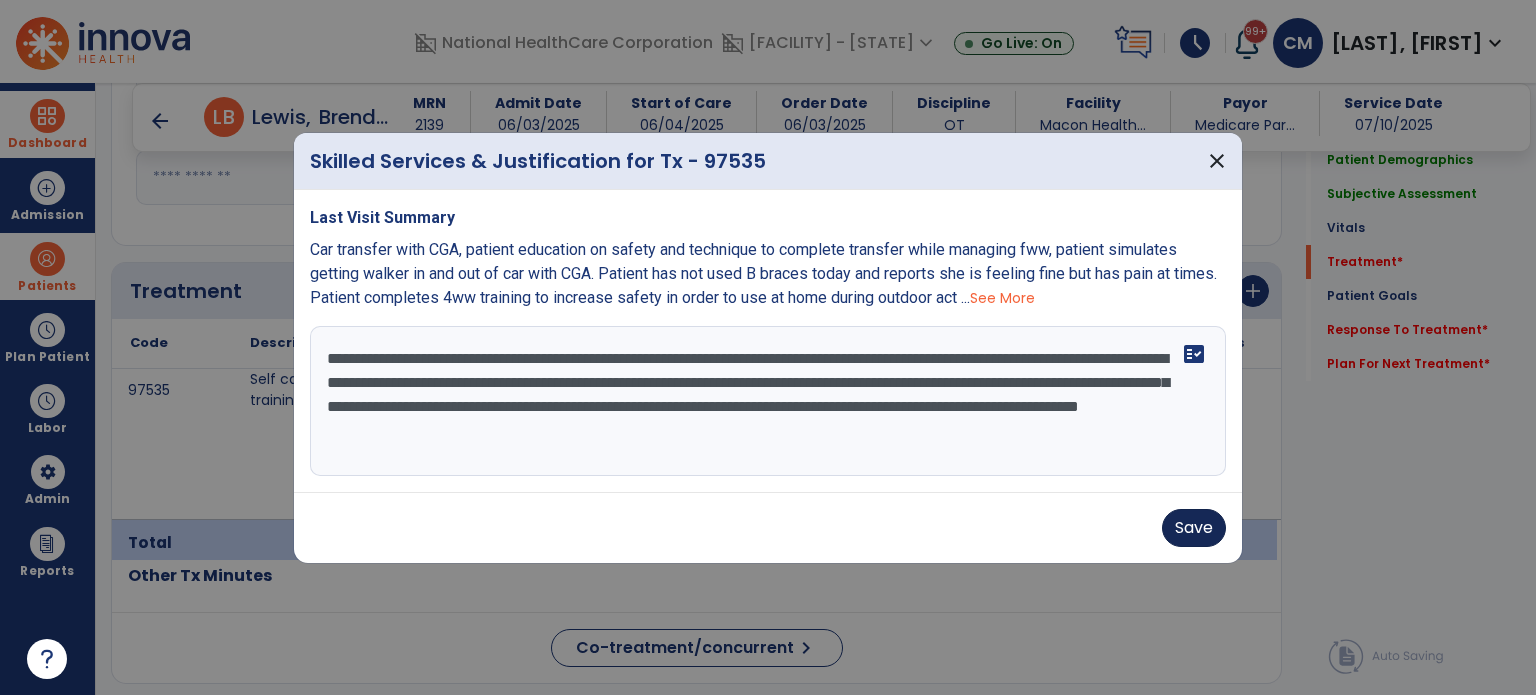 type on "**********" 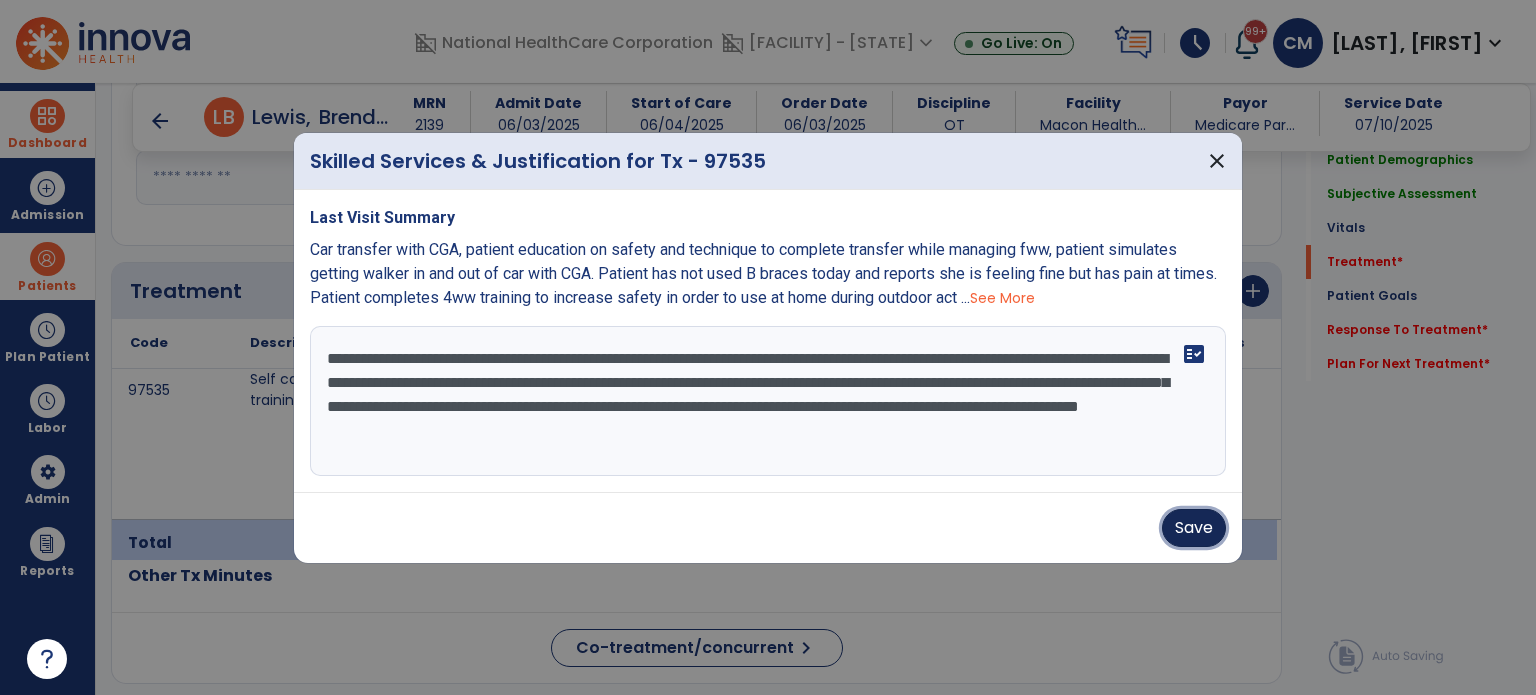click on "Save" at bounding box center (1194, 528) 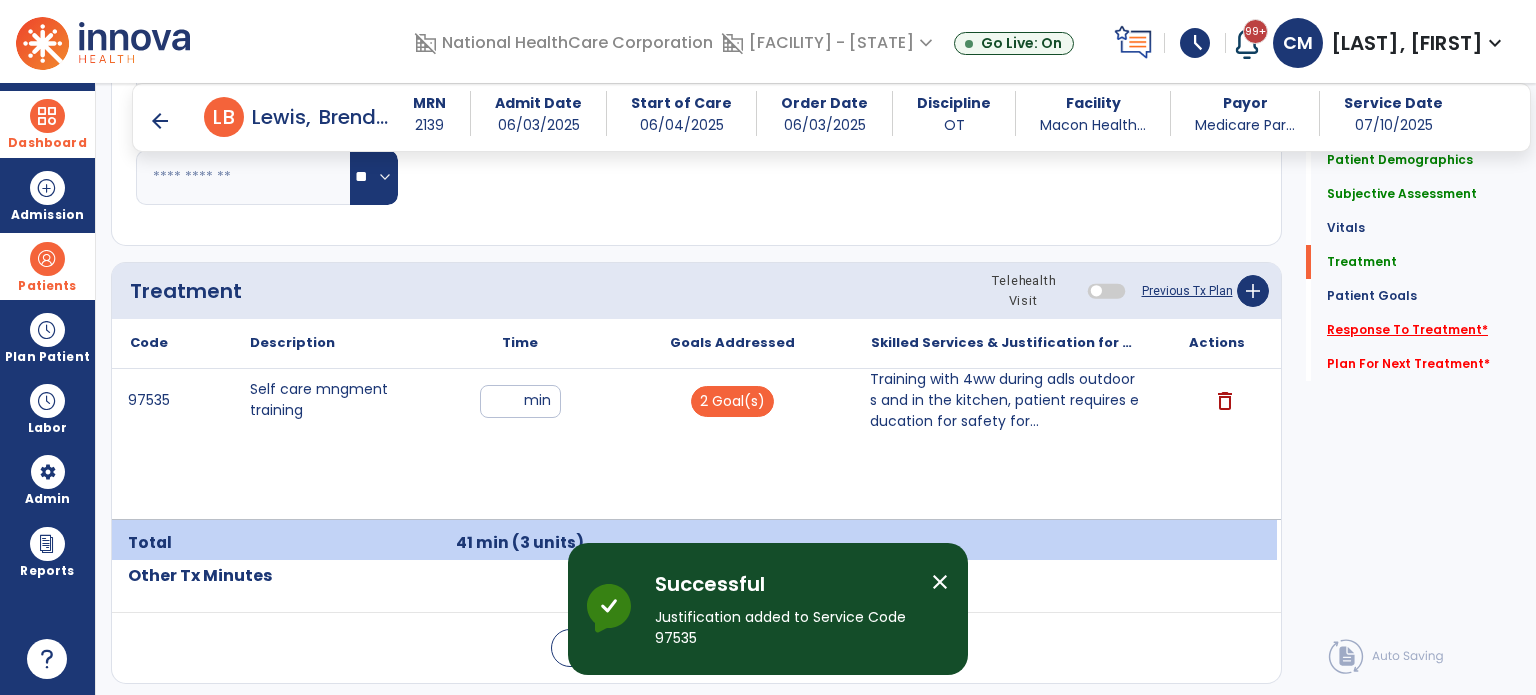 click on "Response To Treatment   *" 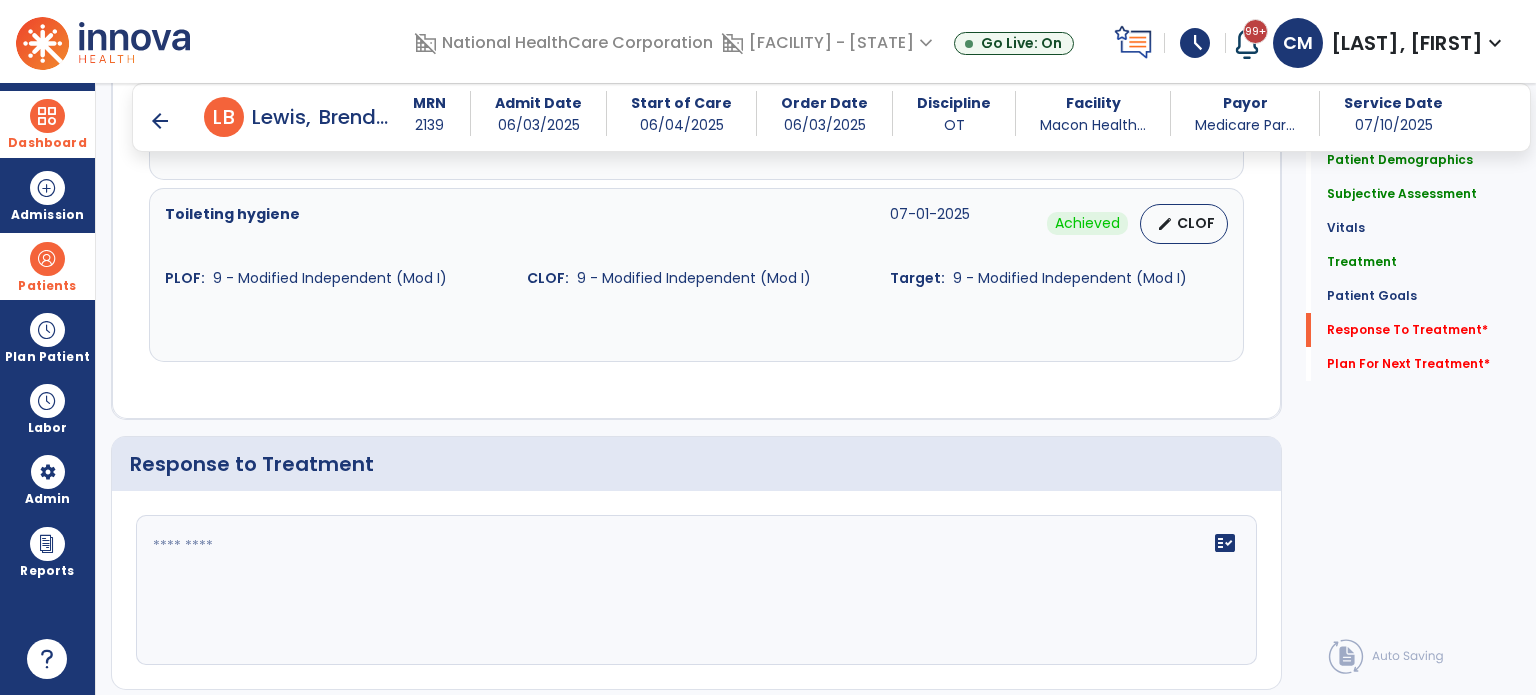 scroll, scrollTop: 3373, scrollLeft: 0, axis: vertical 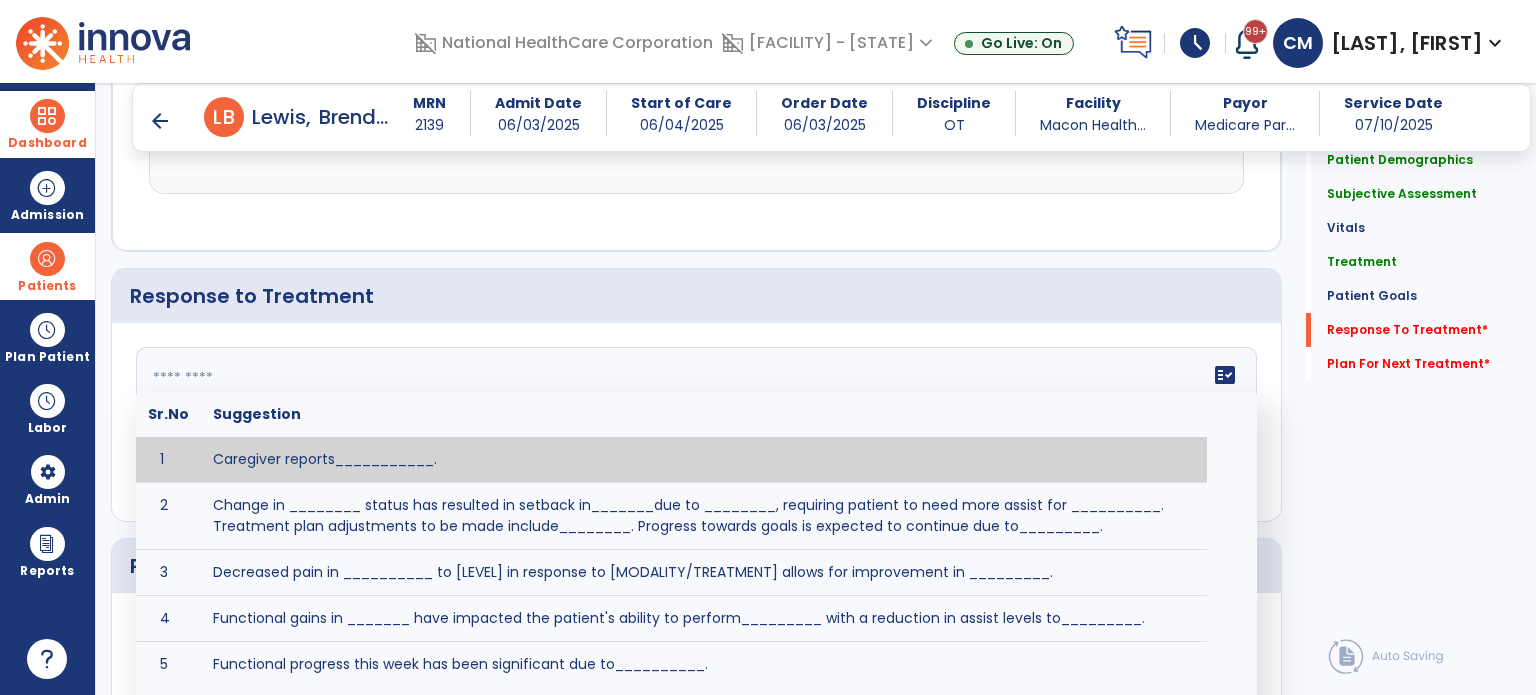 click on "fact_check  Sr.No Suggestion 1 Caregiver reports___________. 2 Change in ________ status has resulted in setback in_______due to ________, requiring patient to need more assist for __________.   Treatment plan adjustments to be made include________.  Progress towards goals is expected to continue due to_________. 3 Decreased pain in __________ to [LEVEL] in response to [MODALITY/TREATMENT] allows for improvement in _________. 4 Functional gains in _______ have impacted the patient's ability to perform_________ with a reduction in assist levels to_________. 5 Functional progress this week has been significant due to__________. 6 Gains in ________ have improved the patient's ability to perform ______with decreased levels of assist to___________. 7 Improvement in ________allows patient to tolerate higher levels of challenges in_________. 8 Pain in [AREA] has decreased to [LEVEL] in response to [TREATMENT/MODALITY], allowing fore ease in completing__________. 9 10 11 12 13 14 15 16 17 18 19 20 21" 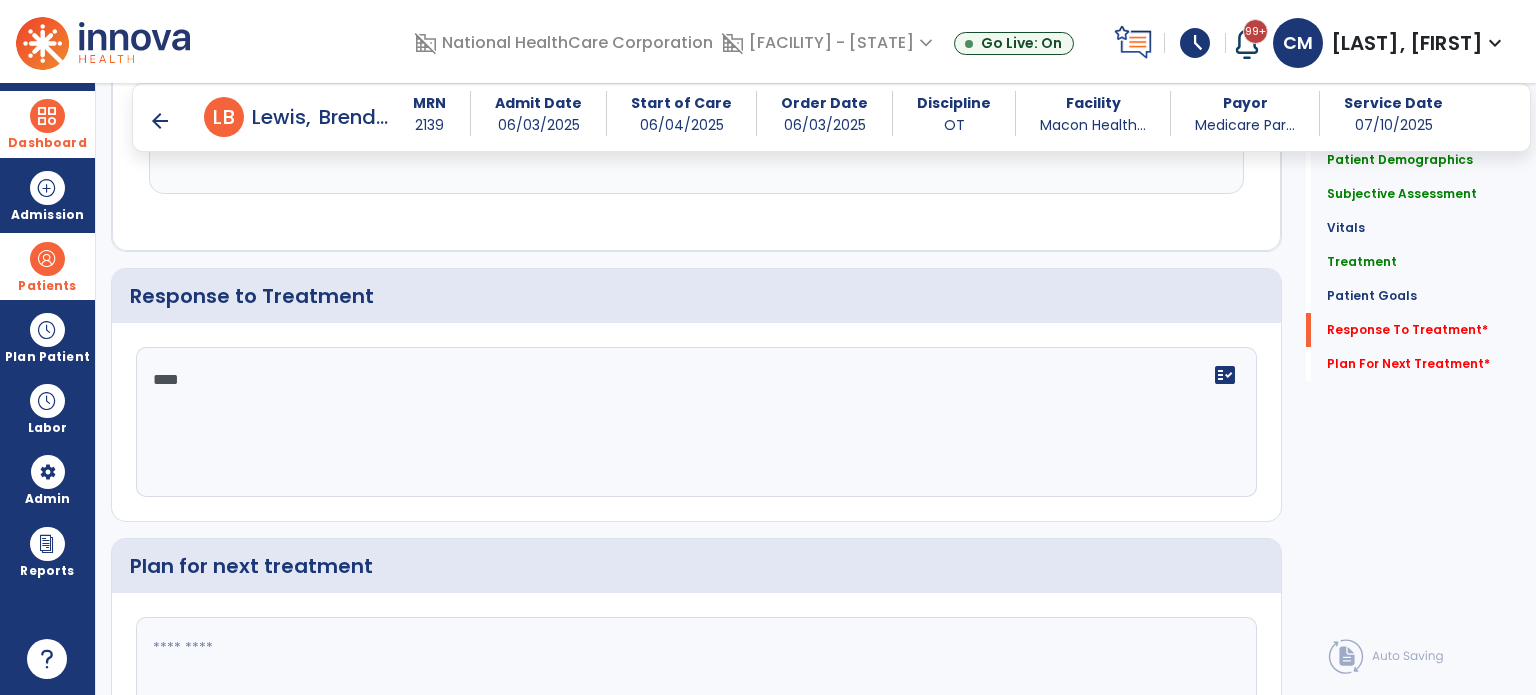 type on "****" 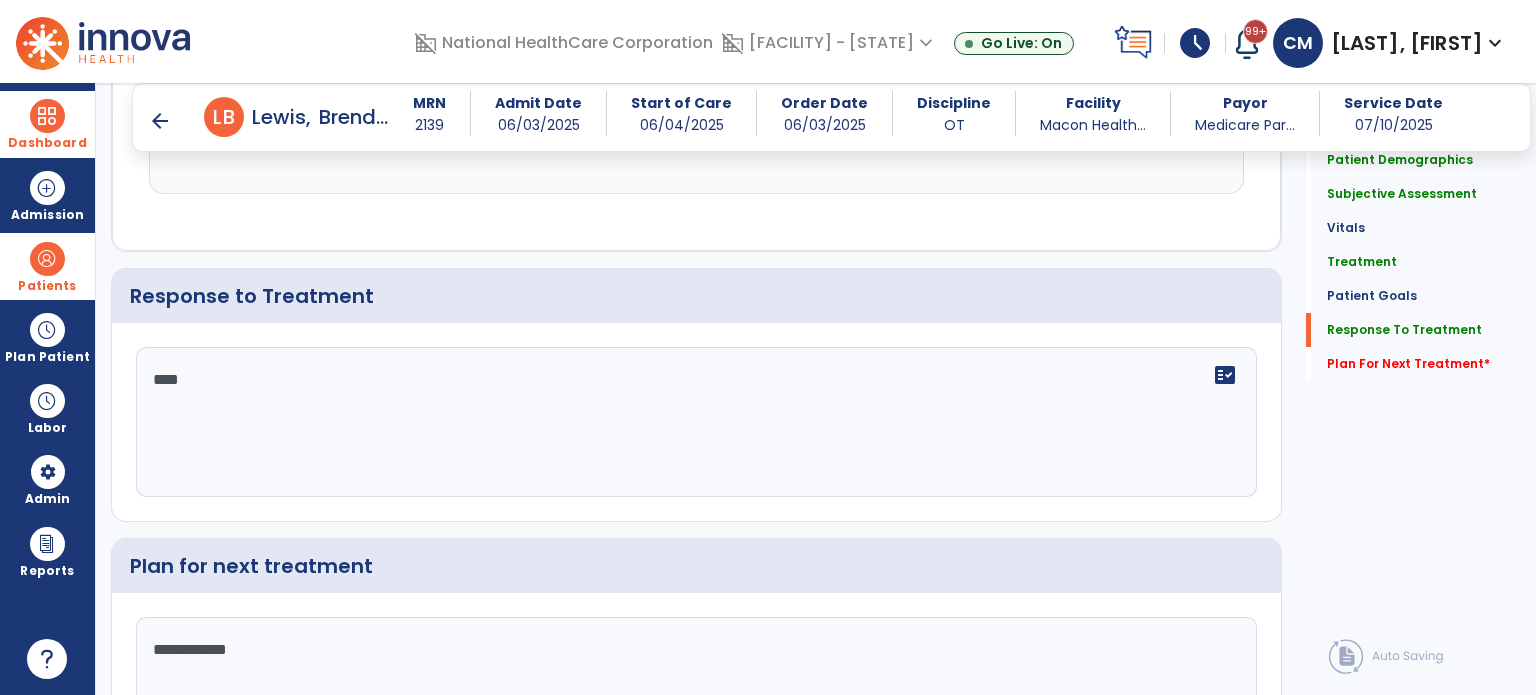 type on "**********" 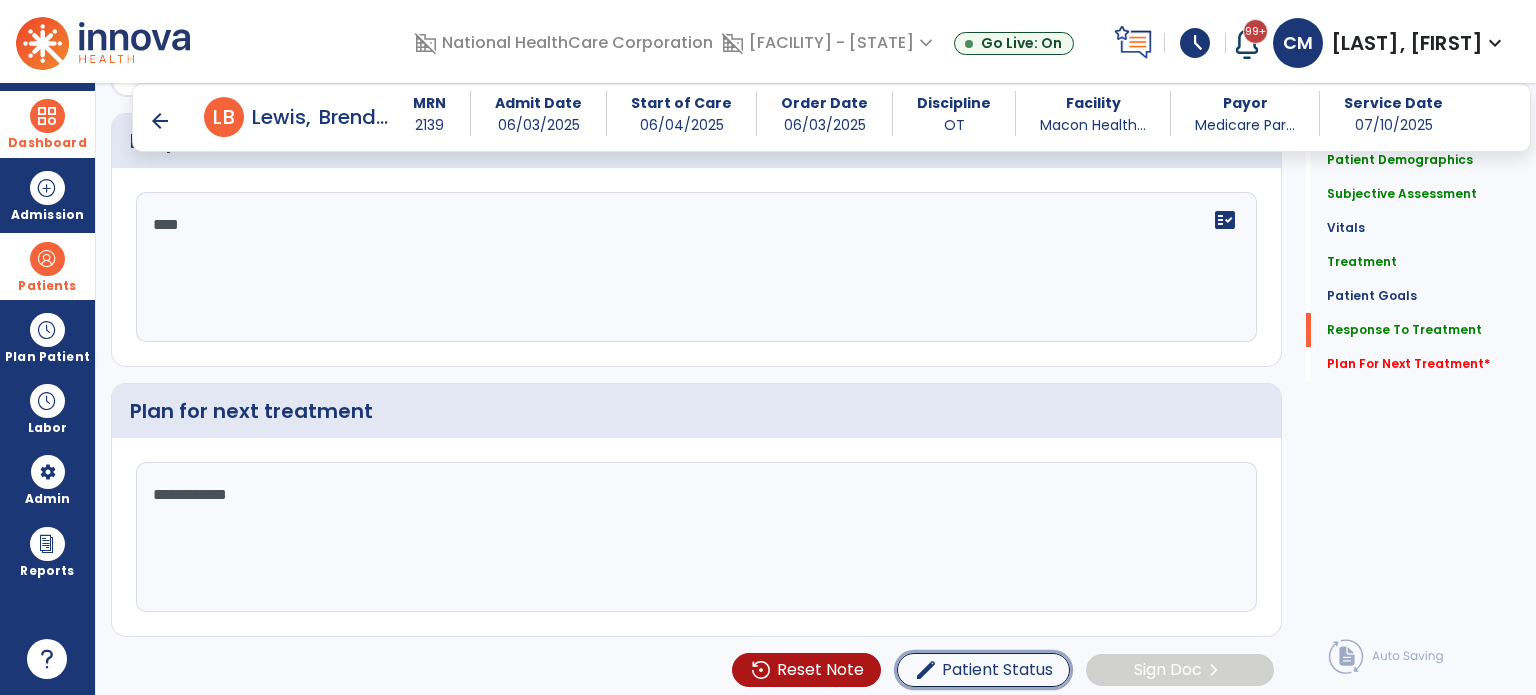 type 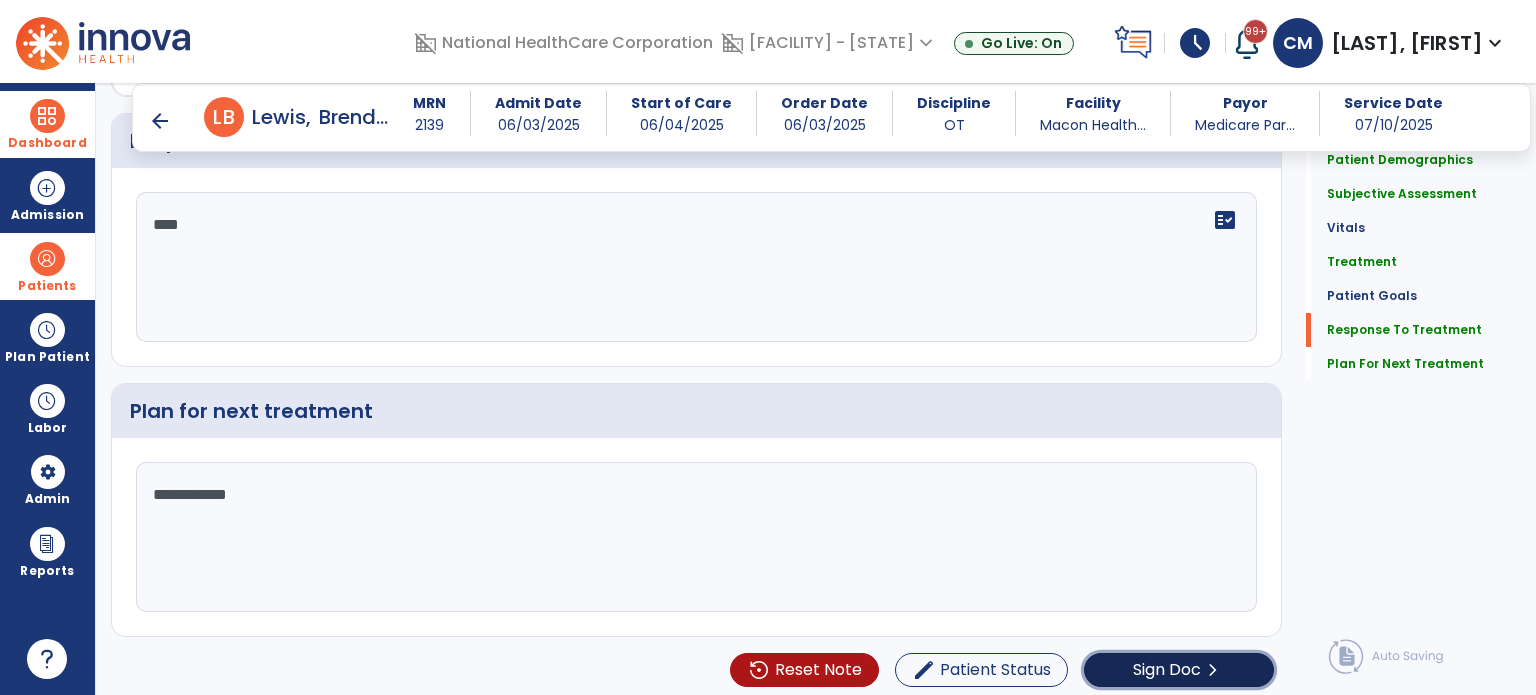 click on "Sign Doc  chevron_right" 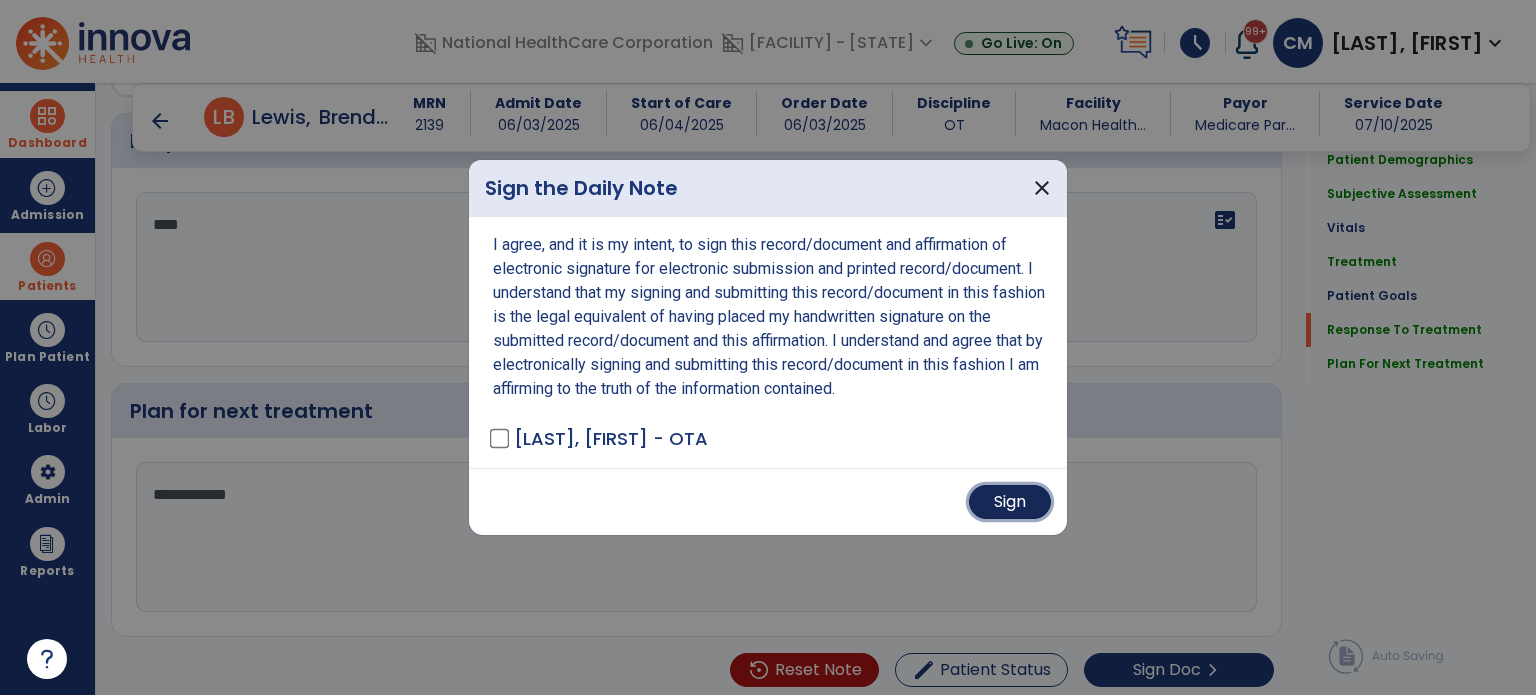 click on "Sign" at bounding box center (1010, 502) 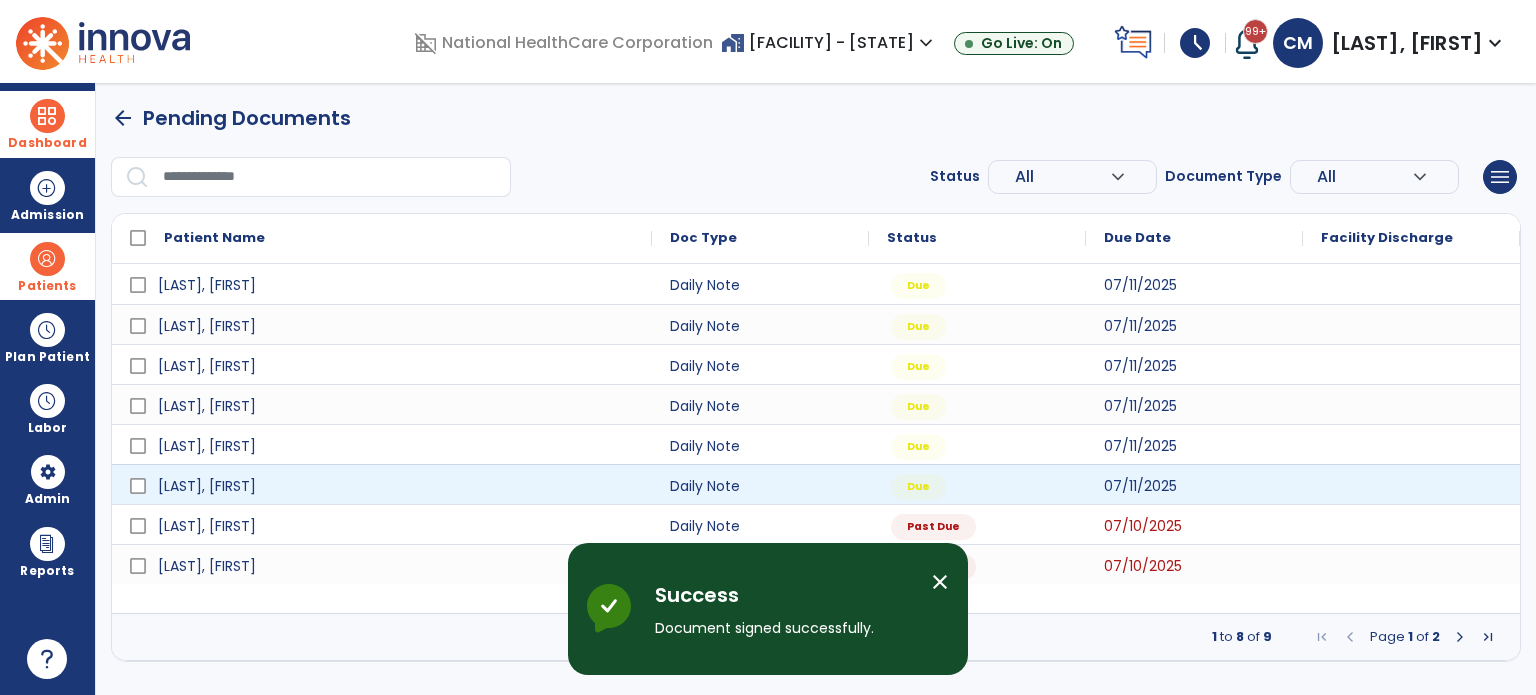 scroll, scrollTop: 0, scrollLeft: 0, axis: both 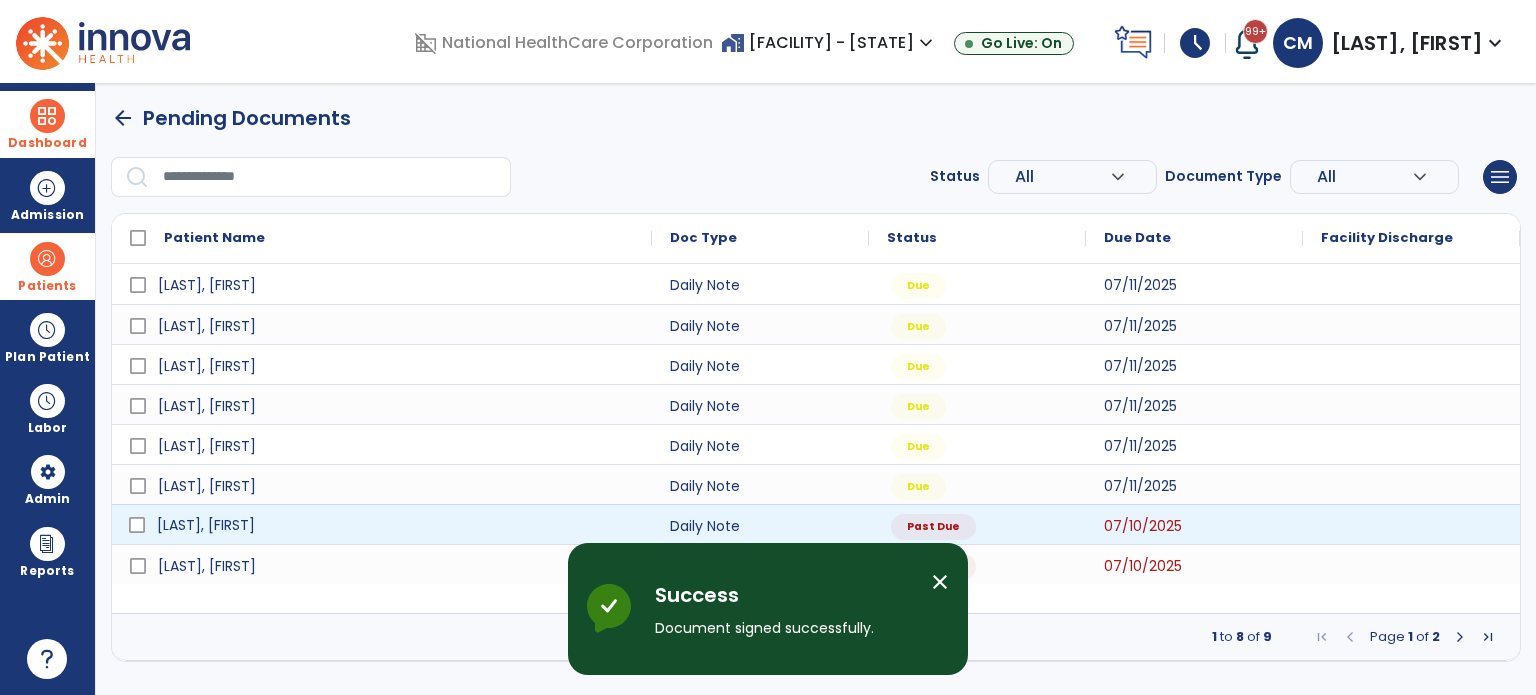 click on "[LAST], [FIRST]" at bounding box center (396, 525) 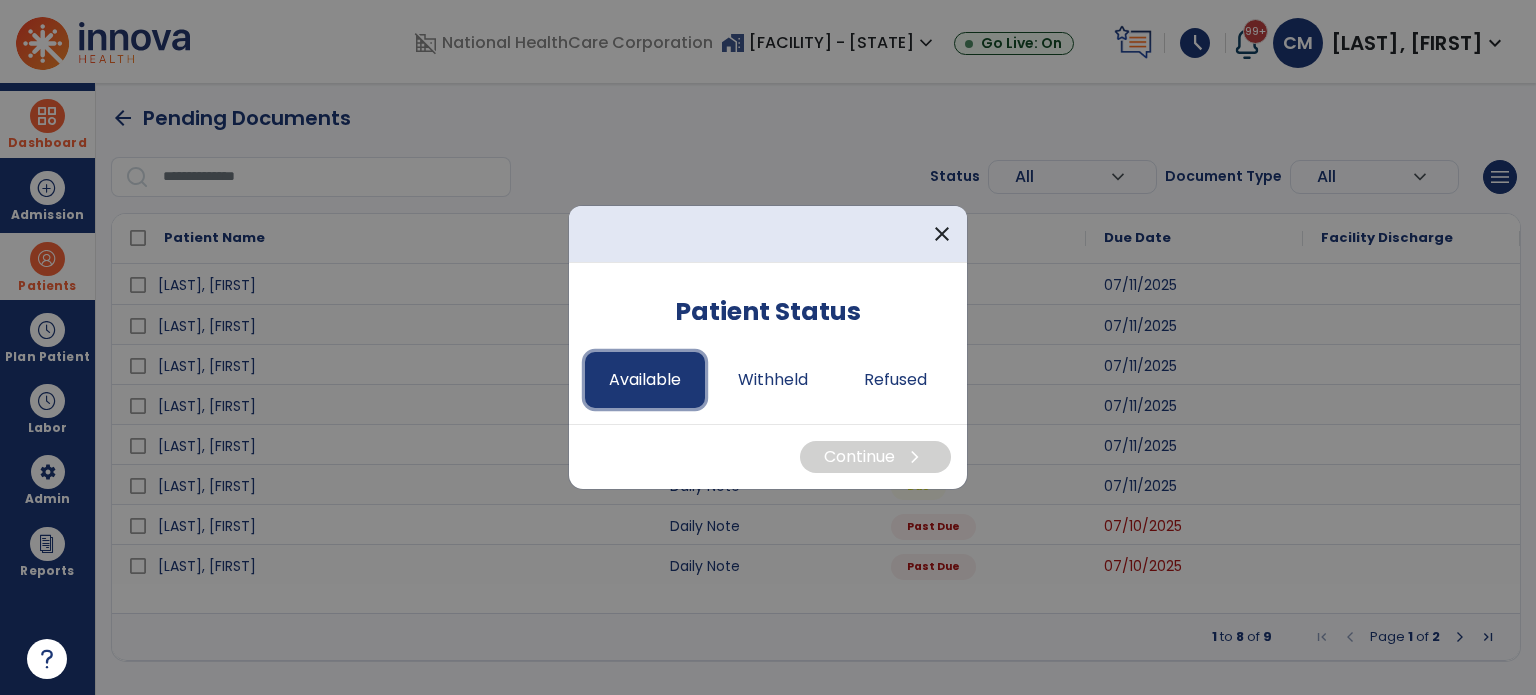click on "Available" at bounding box center [645, 380] 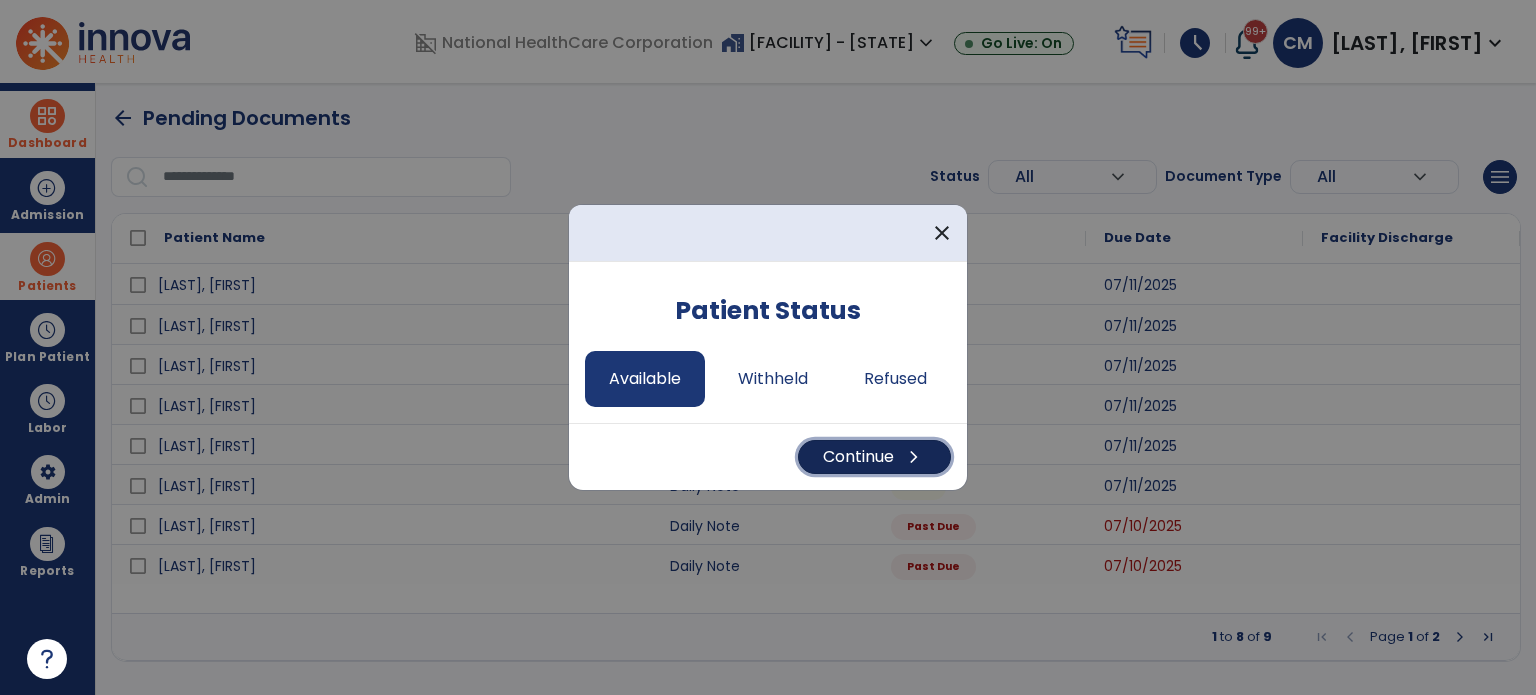 click on "Continue   chevron_right" at bounding box center (874, 457) 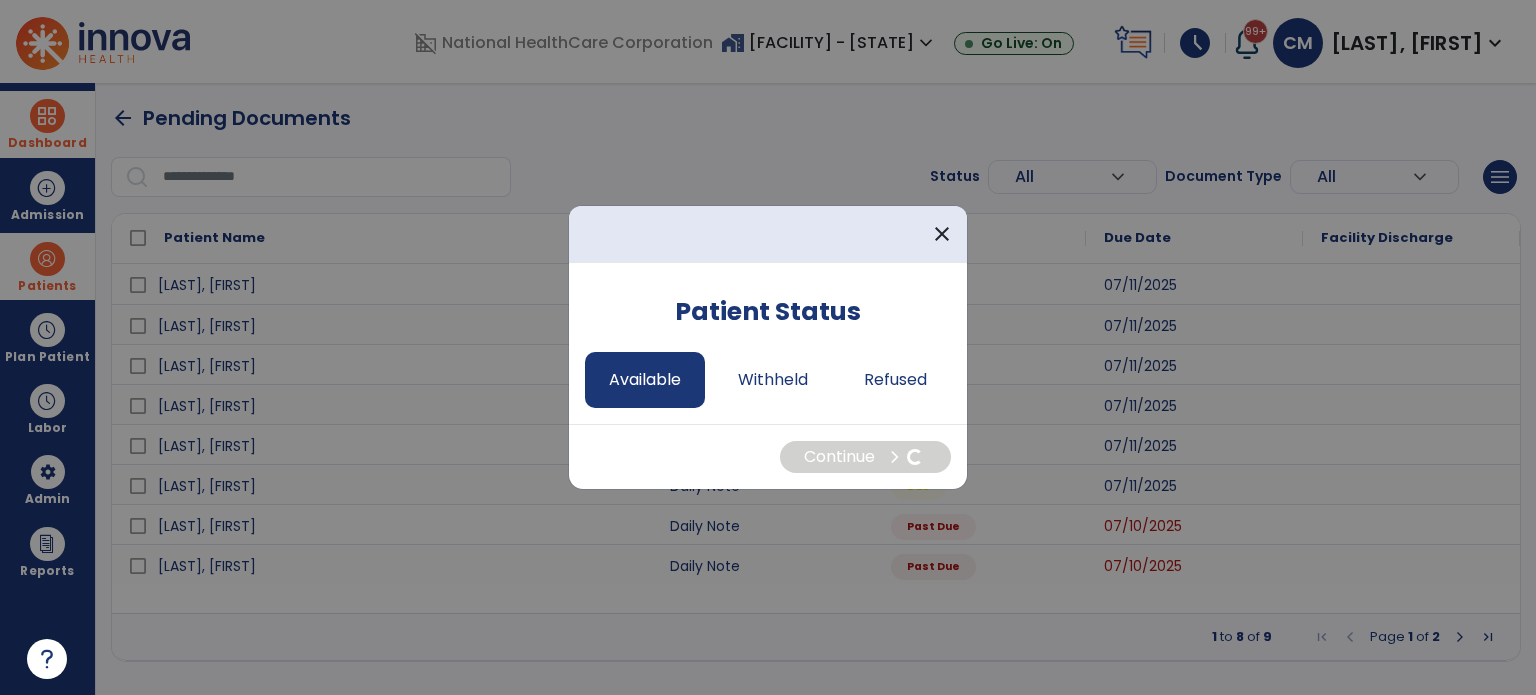 select on "*" 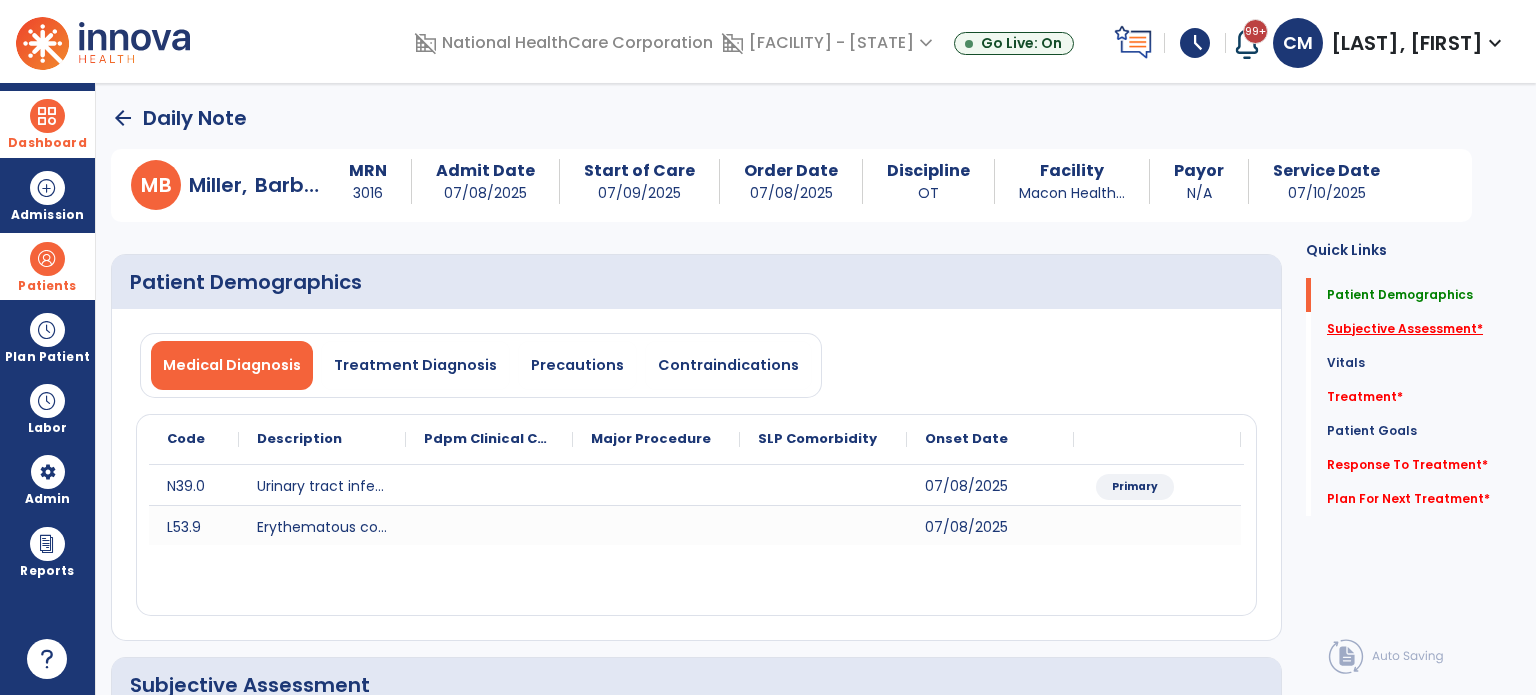 click on "Subjective Assessment   *" 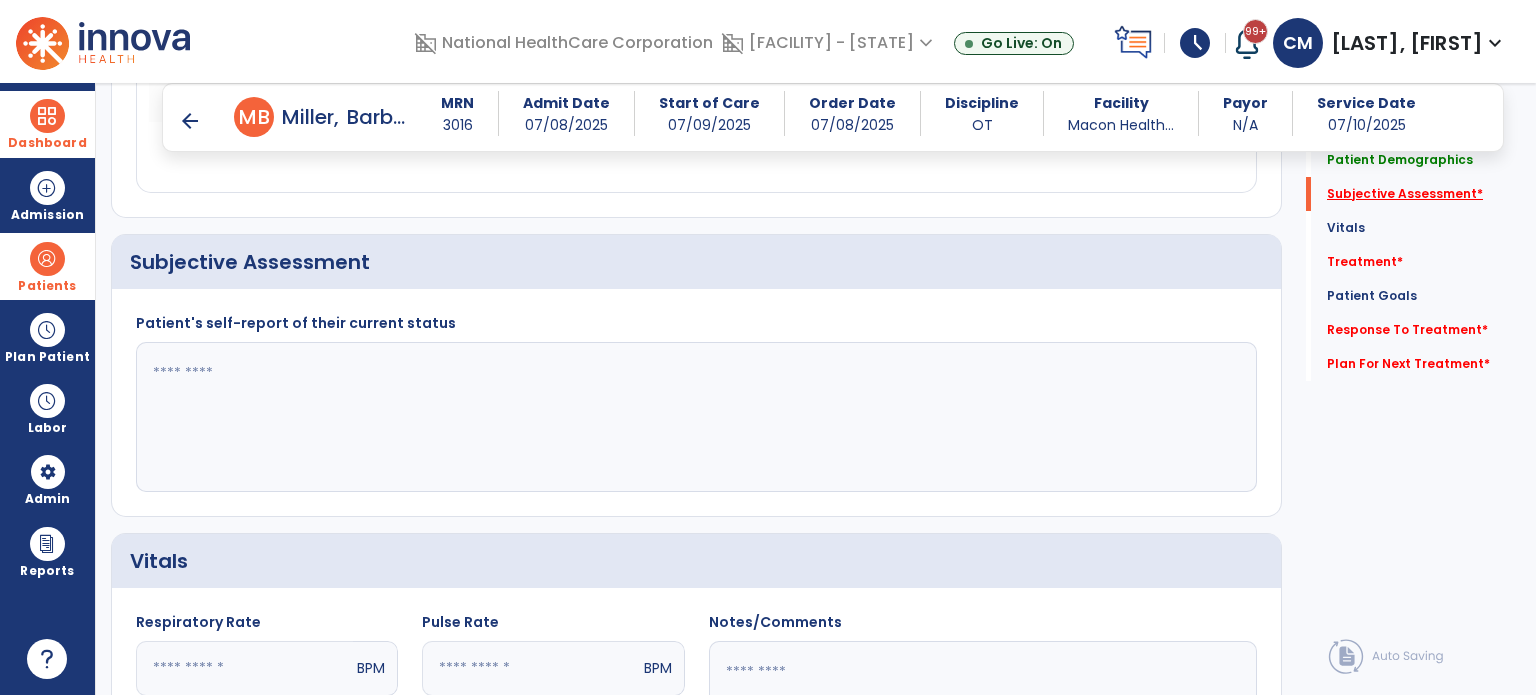 scroll, scrollTop: 408, scrollLeft: 0, axis: vertical 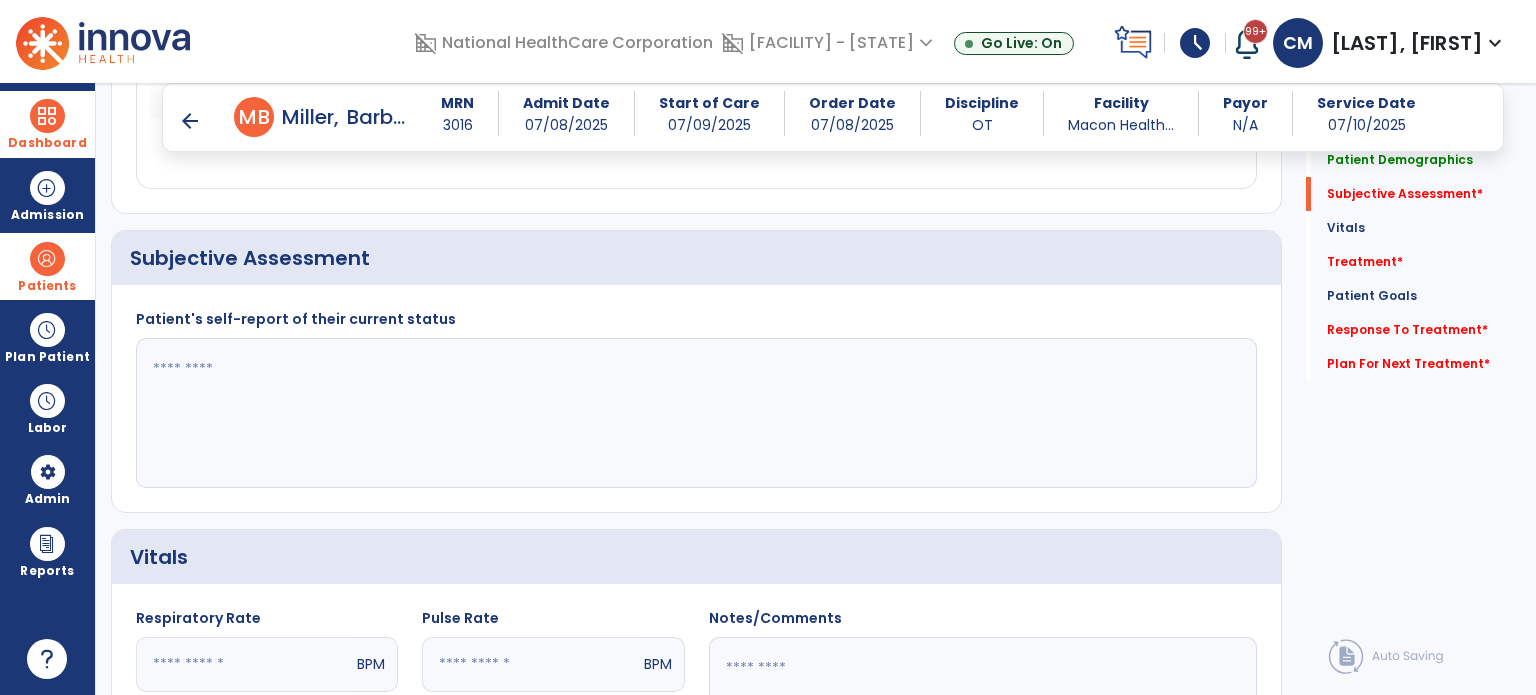 click 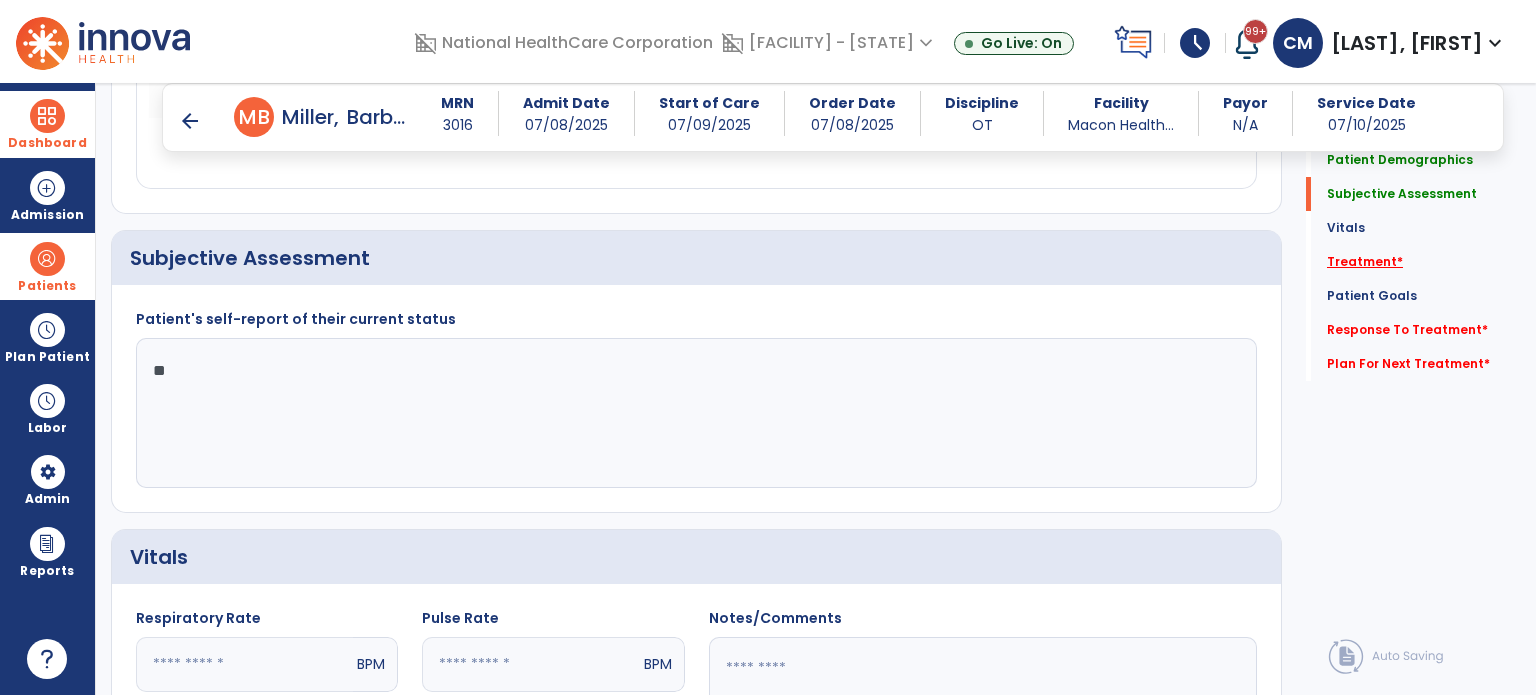 type 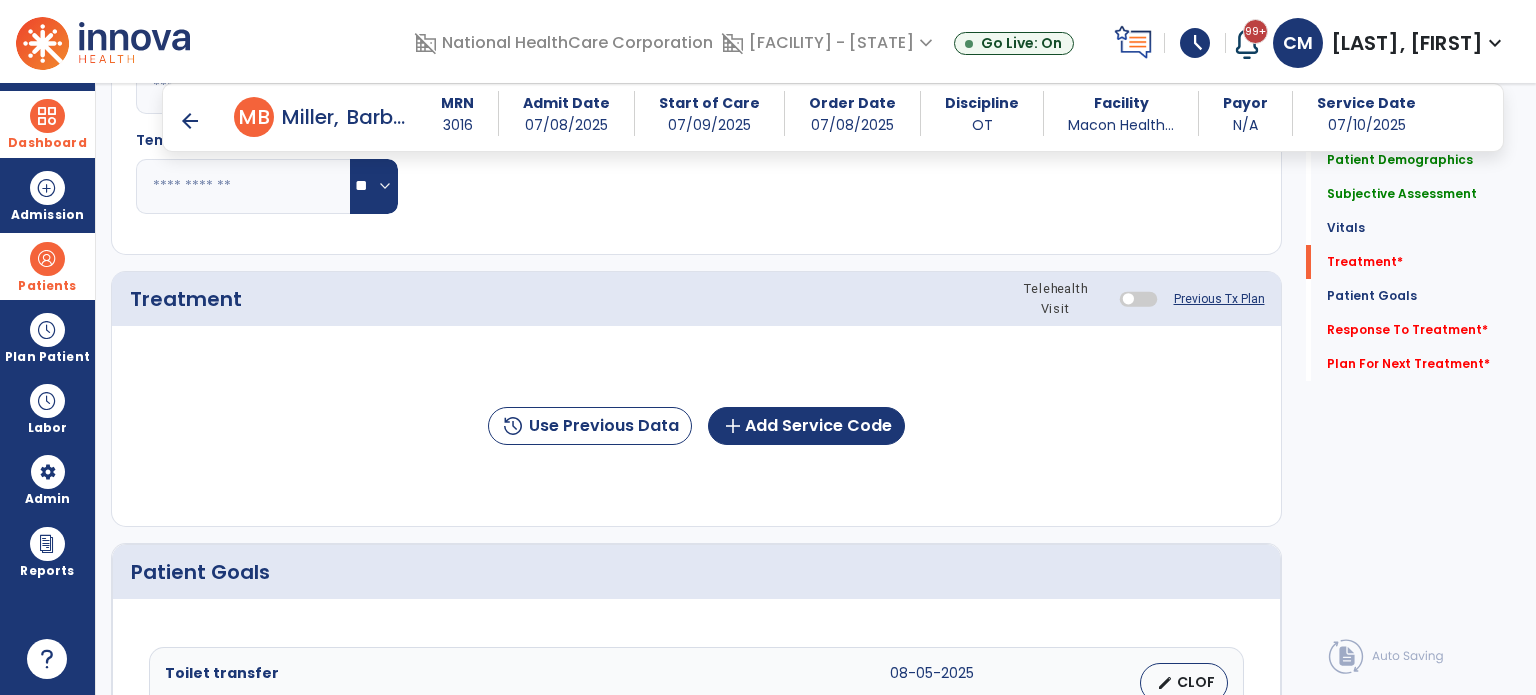 scroll, scrollTop: 1096, scrollLeft: 0, axis: vertical 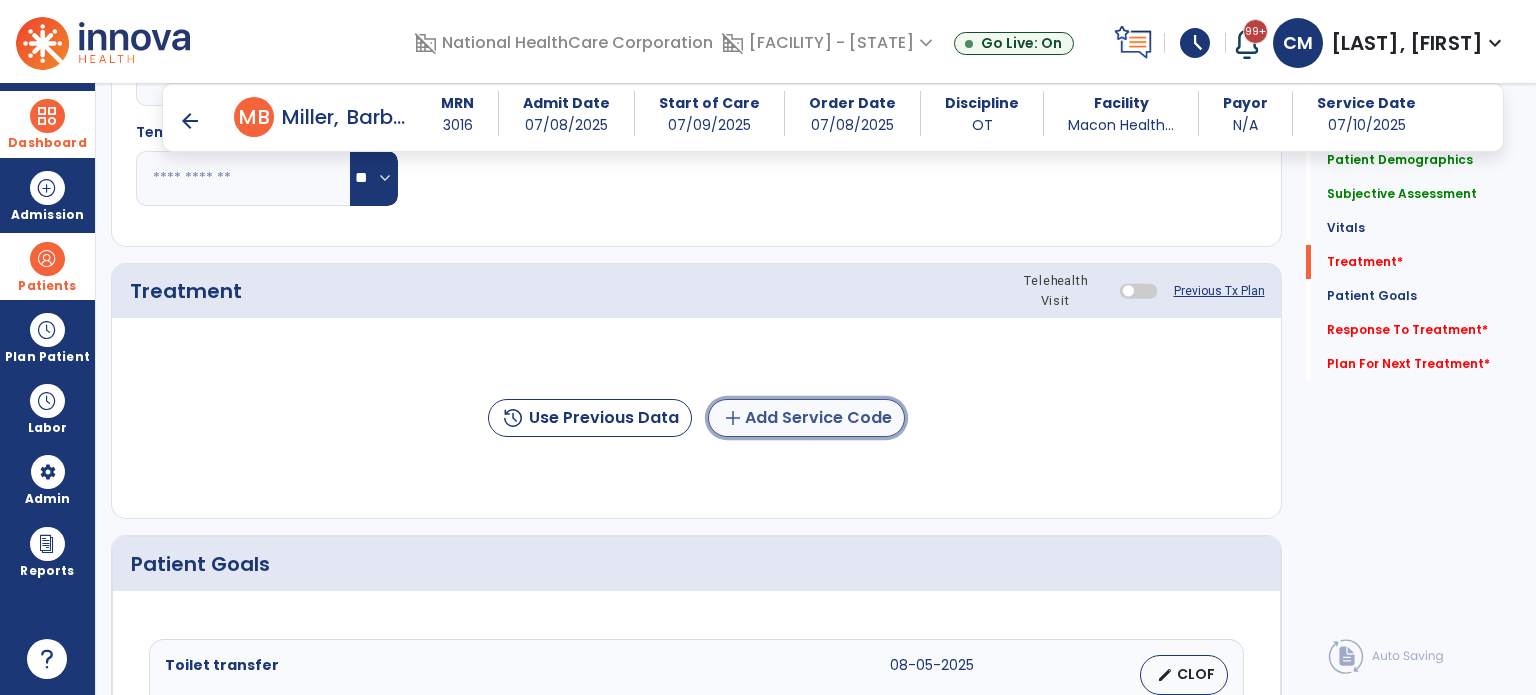click on "add  Add Service Code" 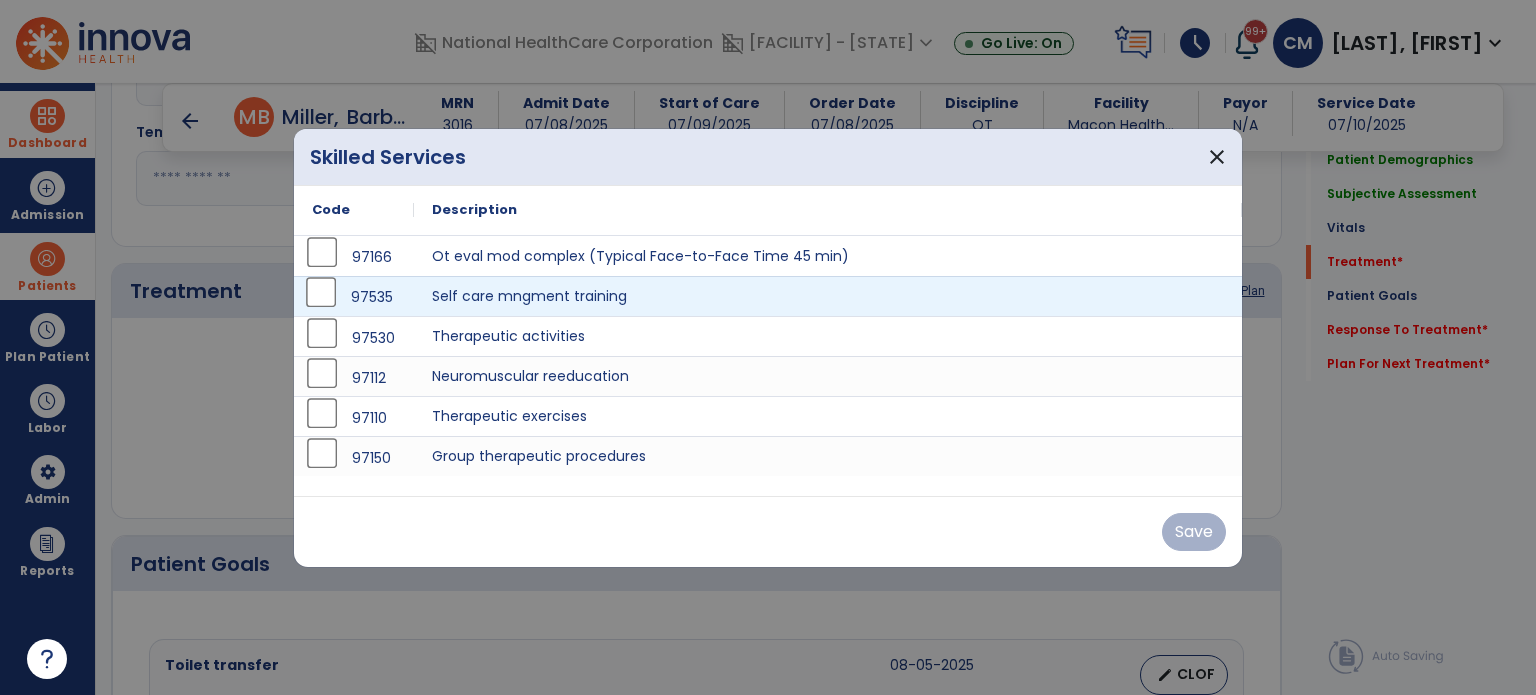click on "97535" at bounding box center (354, 297) 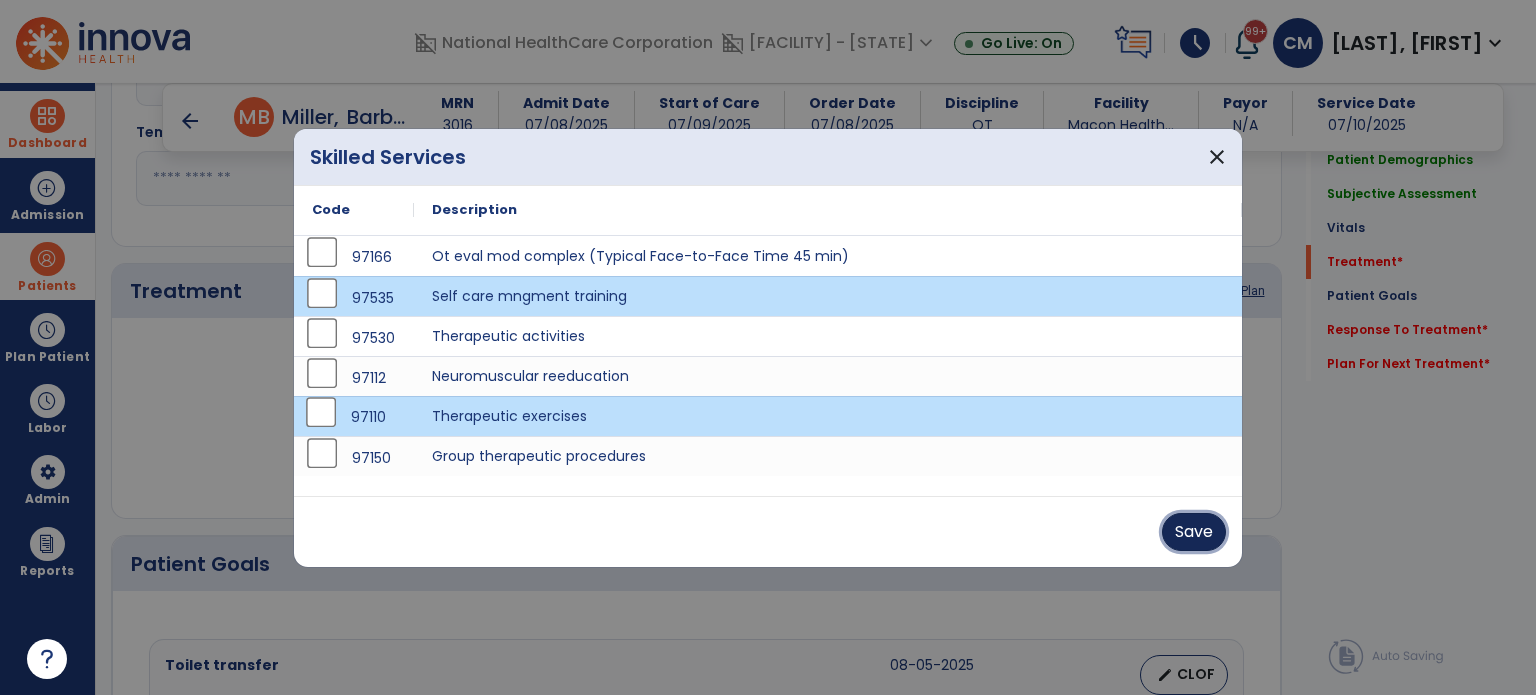 click on "Save" at bounding box center (1194, 532) 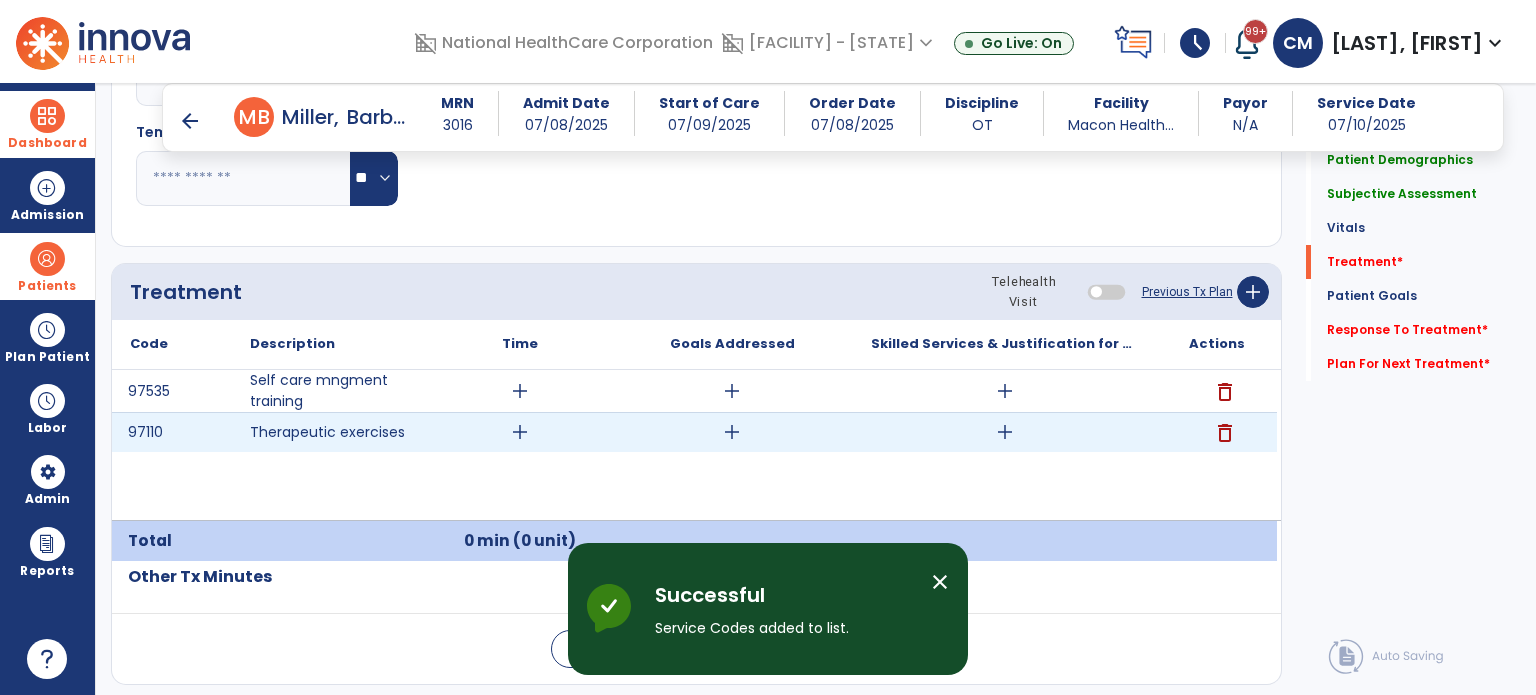 click on "add" at bounding box center [520, 432] 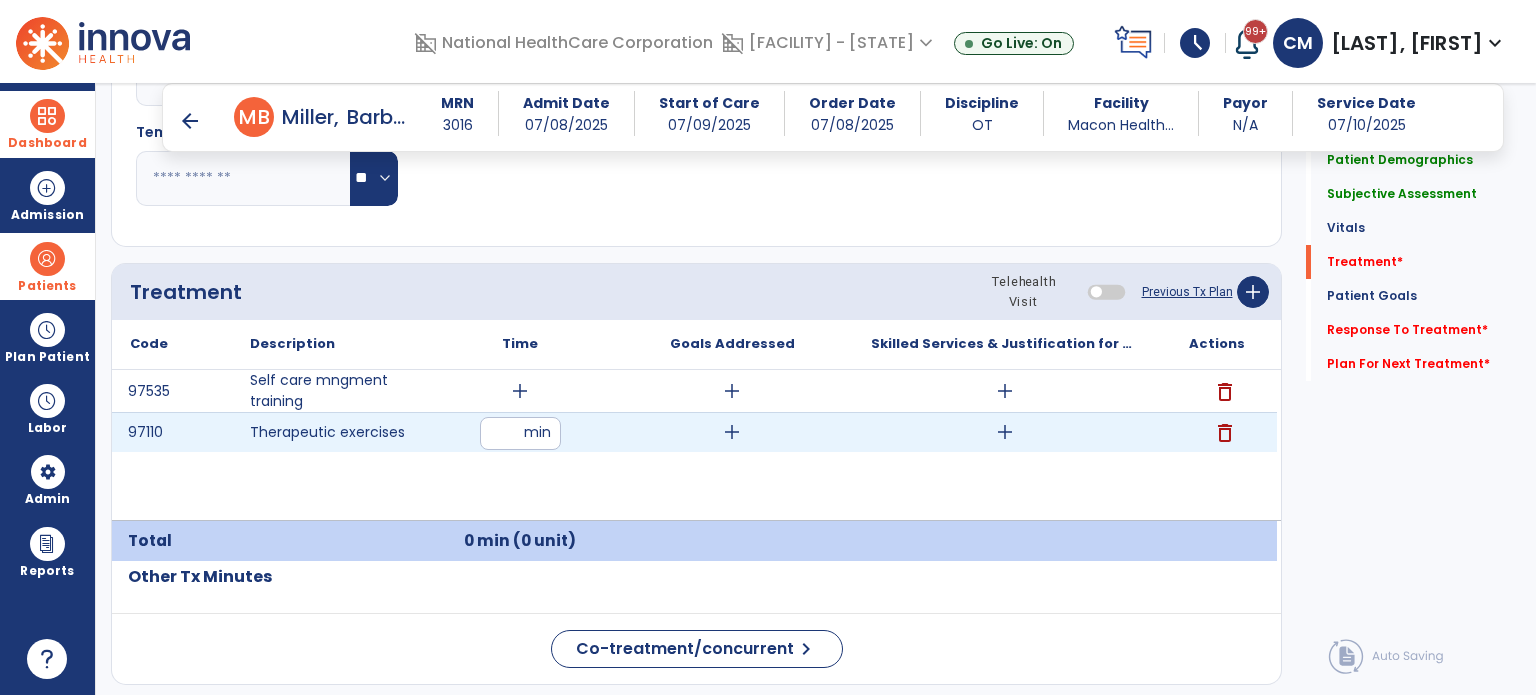 type on "**" 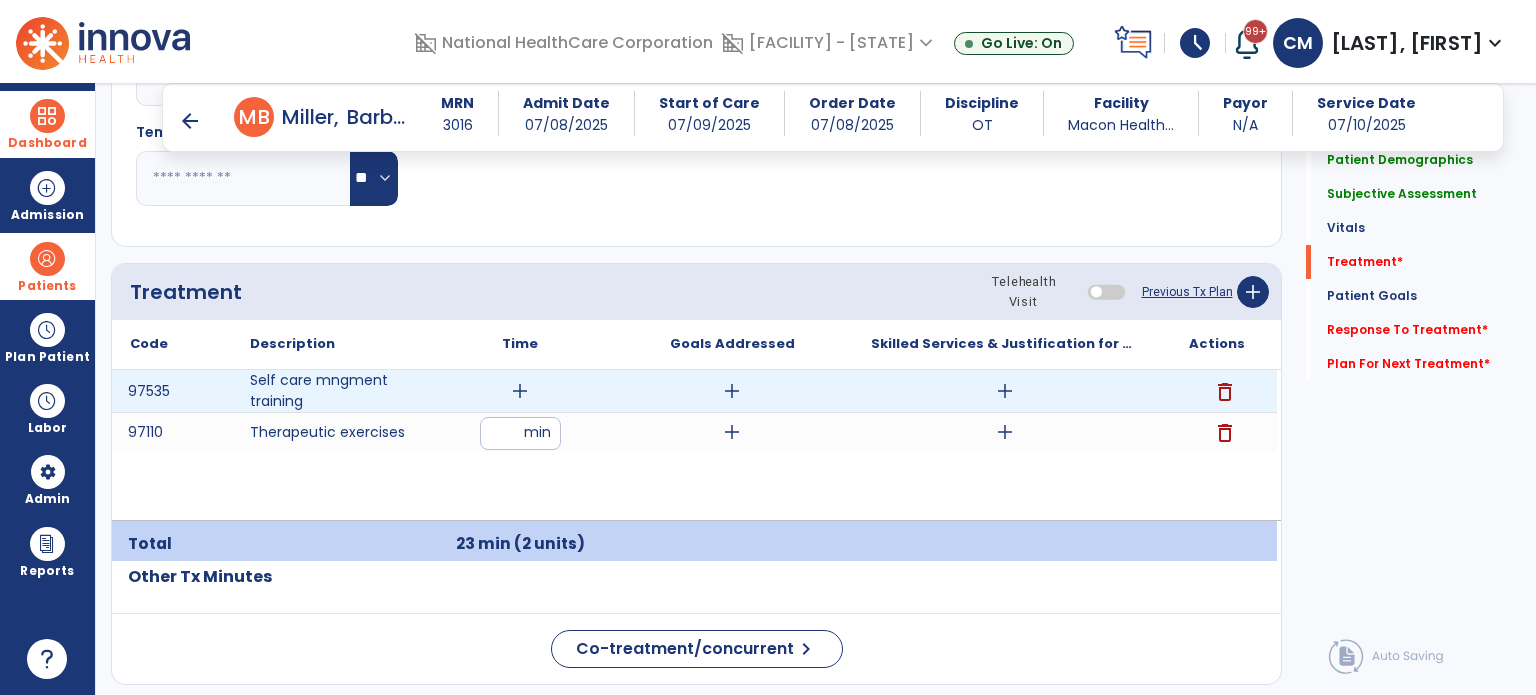 click on "add" at bounding box center (520, 391) 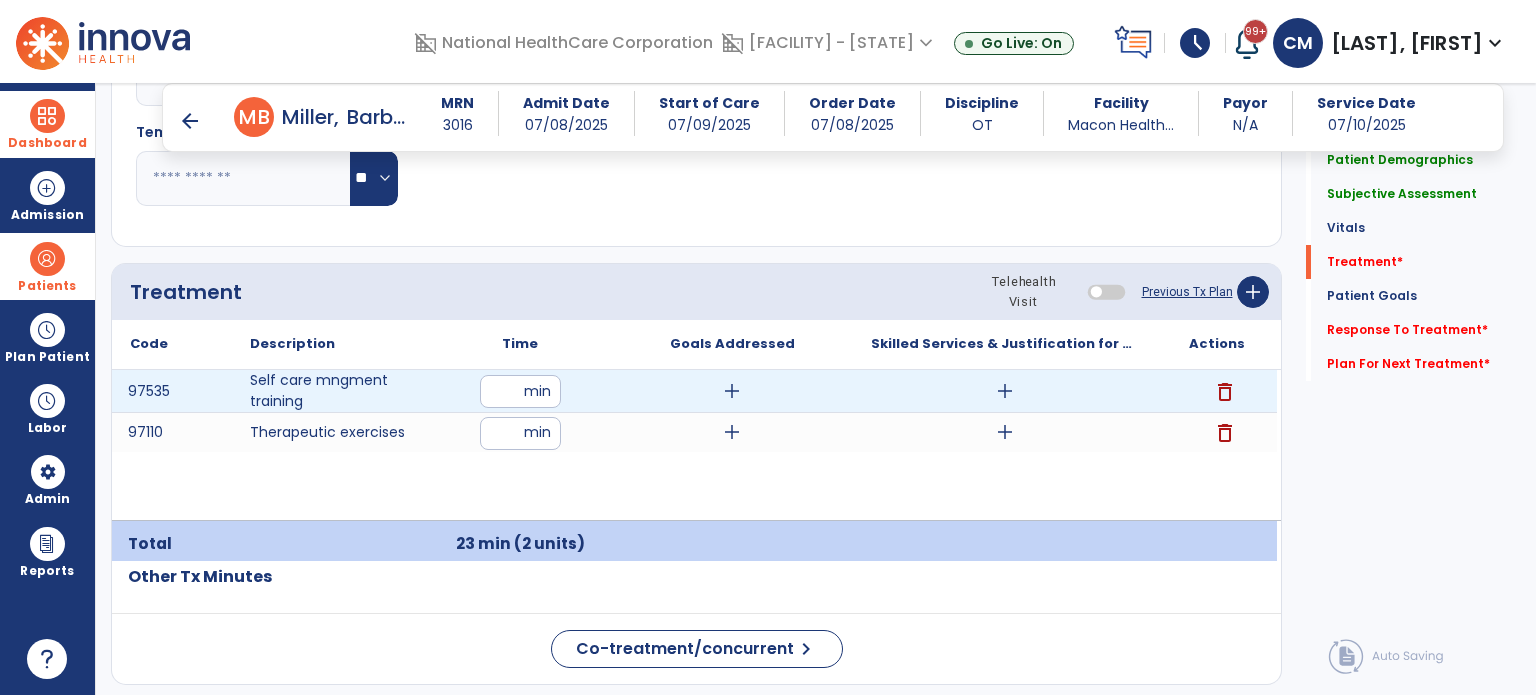 type on "**" 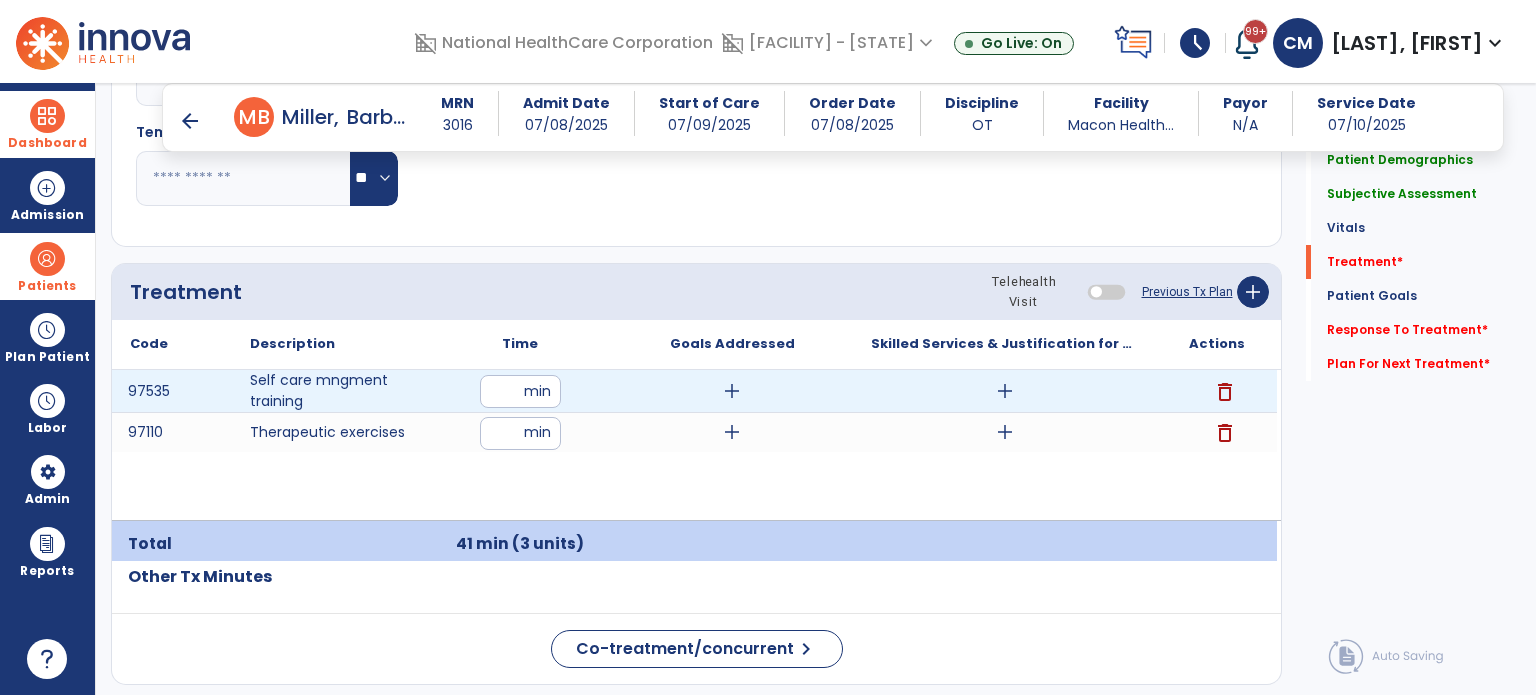 click on "**" at bounding box center (520, 391) 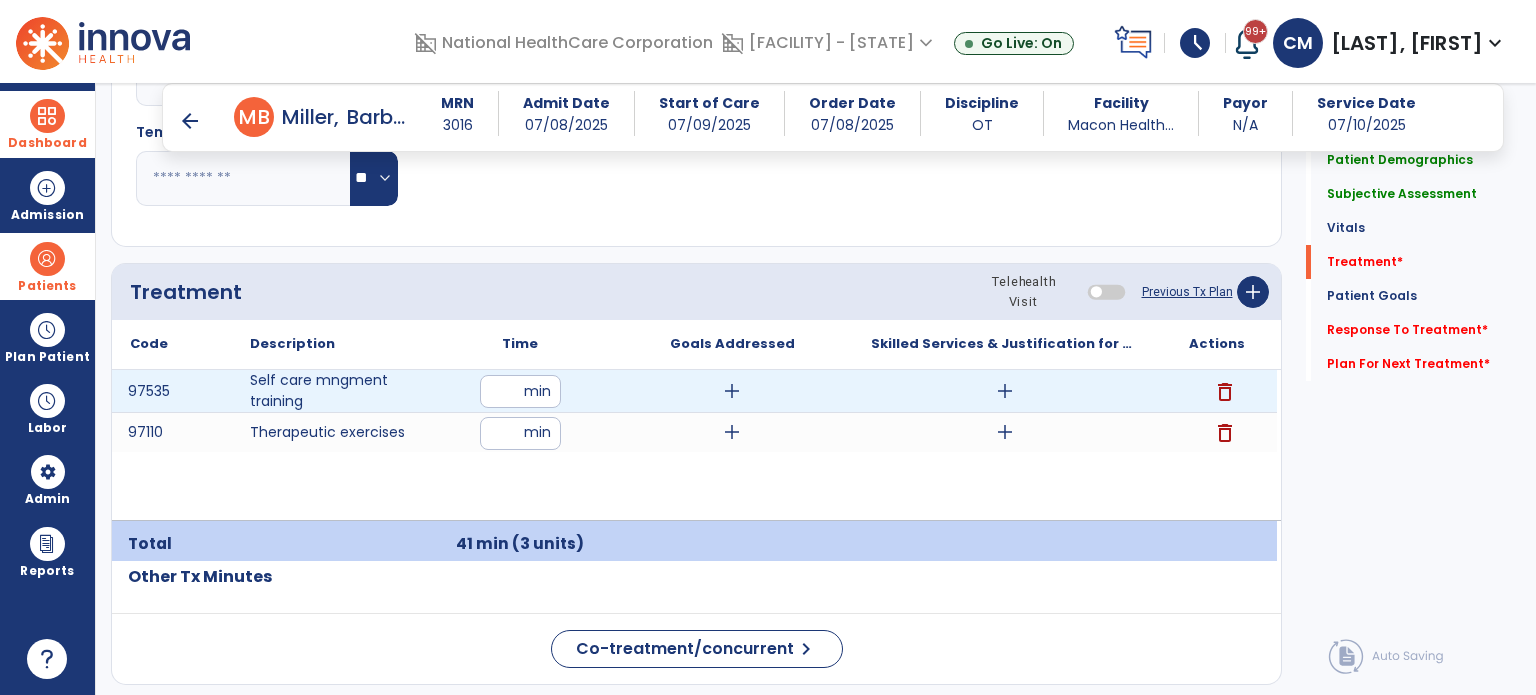 type on "**" 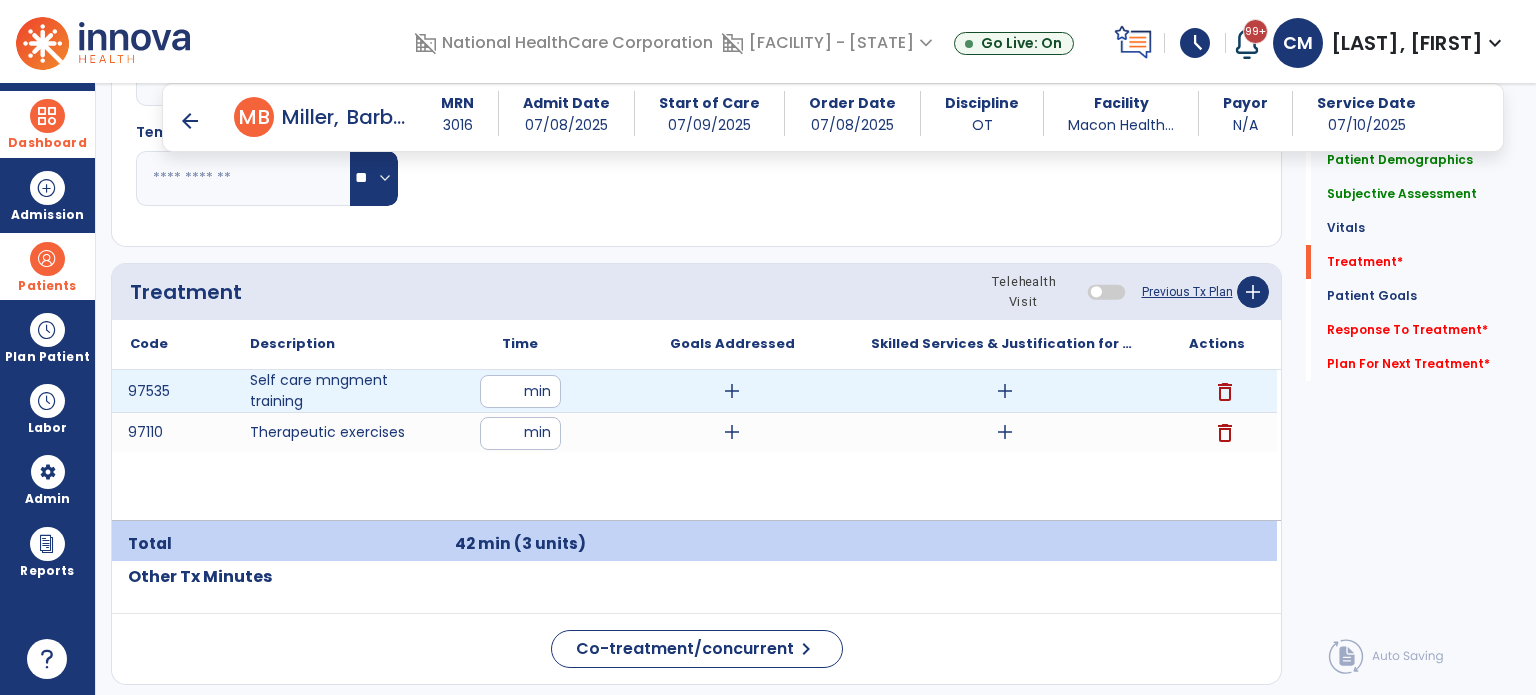 click on "add" at bounding box center (732, 391) 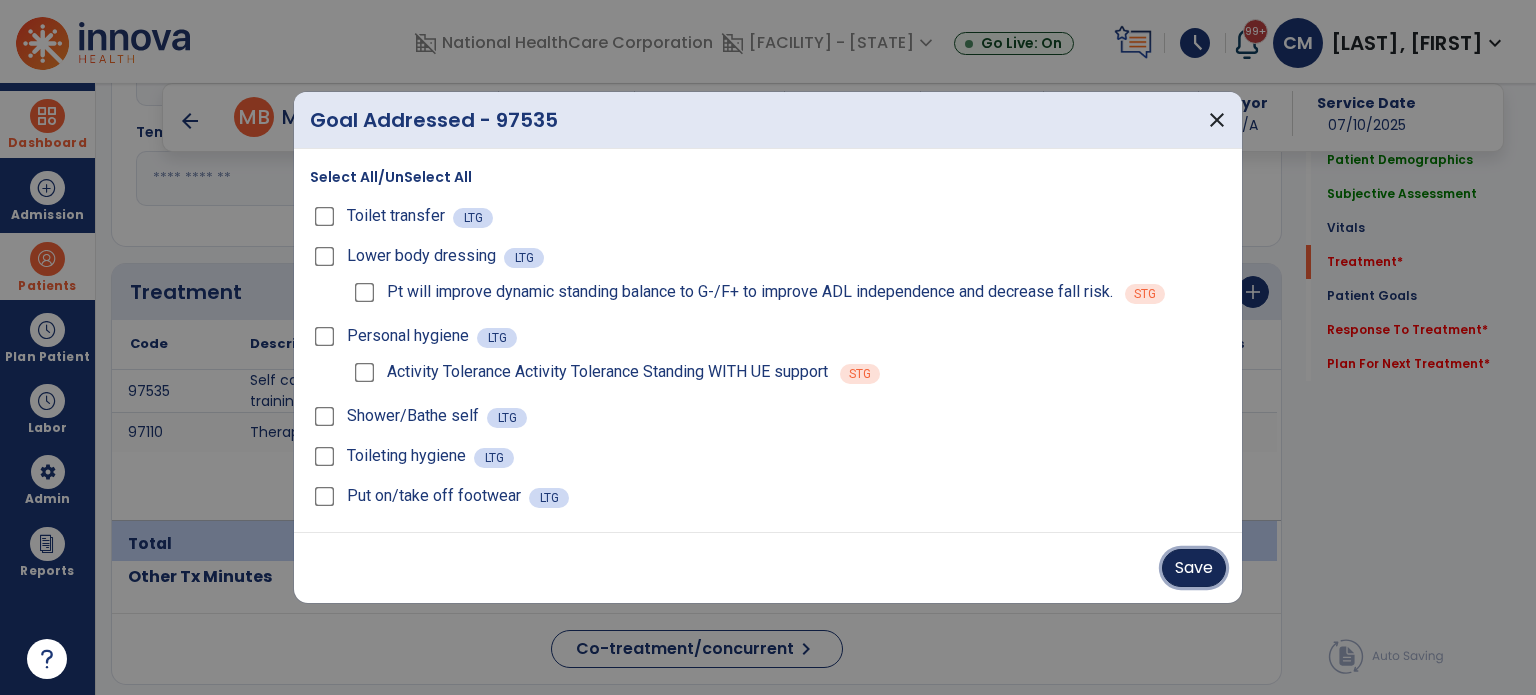 click on "Save" at bounding box center [1194, 568] 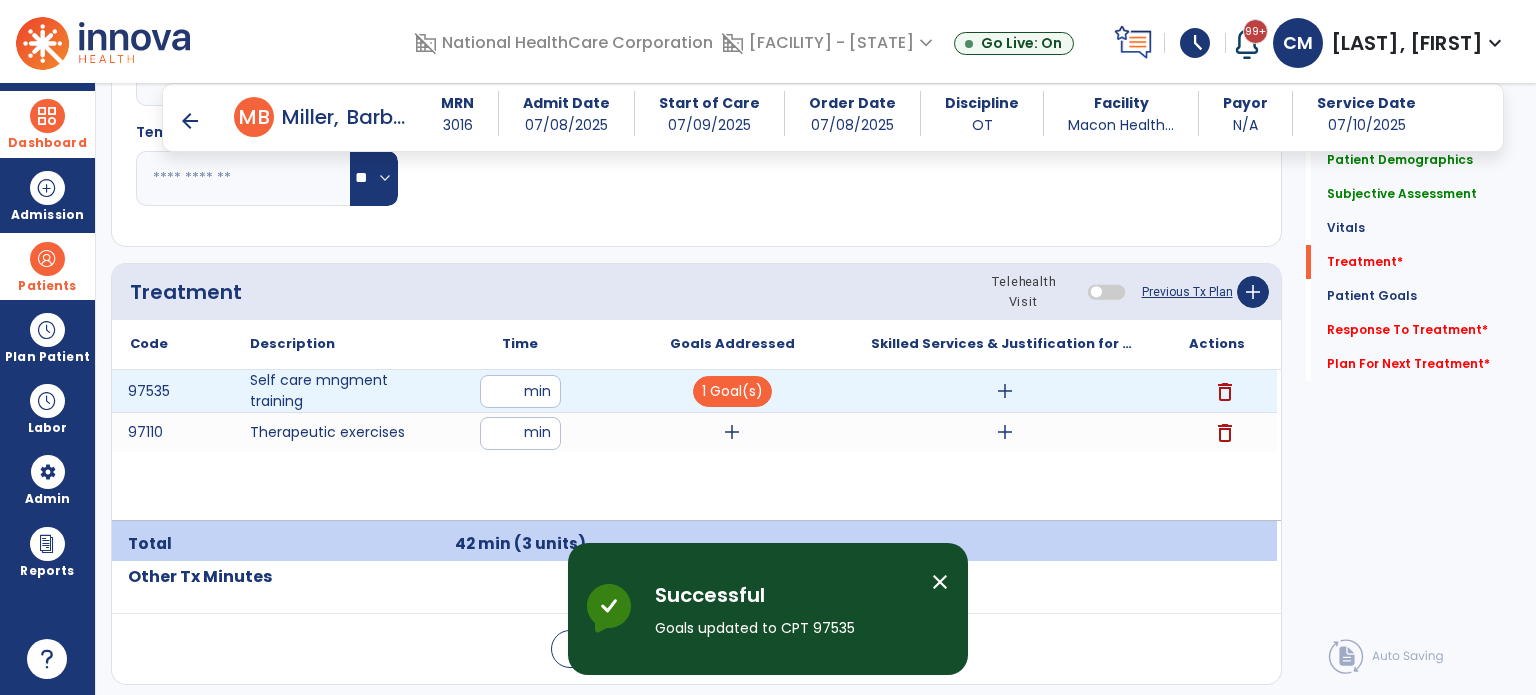click on "add" at bounding box center [1005, 391] 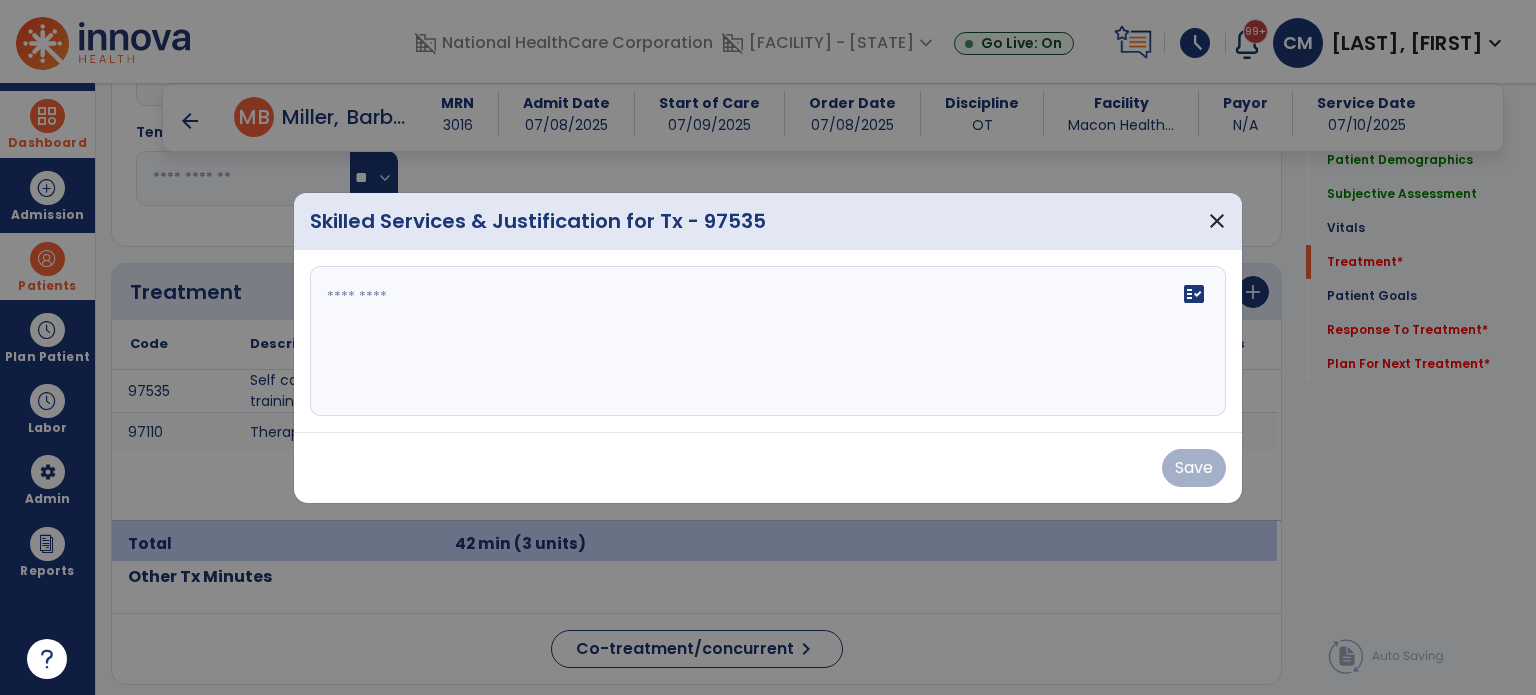 click on "fact_check" at bounding box center [768, 341] 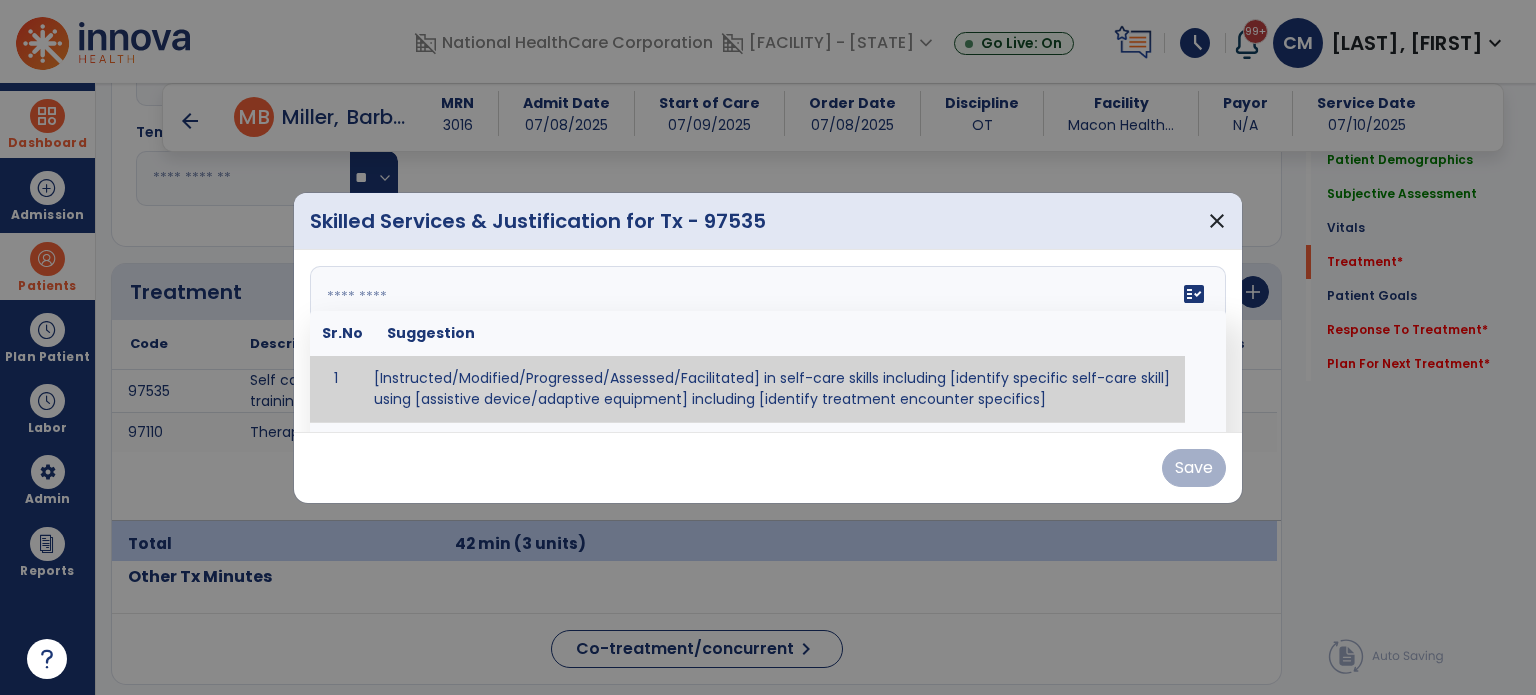 click at bounding box center (766, 341) 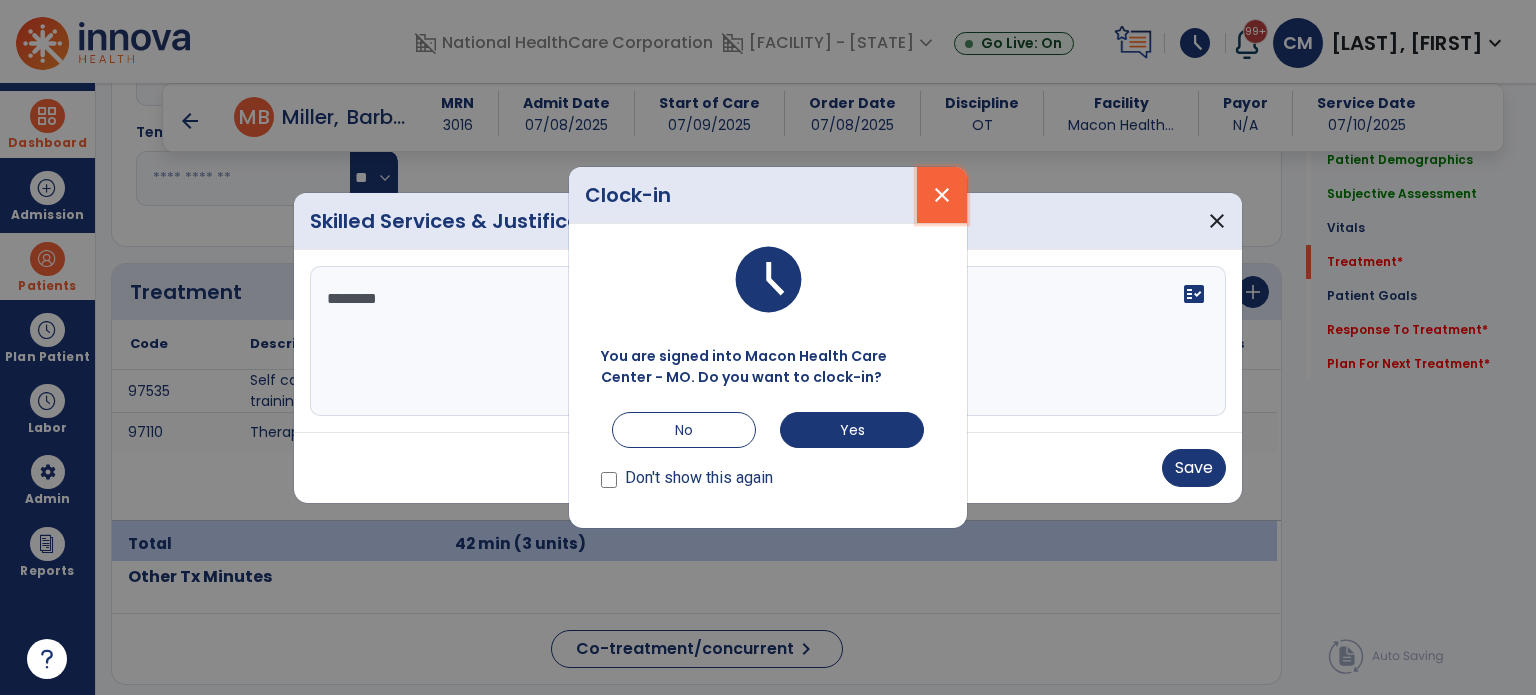 click on "close" at bounding box center (942, 195) 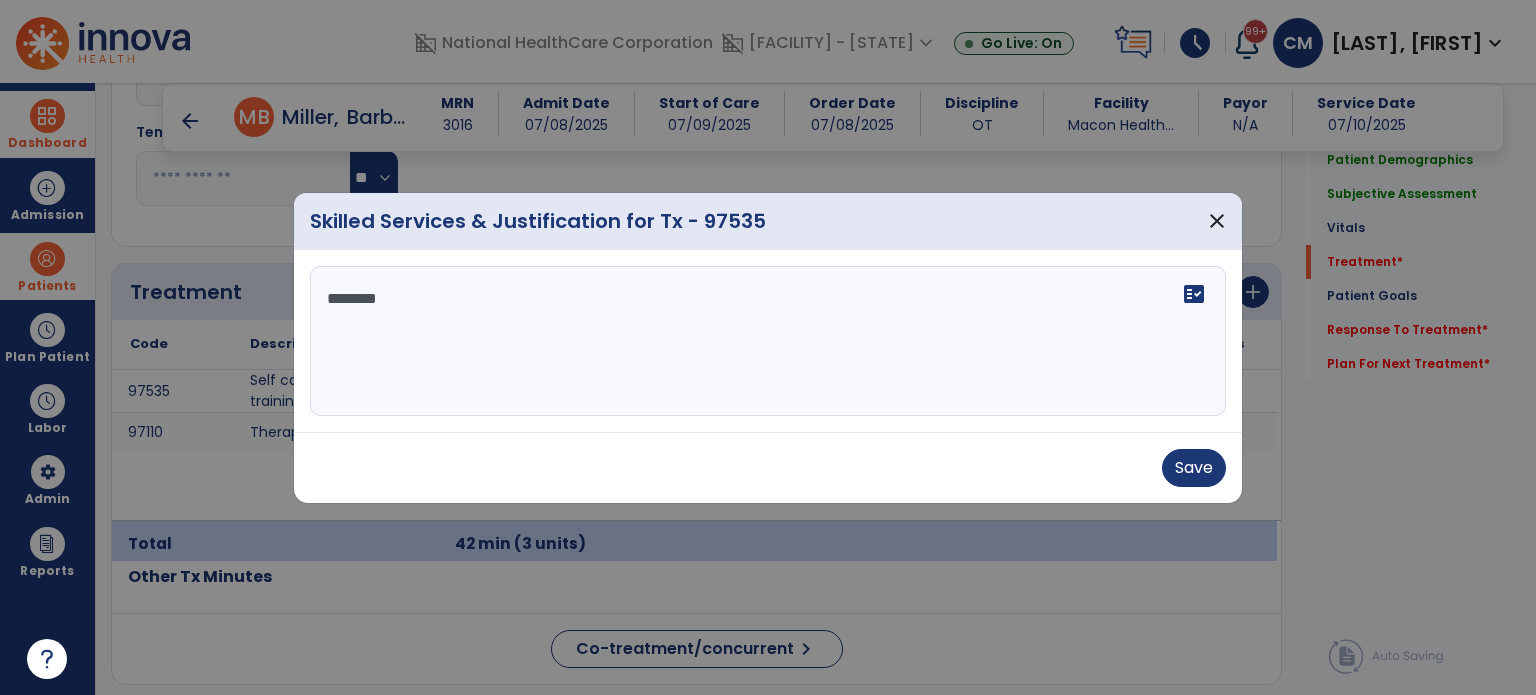 click on "*******" at bounding box center [768, 341] 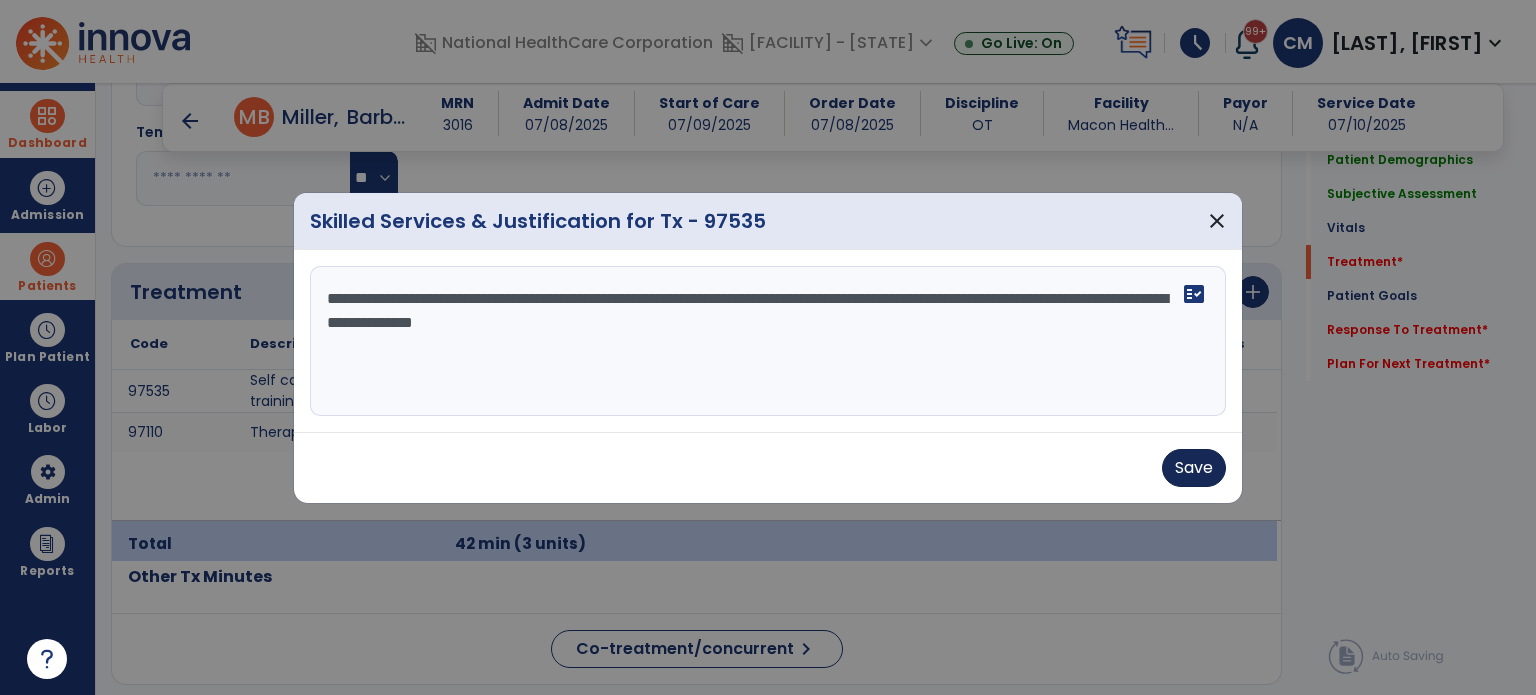 type on "**********" 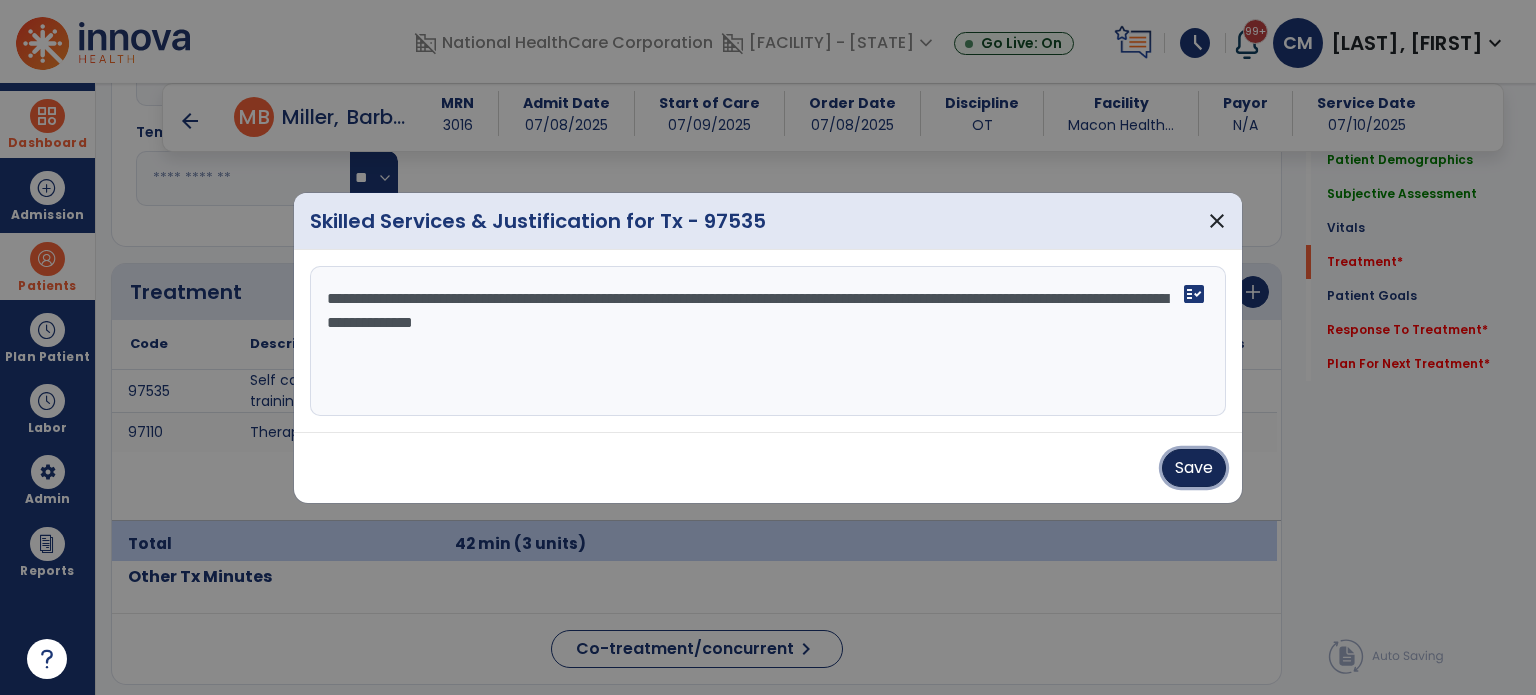 click on "Save" at bounding box center (1194, 468) 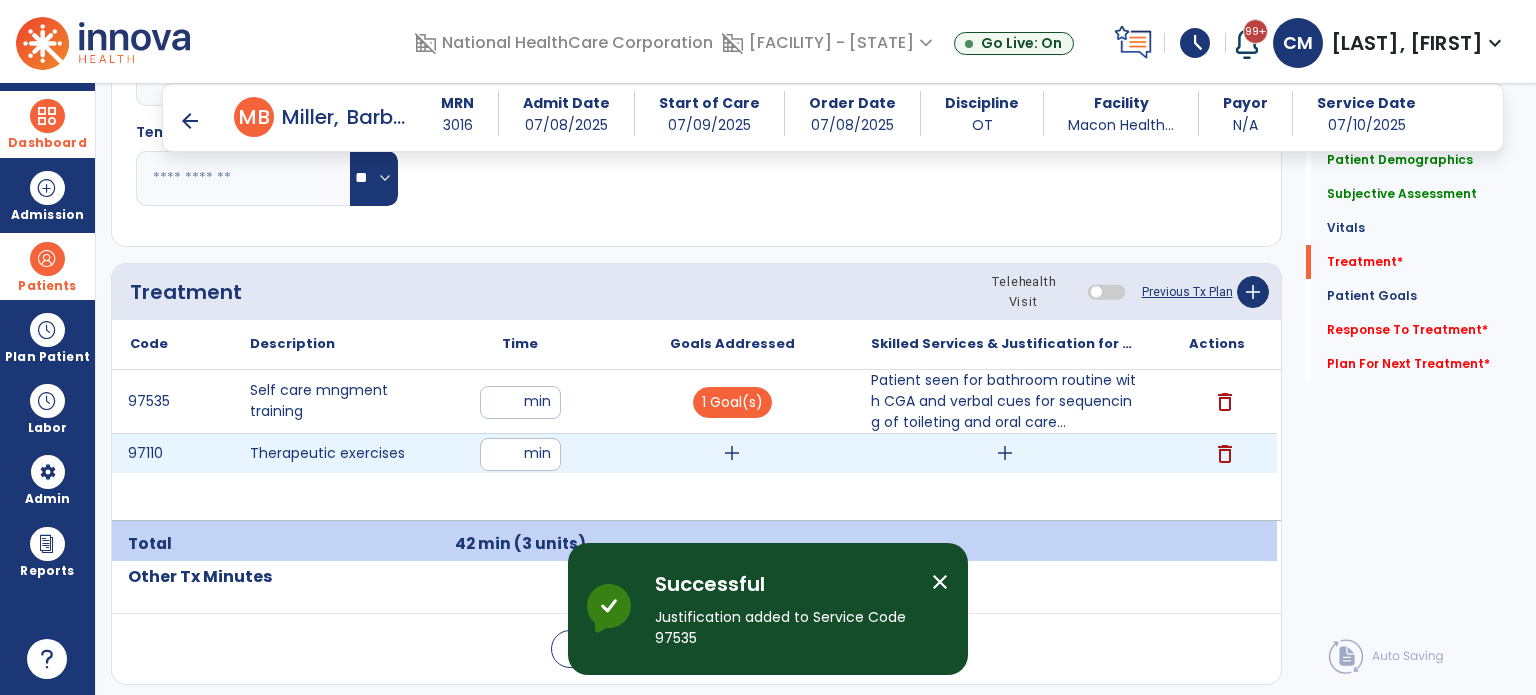 click on "add" at bounding box center [732, 453] 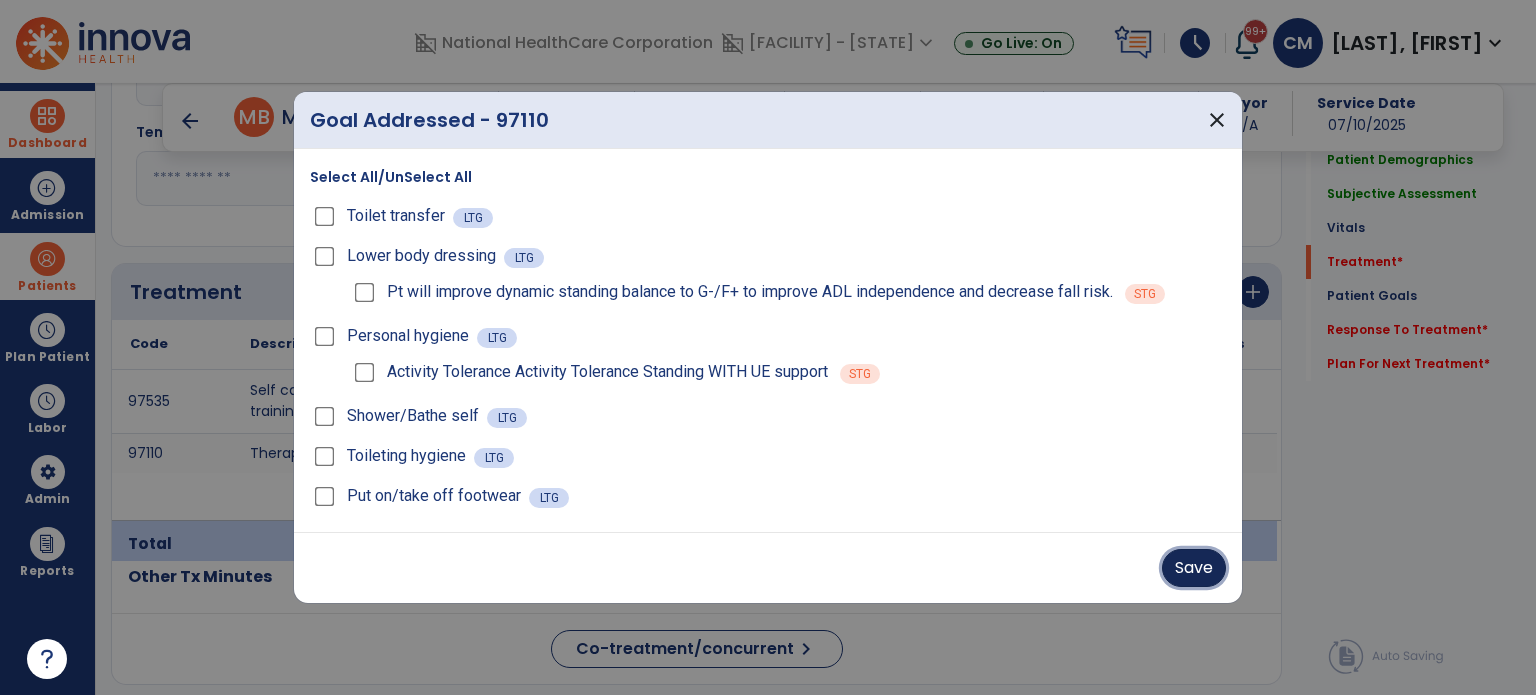click on "Save" at bounding box center [1194, 568] 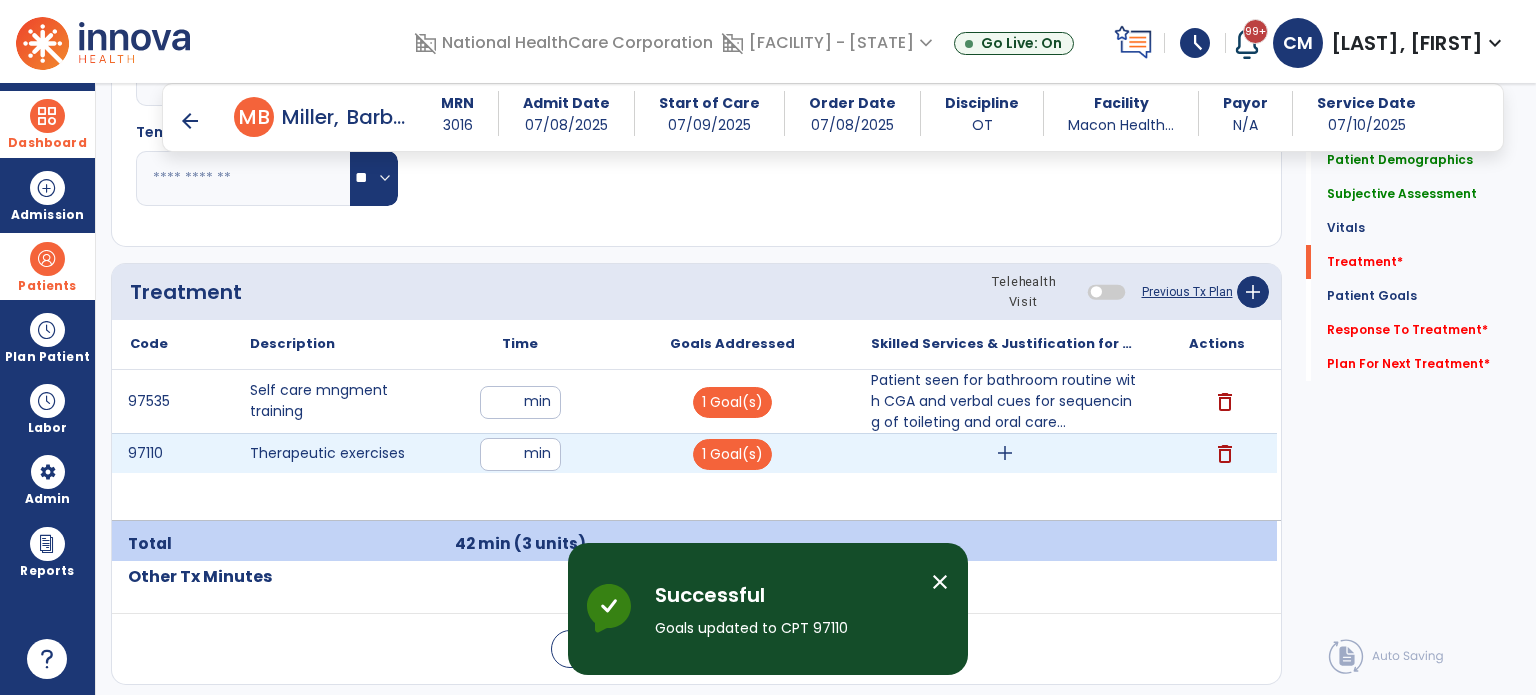 click on "add" at bounding box center (1005, 453) 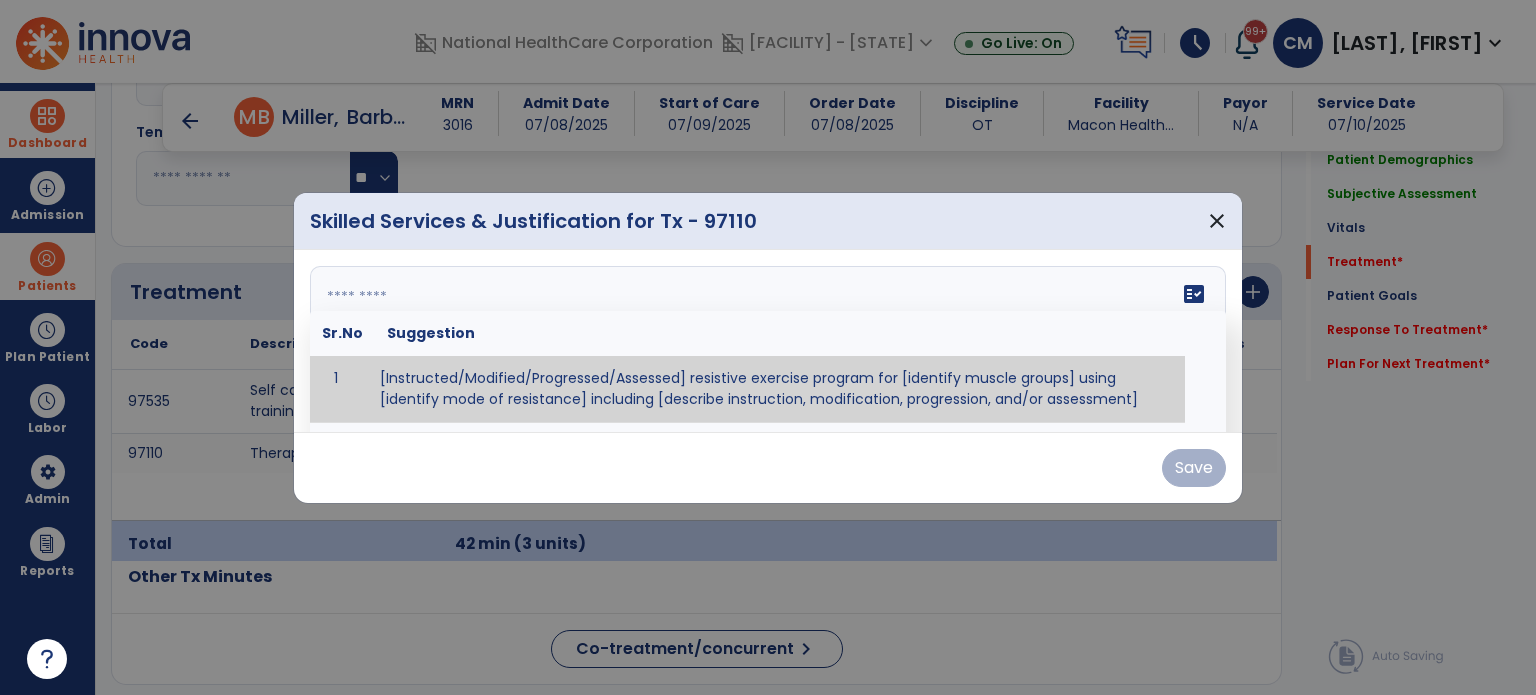 click on "fact_check  Sr.No Suggestion 1 [Instructed/Modified/Progressed/Assessed] resistive exercise program for [identify muscle groups] using [identify mode of resistance] including [describe instruction, modification, progression, and/or assessment] 2 [Instructed/Modified/Progressed/Assessed] aerobic exercise program using [identify equipment/mode] including [describe instruction, modification,progression, and/or assessment] 3 [Instructed/Modified/Progressed/Assessed] [PROM/A/AROM/AROM] program for [identify joint movements] using [contract-relax, over-pressure, inhibitory techniques, other] 4 [Assessed/Tested] aerobic capacity with administration of [aerobic capacity test]" at bounding box center [768, 341] 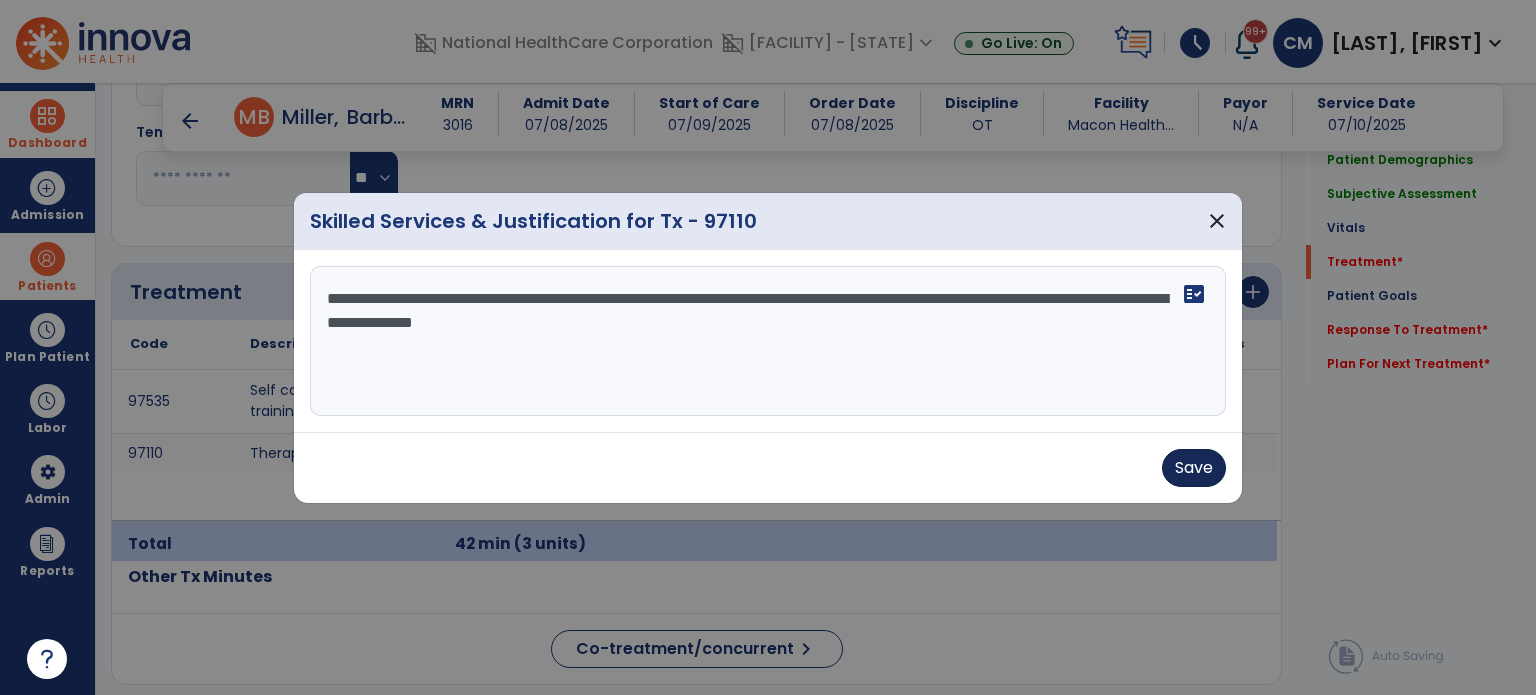 type on "**********" 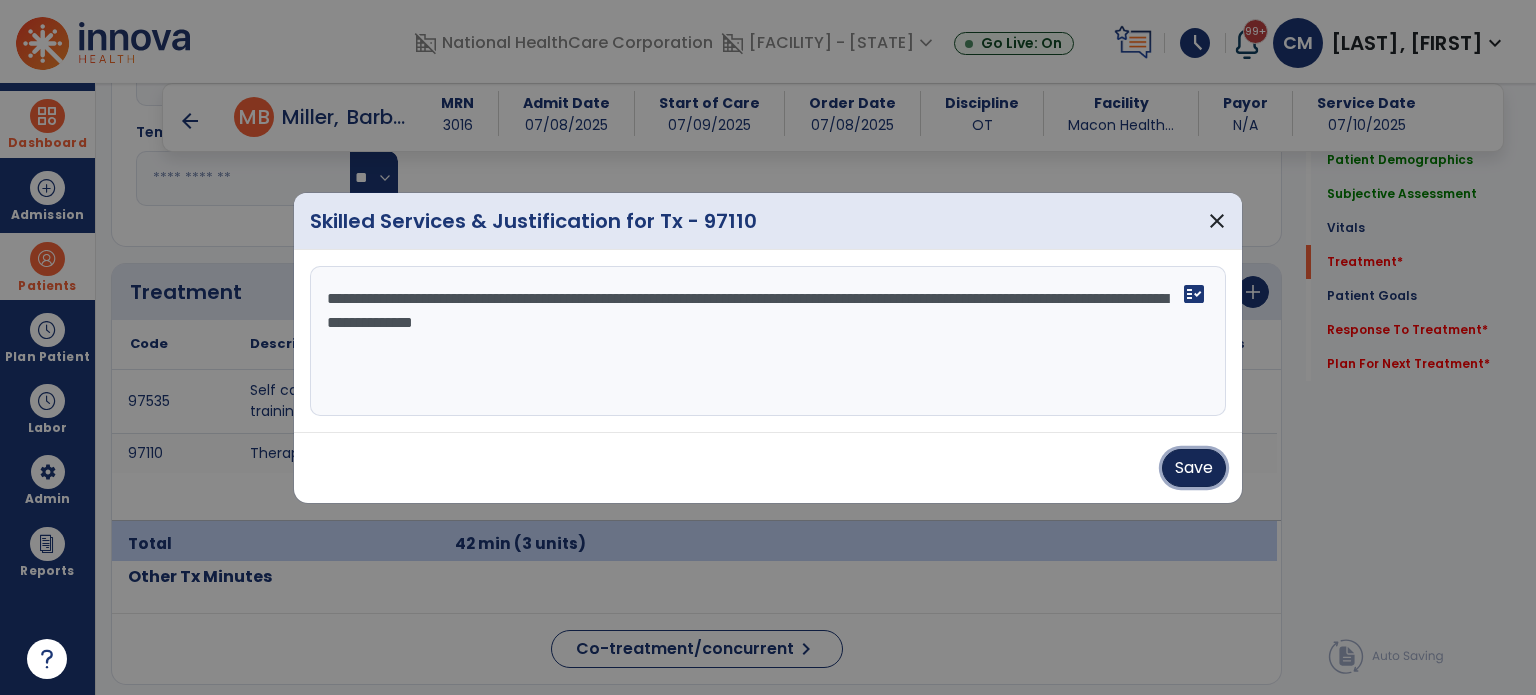 click on "Save" at bounding box center [1194, 468] 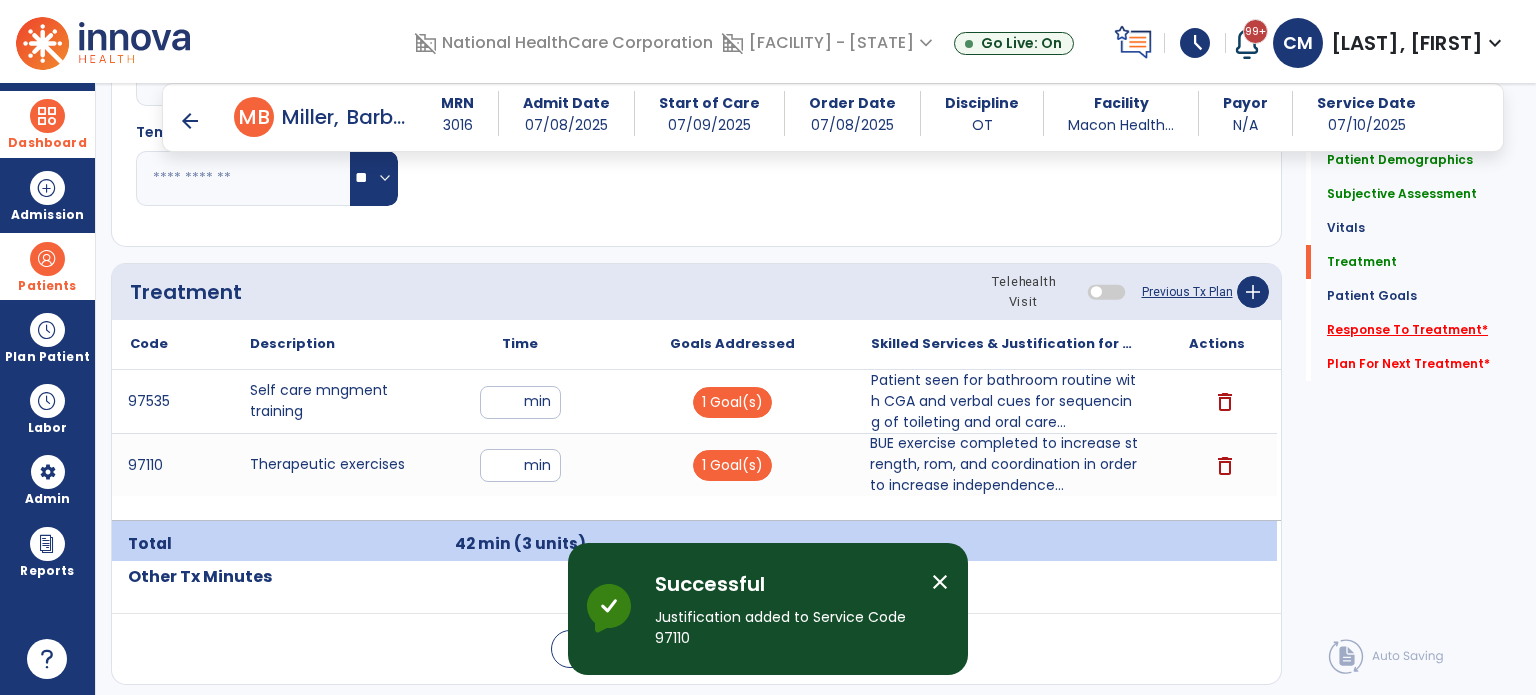 click on "Response To Treatment   *" 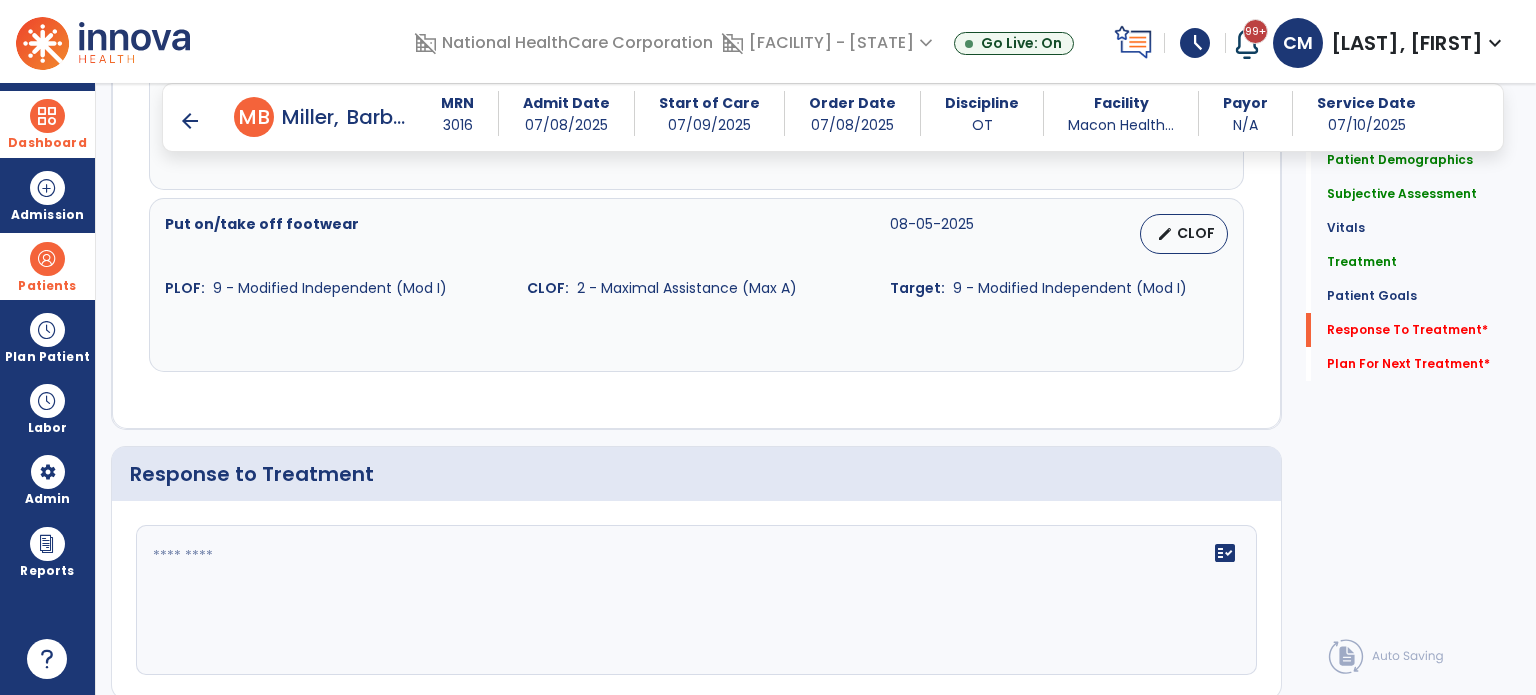 scroll, scrollTop: 2973, scrollLeft: 0, axis: vertical 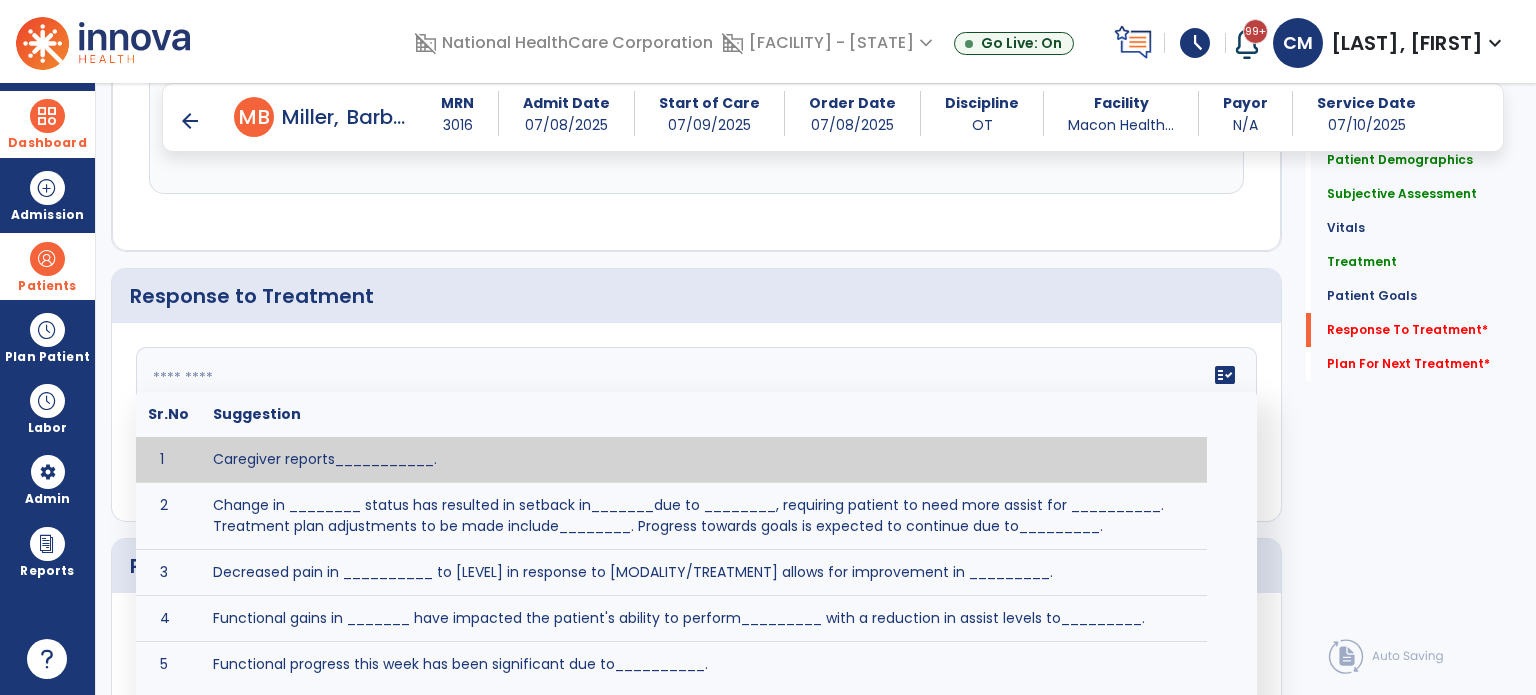 click 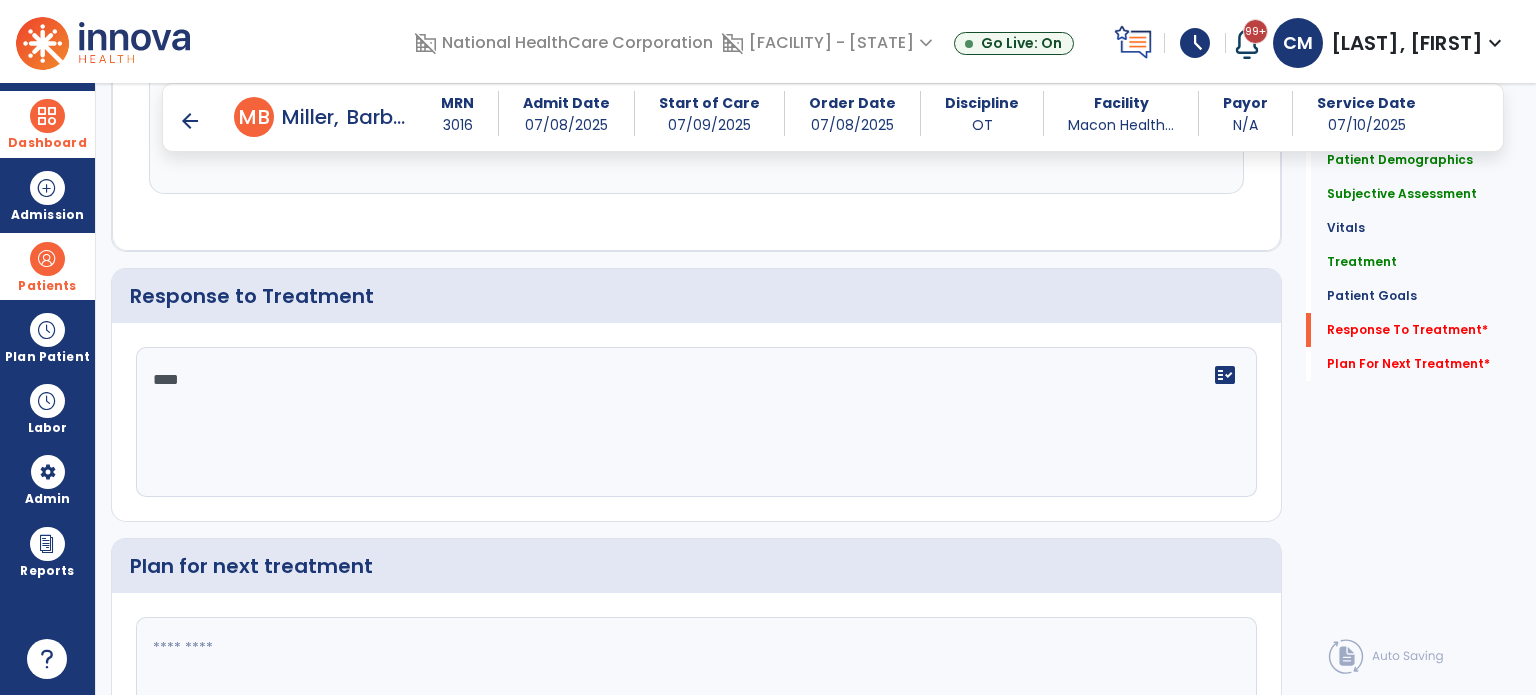 type on "****" 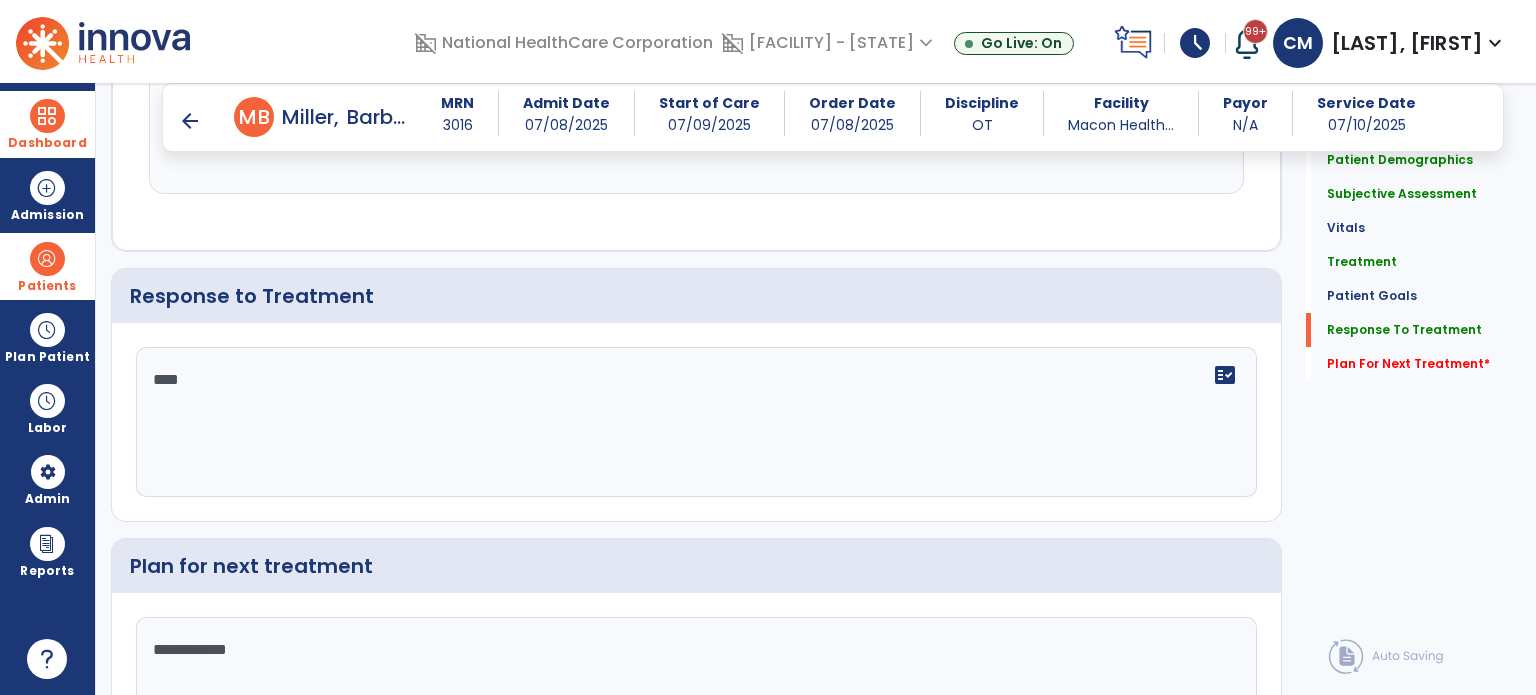 type on "**********" 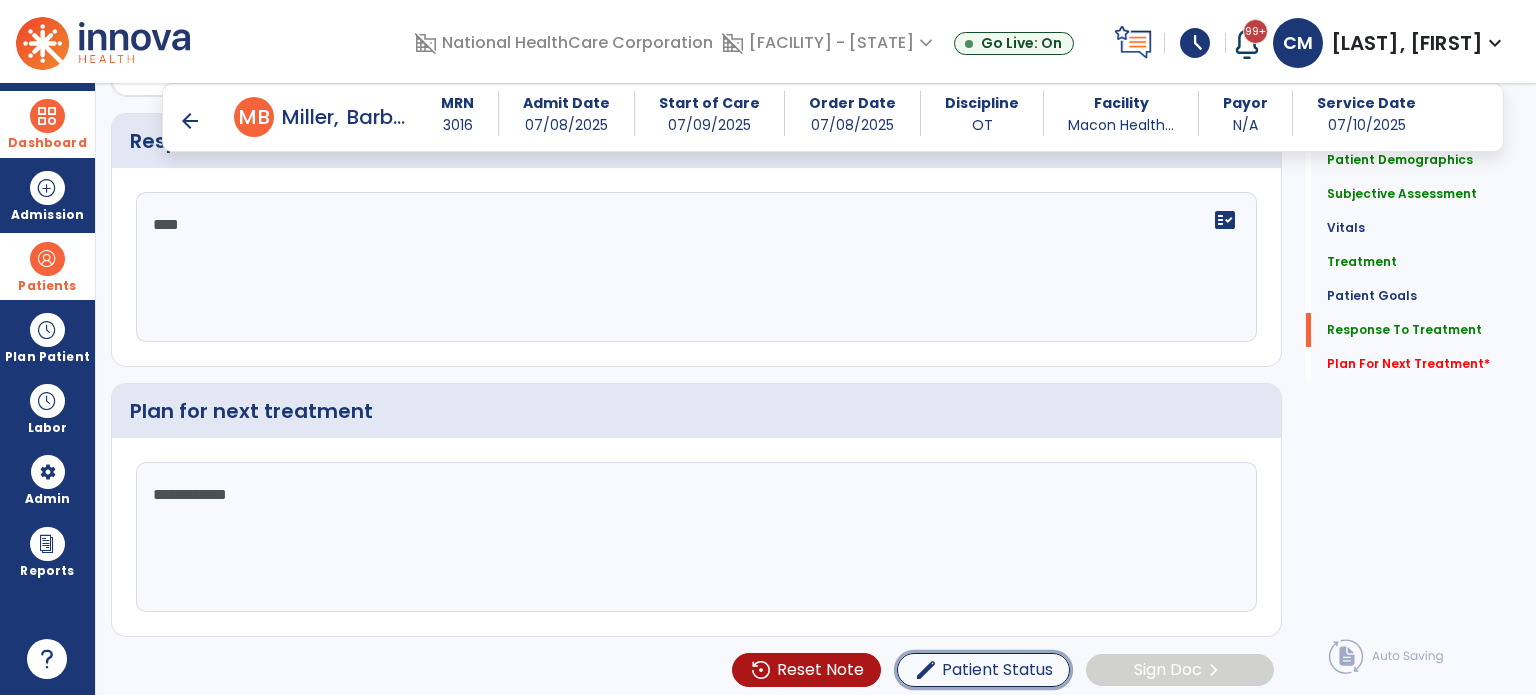 type 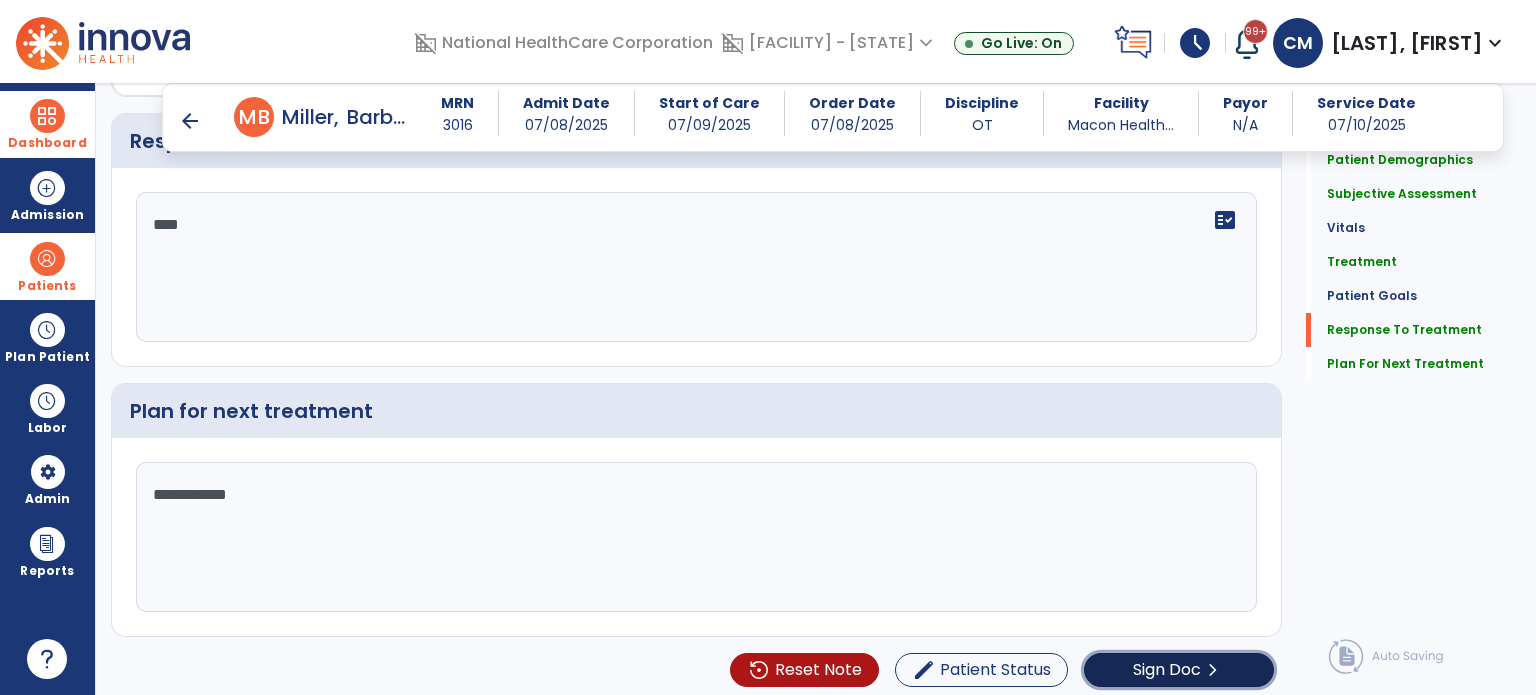 click on "Sign Doc  chevron_right" 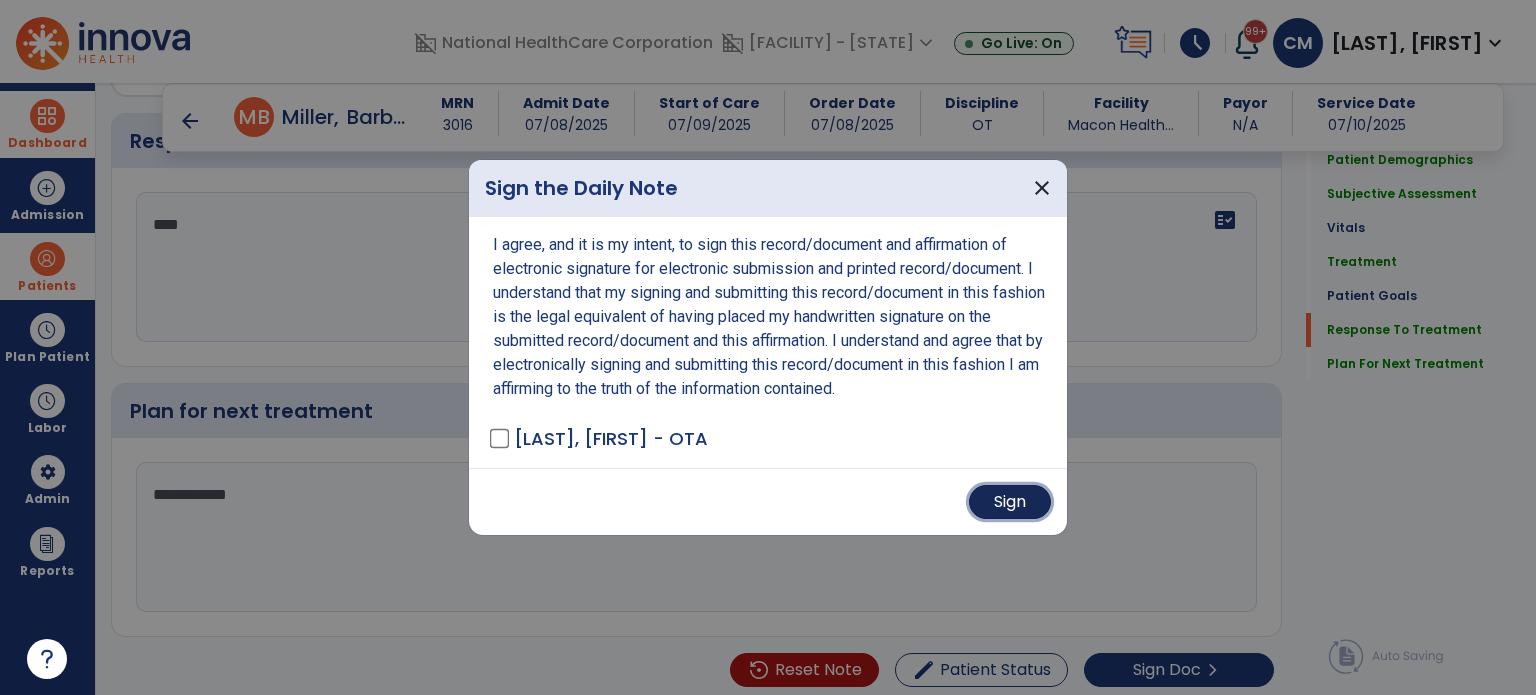 click on "Sign" at bounding box center (1010, 502) 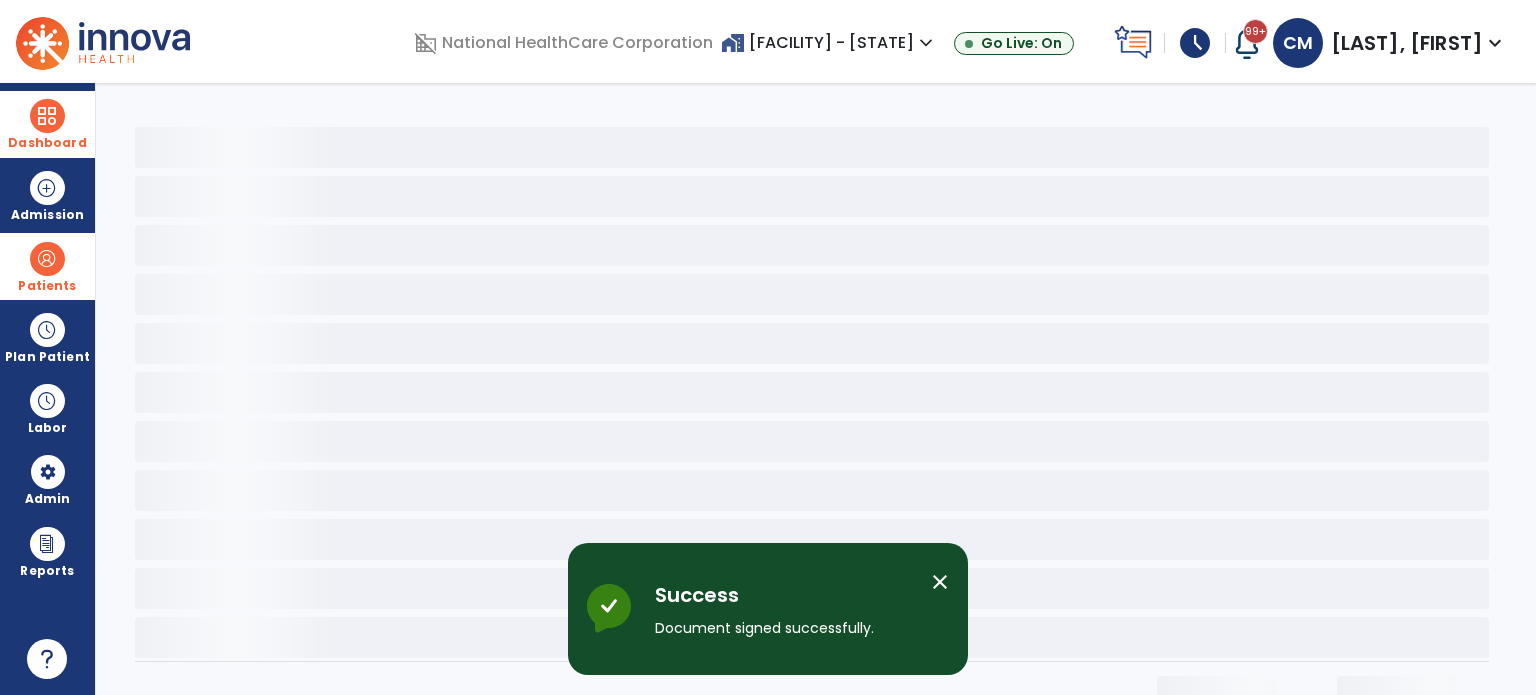 scroll, scrollTop: 0, scrollLeft: 0, axis: both 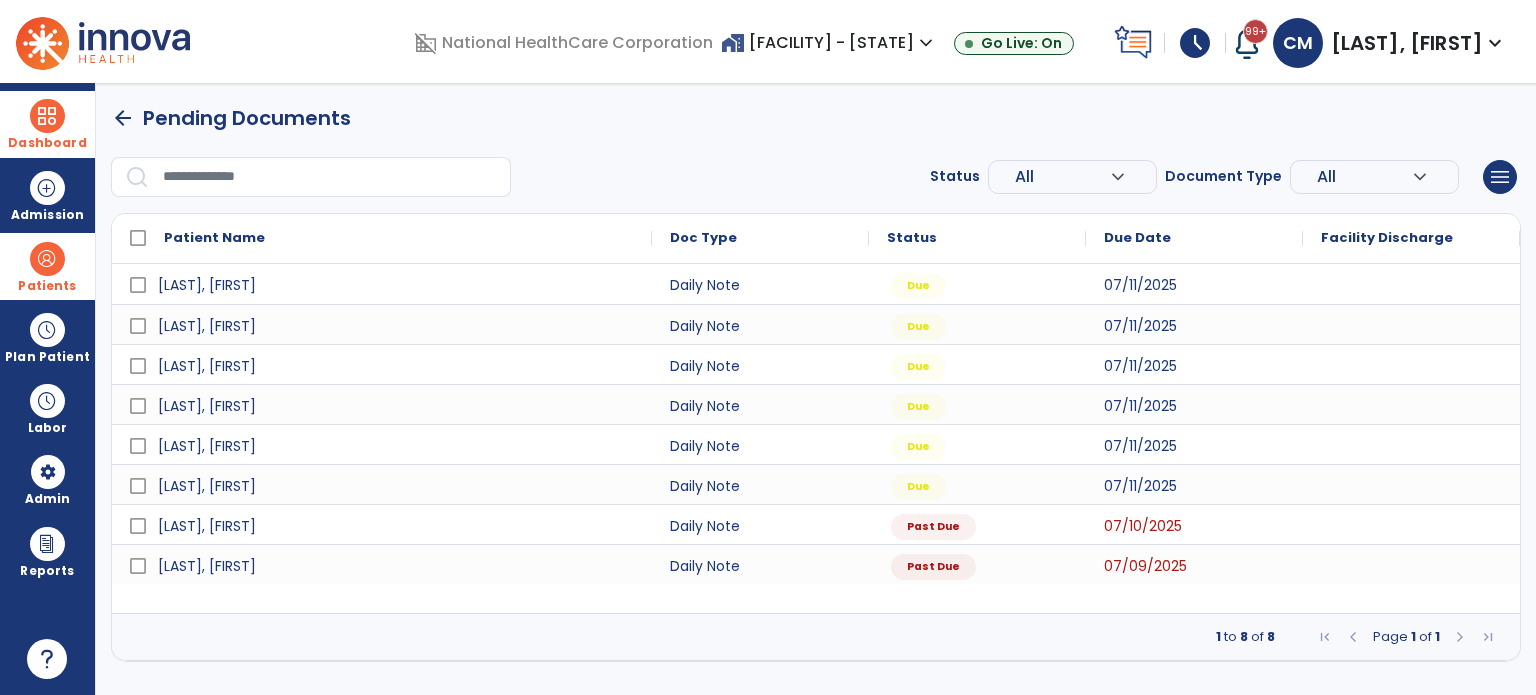 click on "Patients" at bounding box center [47, 266] 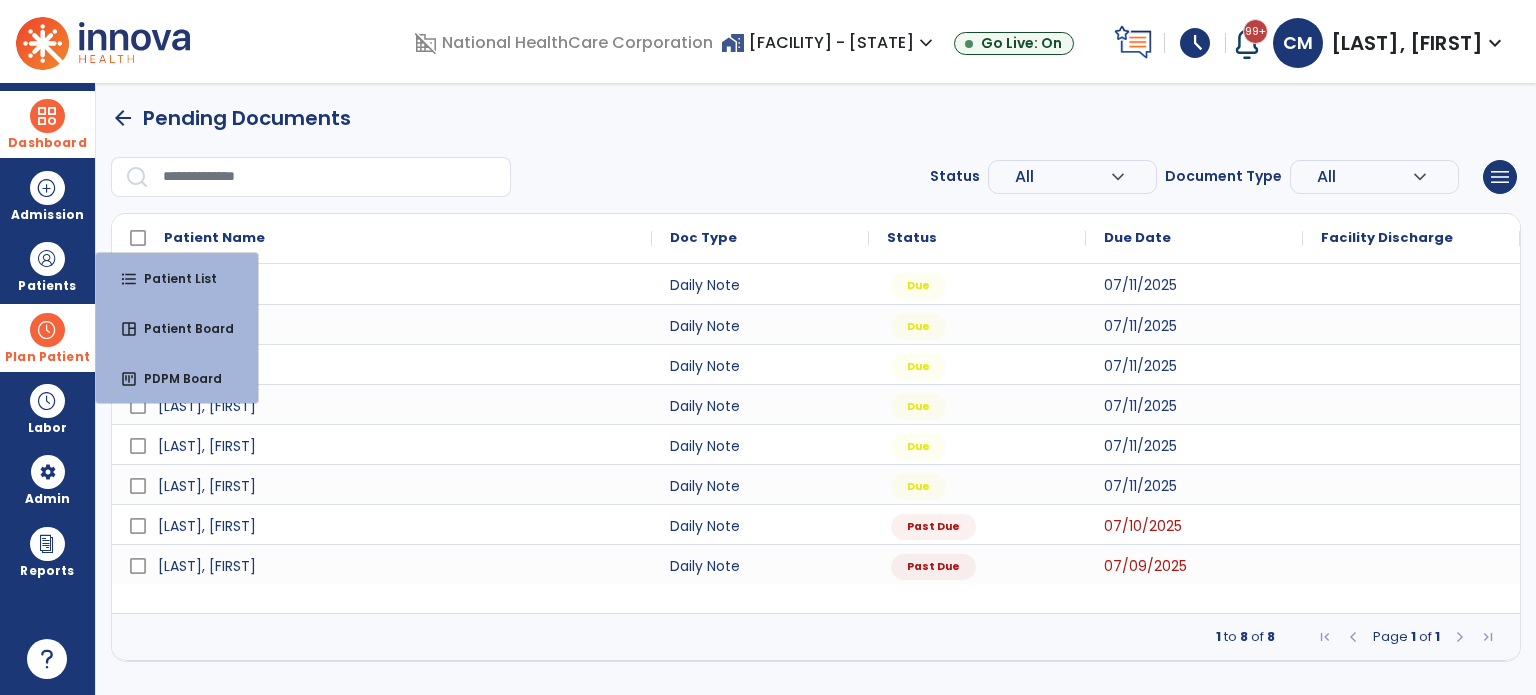 click on "Plan Patient" at bounding box center [47, 266] 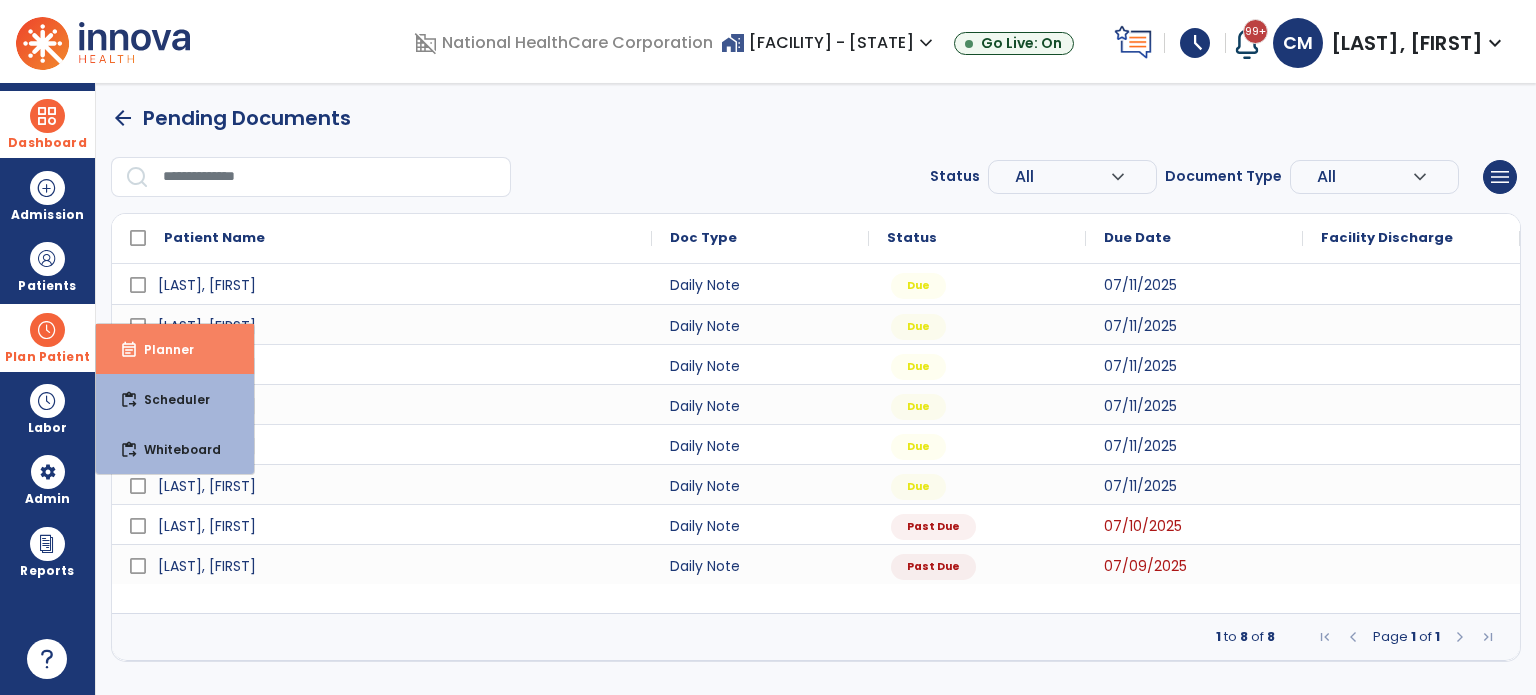 click on "Planner" at bounding box center (161, 349) 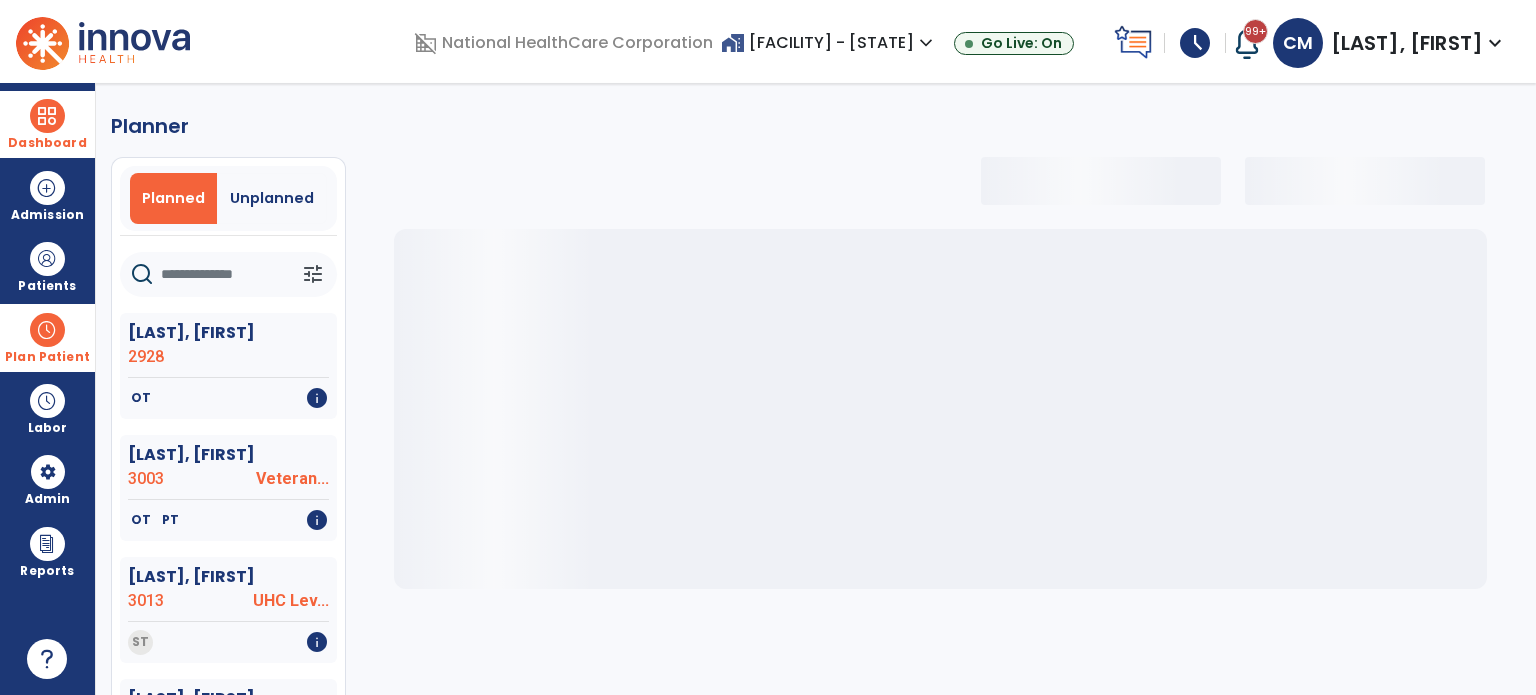 select on "***" 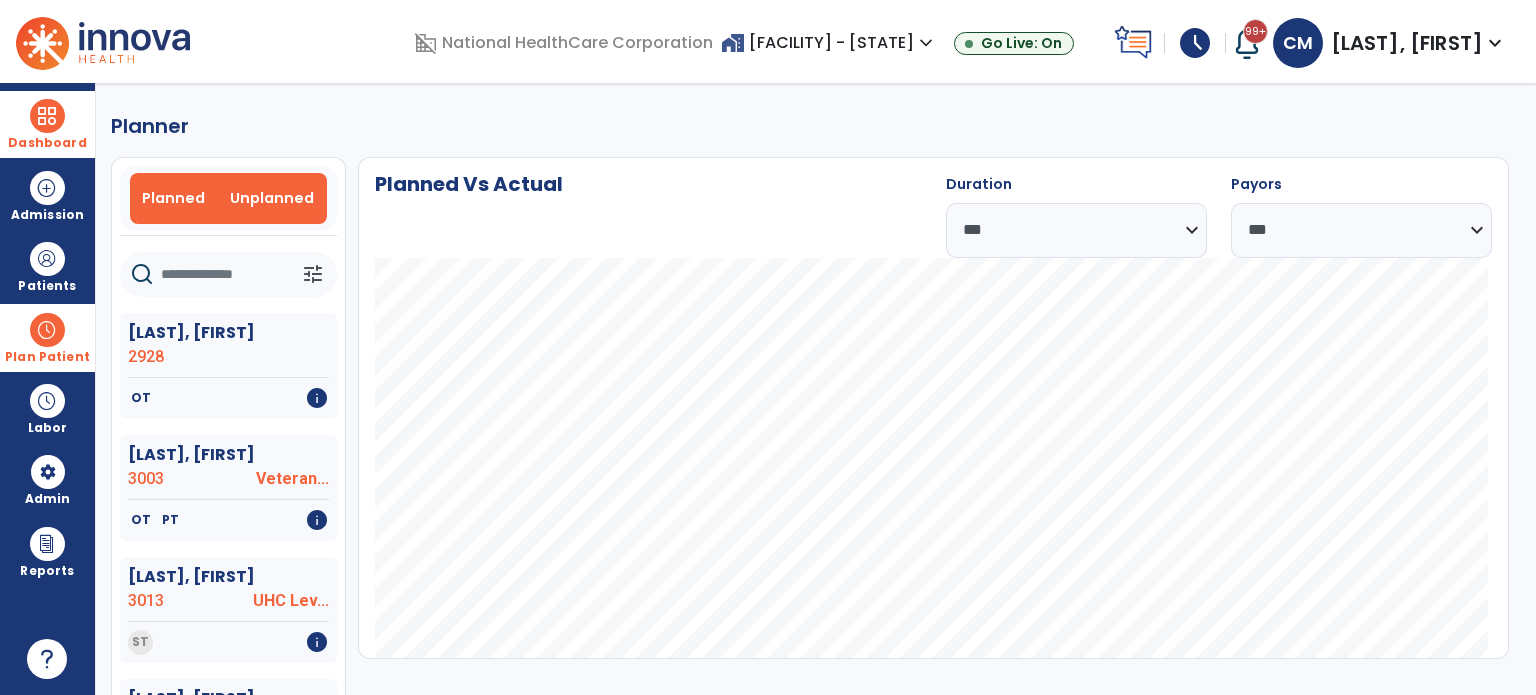 click on "Unplanned" at bounding box center (272, 198) 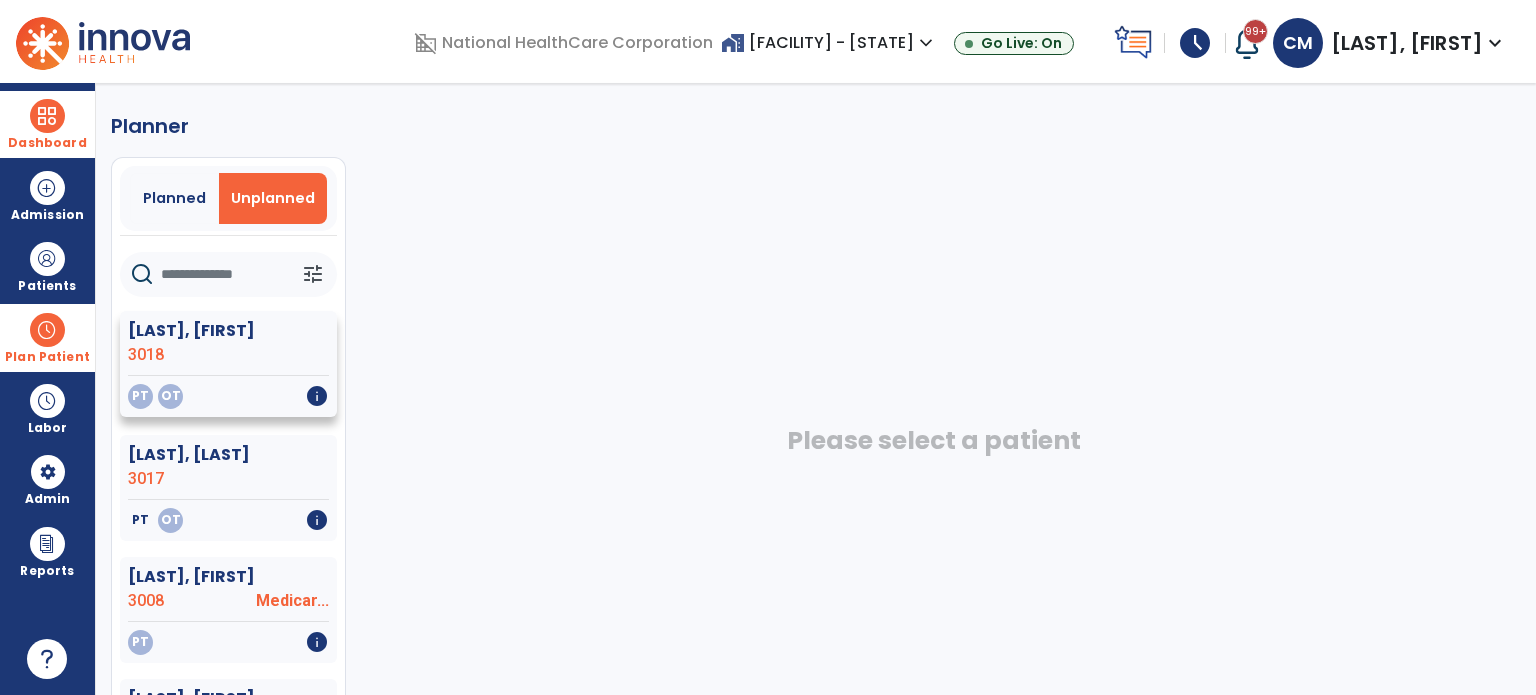 click 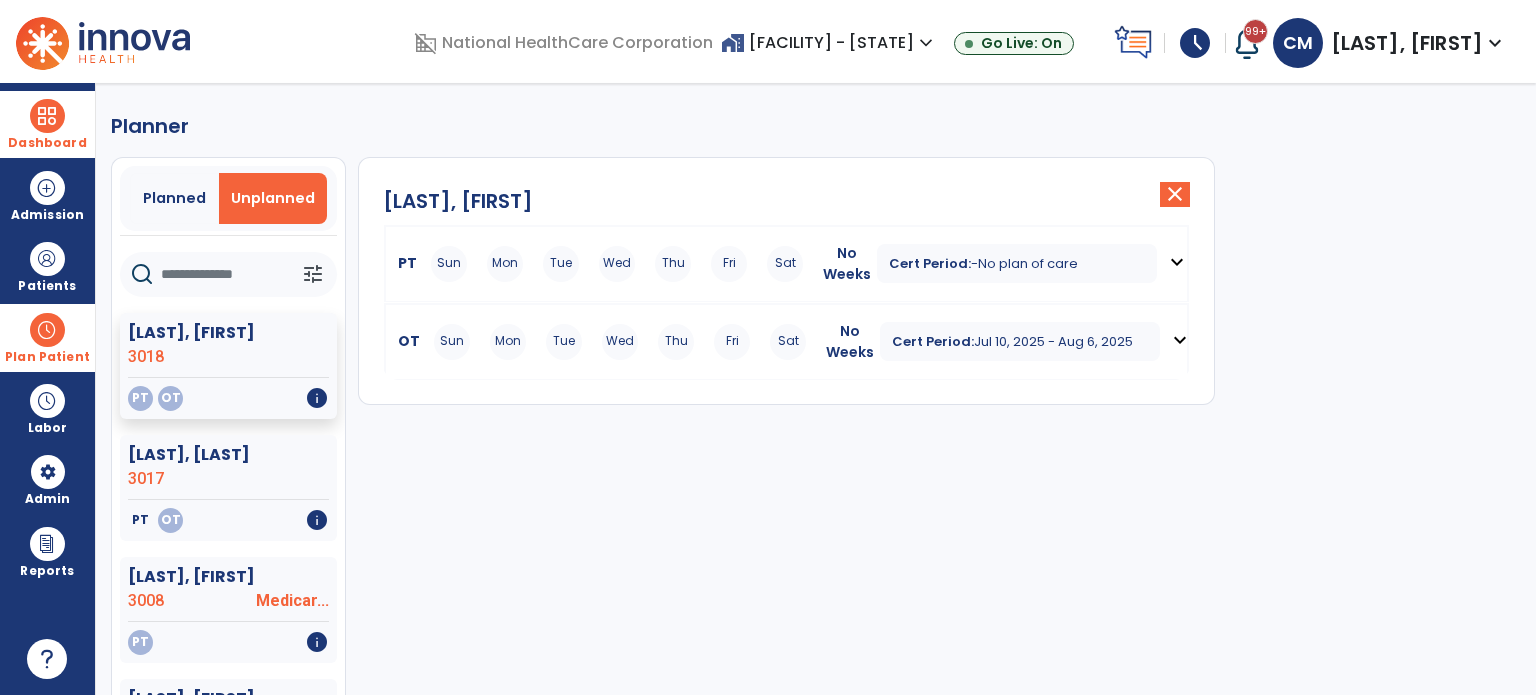 click on "Wed" at bounding box center (617, 264) 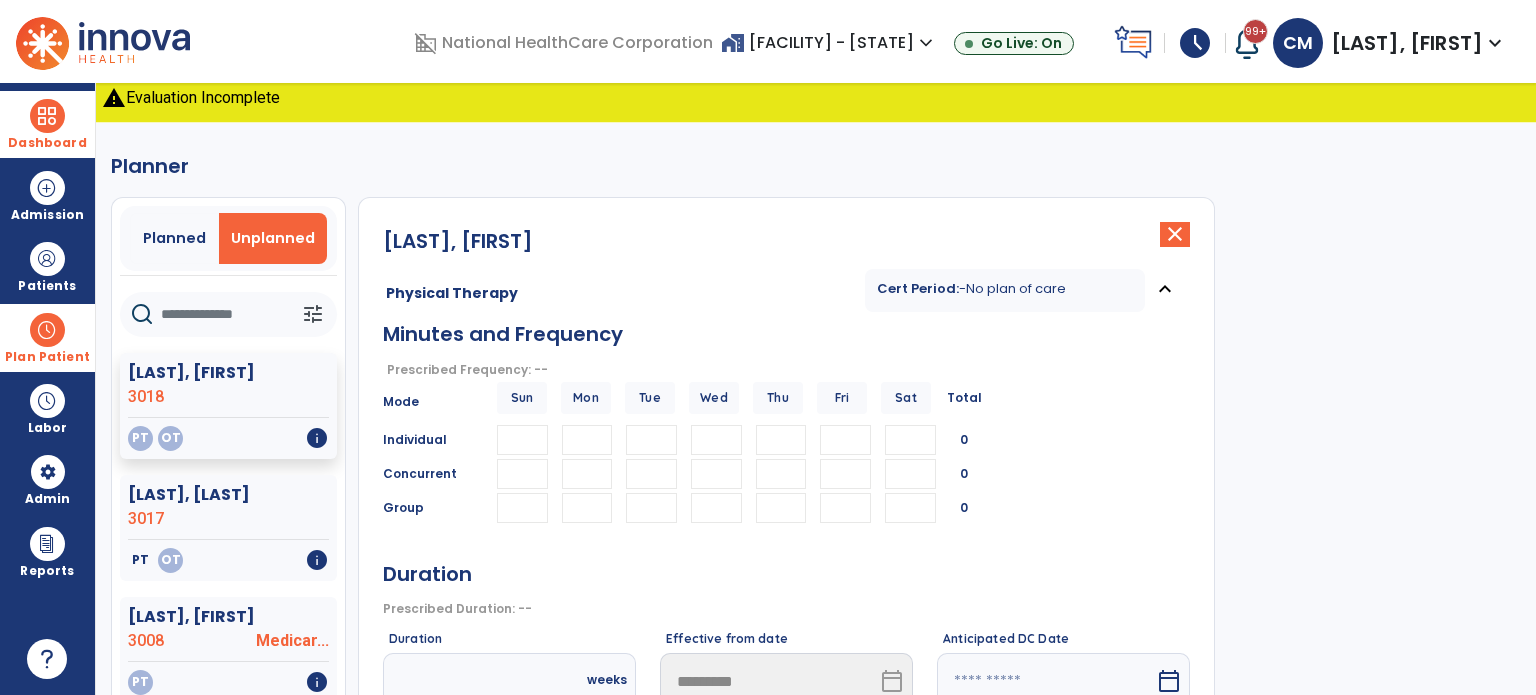 click at bounding box center (587, 440) 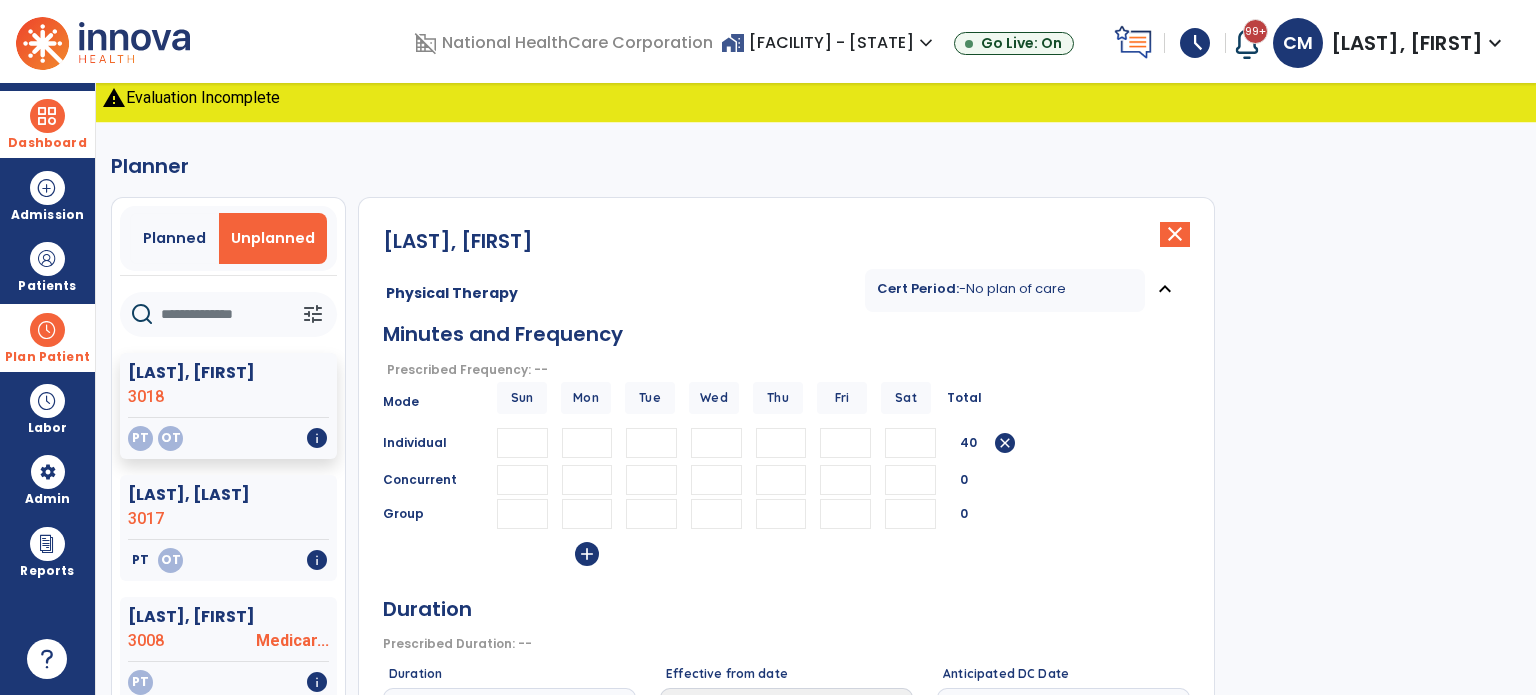 type on "**" 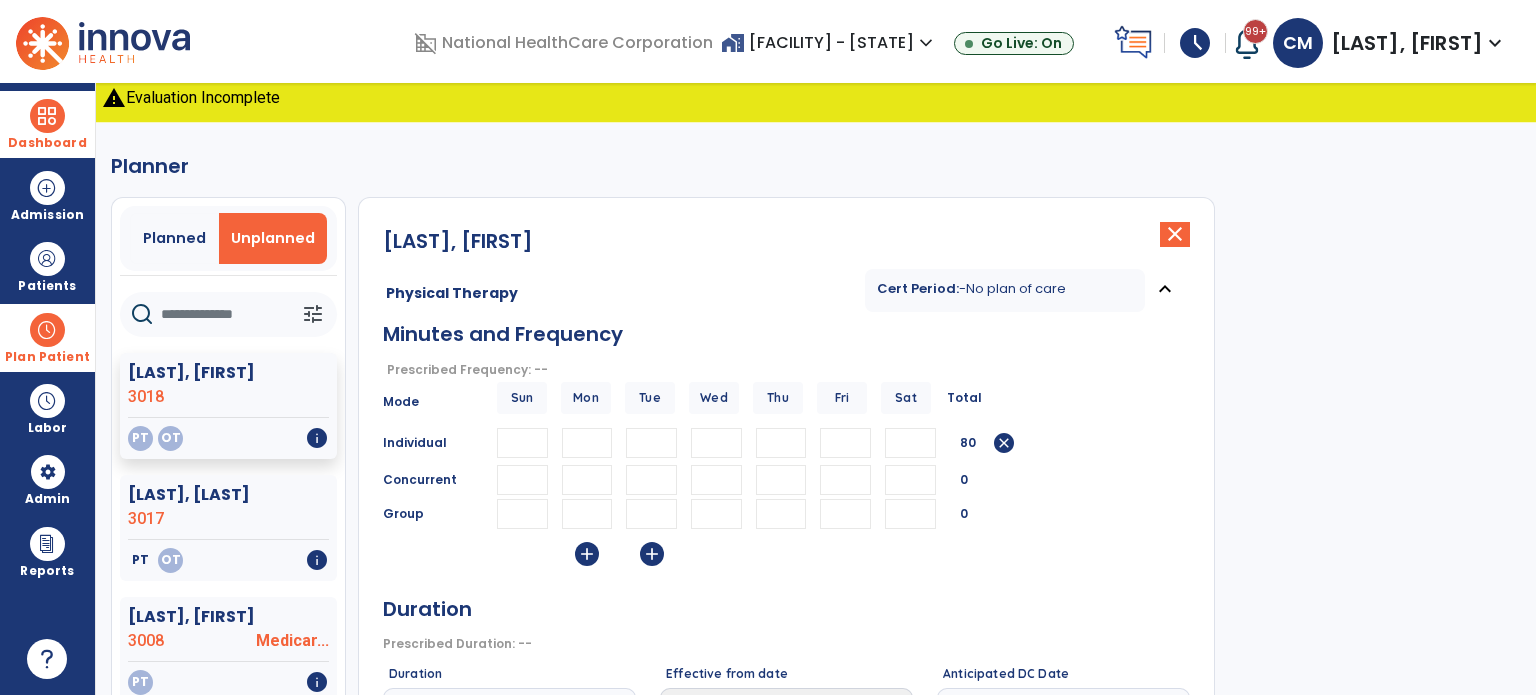 type on "**" 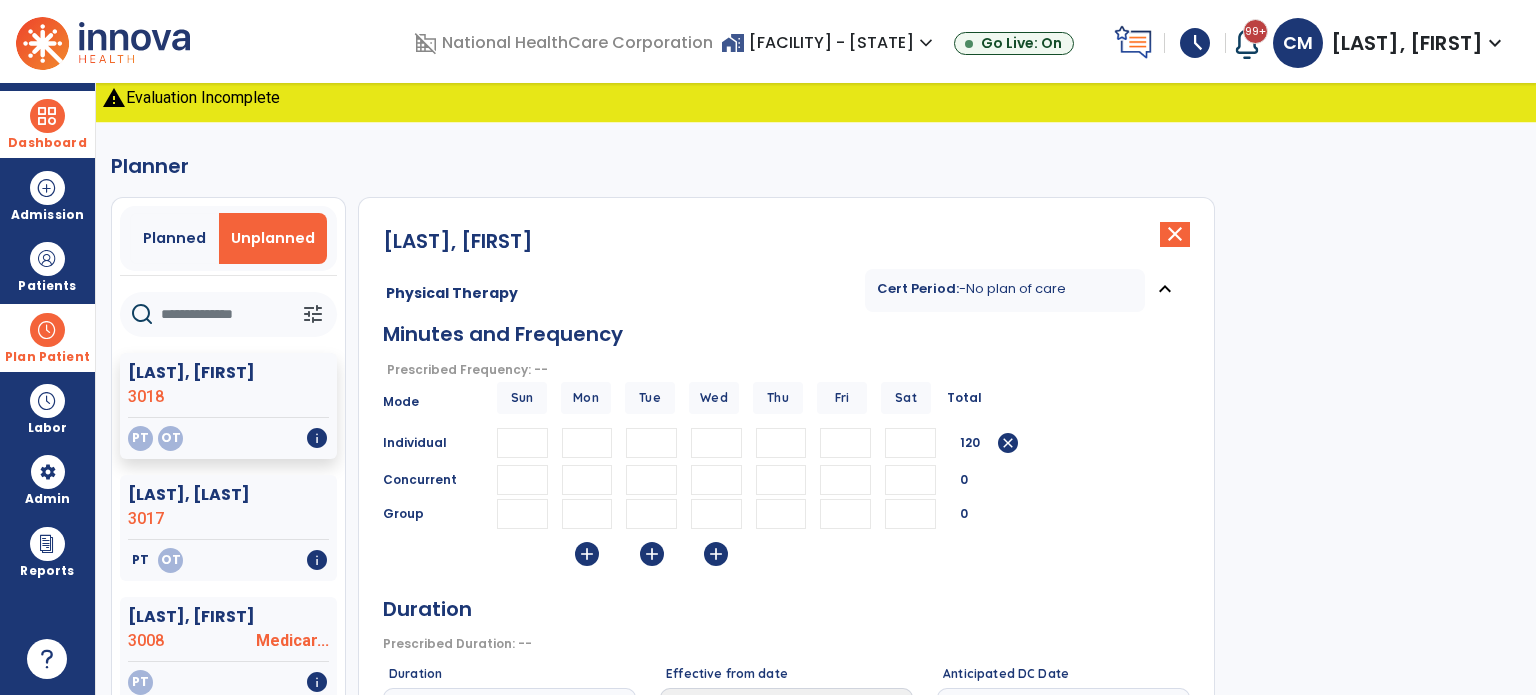 type on "**" 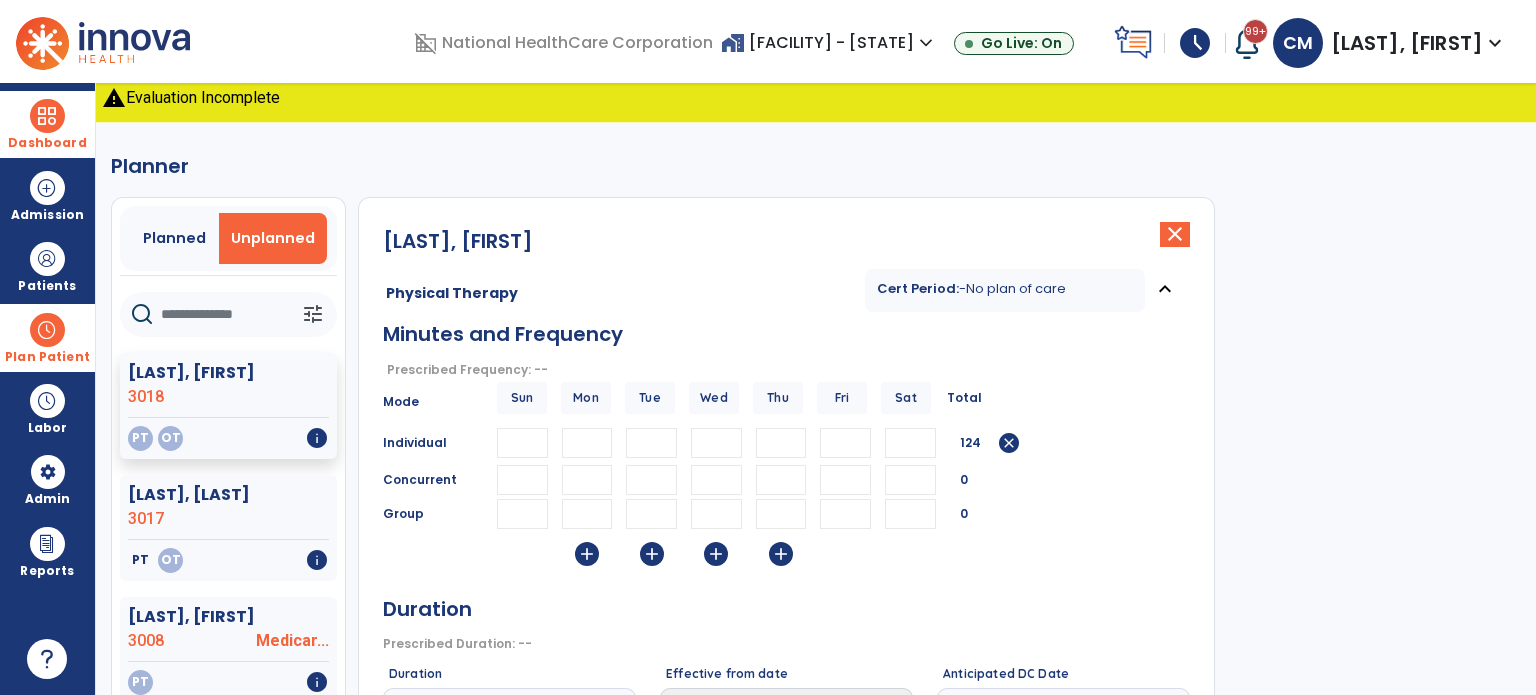 type on "**" 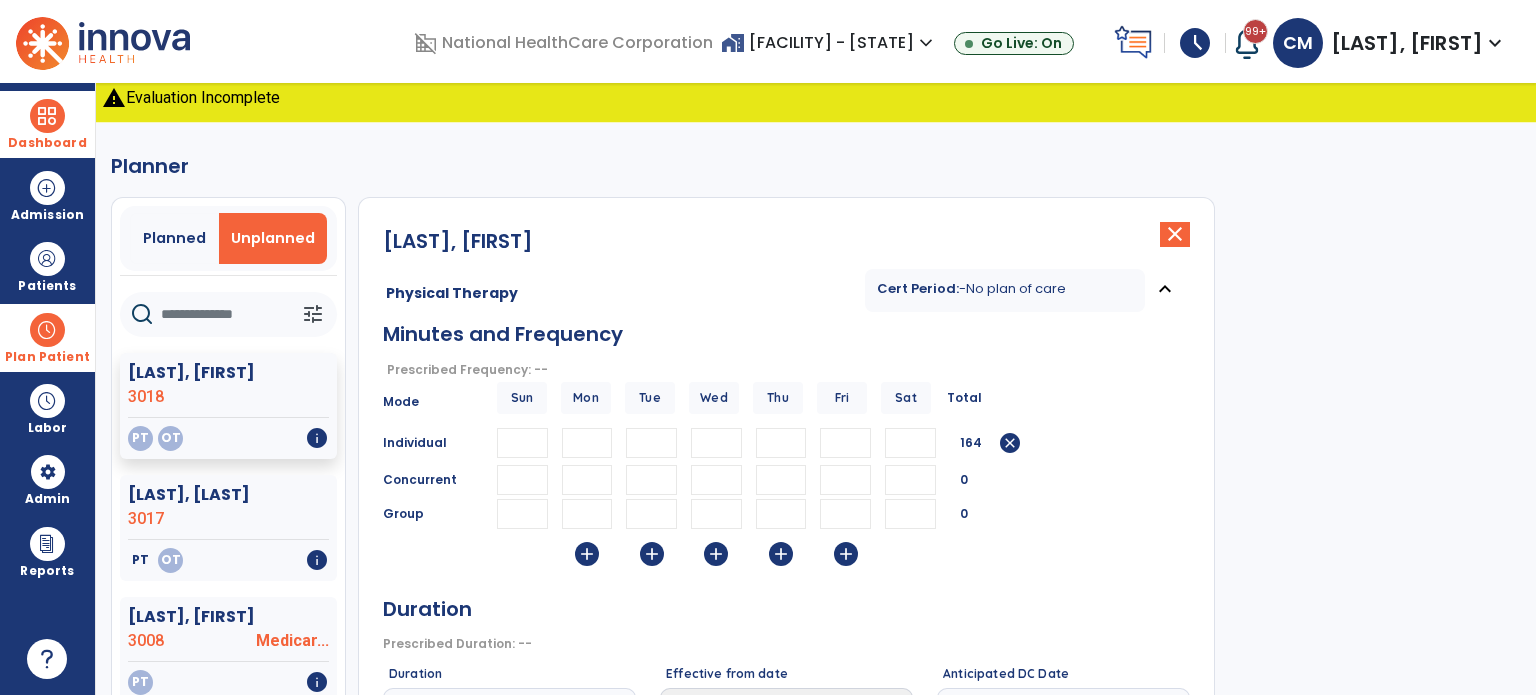 type on "**" 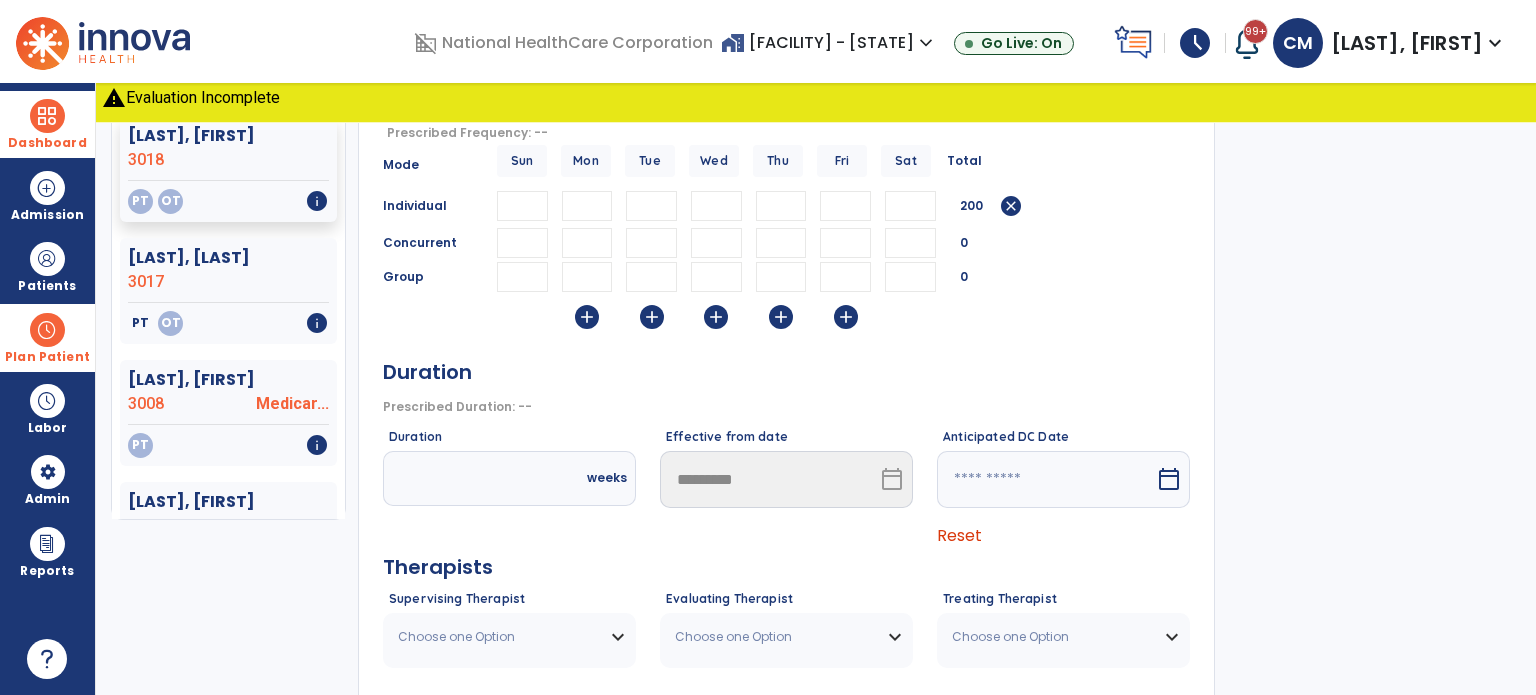 scroll, scrollTop: 261, scrollLeft: 0, axis: vertical 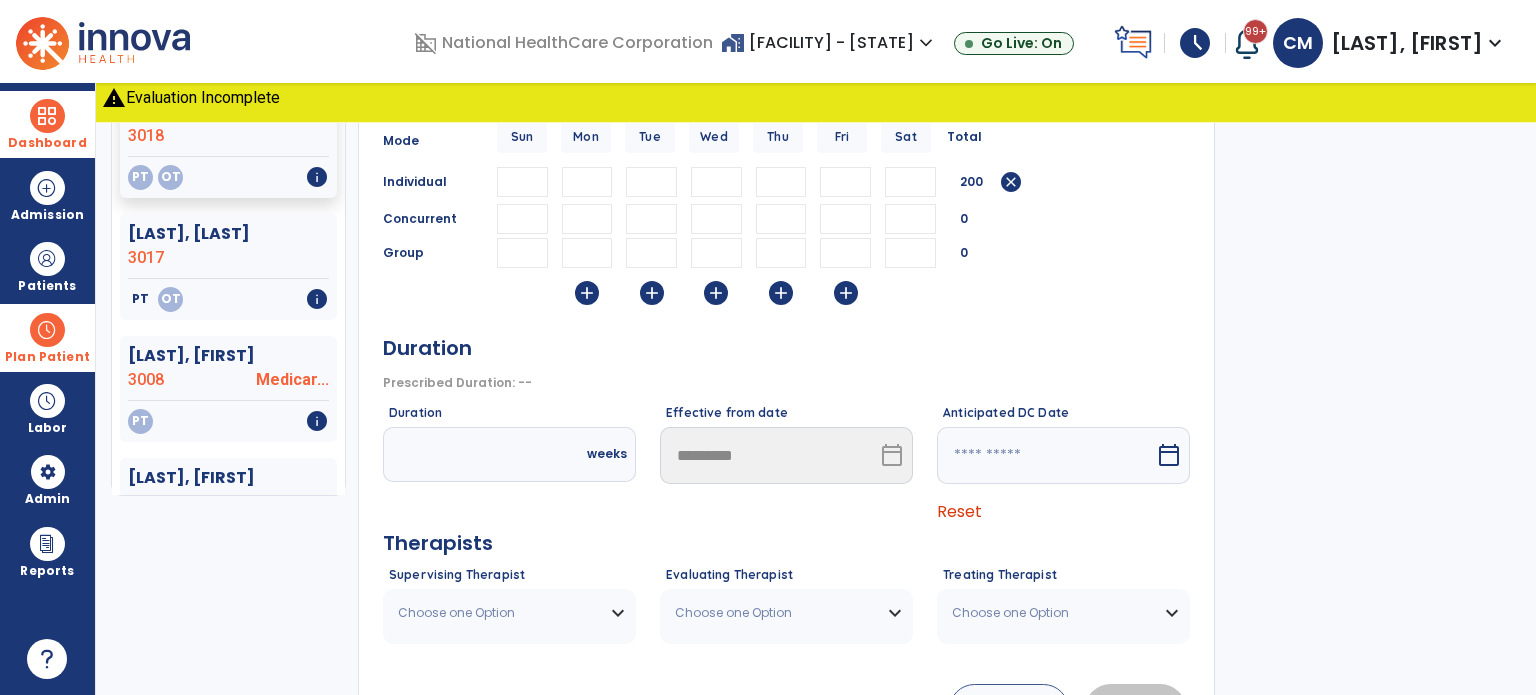 click on "Choose one Option" at bounding box center [509, 613] 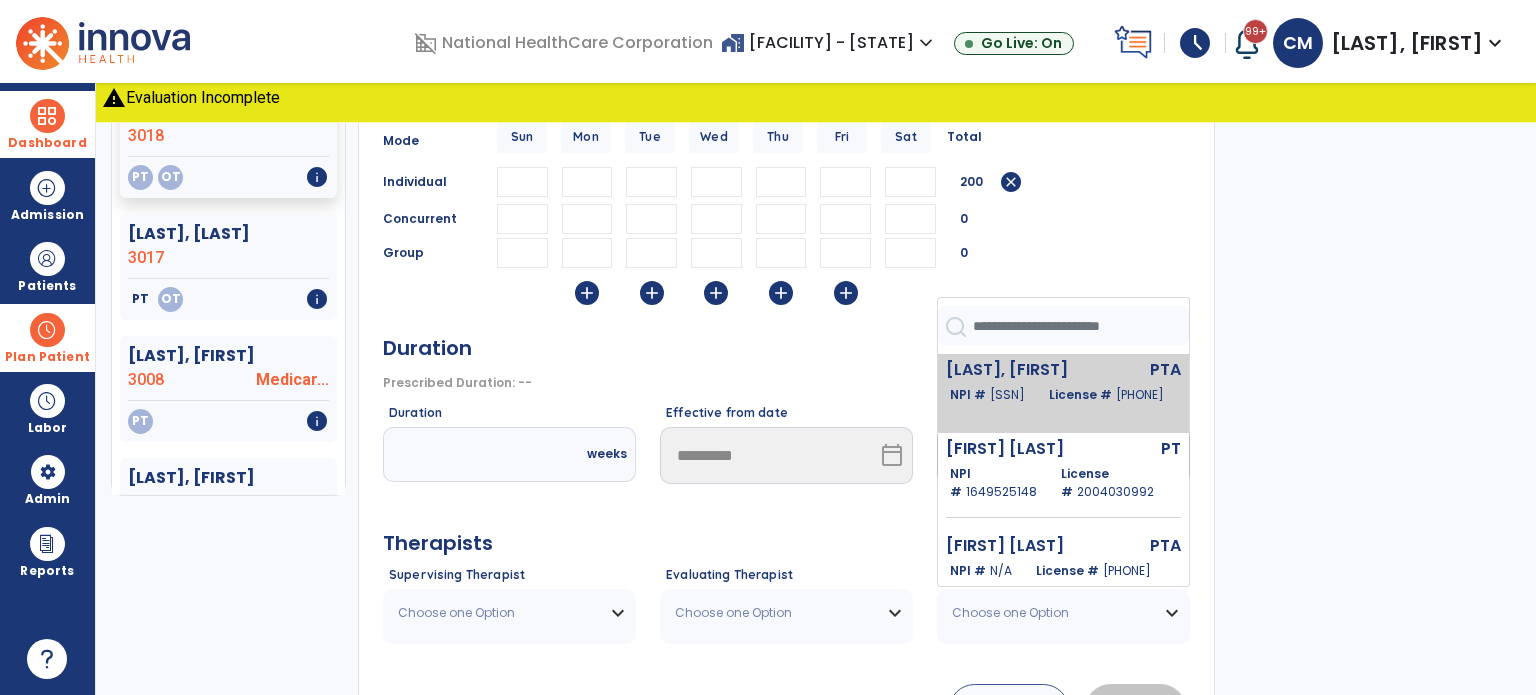 click on "[FIRST], [FIRST] [LAST]   NPI # [NUMBER]  License # [NUMBER]" at bounding box center (1063, 393) 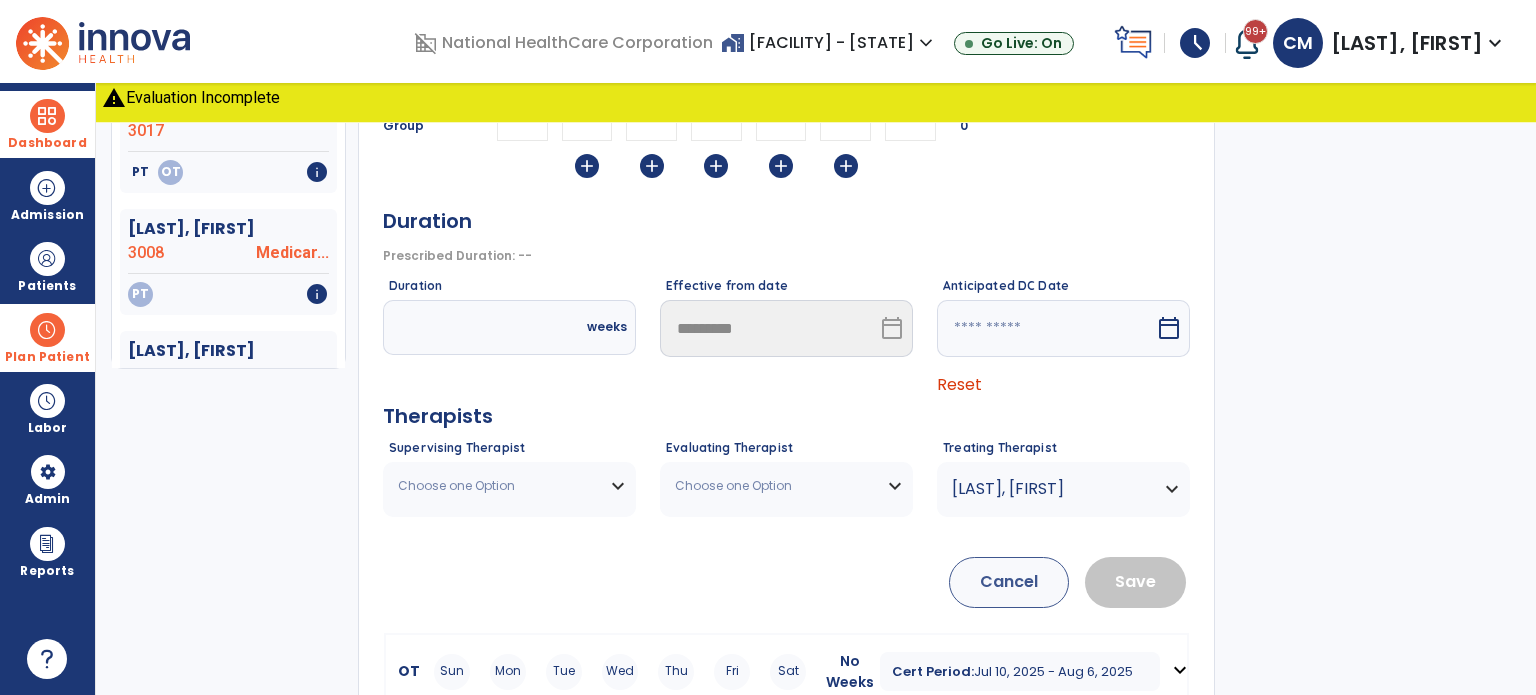 scroll, scrollTop: 424, scrollLeft: 0, axis: vertical 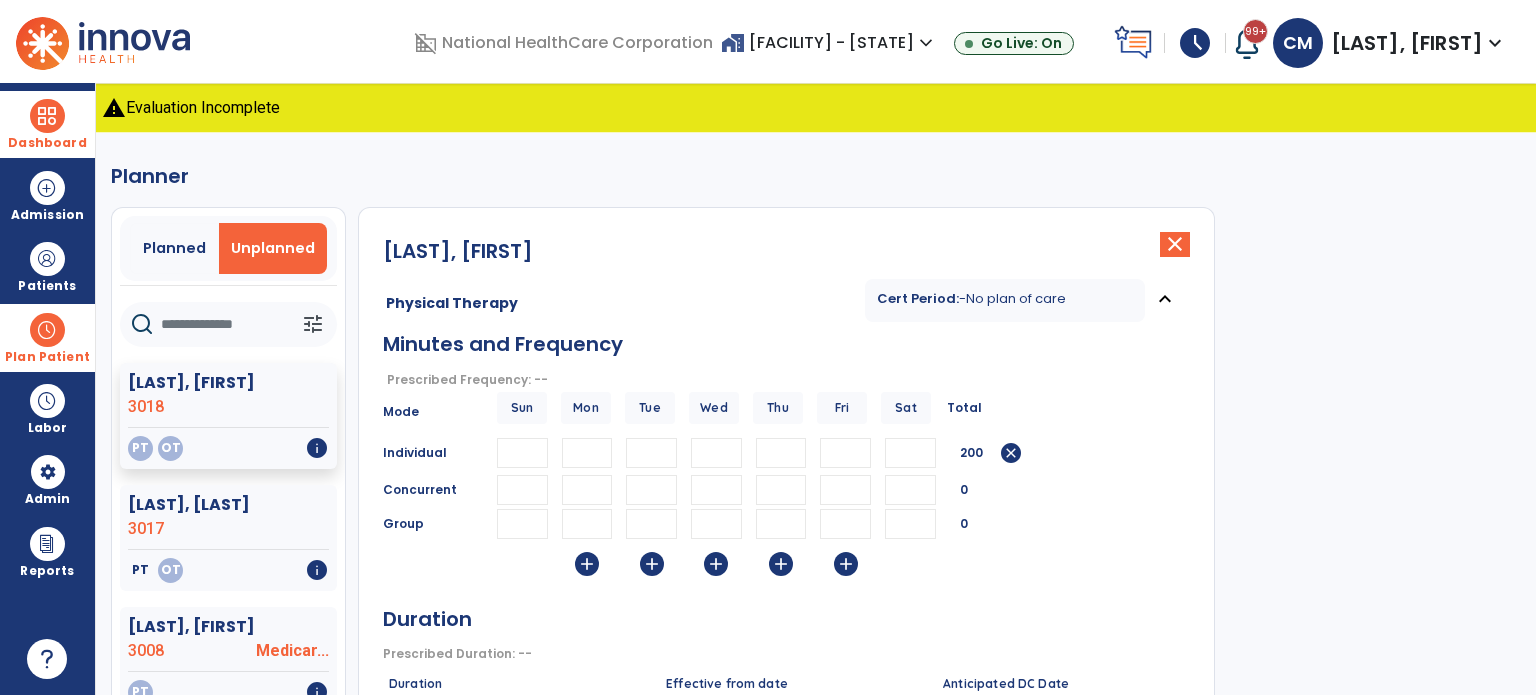 type 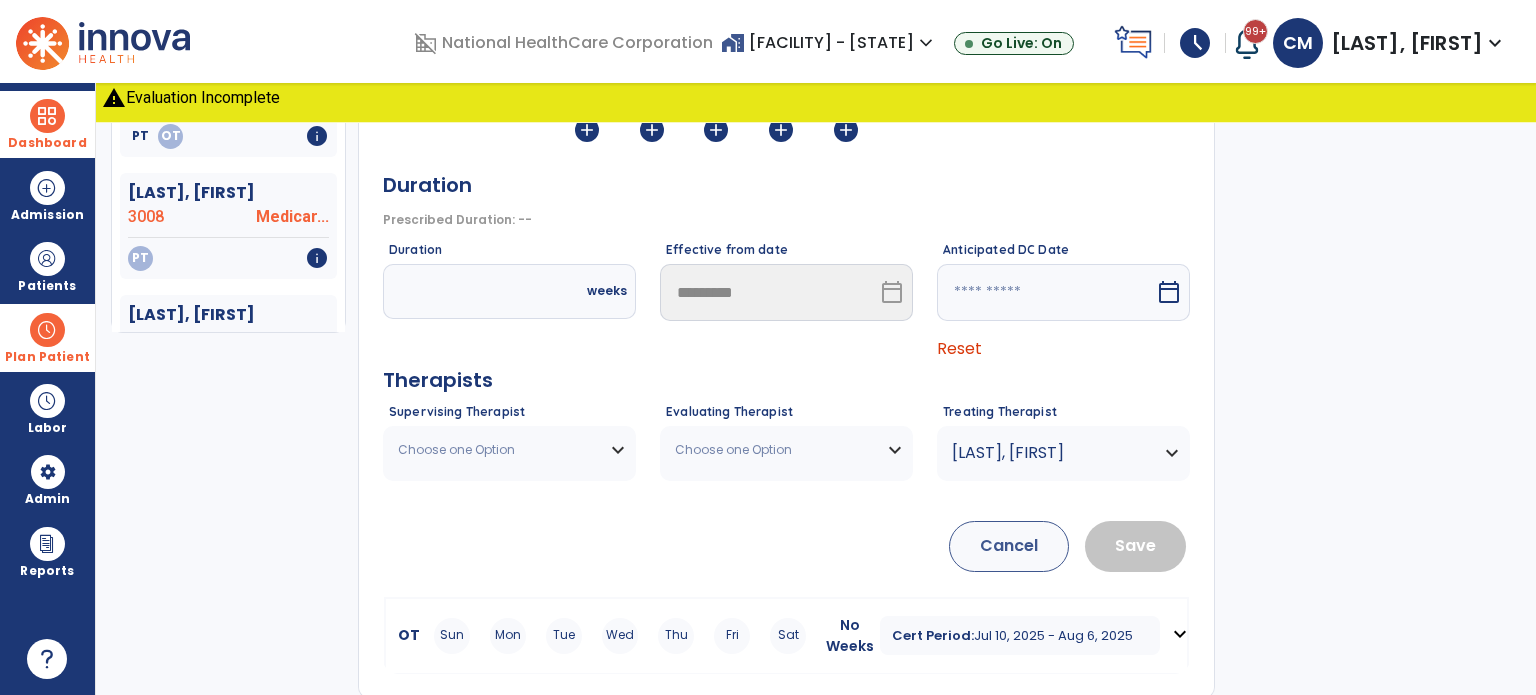 click at bounding box center (465, 291) 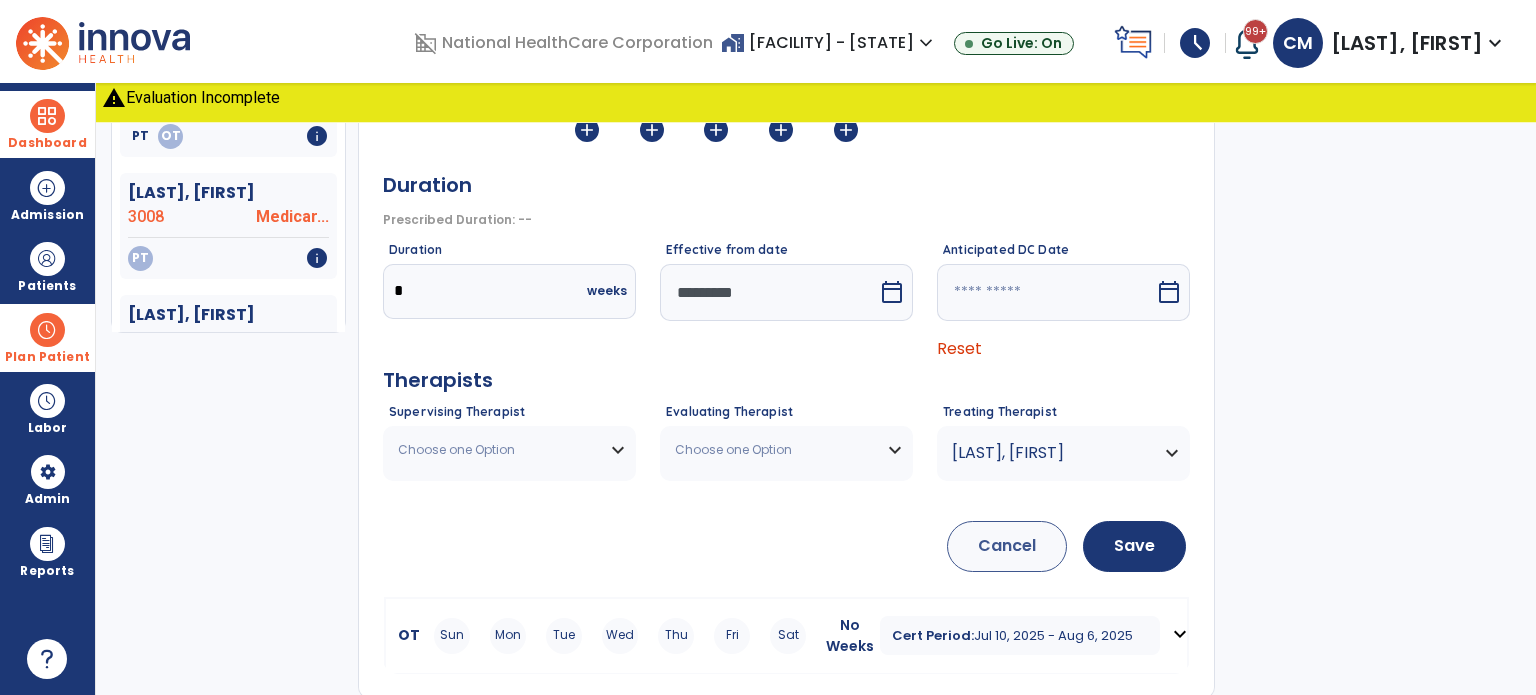 type on "*" 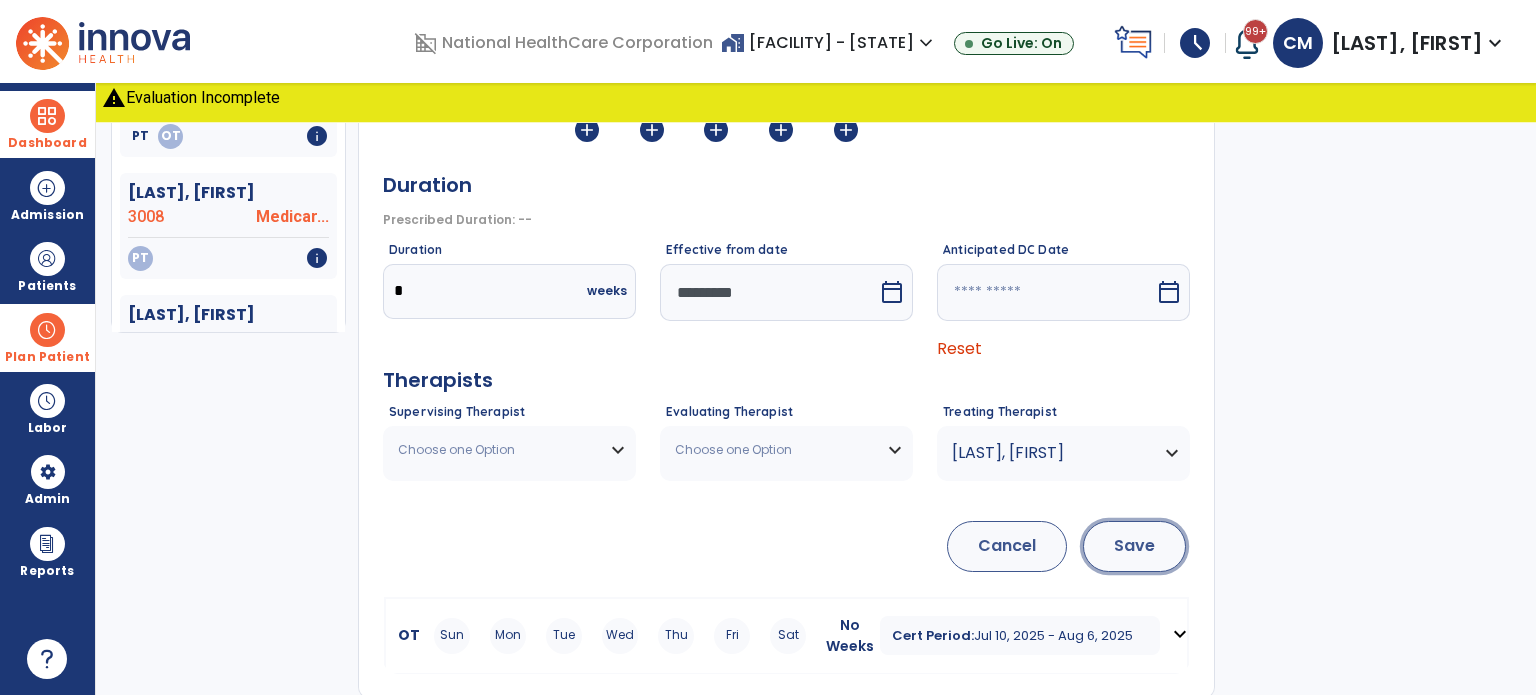 click on "Save" at bounding box center [1134, 546] 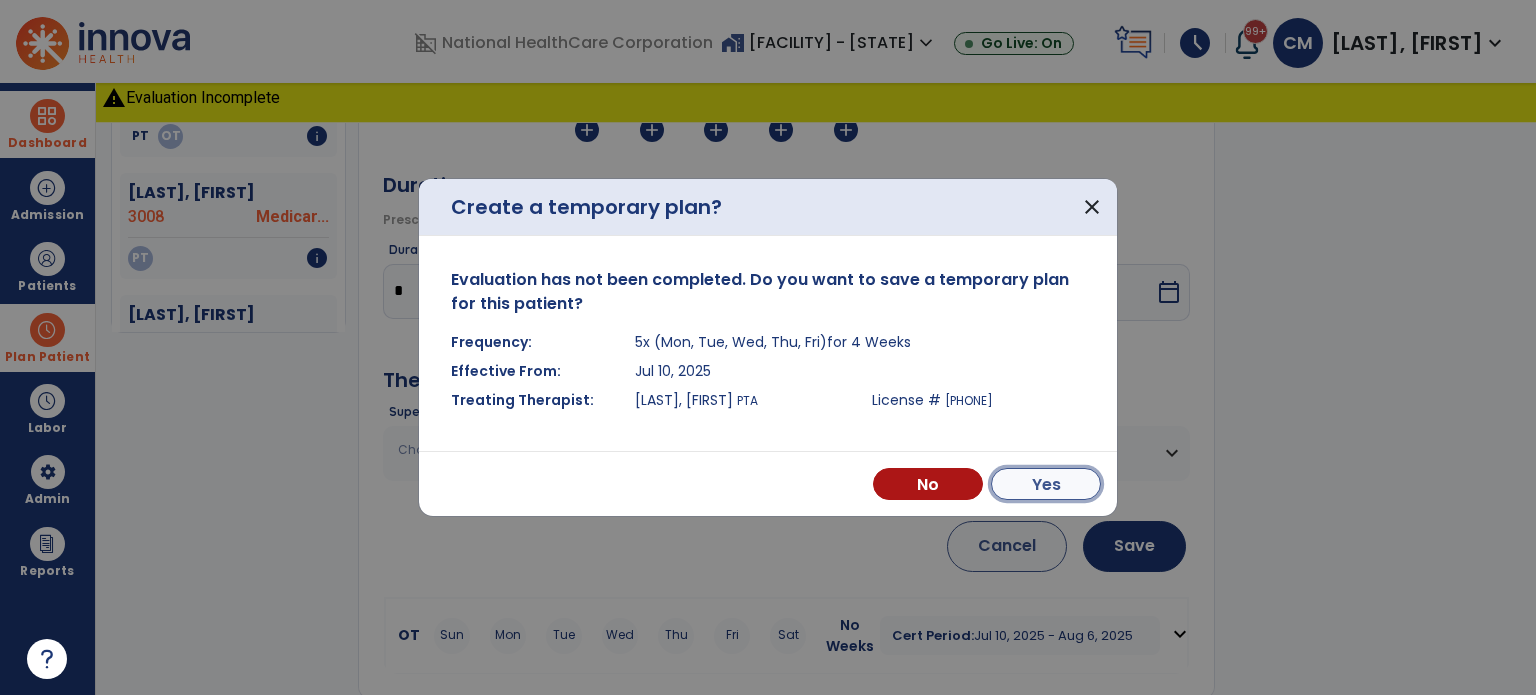 click on "Yes" at bounding box center (1046, 484) 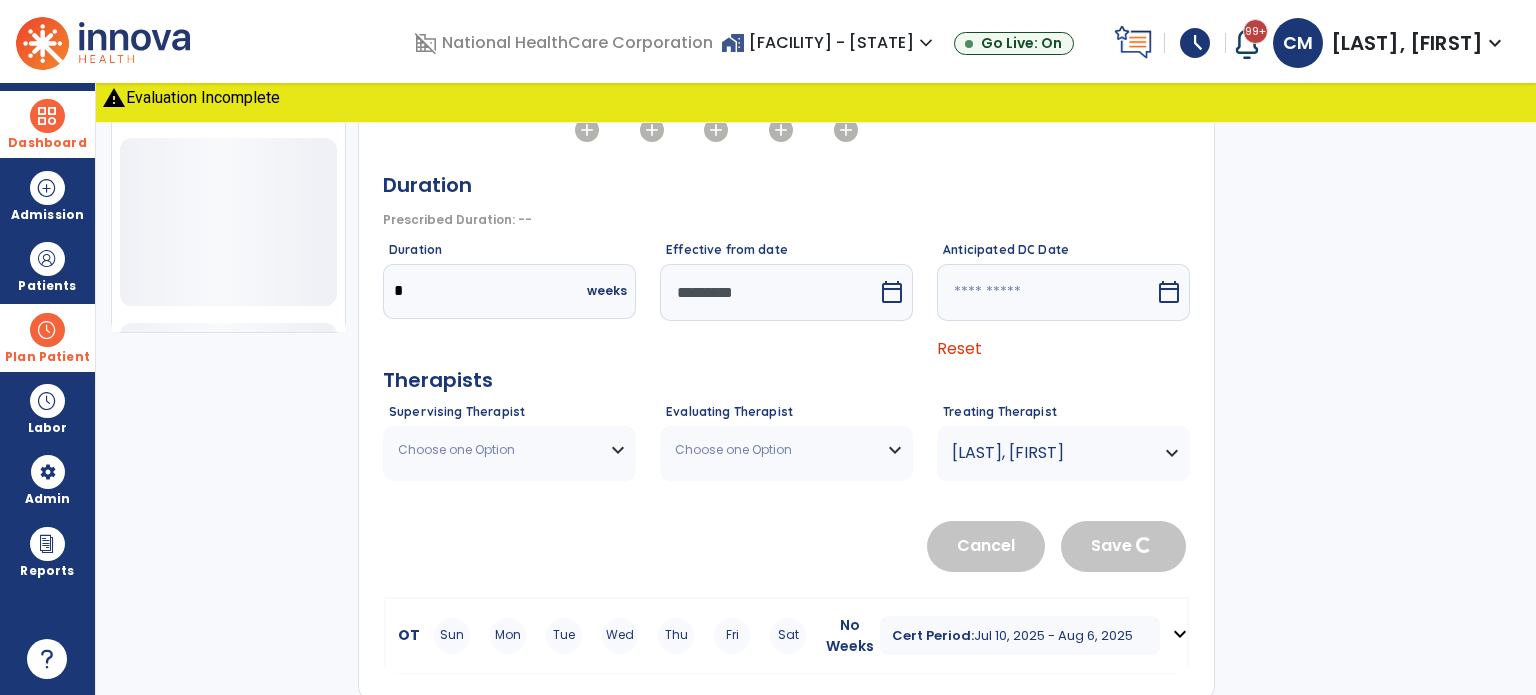 type 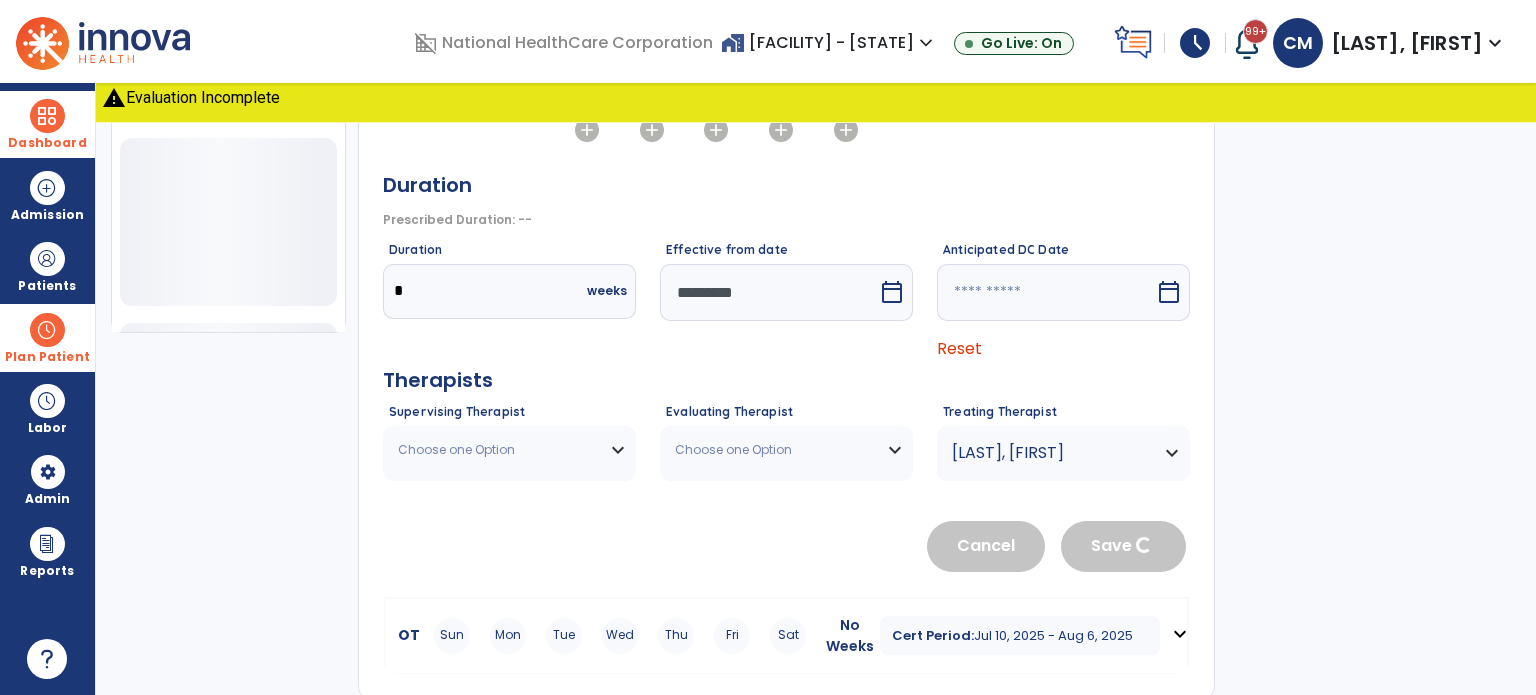 type 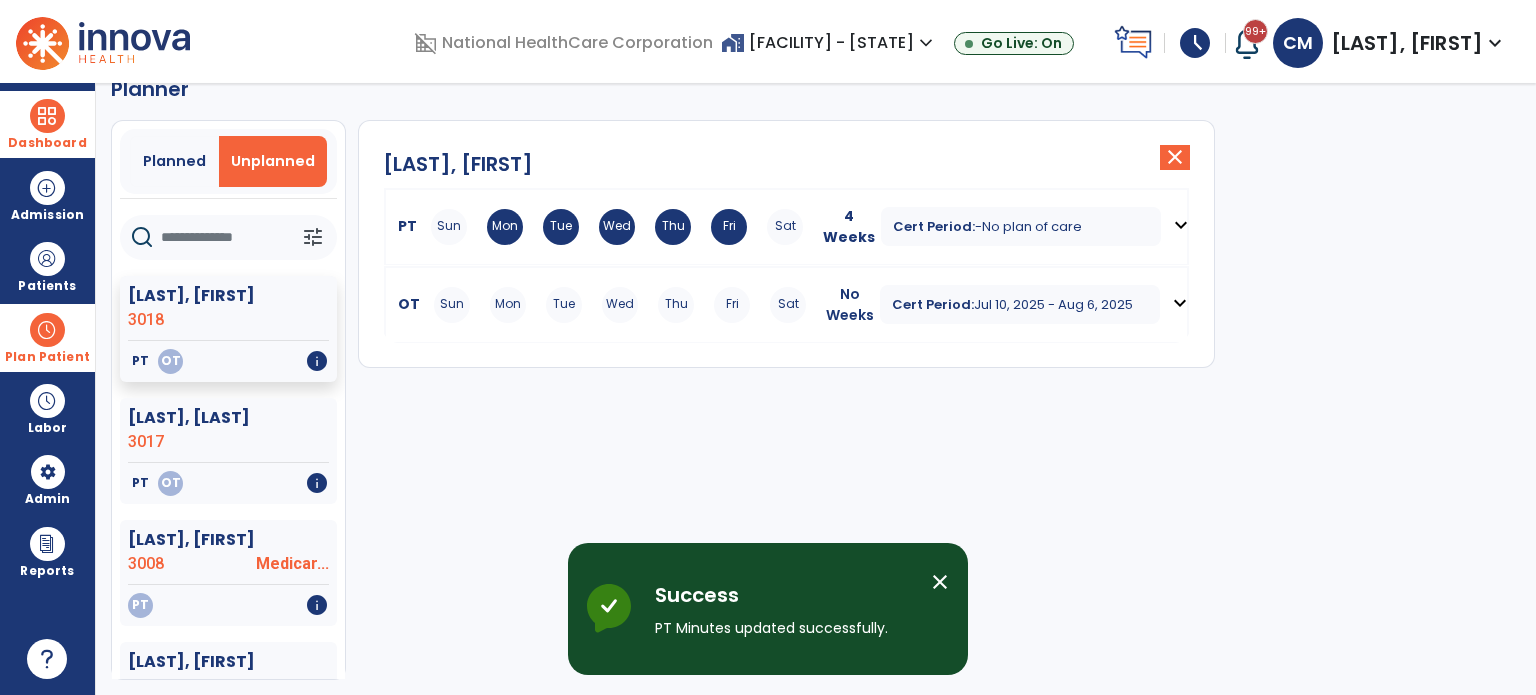 scroll, scrollTop: 36, scrollLeft: 0, axis: vertical 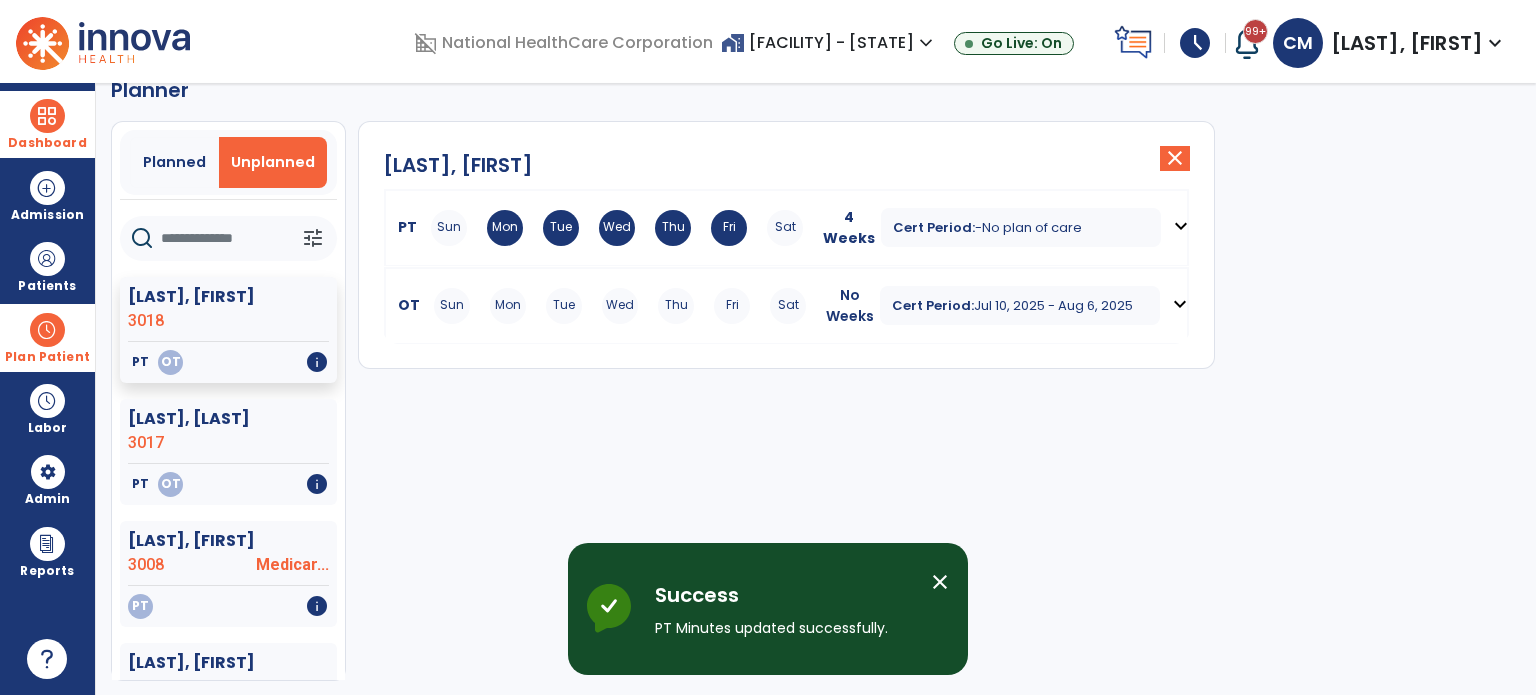 click on "Fri" at bounding box center (732, 306) 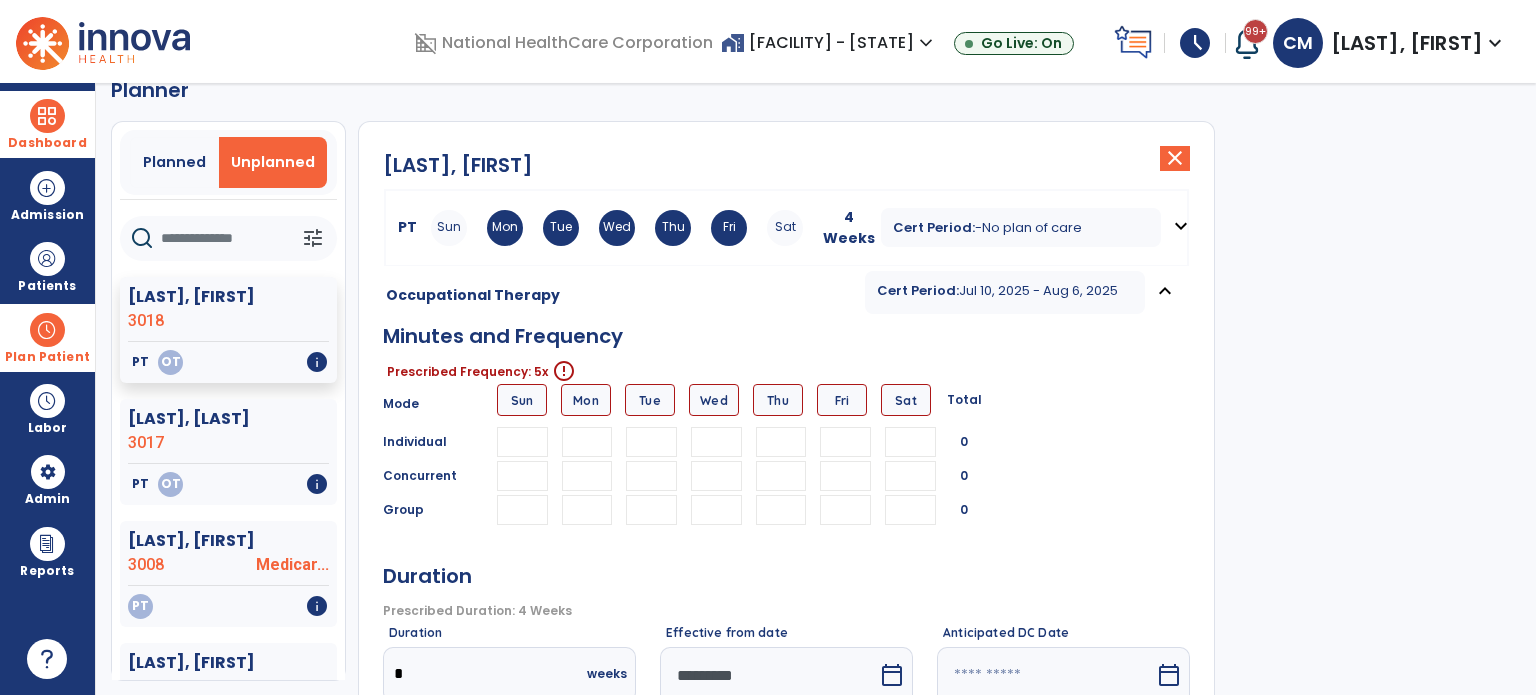 click at bounding box center [587, 442] 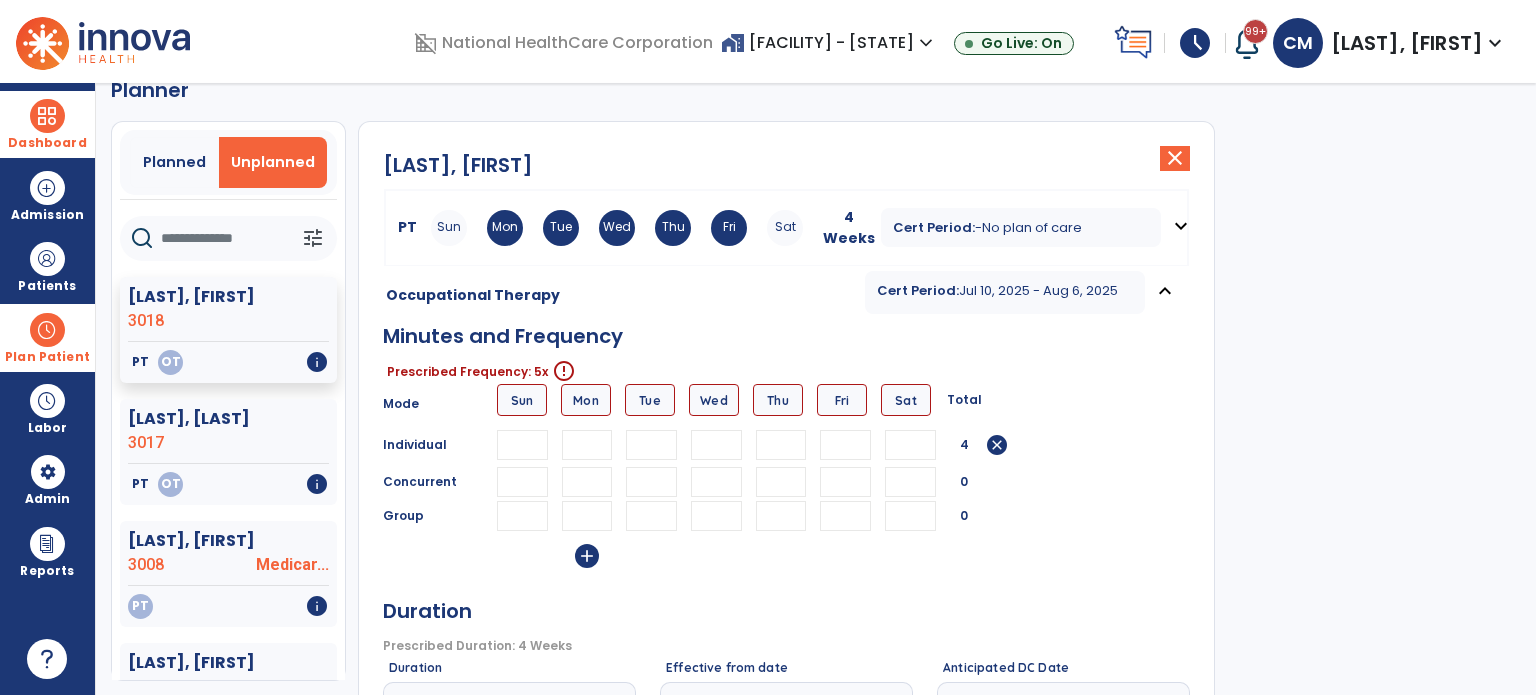 type on "**" 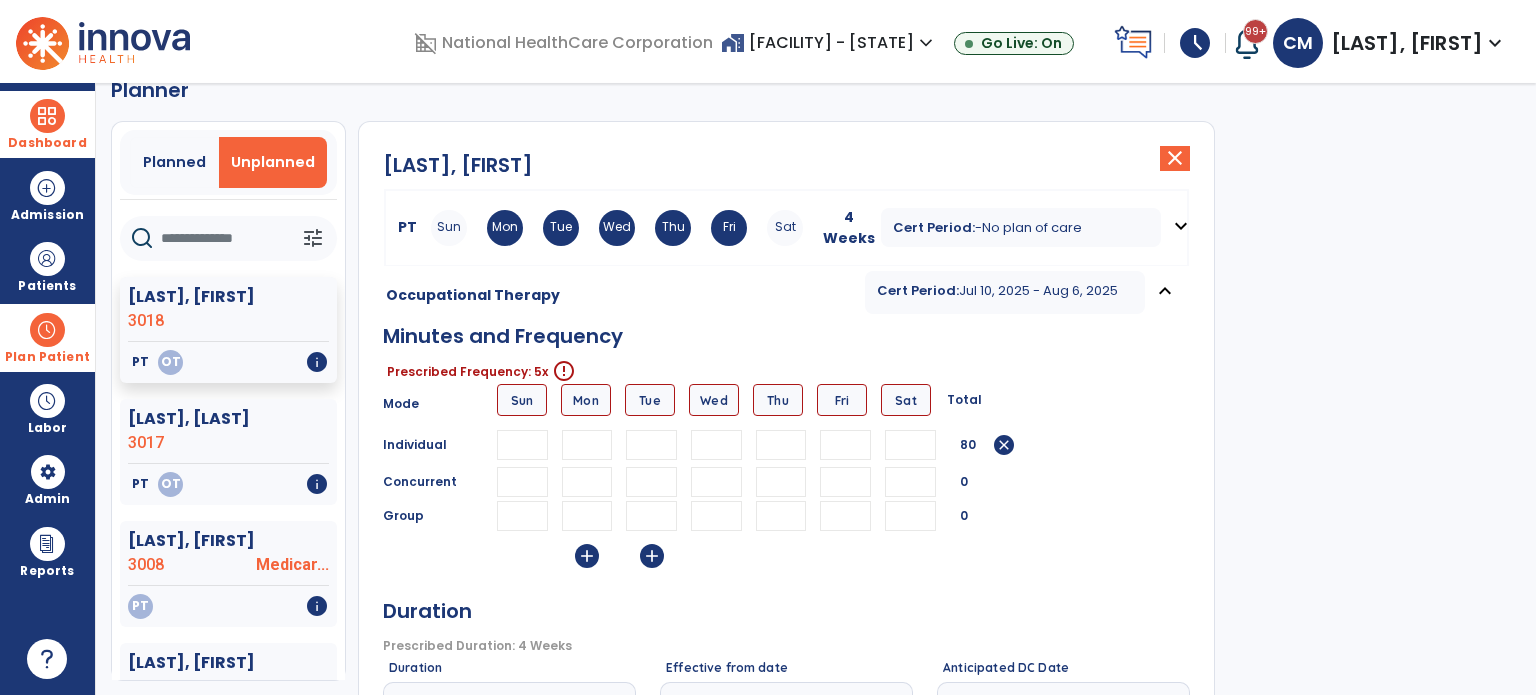 type on "**" 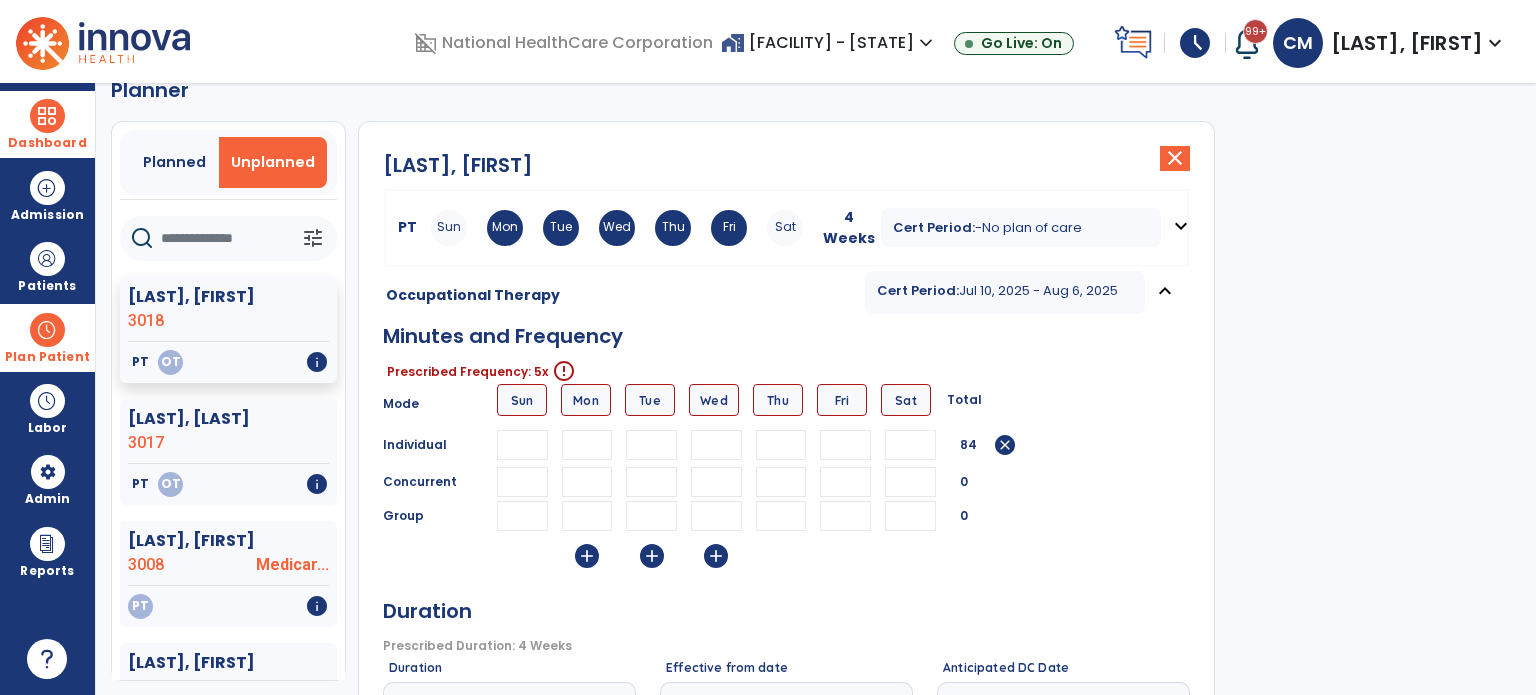 type on "**" 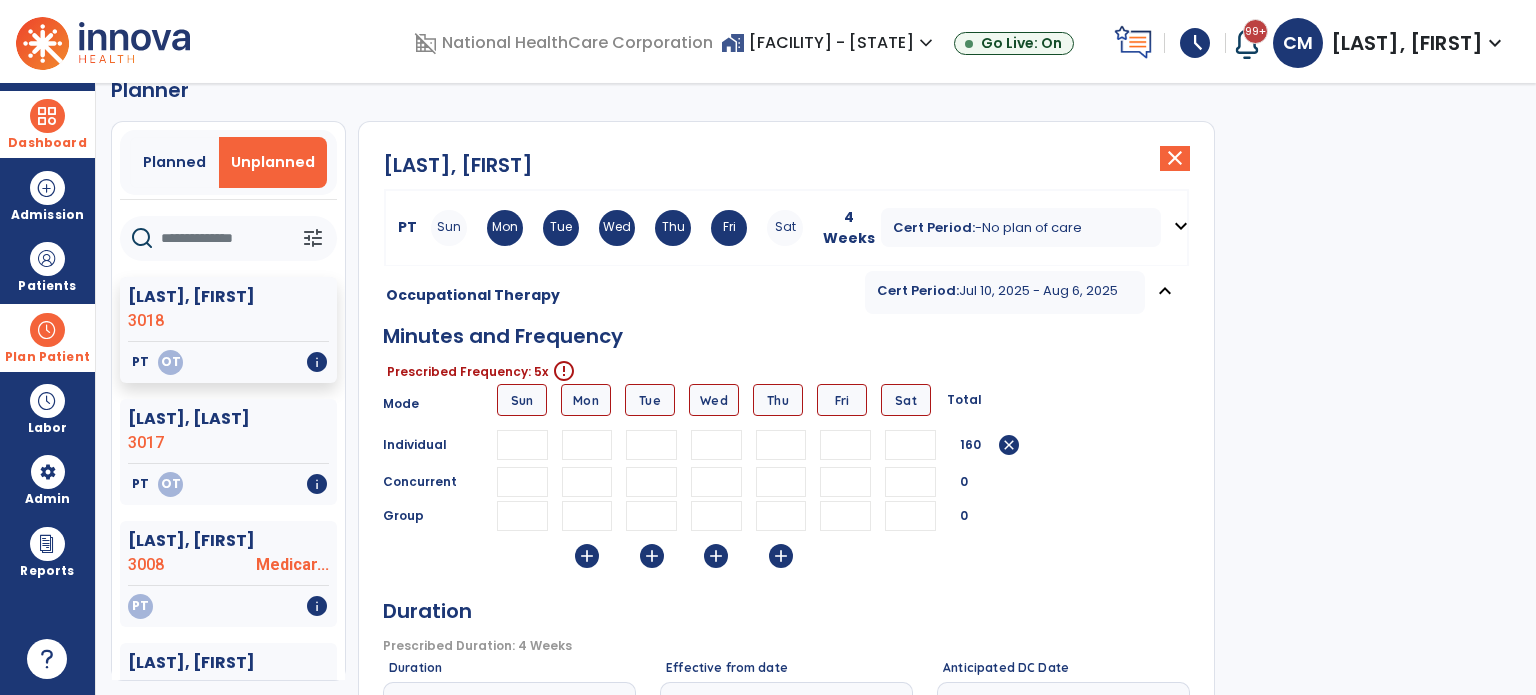 type on "**" 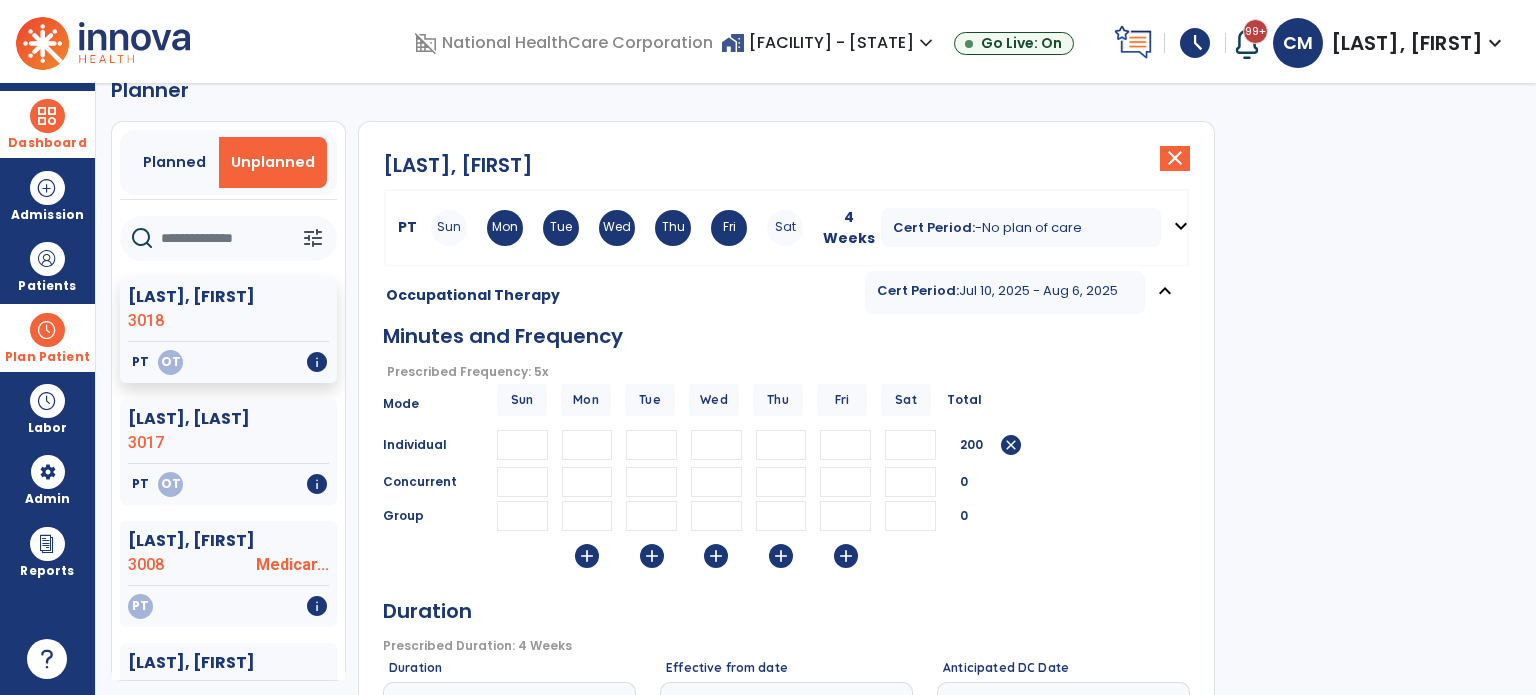 type on "**" 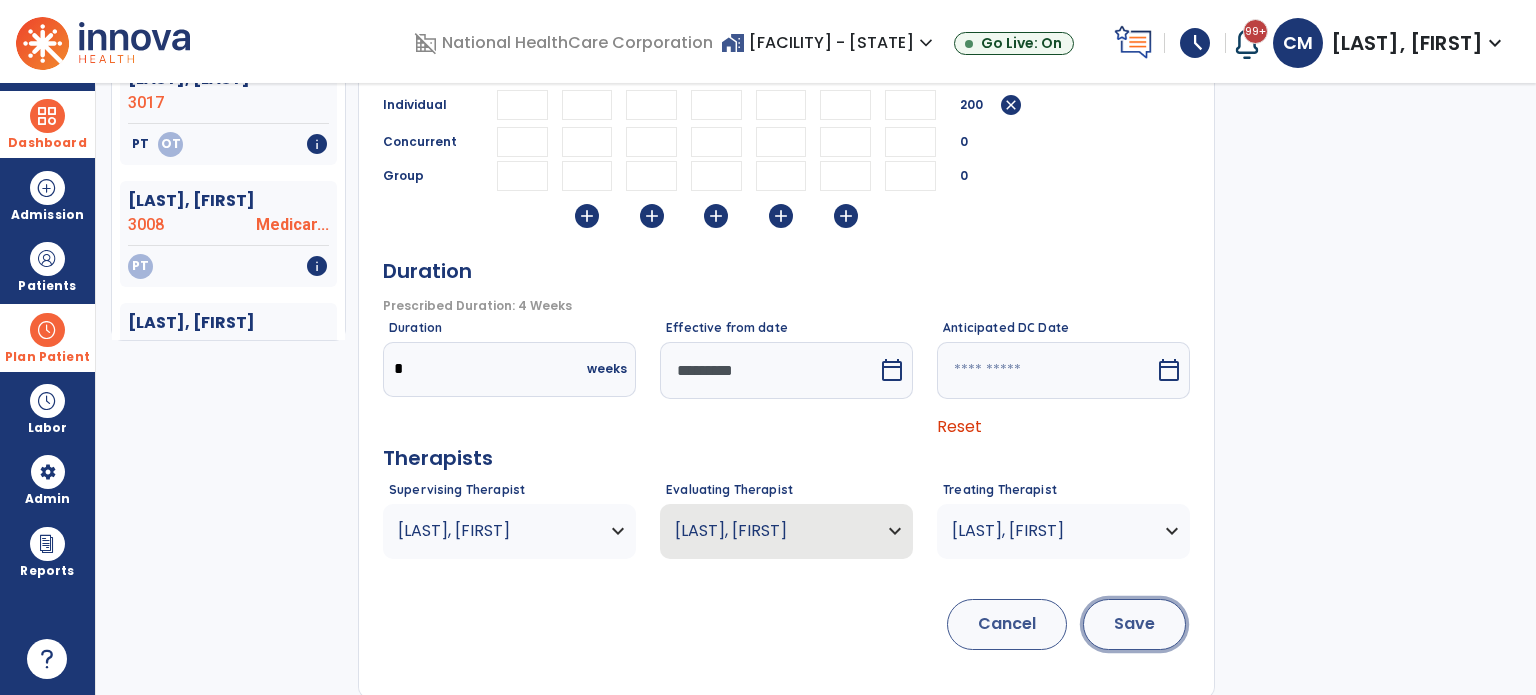 click on "Save" at bounding box center (1134, 624) 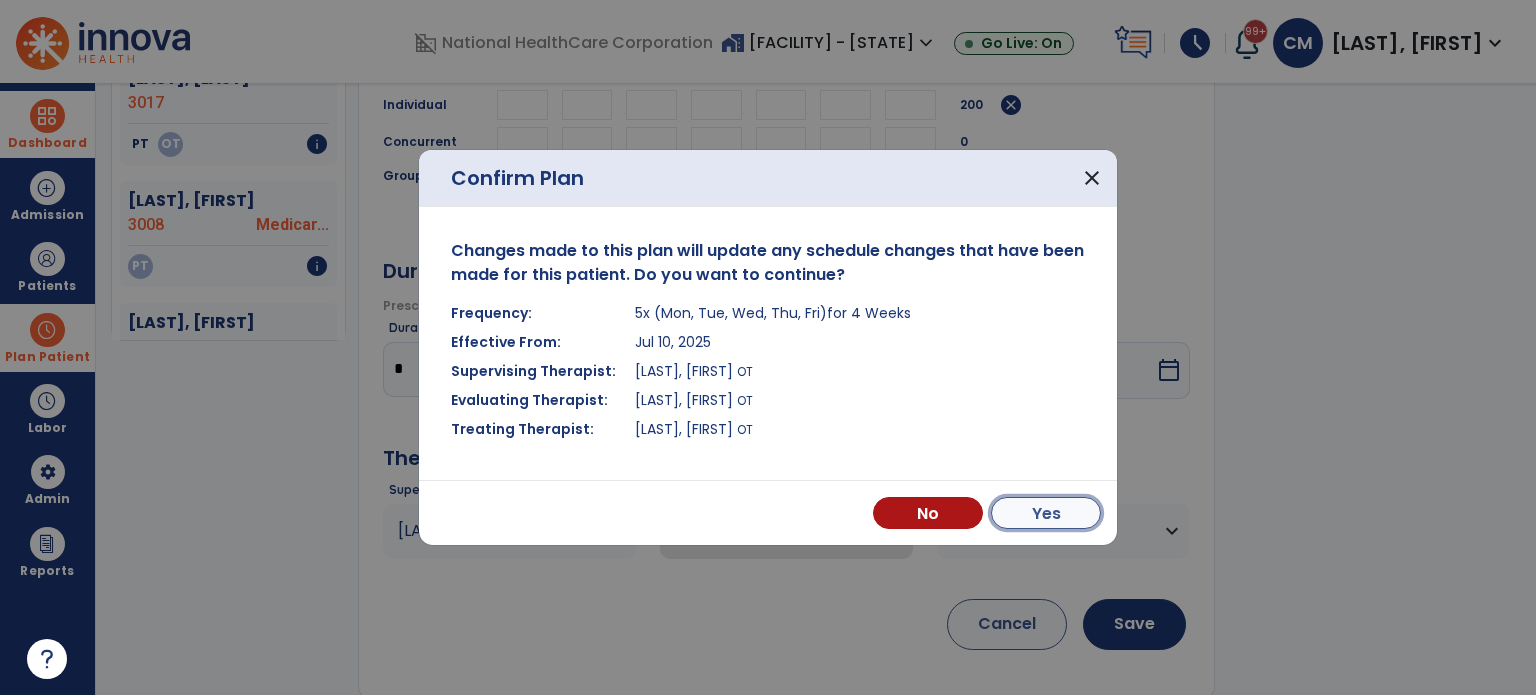 click on "Yes" at bounding box center [1046, 513] 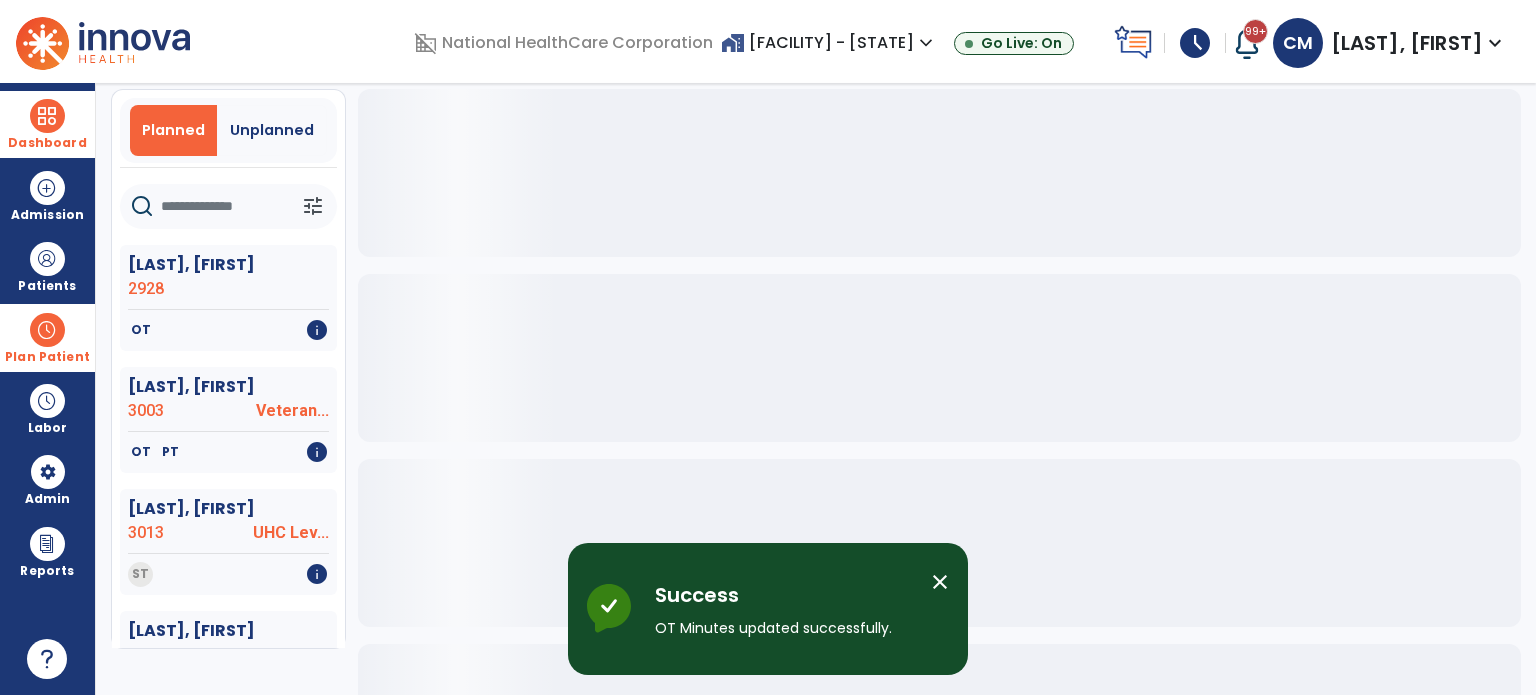 scroll, scrollTop: 0, scrollLeft: 0, axis: both 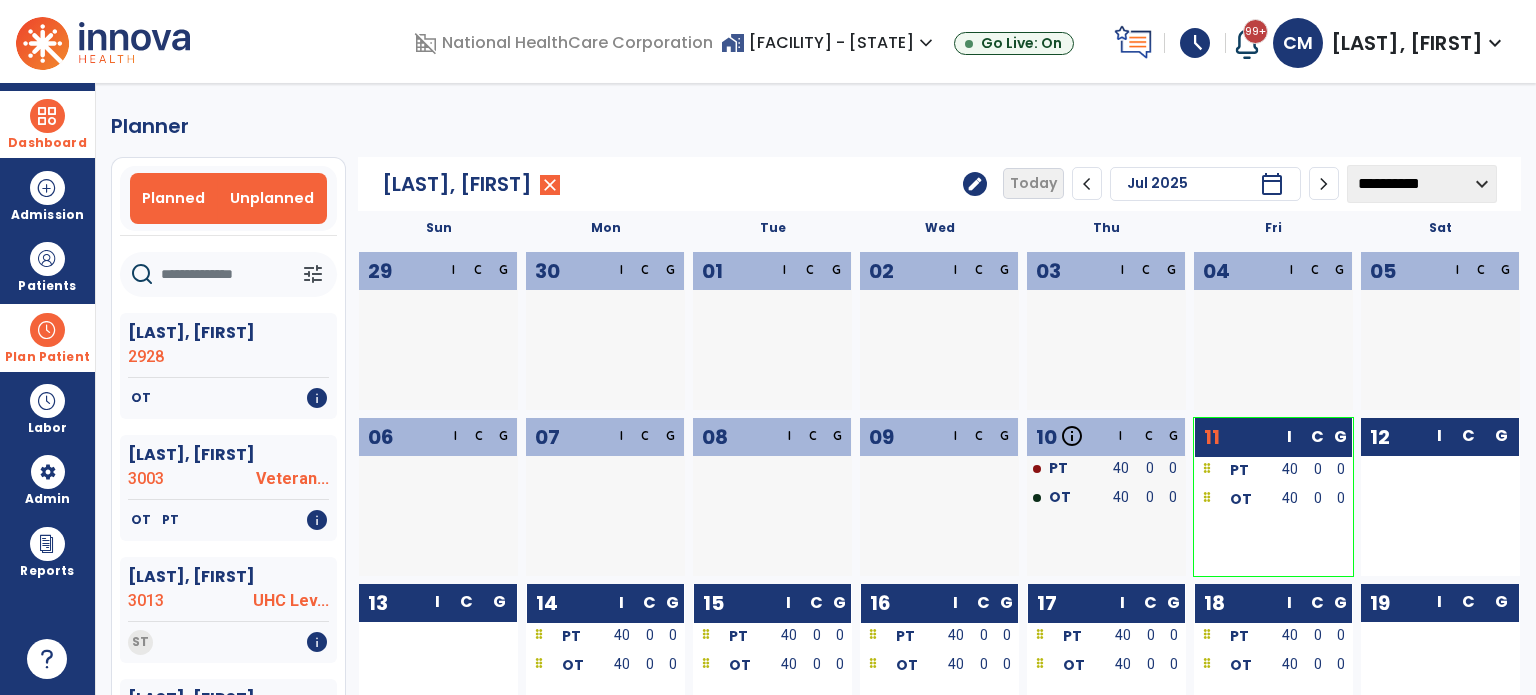 click on "Unplanned" at bounding box center [272, 198] 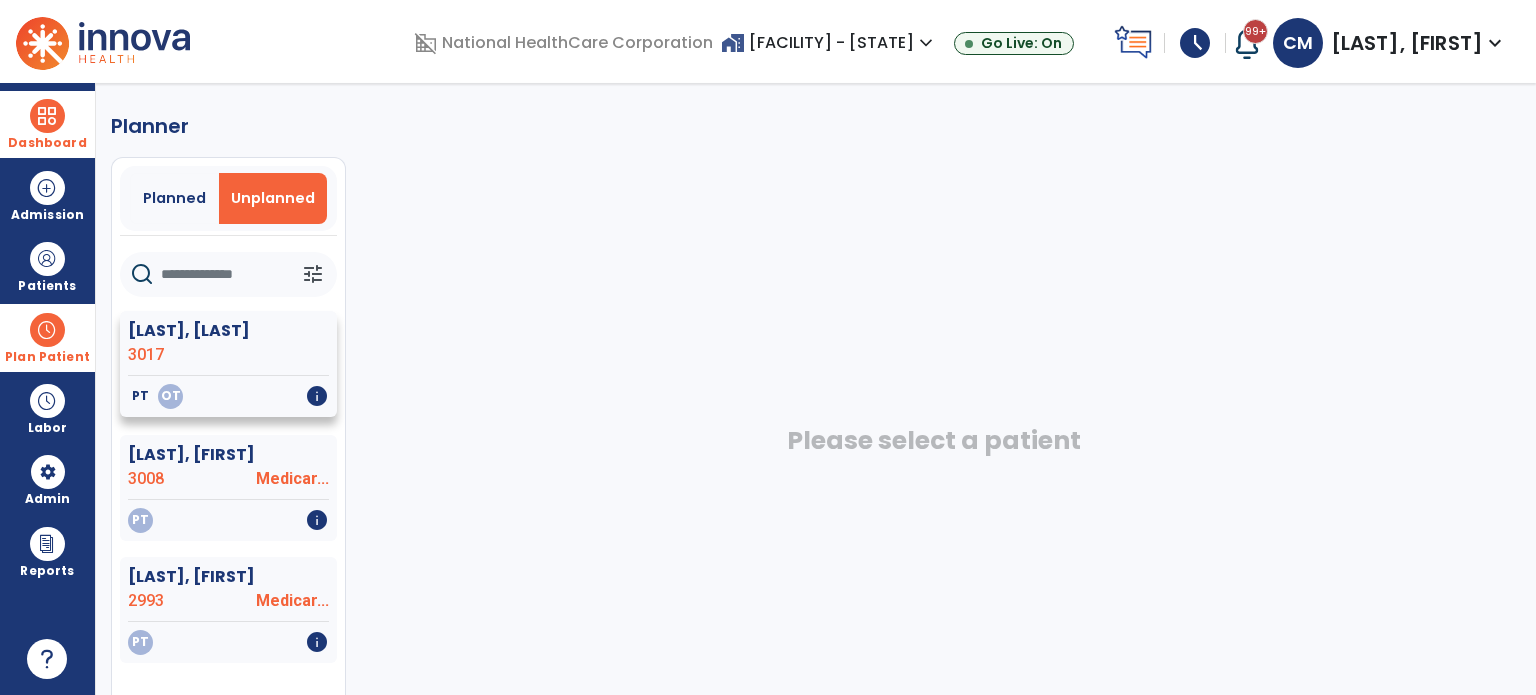 click 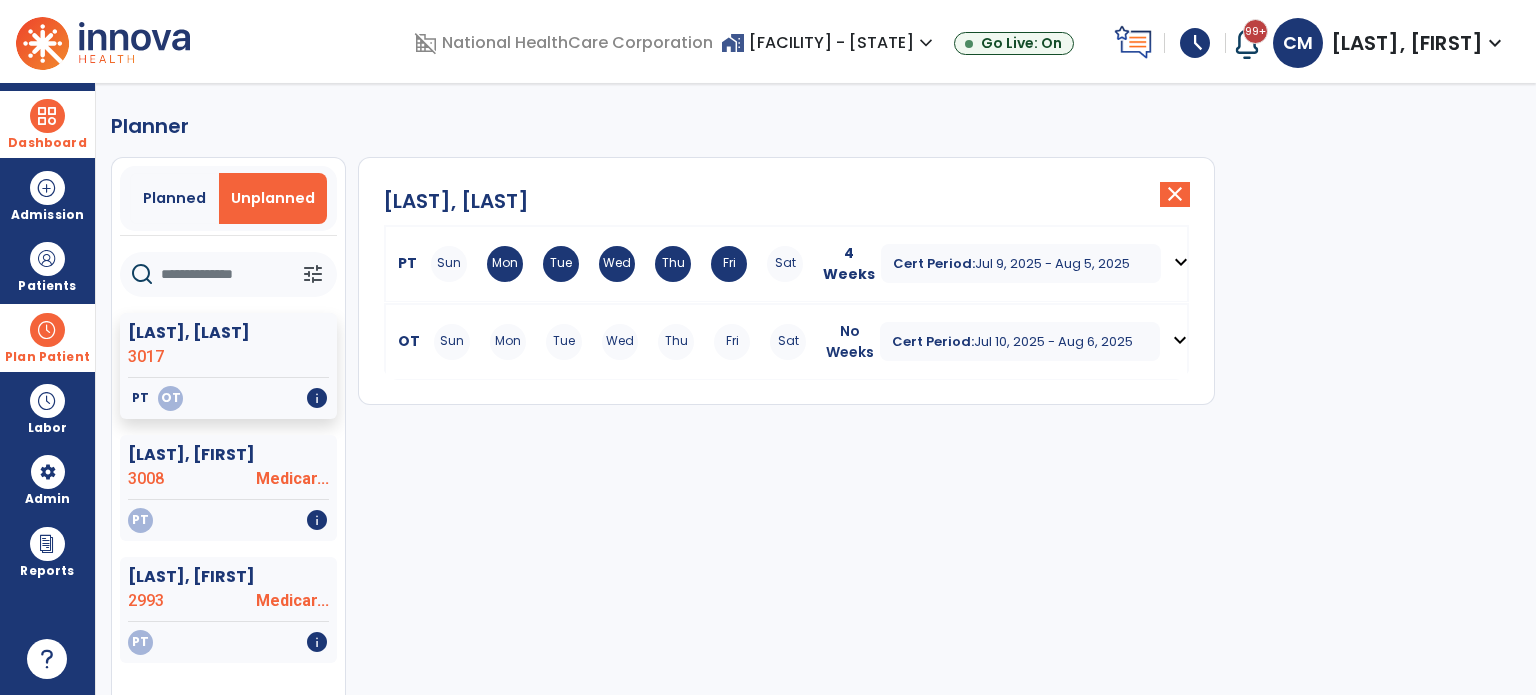 click on "Tue" at bounding box center (564, 342) 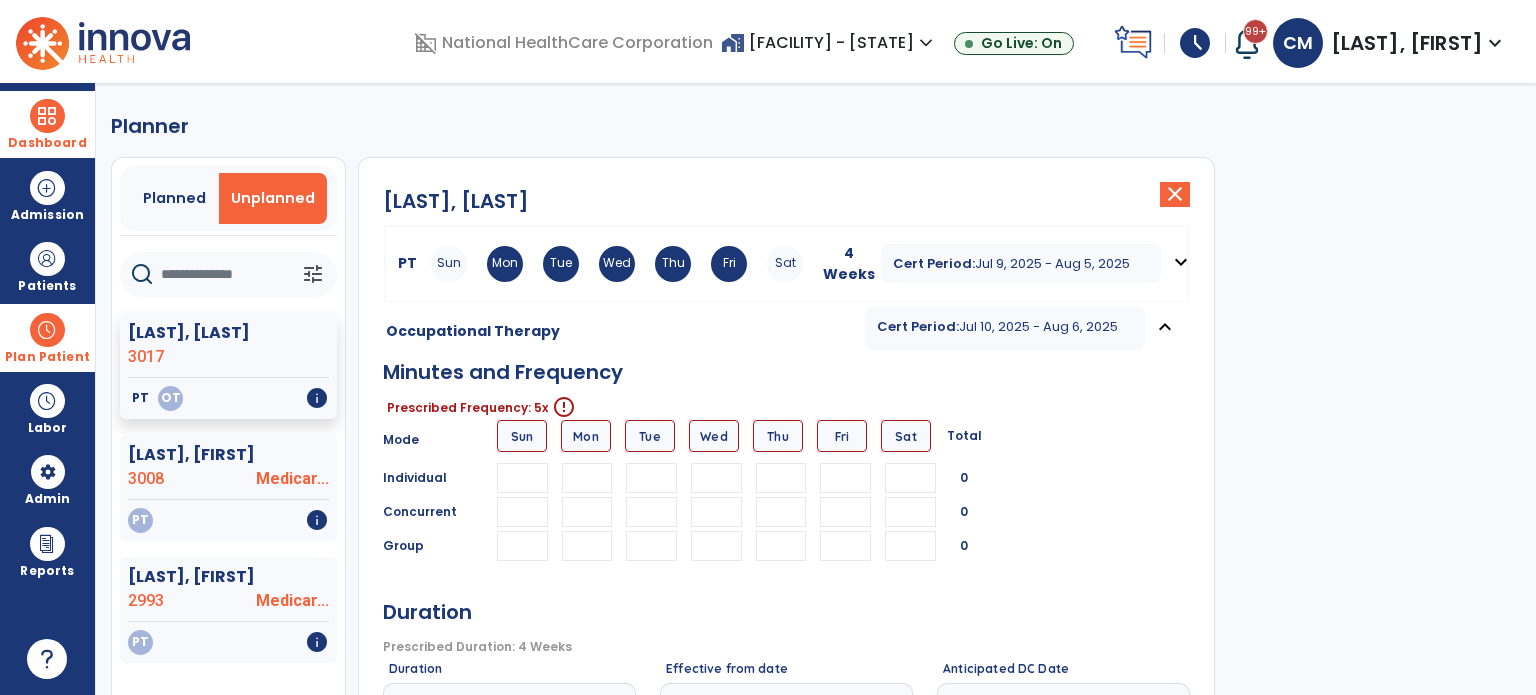 click at bounding box center [587, 478] 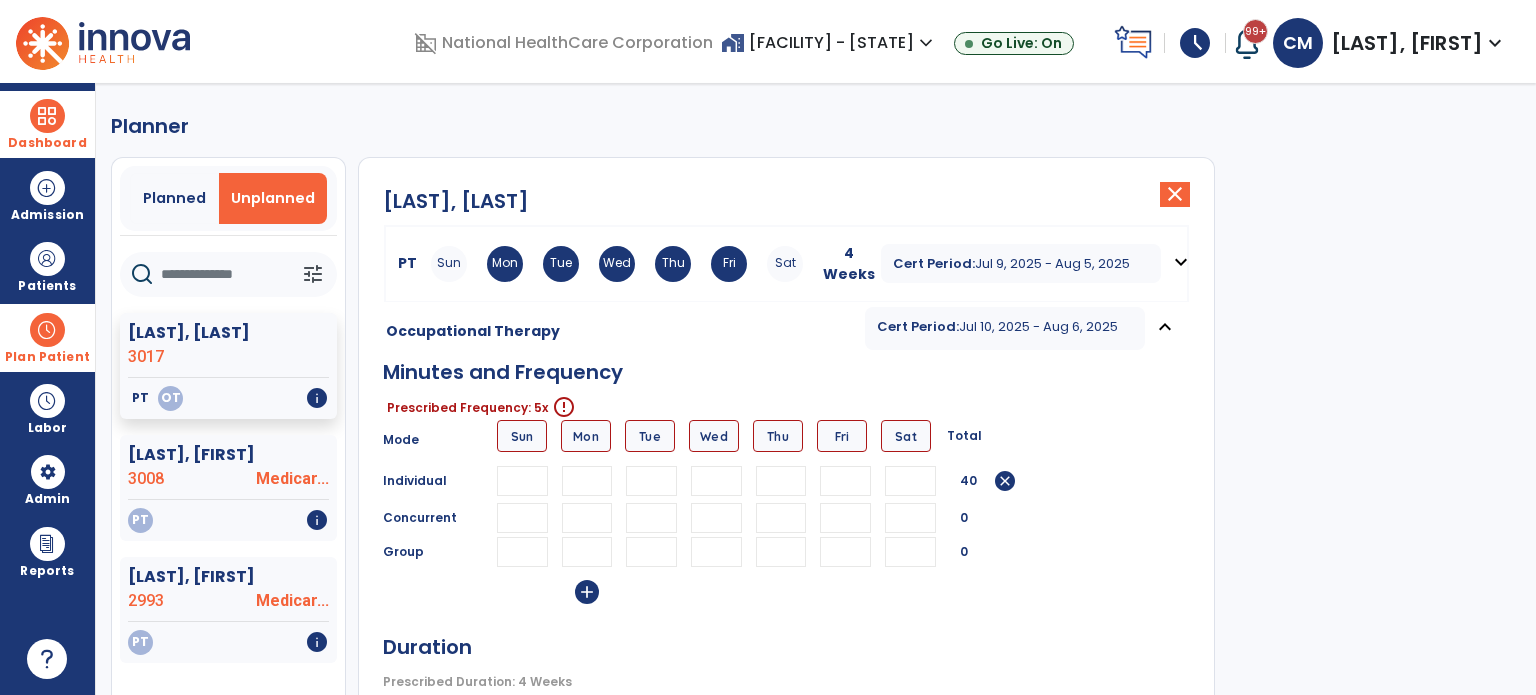 type on "**" 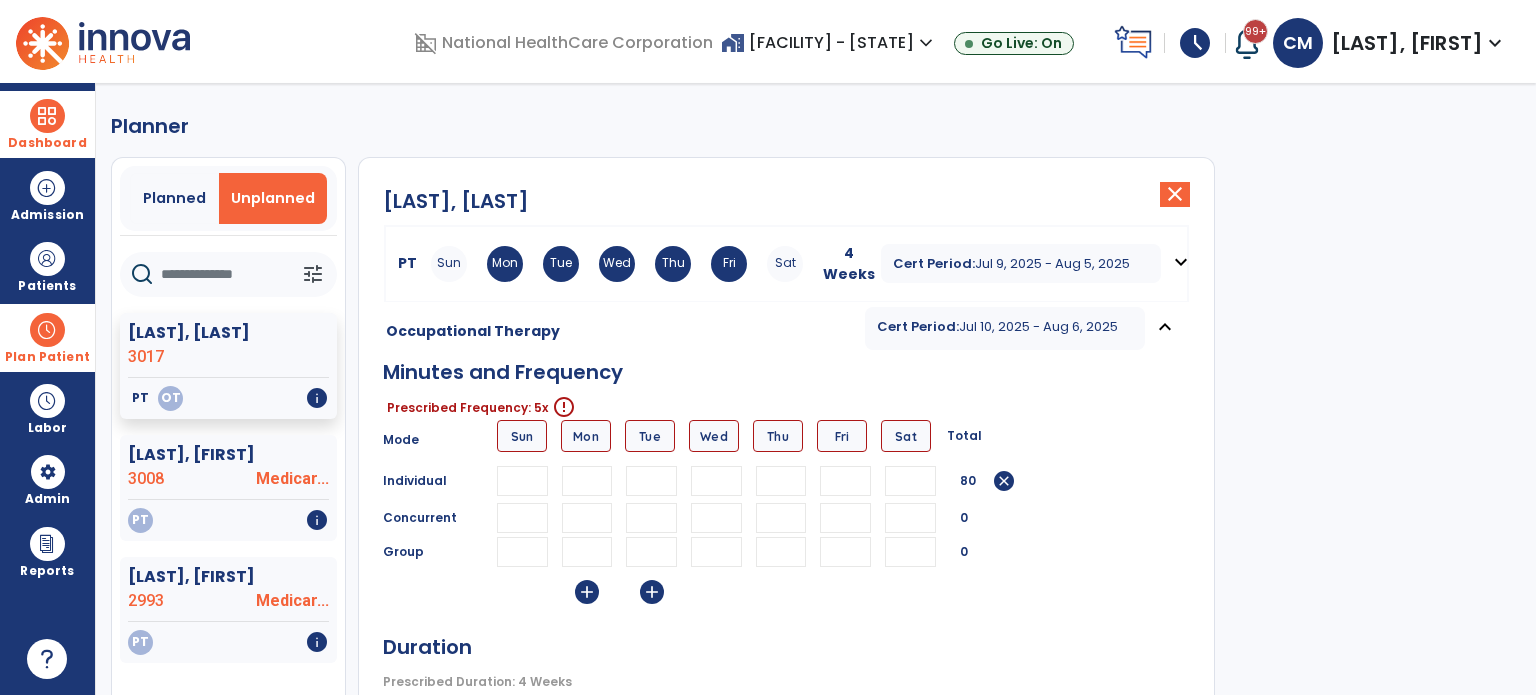 type on "**" 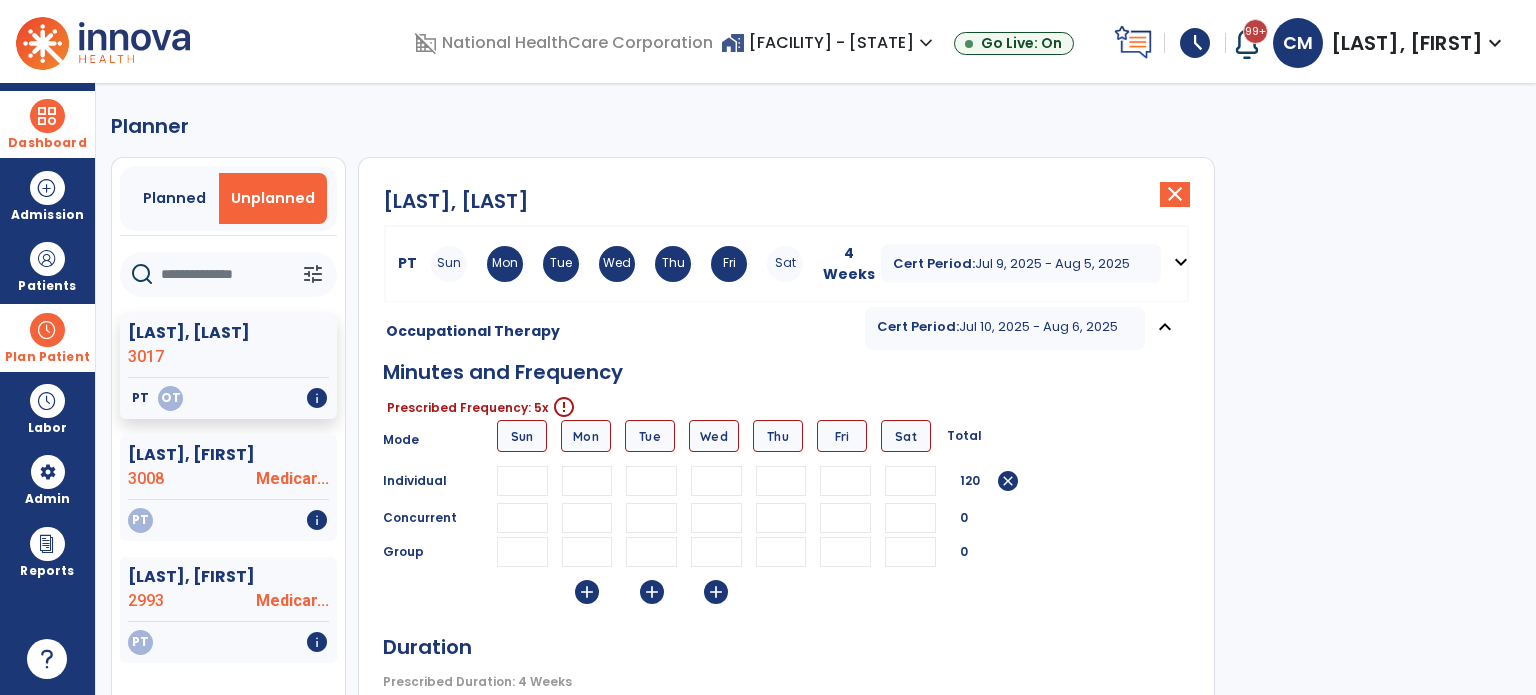 type on "**" 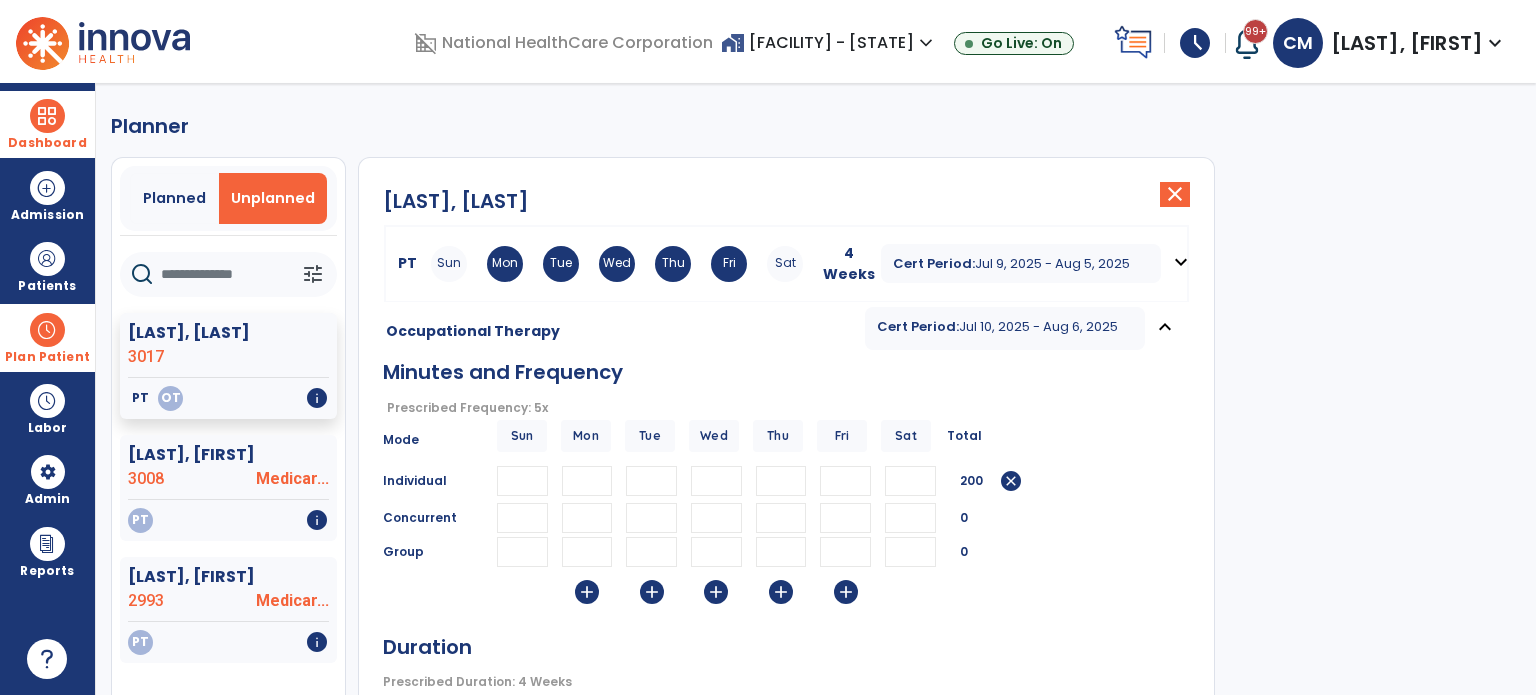 type on "**" 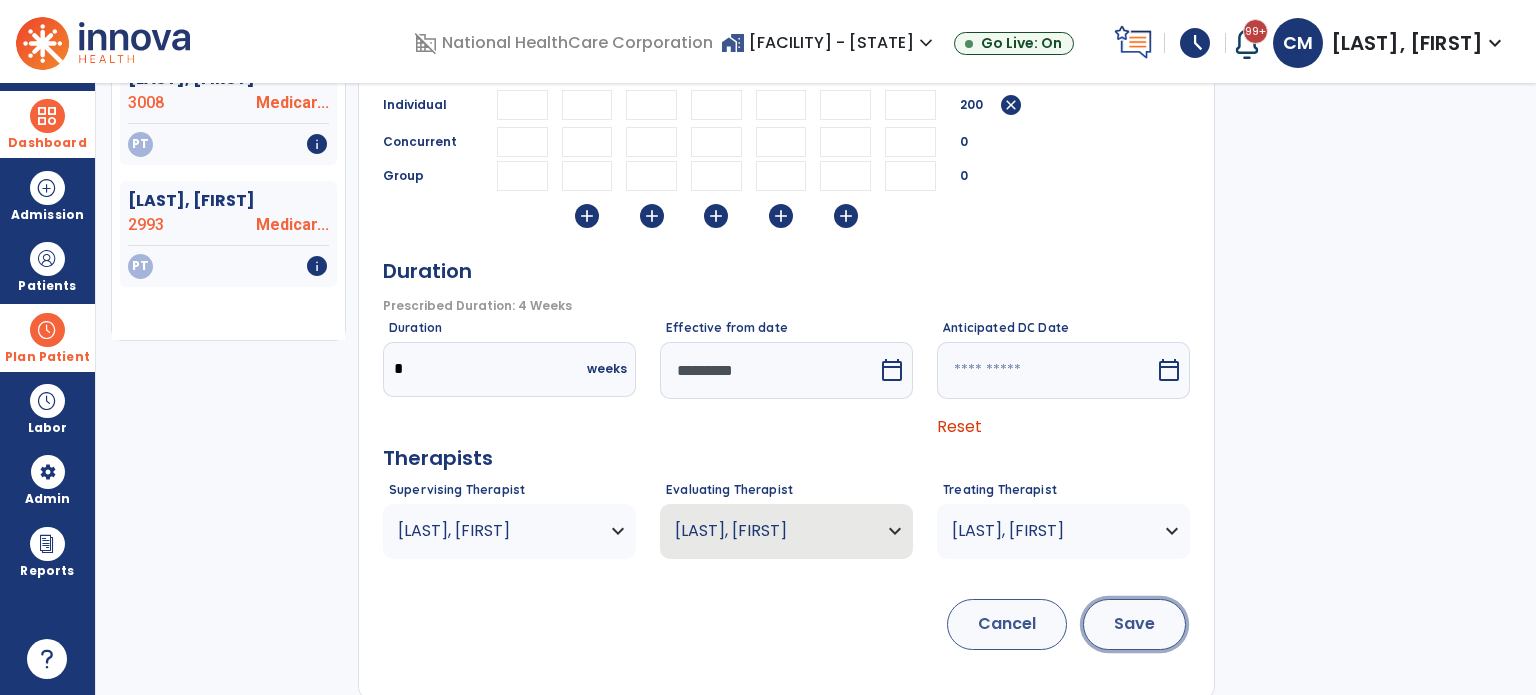 click on "Save" at bounding box center (1134, 624) 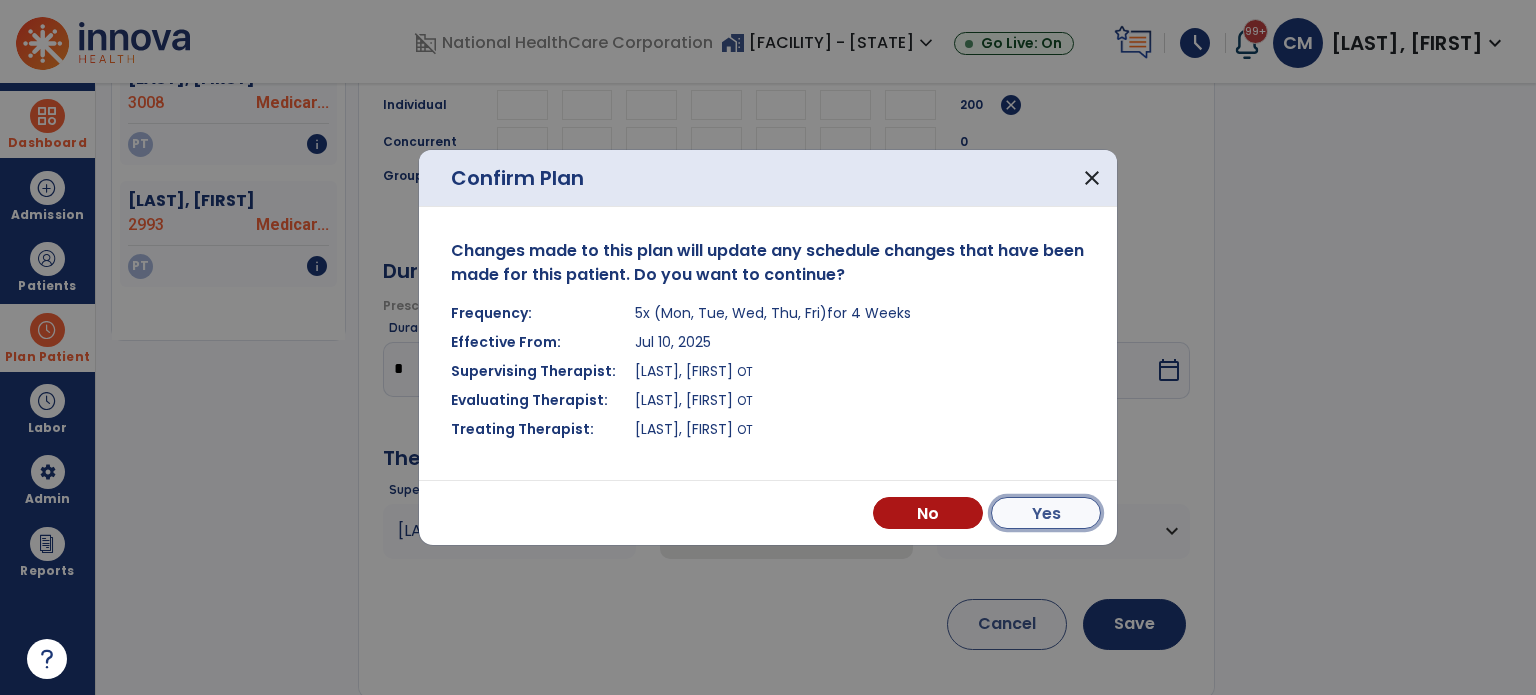 click on "Yes" at bounding box center (1046, 513) 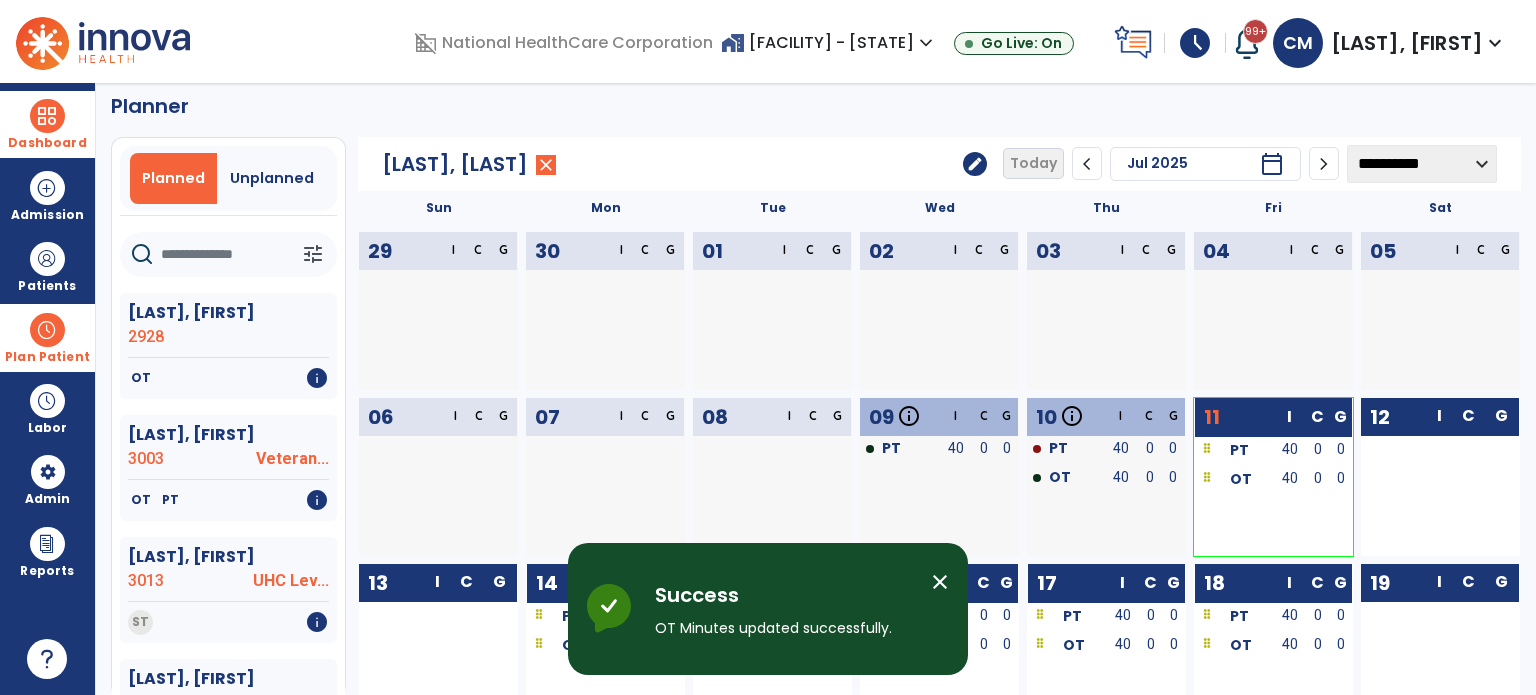 scroll, scrollTop: 0, scrollLeft: 0, axis: both 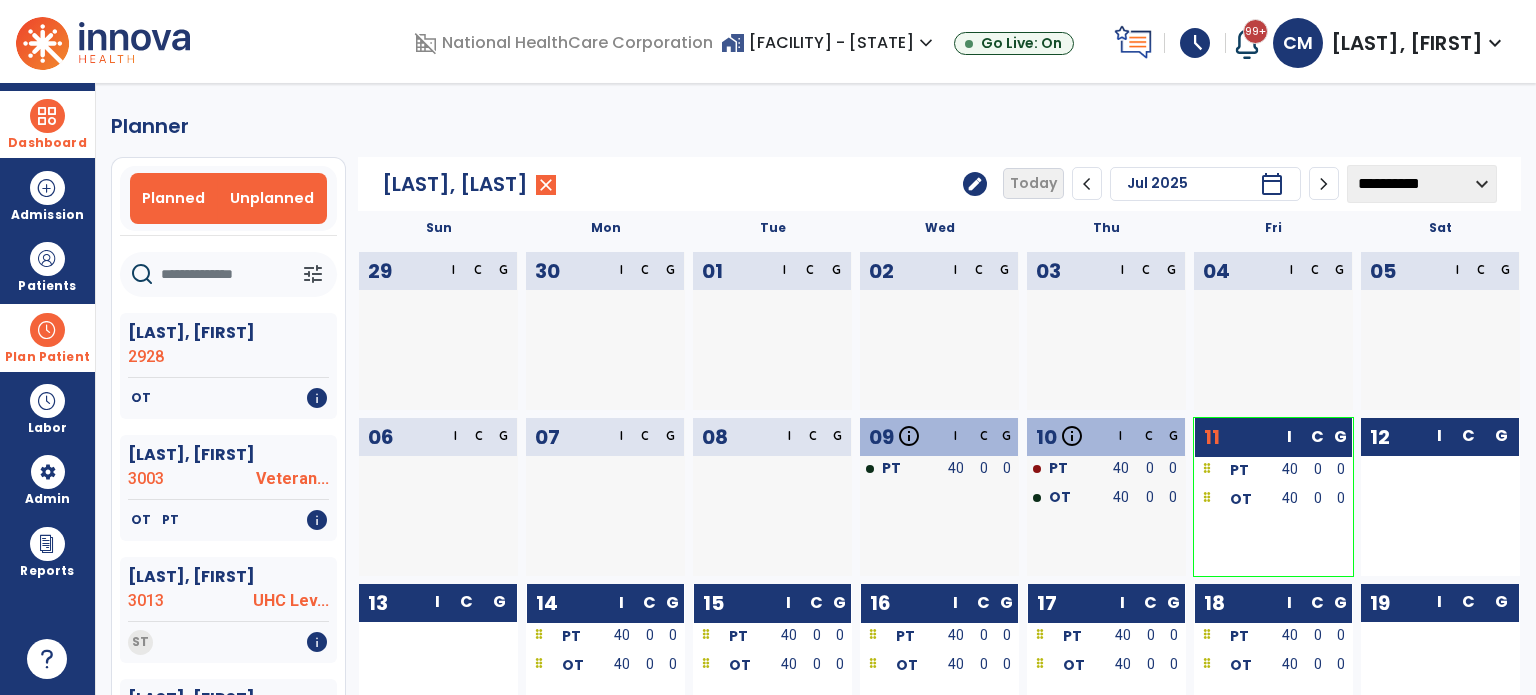 click on "Unplanned" at bounding box center (272, 198) 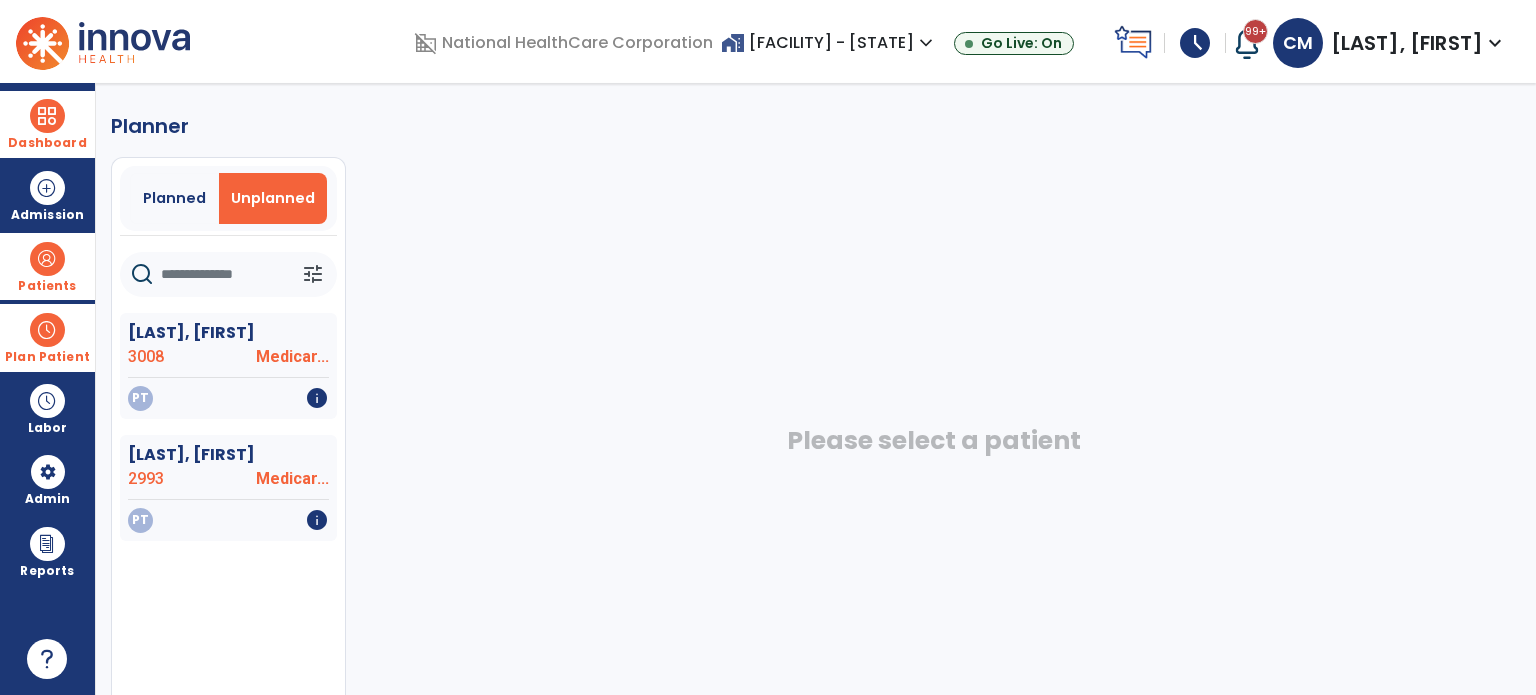 click at bounding box center (47, 259) 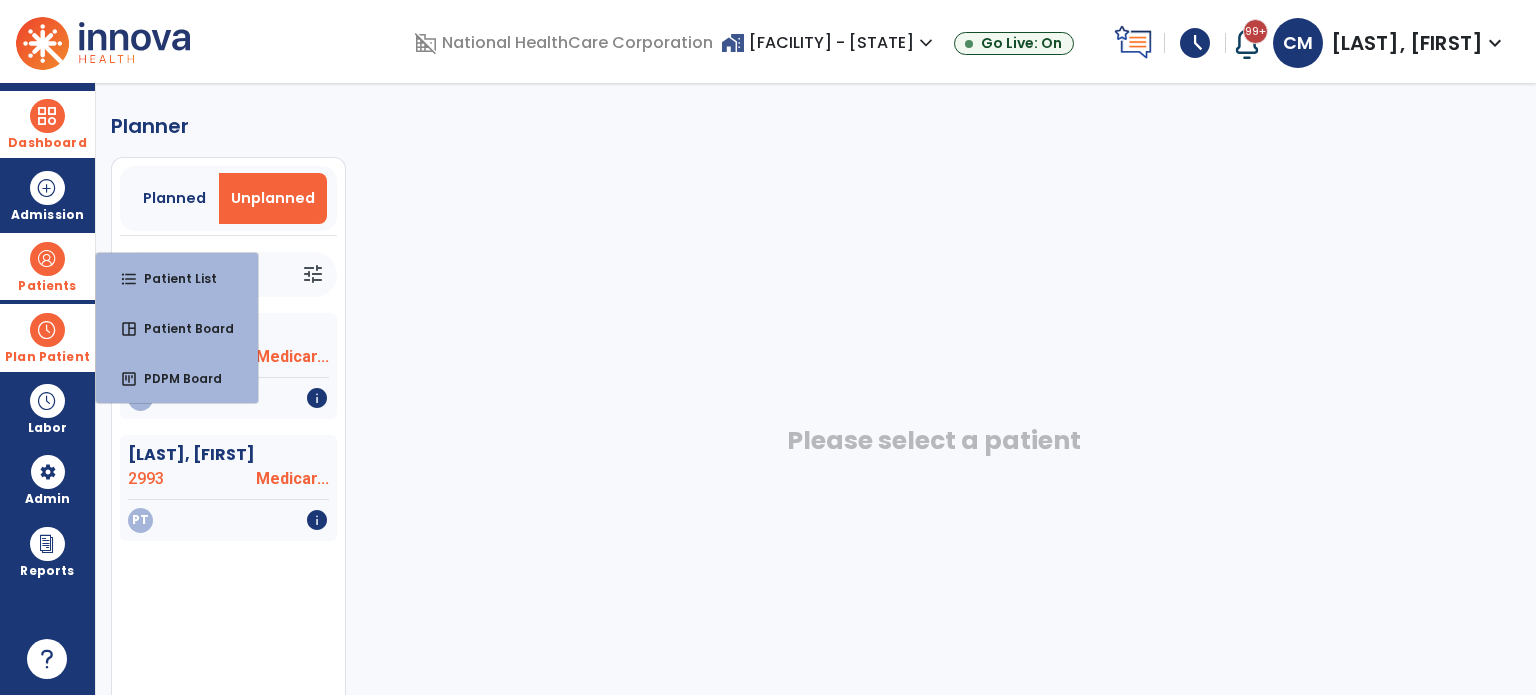 click on "Patients" at bounding box center (47, 266) 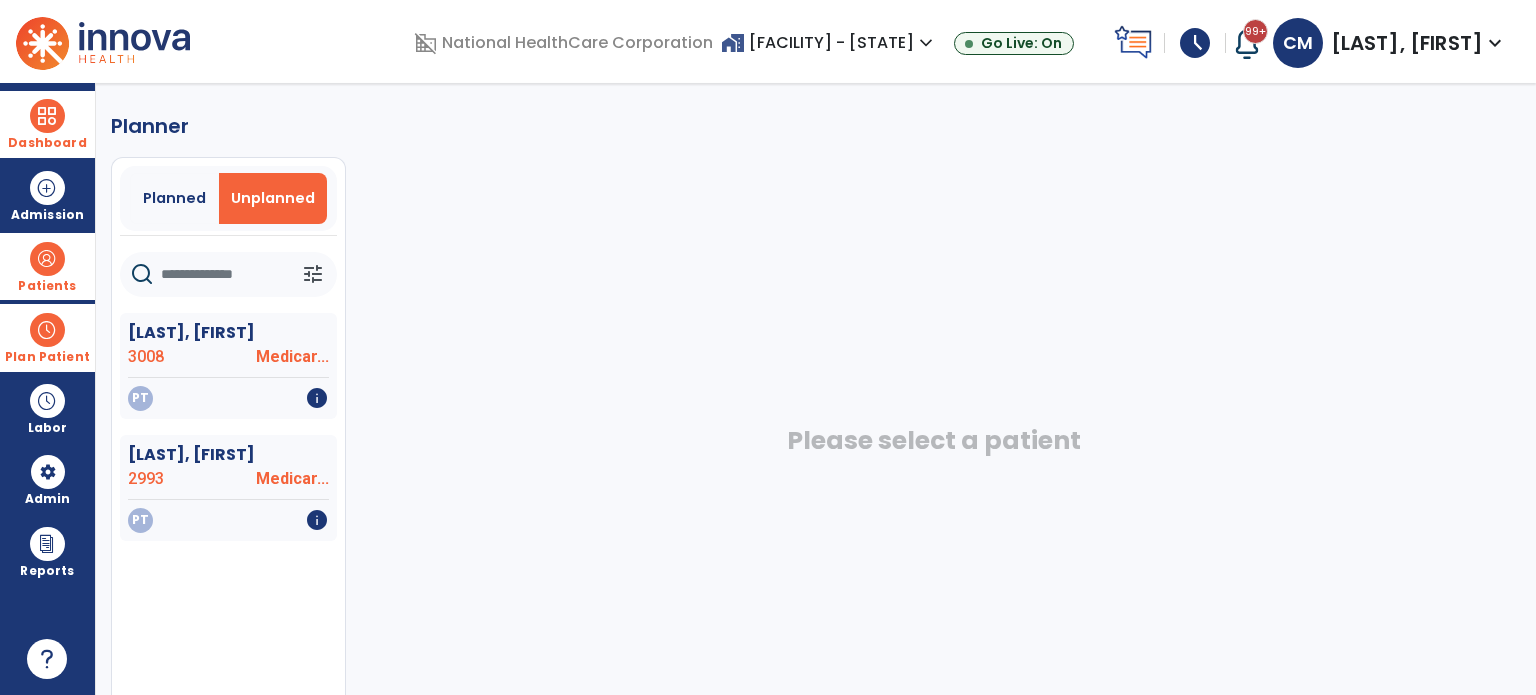 click on "Patients" at bounding box center (47, 286) 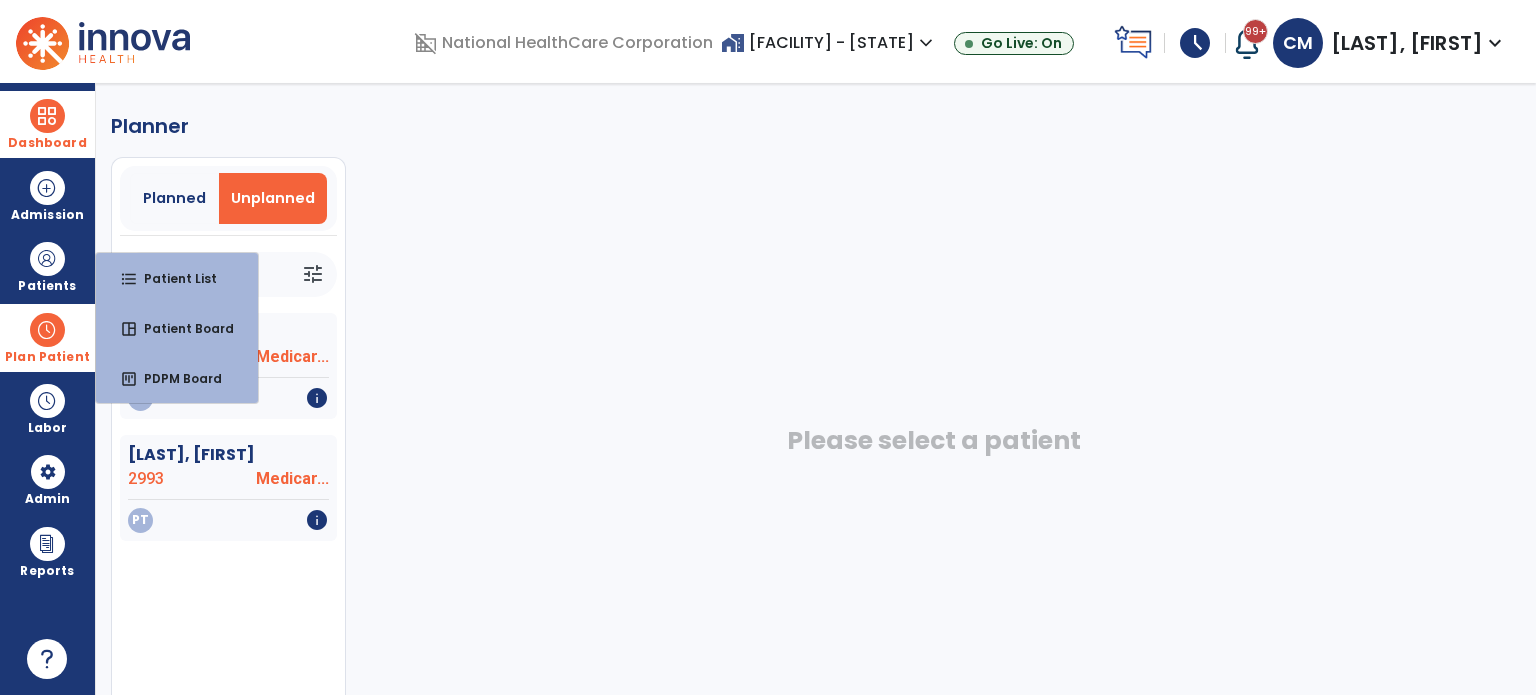 click at bounding box center (47, 330) 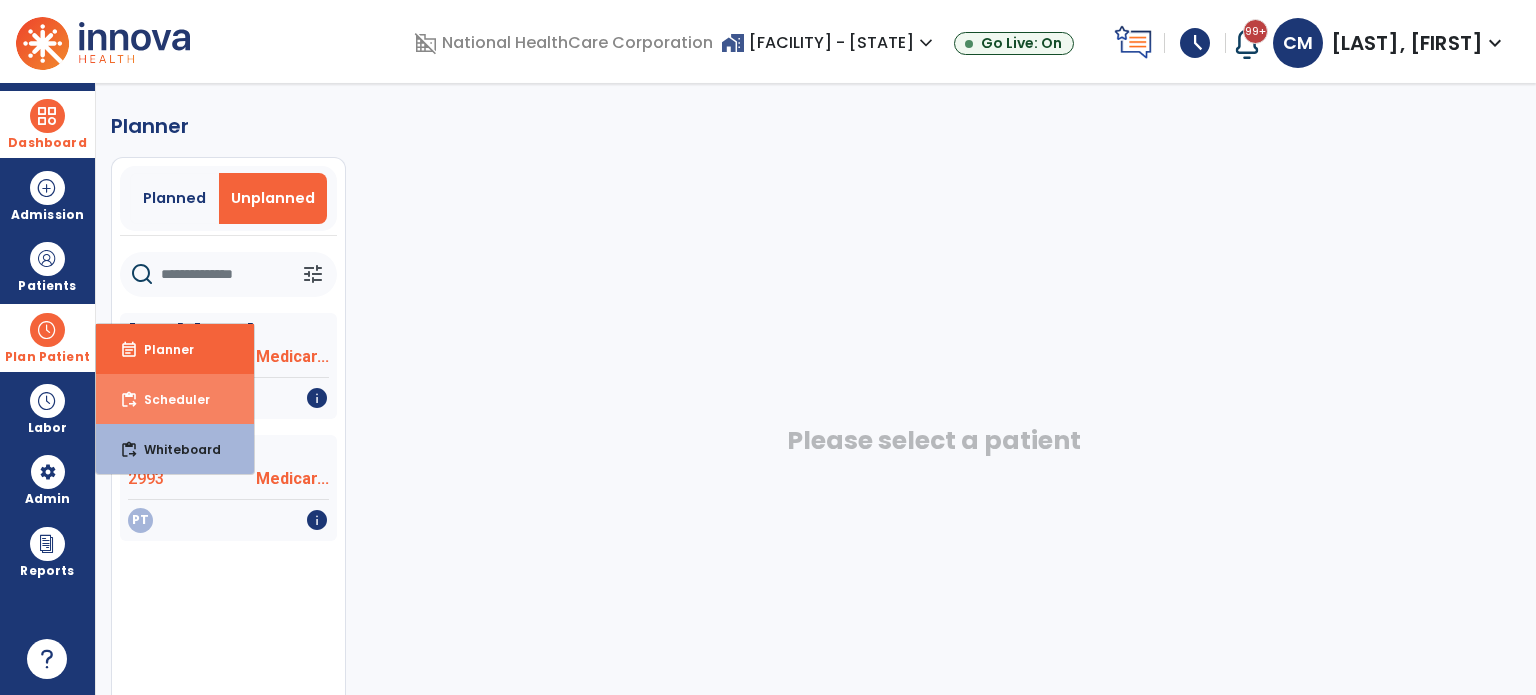 click on "content_paste_go  Scheduler" at bounding box center (175, 399) 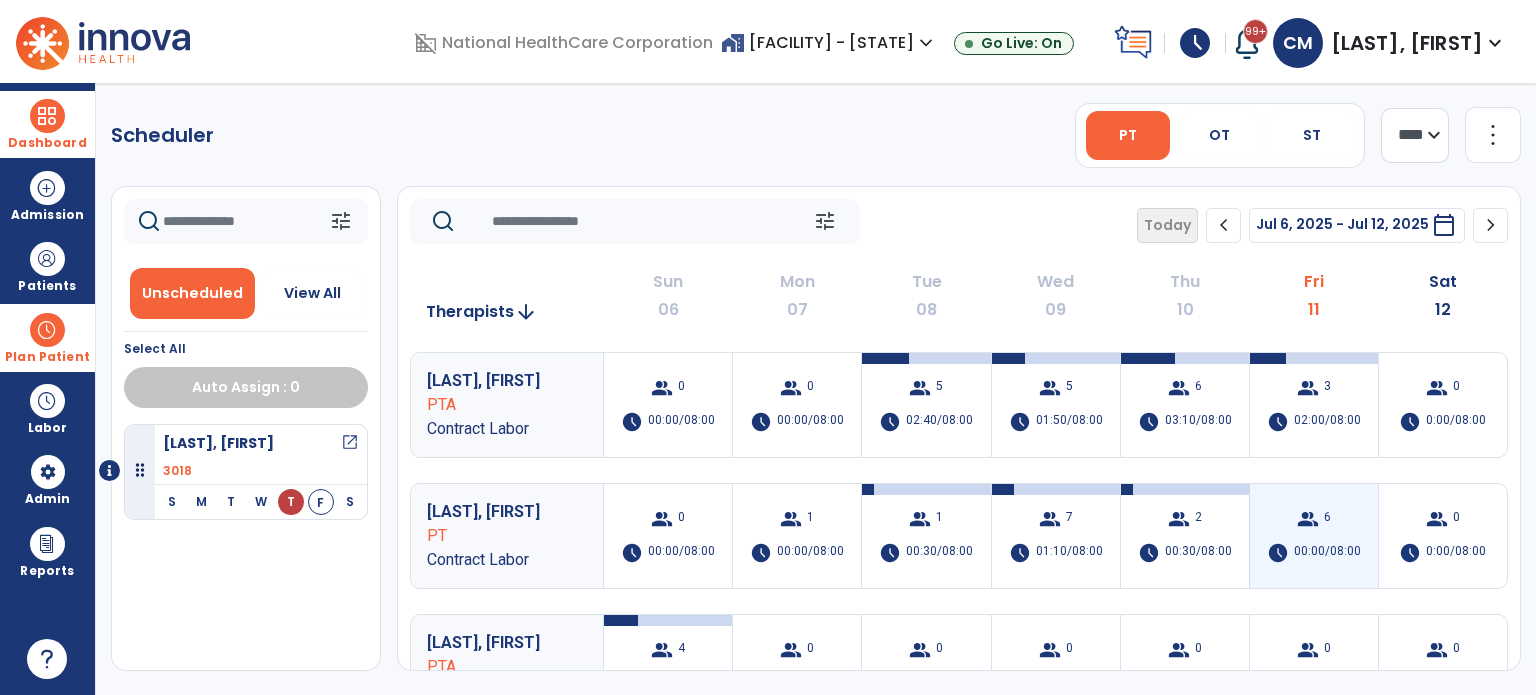 click on "00:00/08:00" at bounding box center [1327, 553] 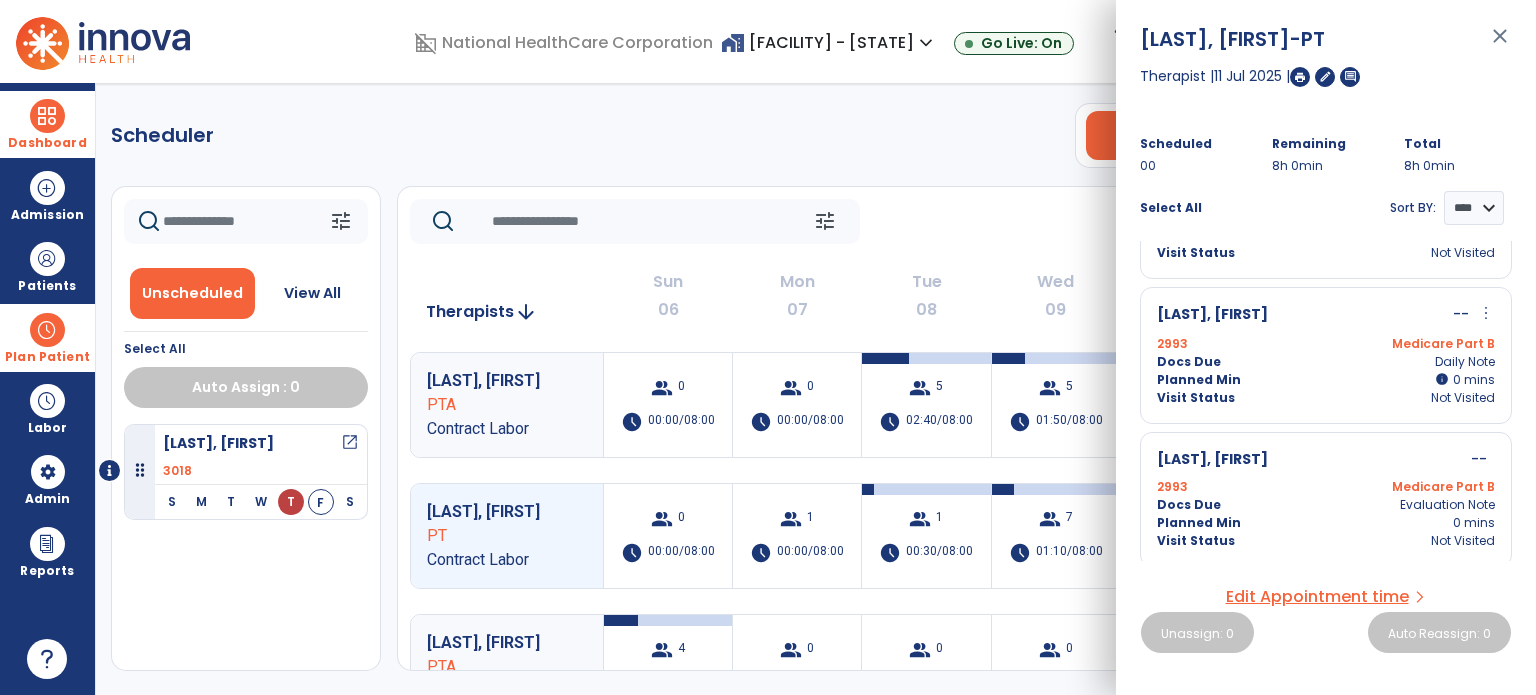 scroll, scrollTop: 0, scrollLeft: 0, axis: both 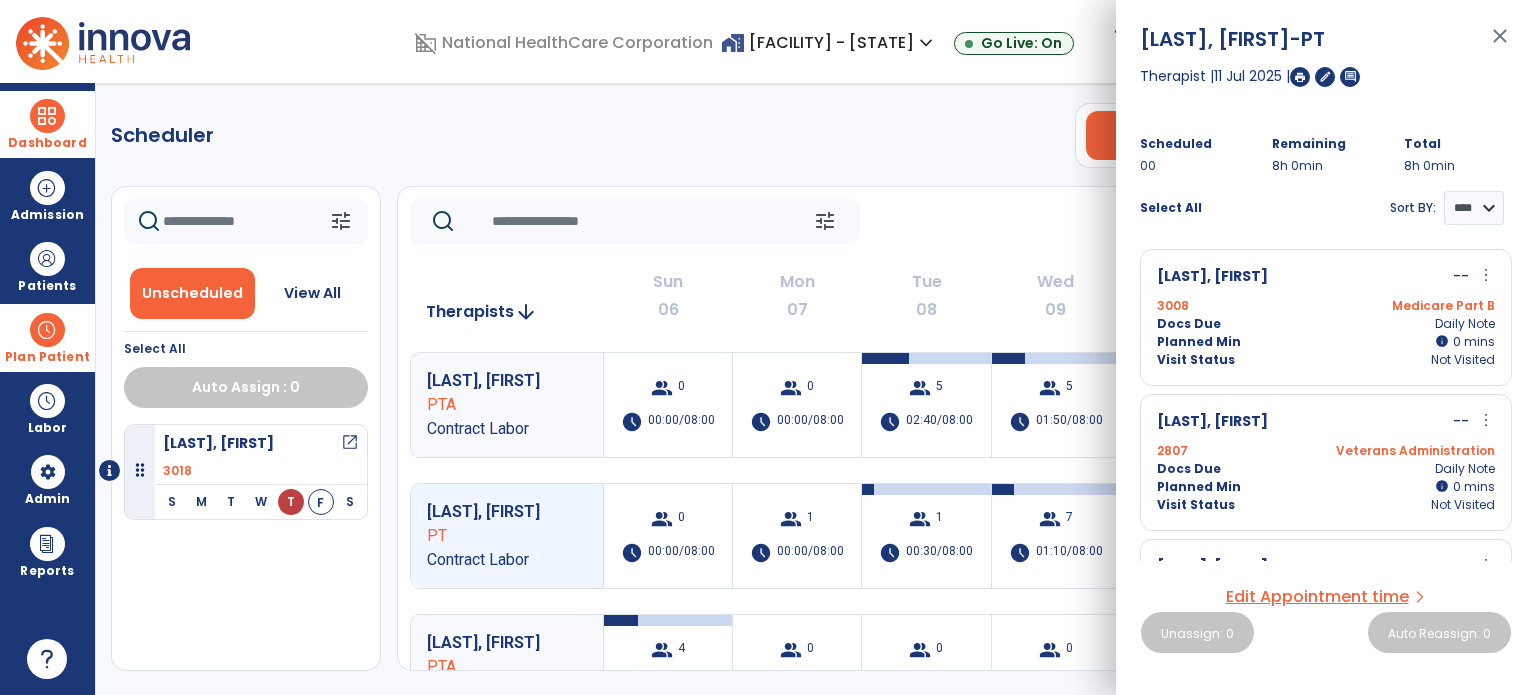 click at bounding box center [1300, 77] 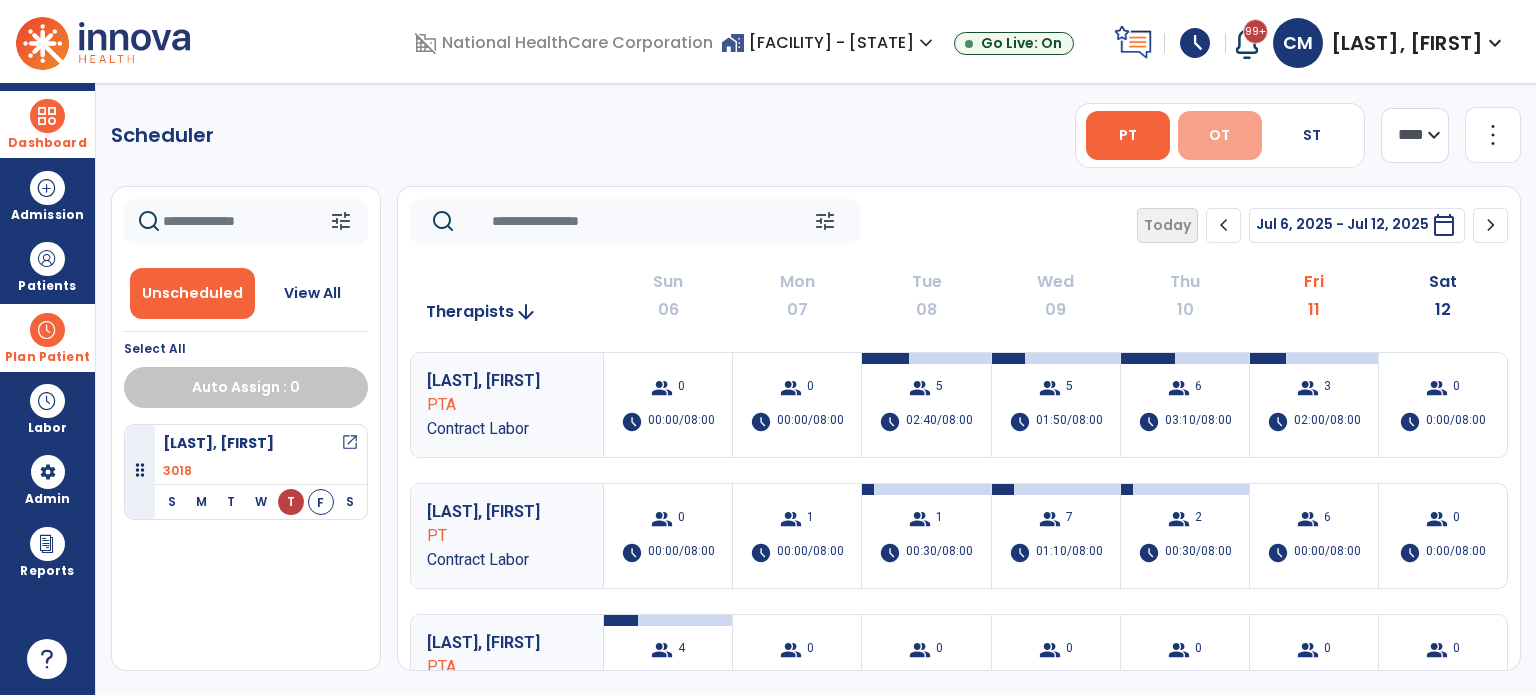 click on "OT" at bounding box center (1220, 135) 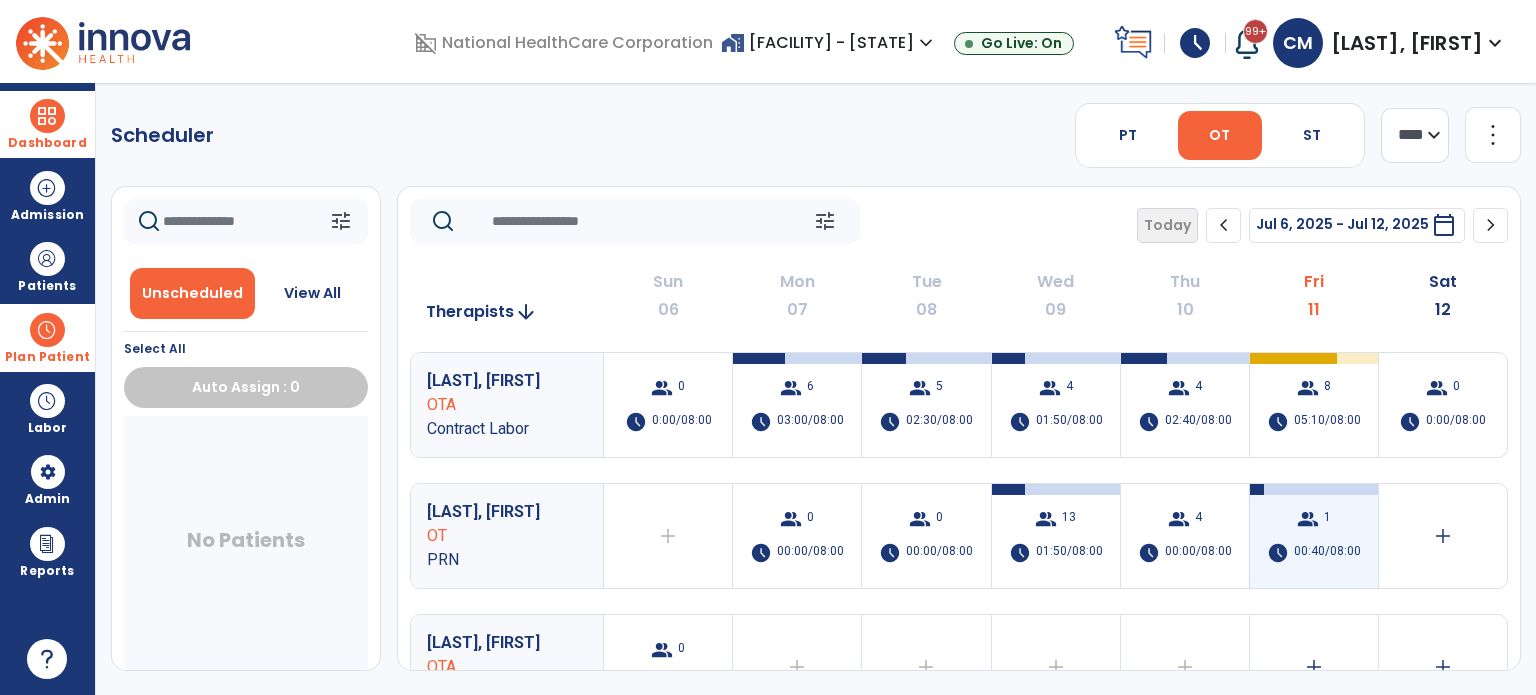 click on "group  1  schedule  00:40/08:00" at bounding box center [1314, 536] 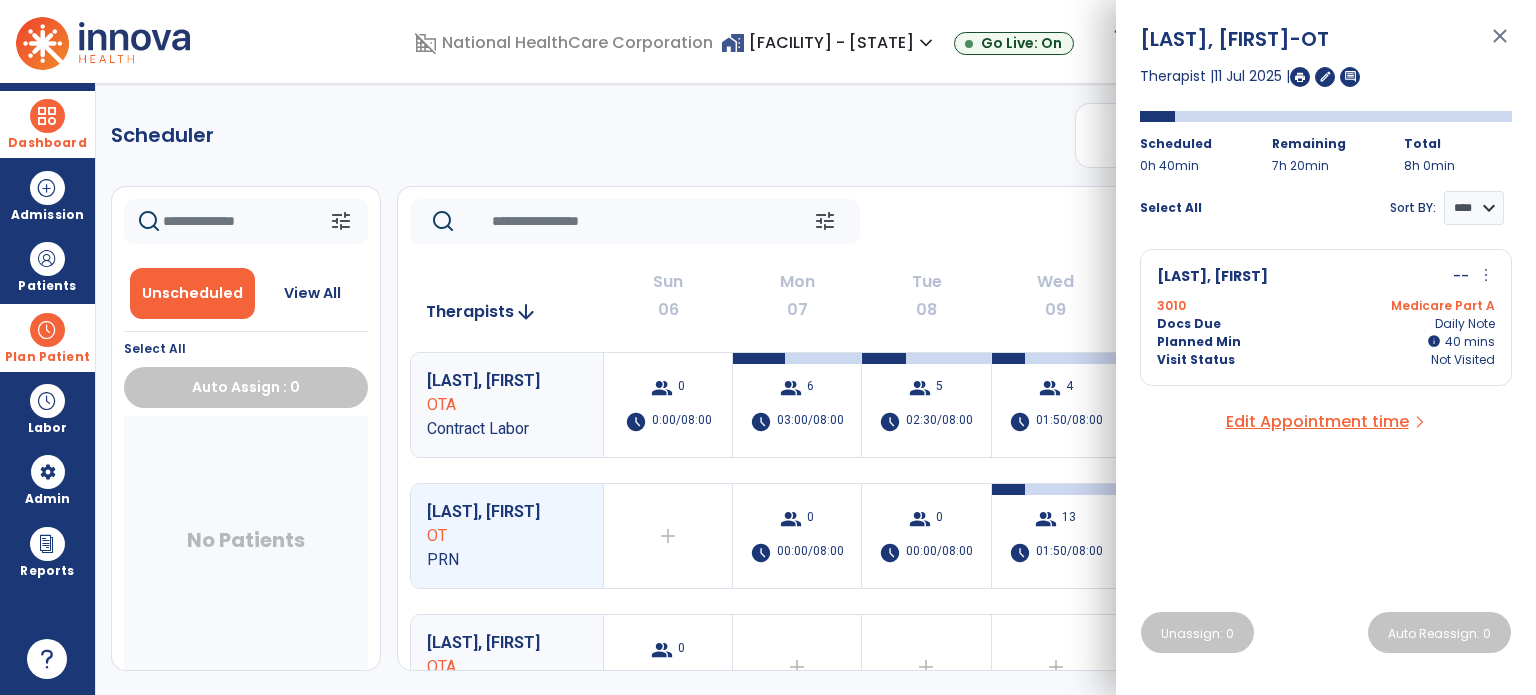 click on "[LAST], [FIRST]   --  more_vert  edit   Edit Session   alt_route   Split Minutes" at bounding box center (1326, 277) 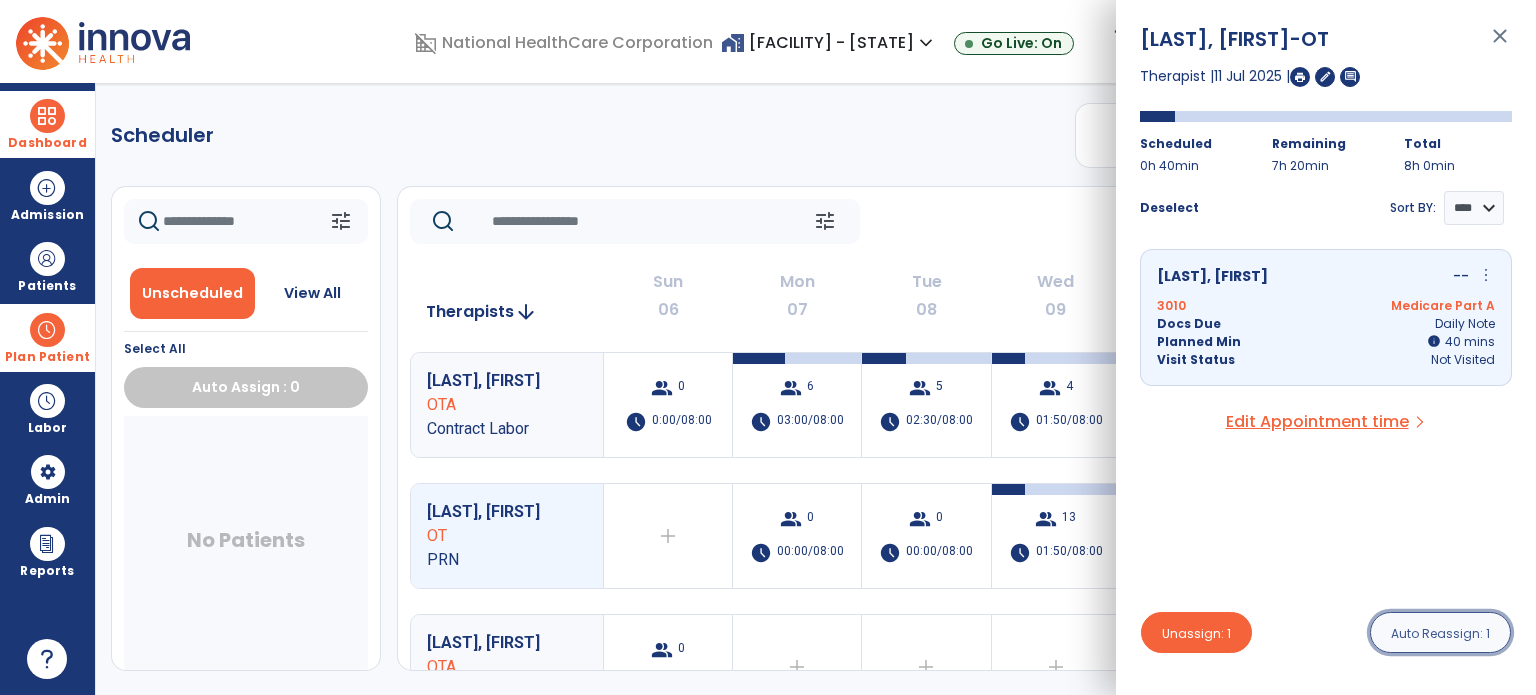 click on "Auto Reassign: 1" at bounding box center [1440, 633] 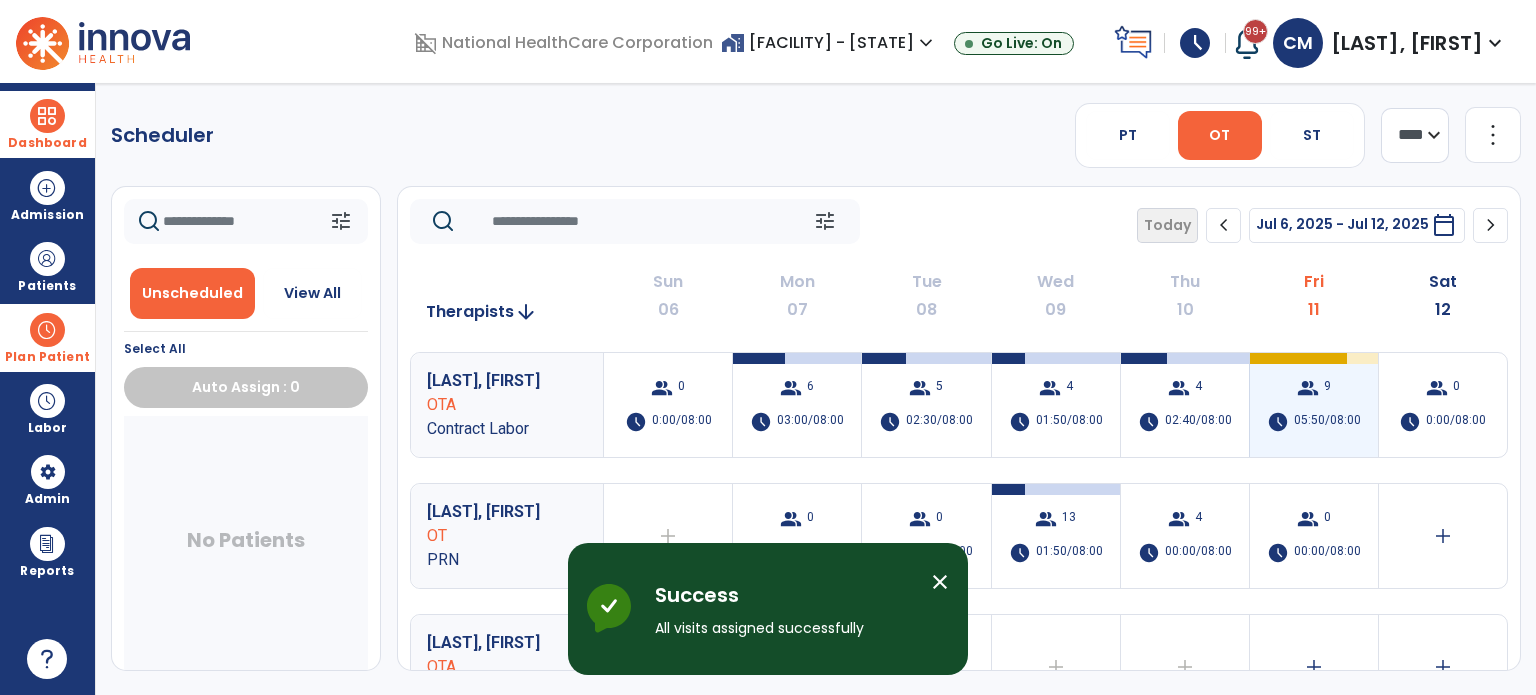 click on "05:50/08:00" at bounding box center [1327, 422] 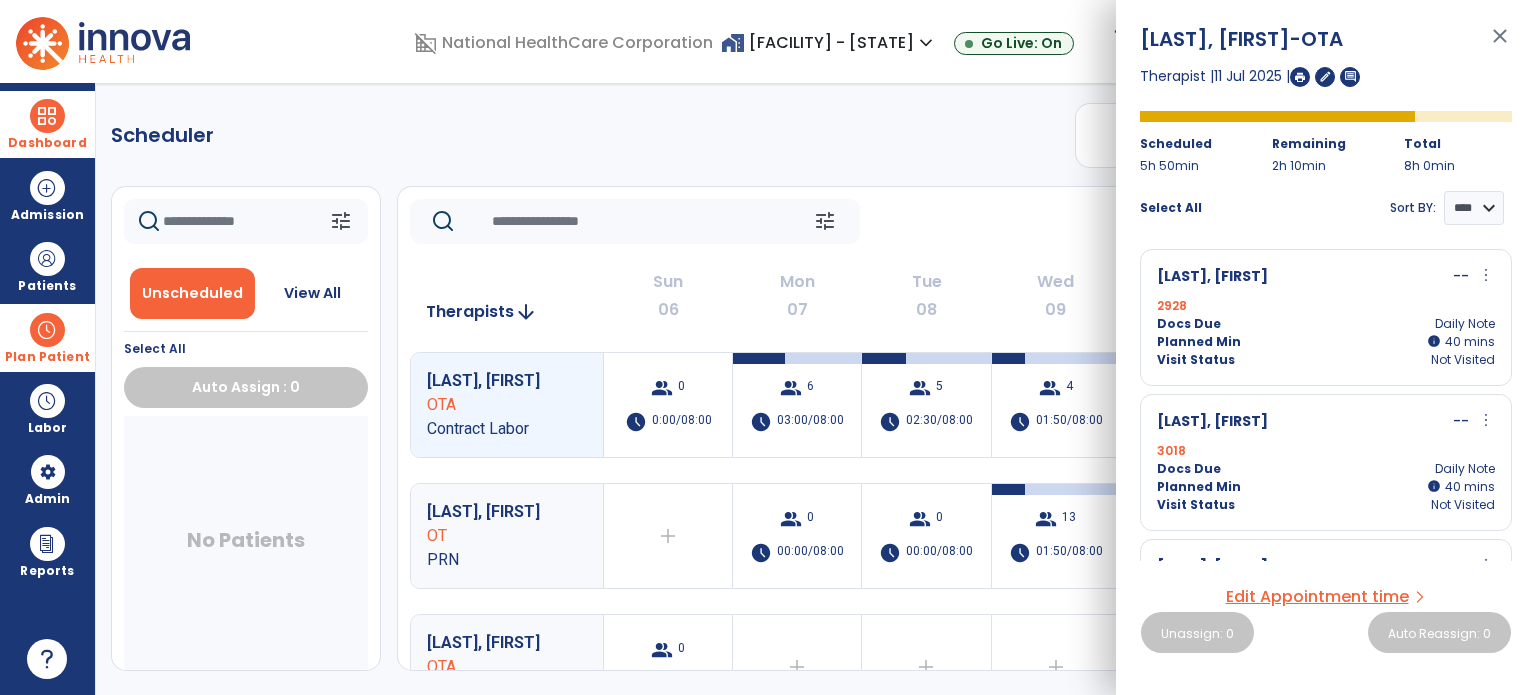 click at bounding box center (1300, 77) 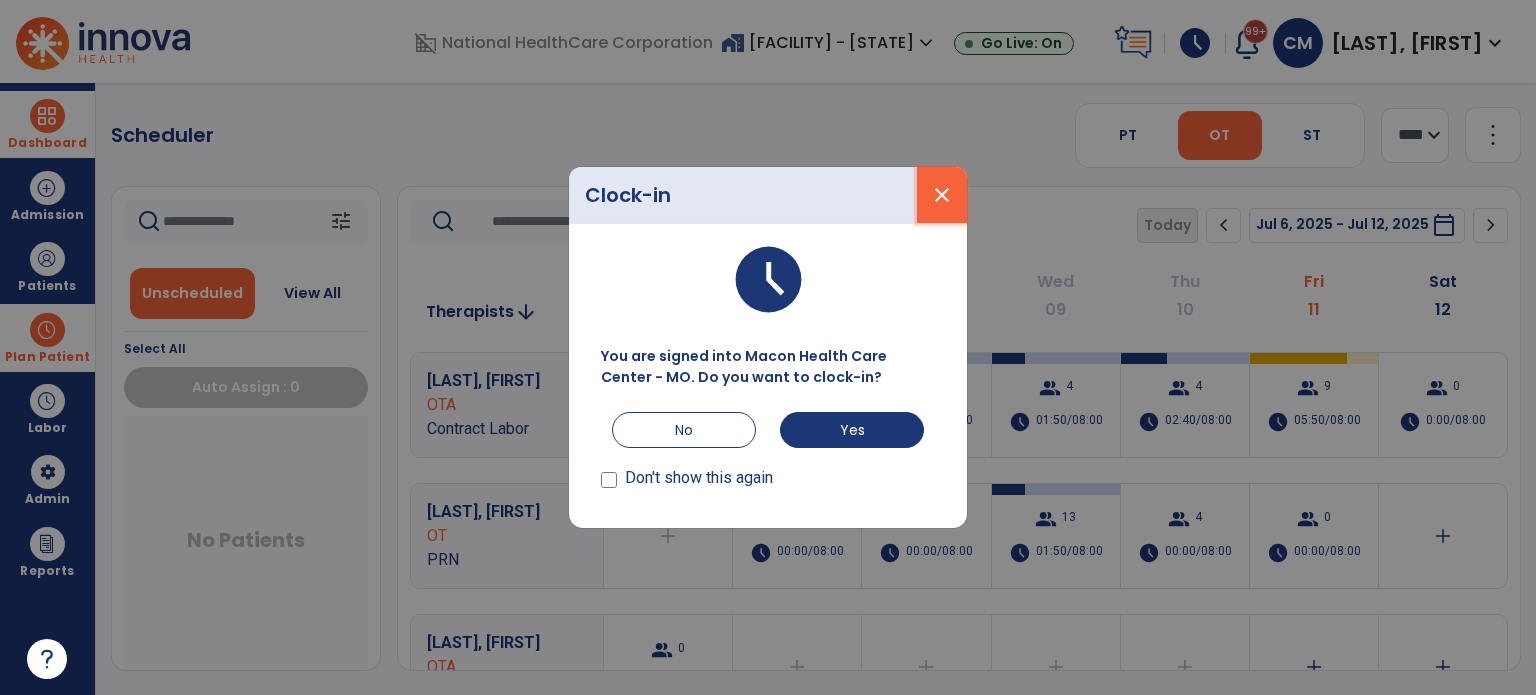 click on "close" at bounding box center (942, 195) 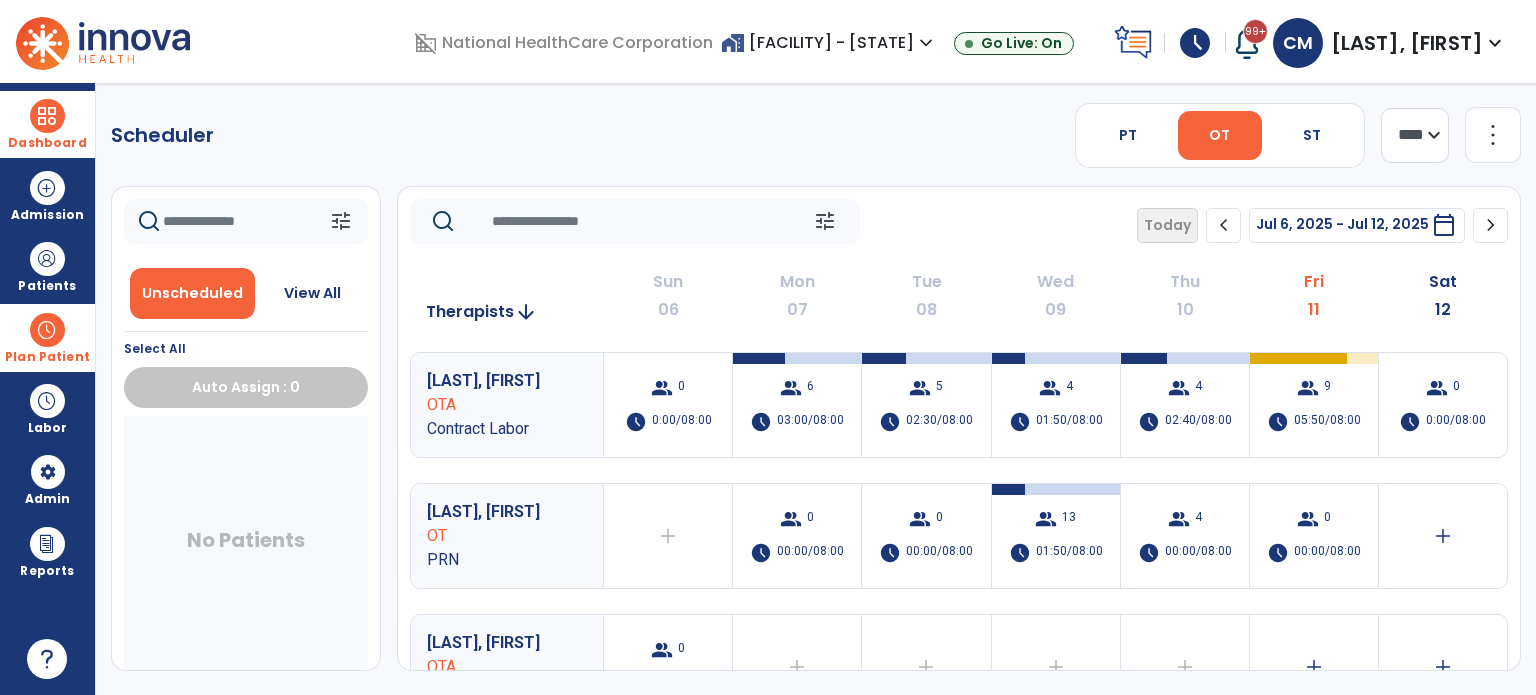 click on "schedule" at bounding box center [1195, 43] 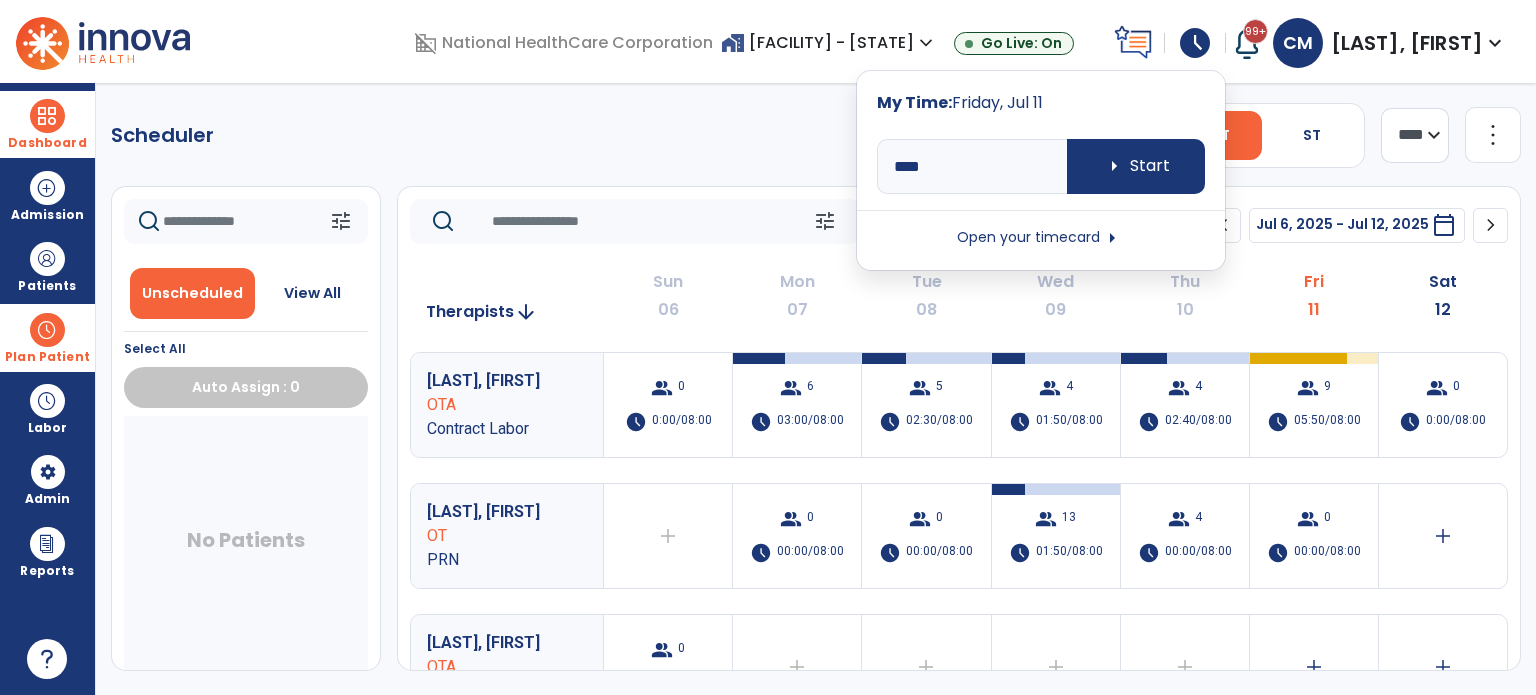 click on "Open your timecard  arrow_right" at bounding box center (1041, 238) 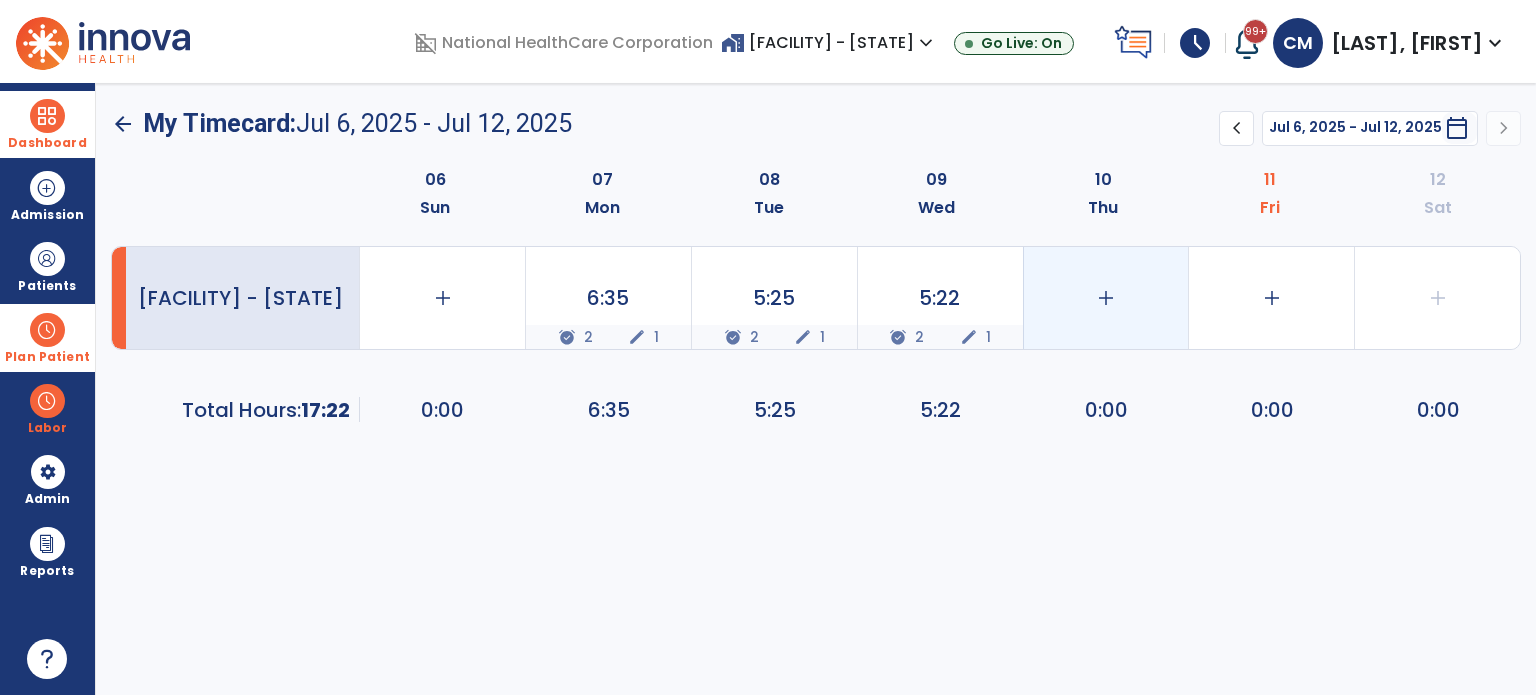 click on "add" 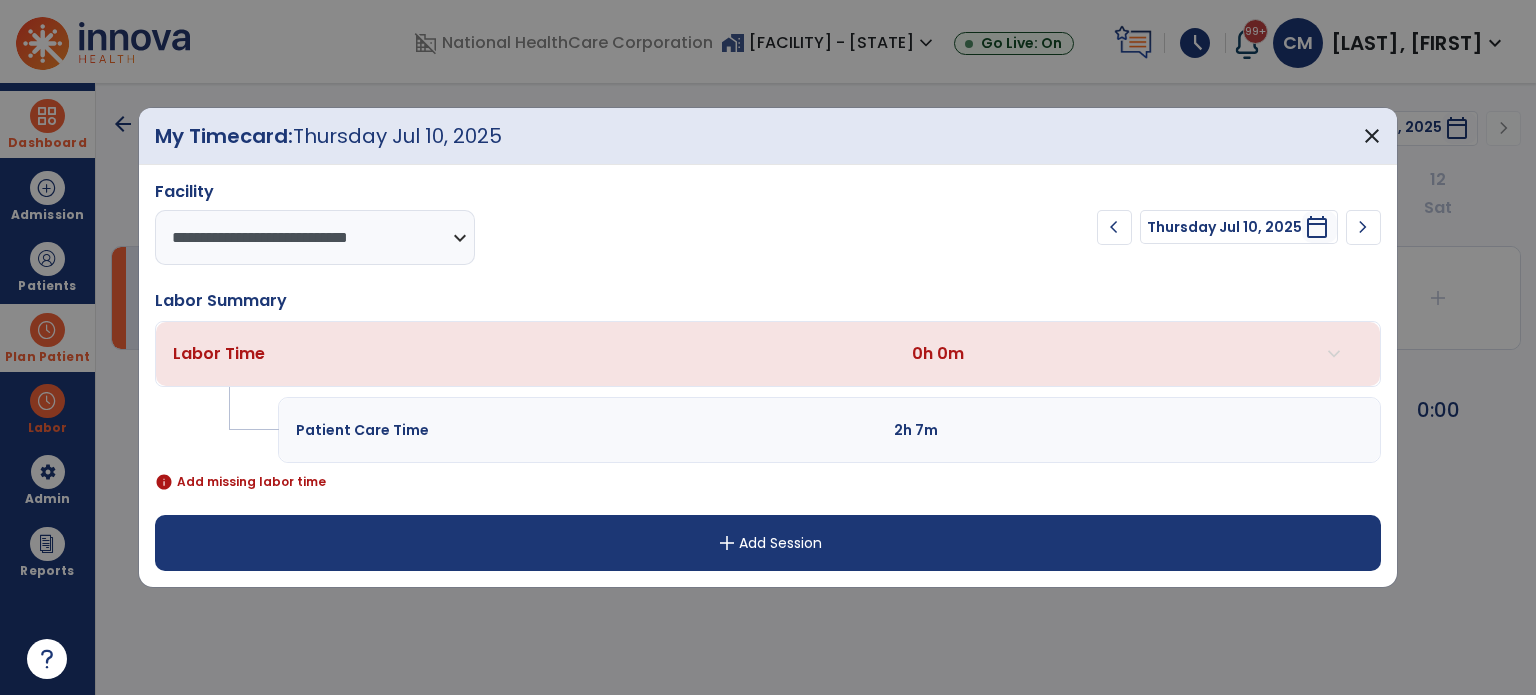 click on "add" at bounding box center [727, 543] 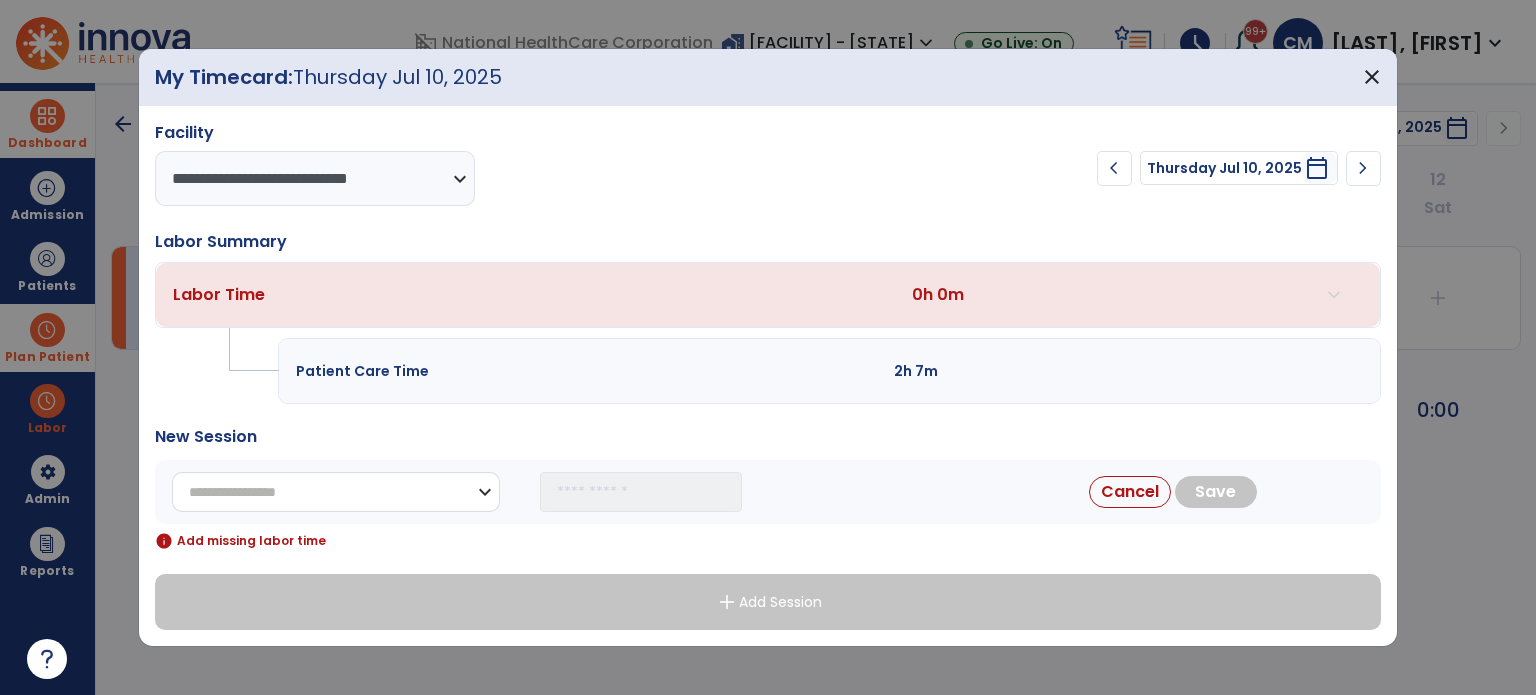 click on "**********" at bounding box center (336, 492) 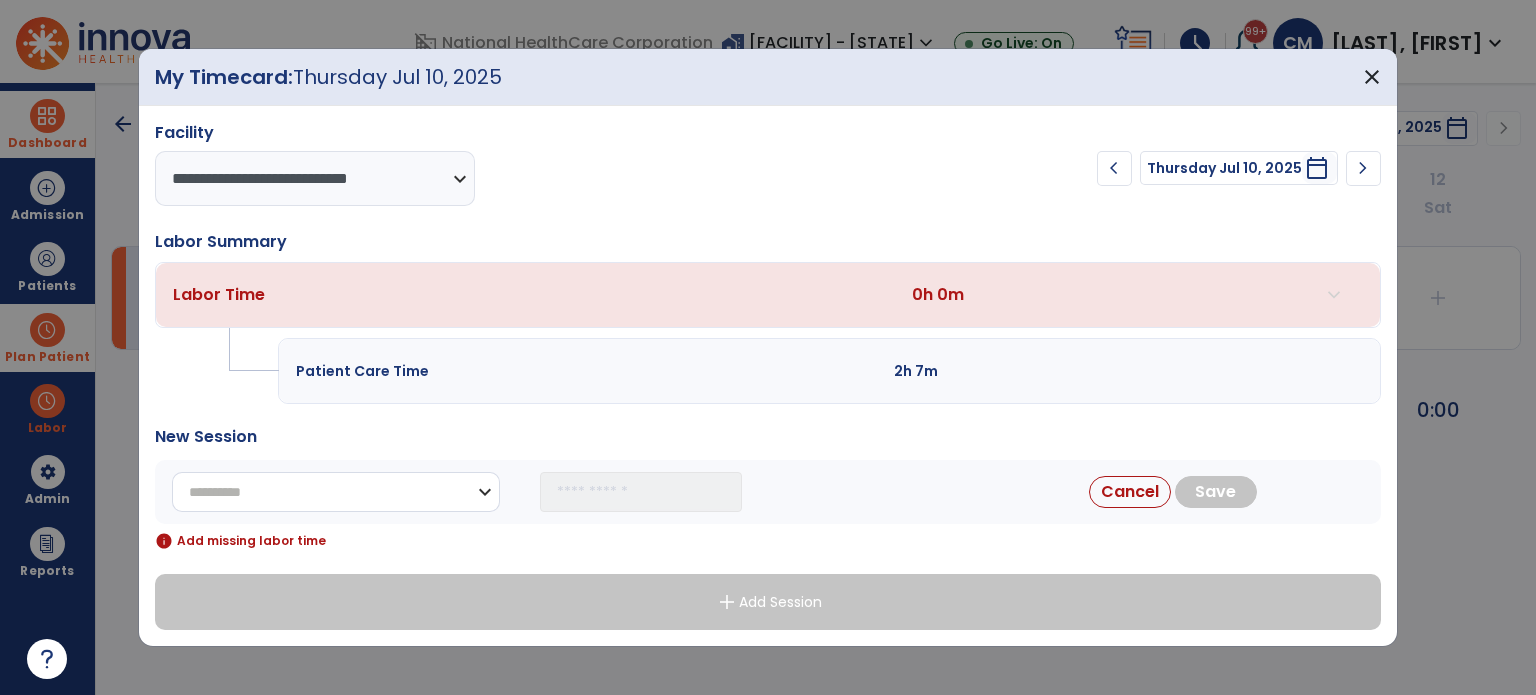 click on "**********" at bounding box center [336, 492] 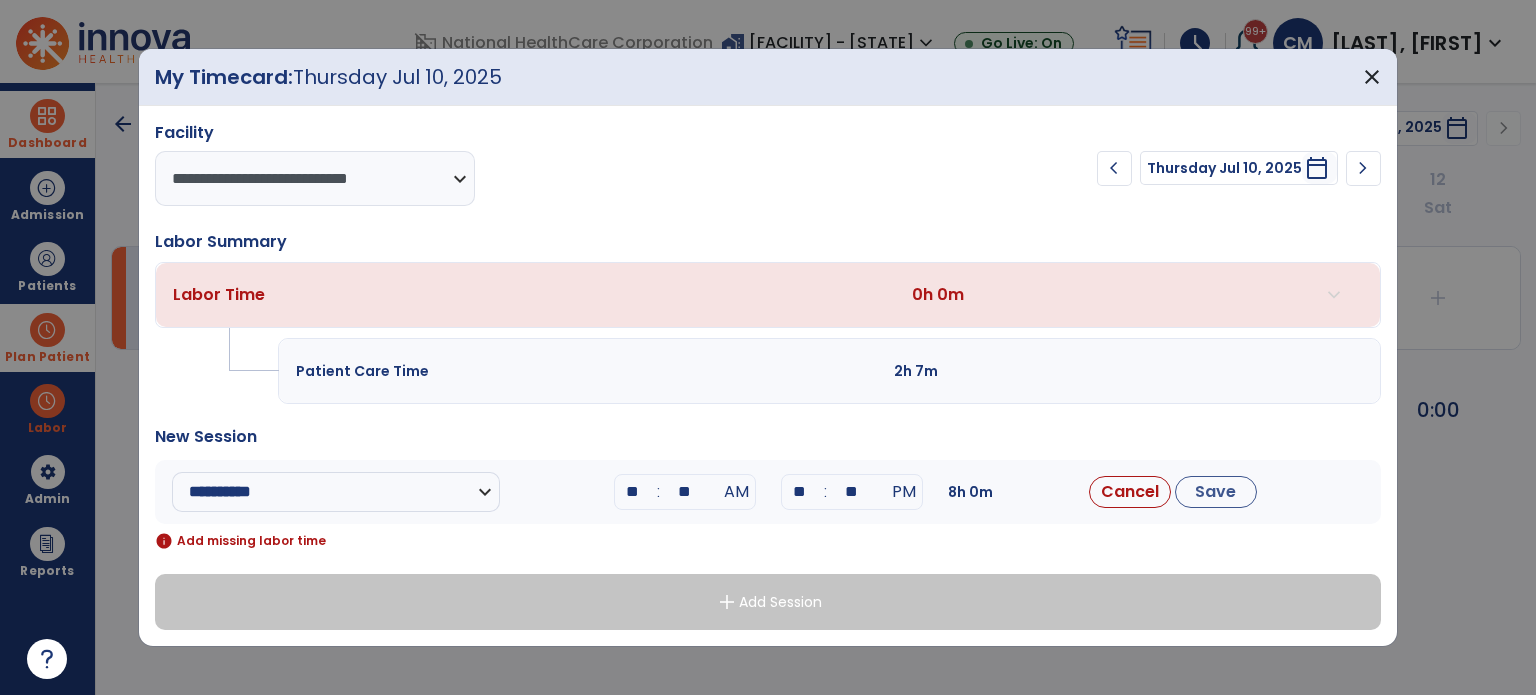 click on "**" at bounding box center (633, 492) 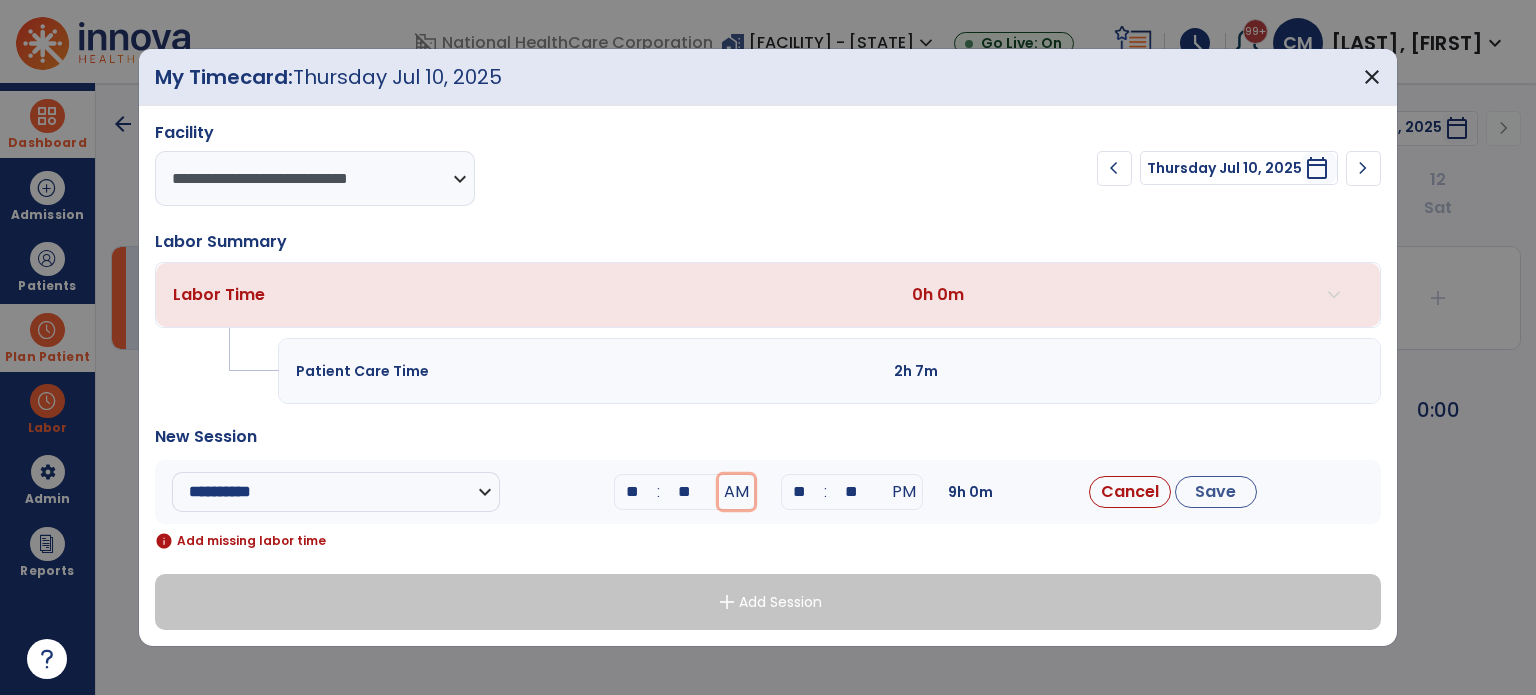 type 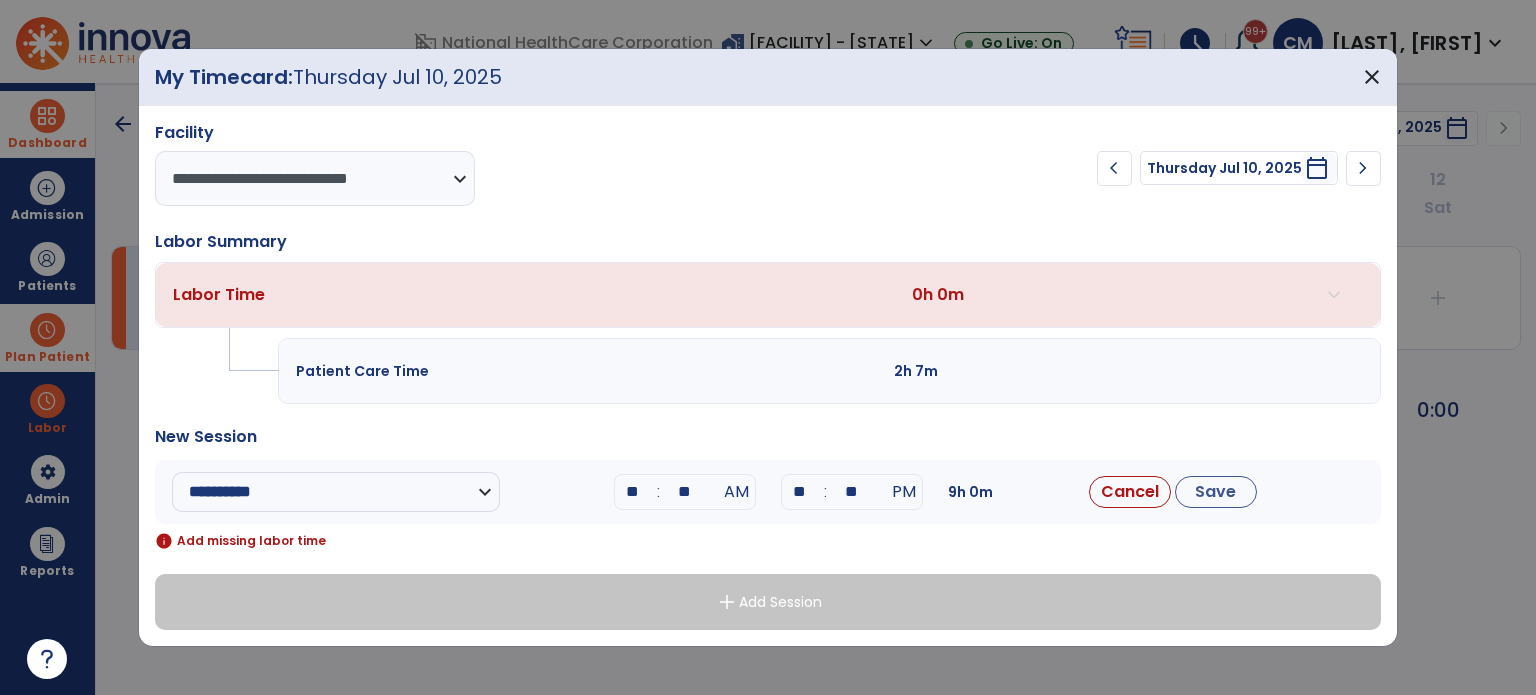 type on "**" 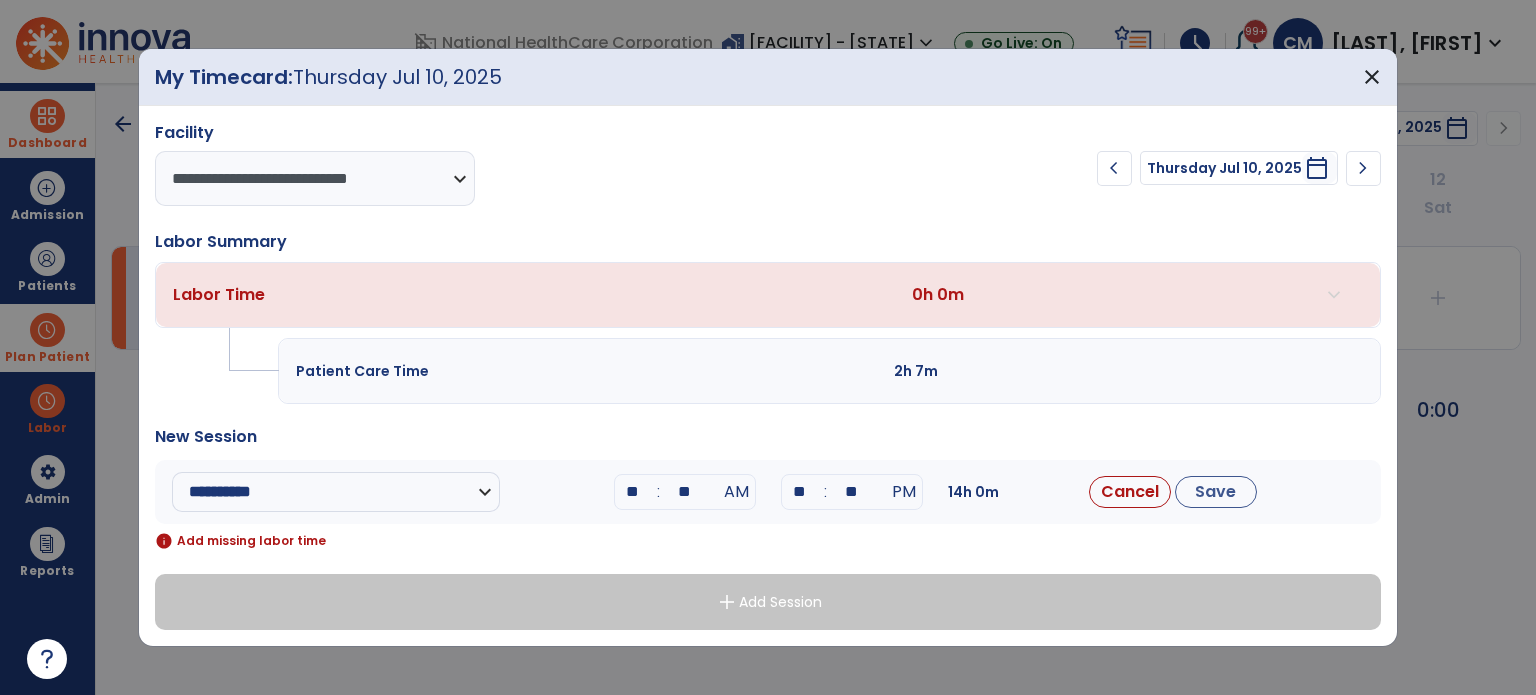 type on "**" 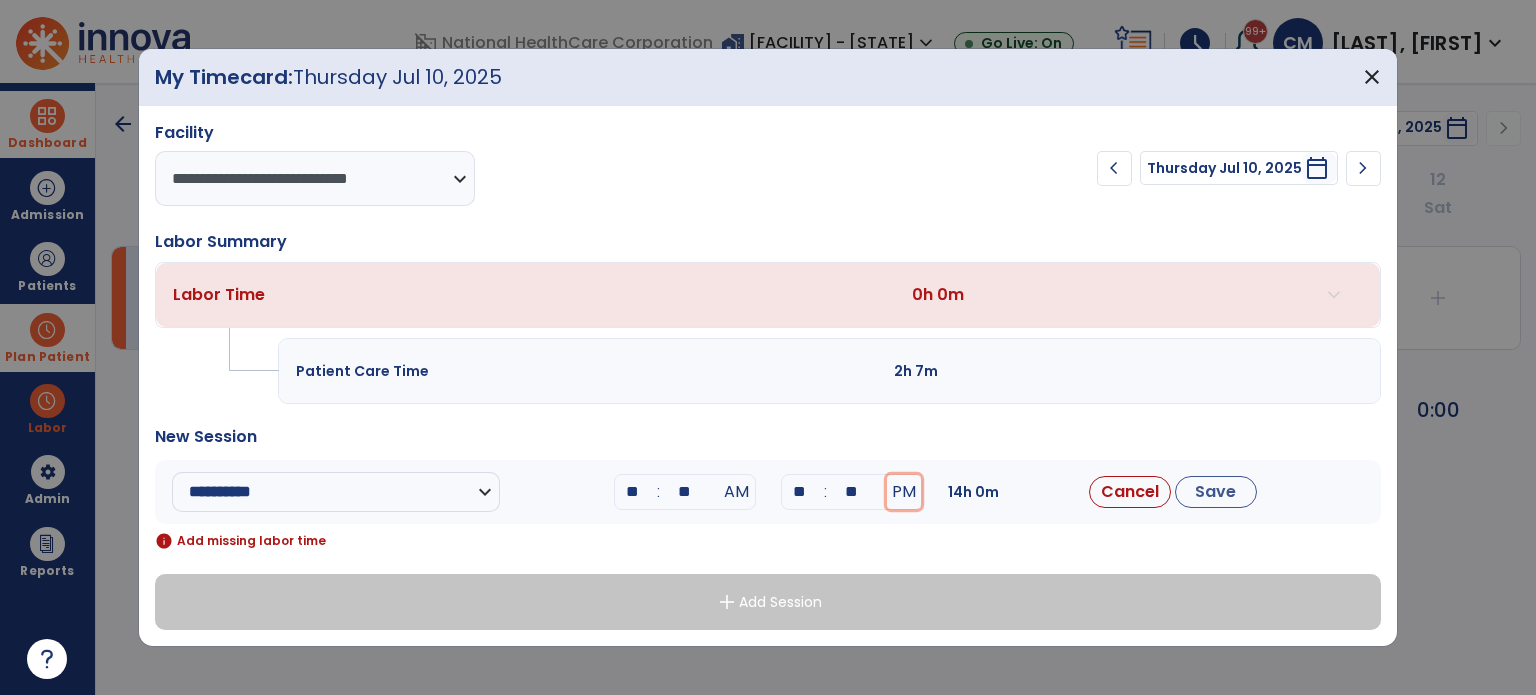 type 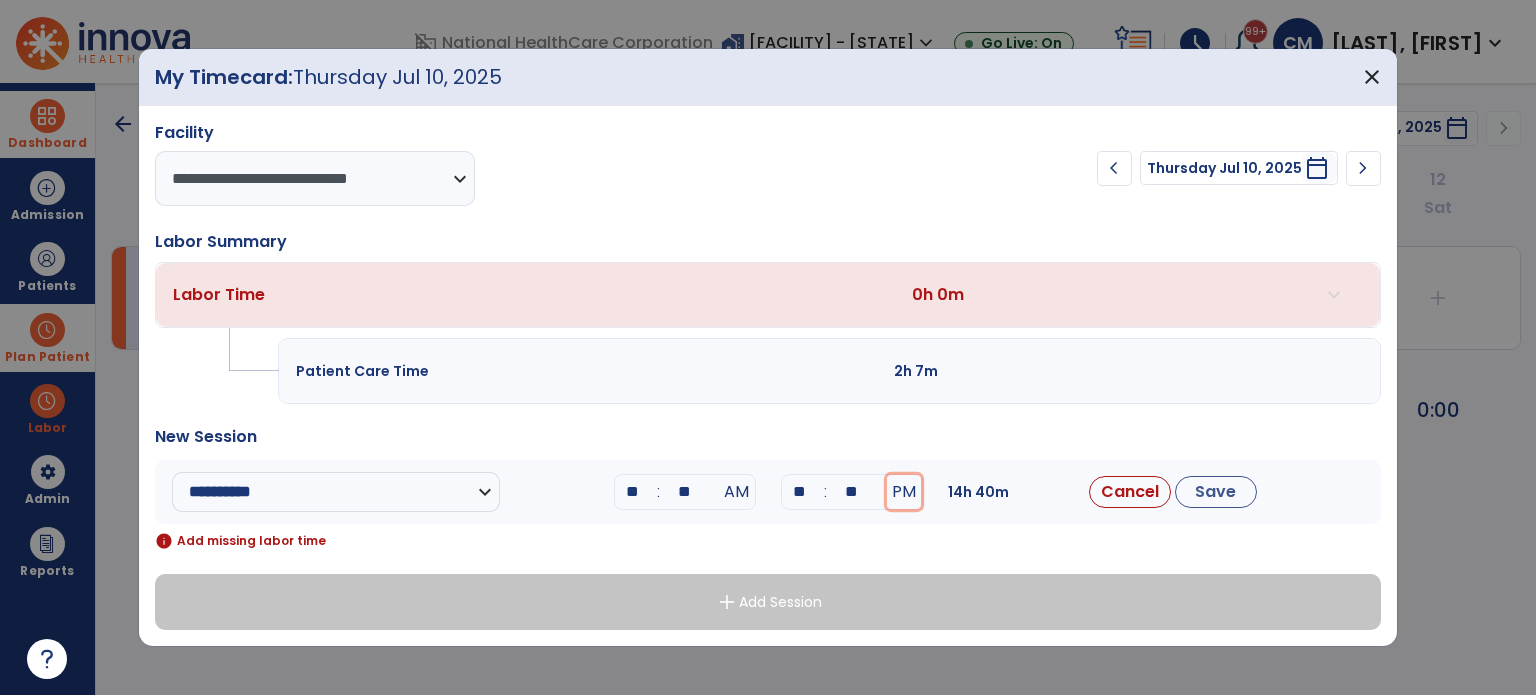 click on "PM" at bounding box center [904, 492] 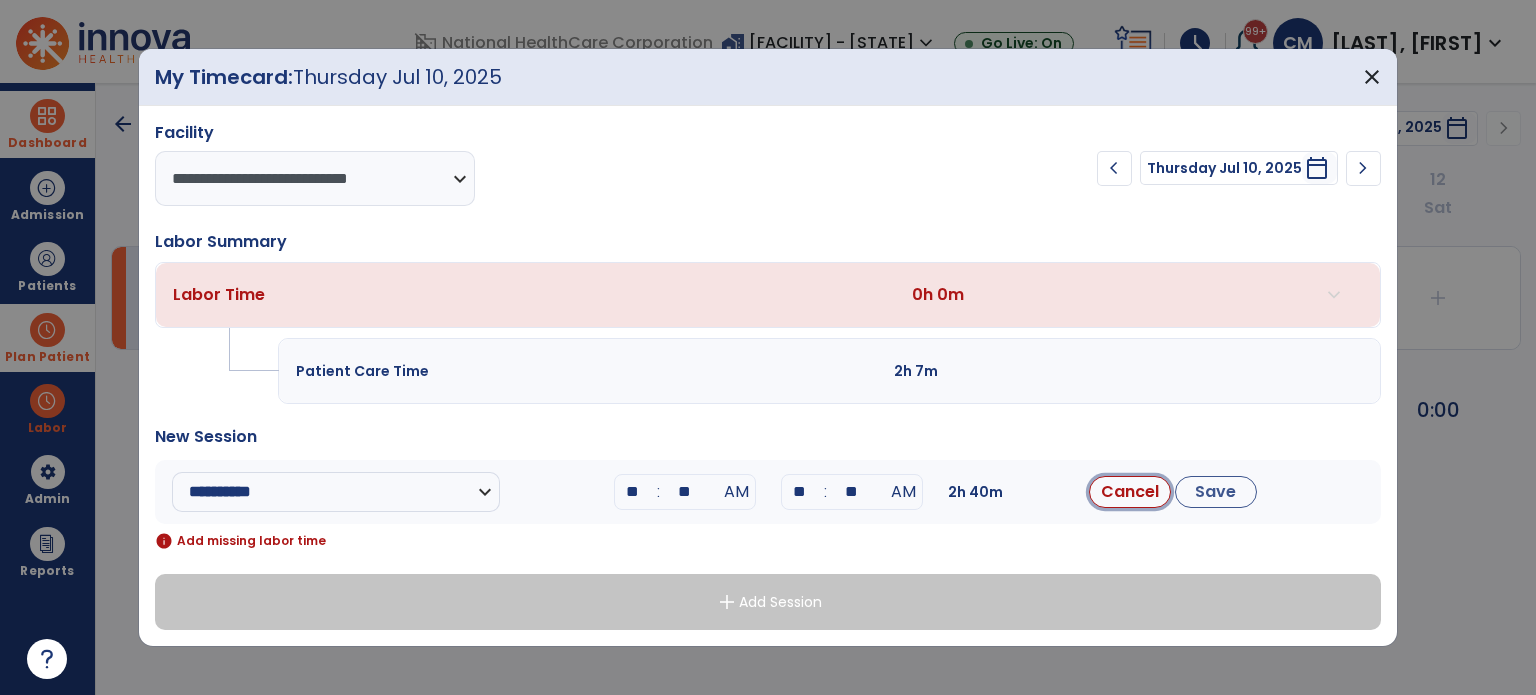 type 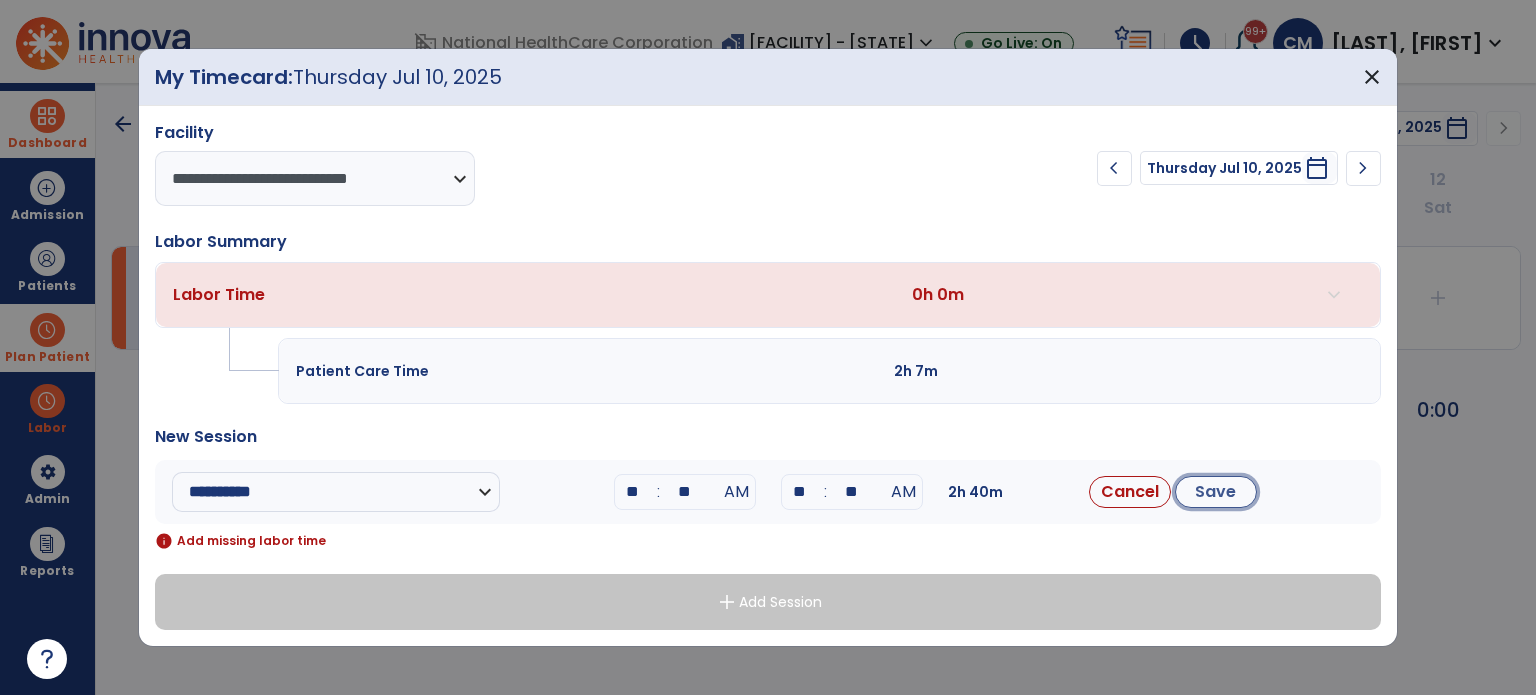 type 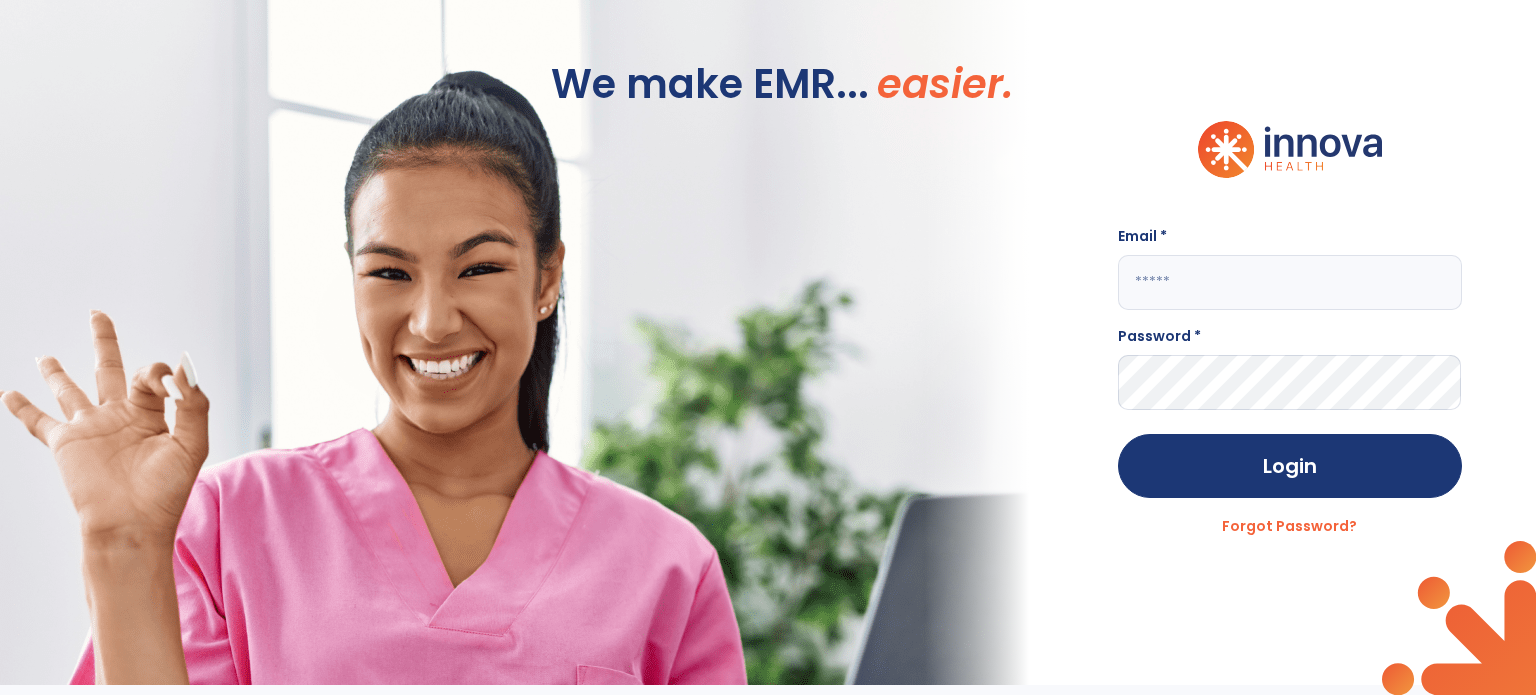 type on "**********" 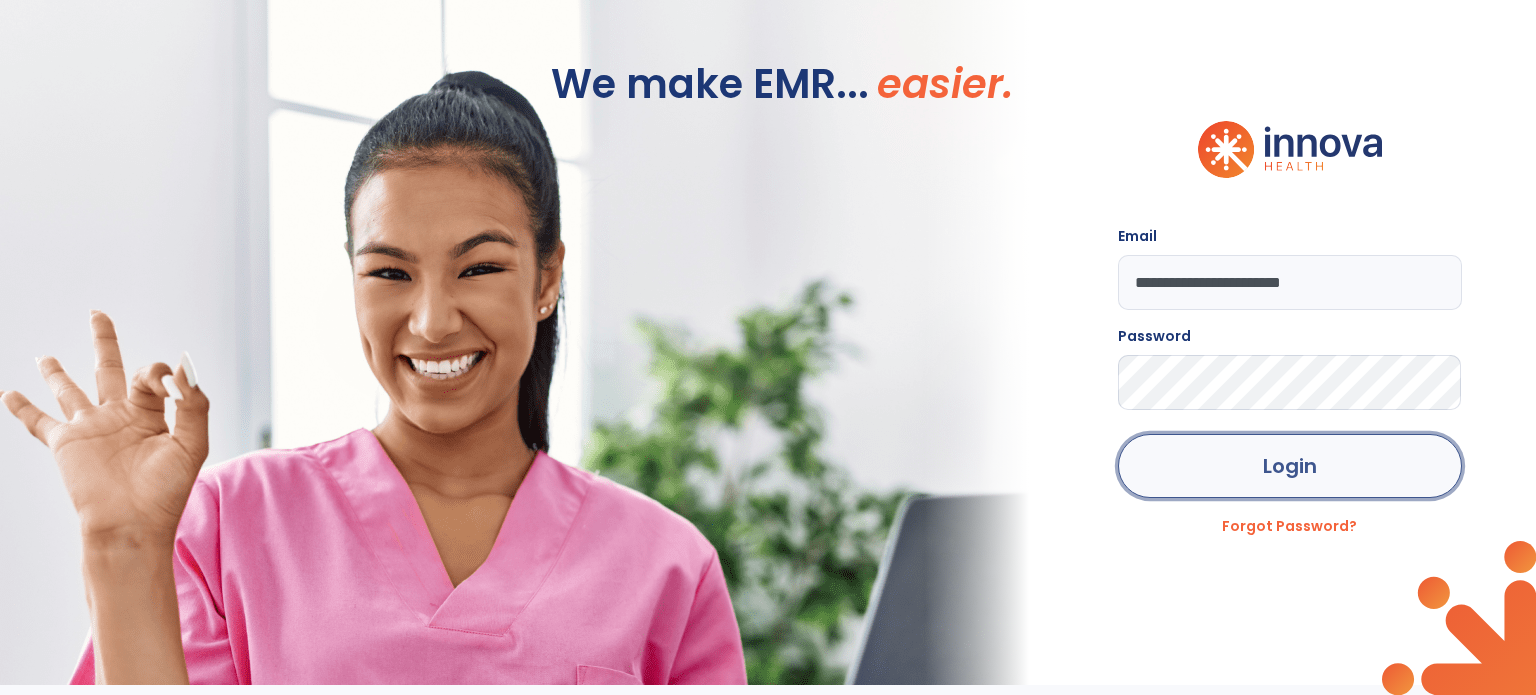 click on "Login" 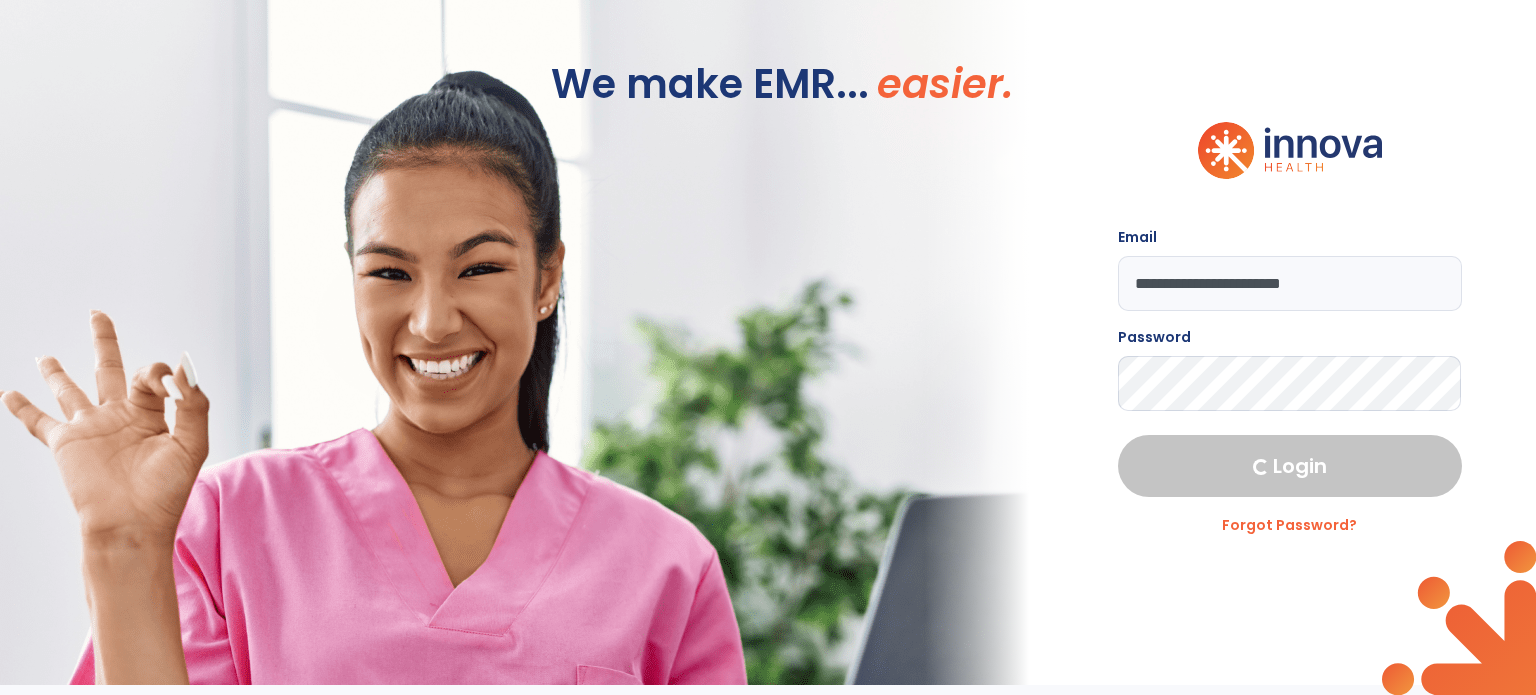 select on "***" 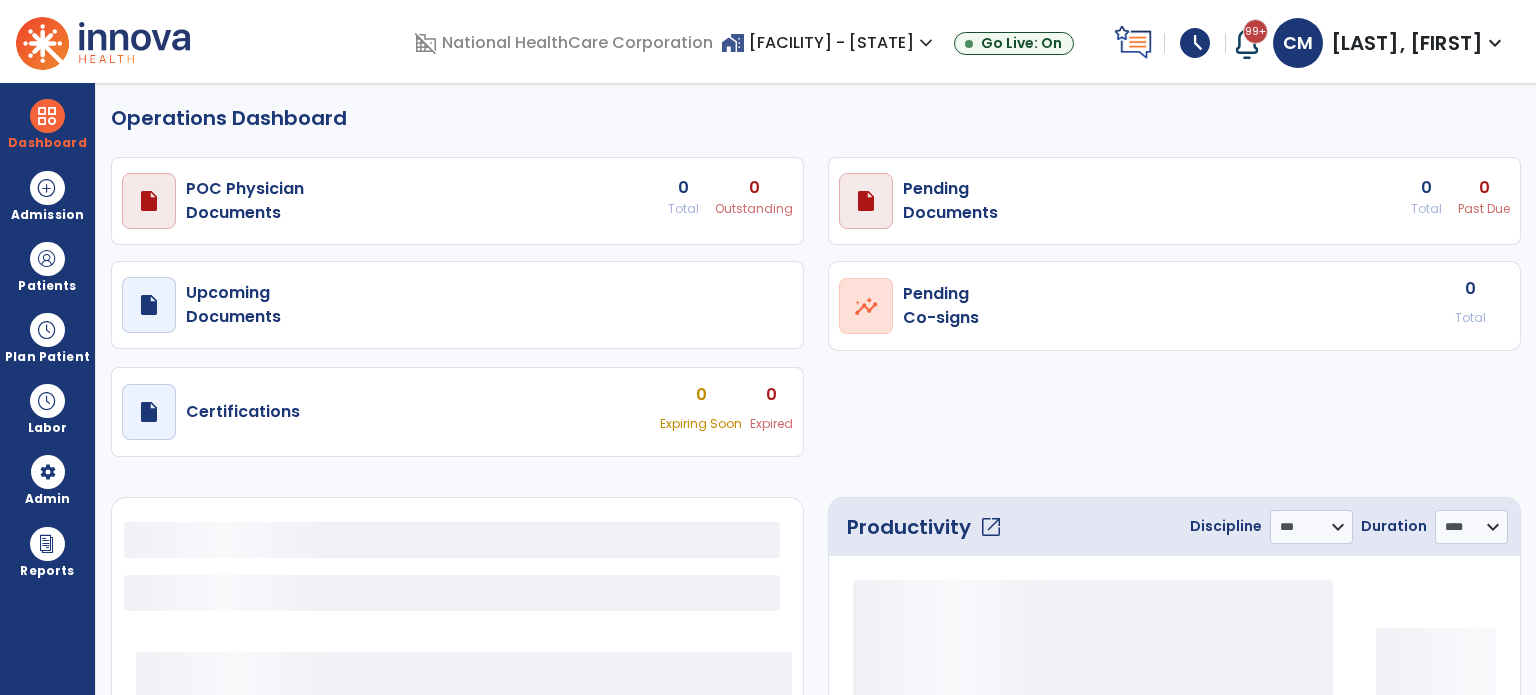 select on "***" 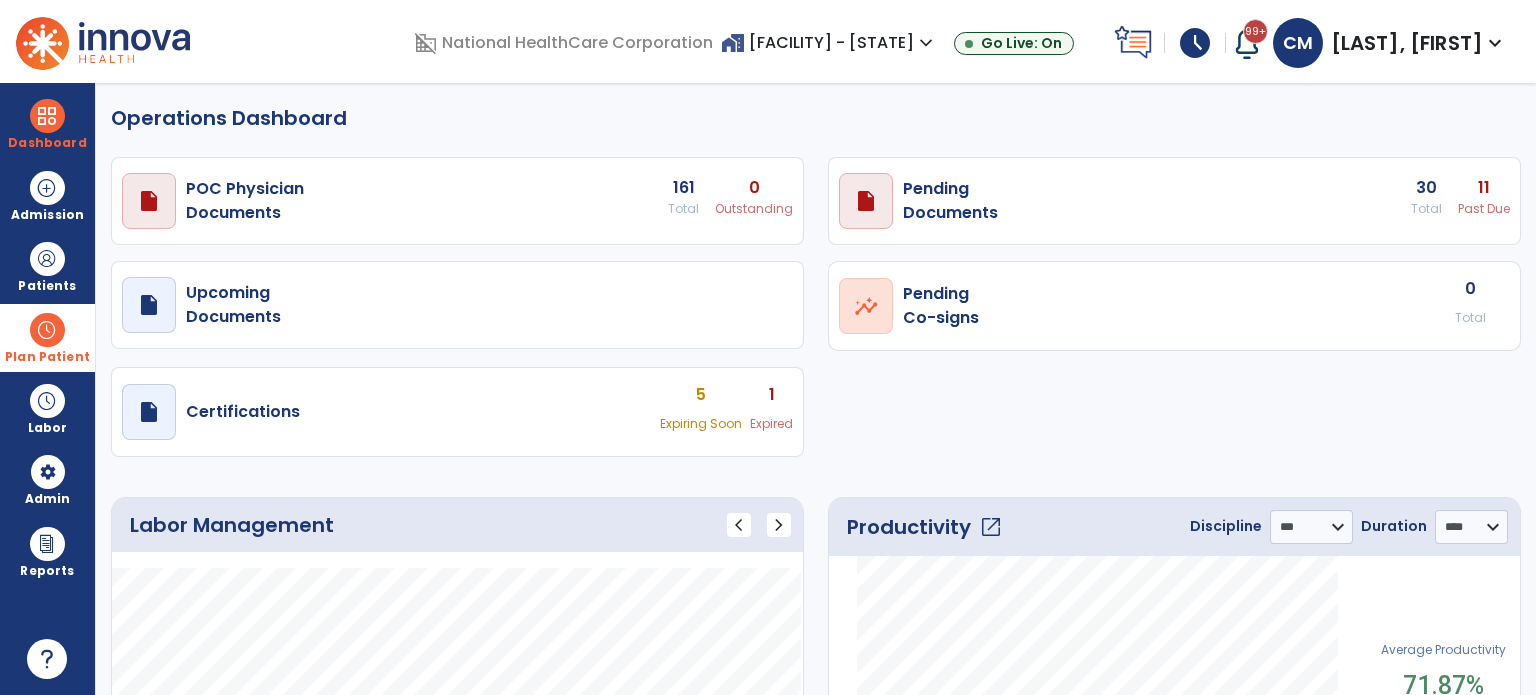 click on "Plan Patient" at bounding box center [47, 266] 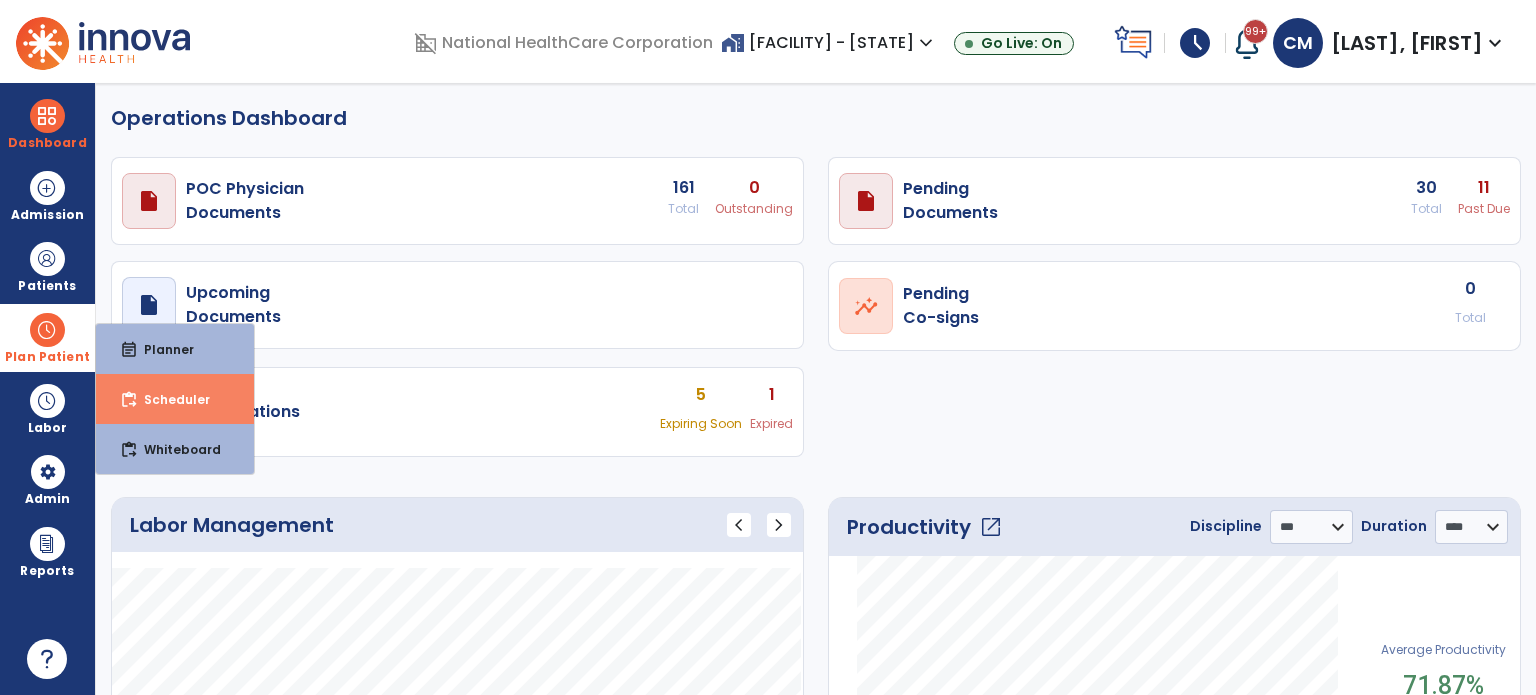 click on "content_paste_go  Scheduler" at bounding box center (175, 399) 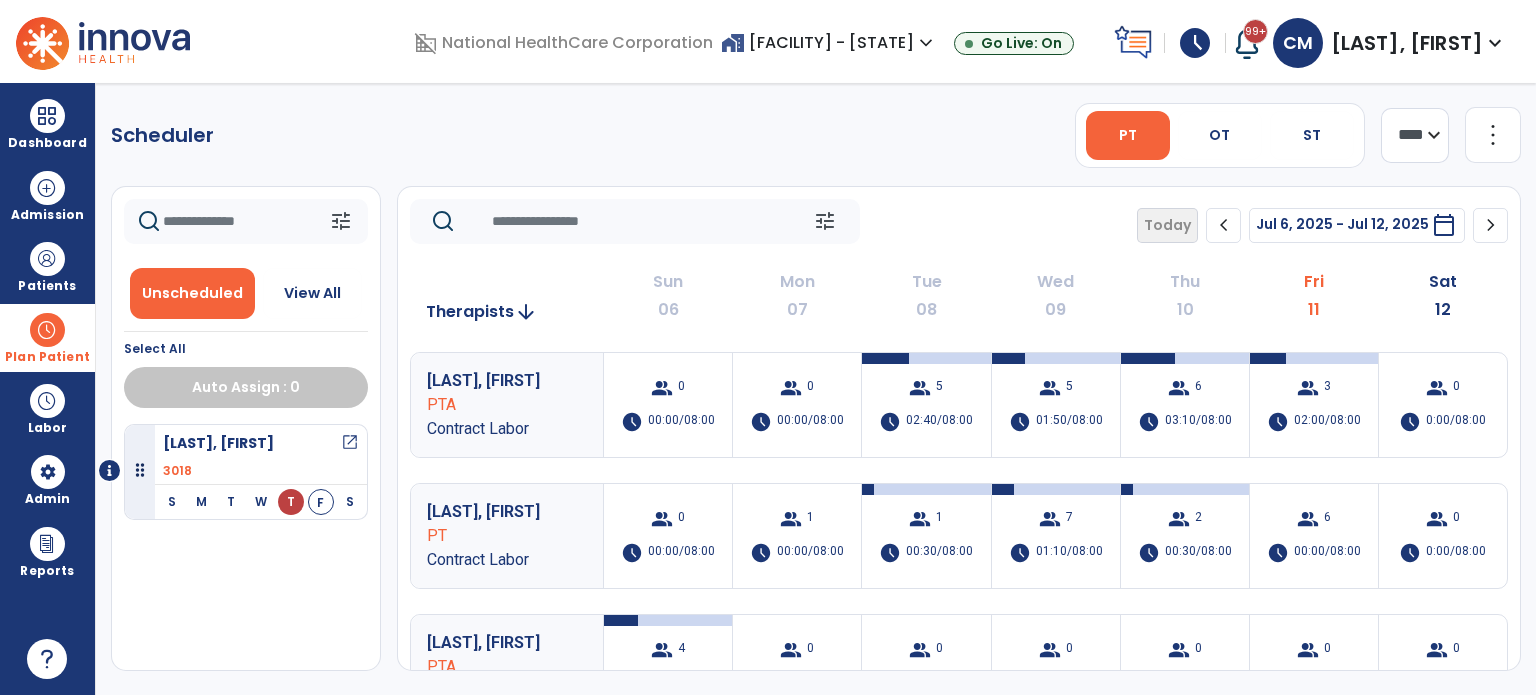 click at bounding box center (47, 330) 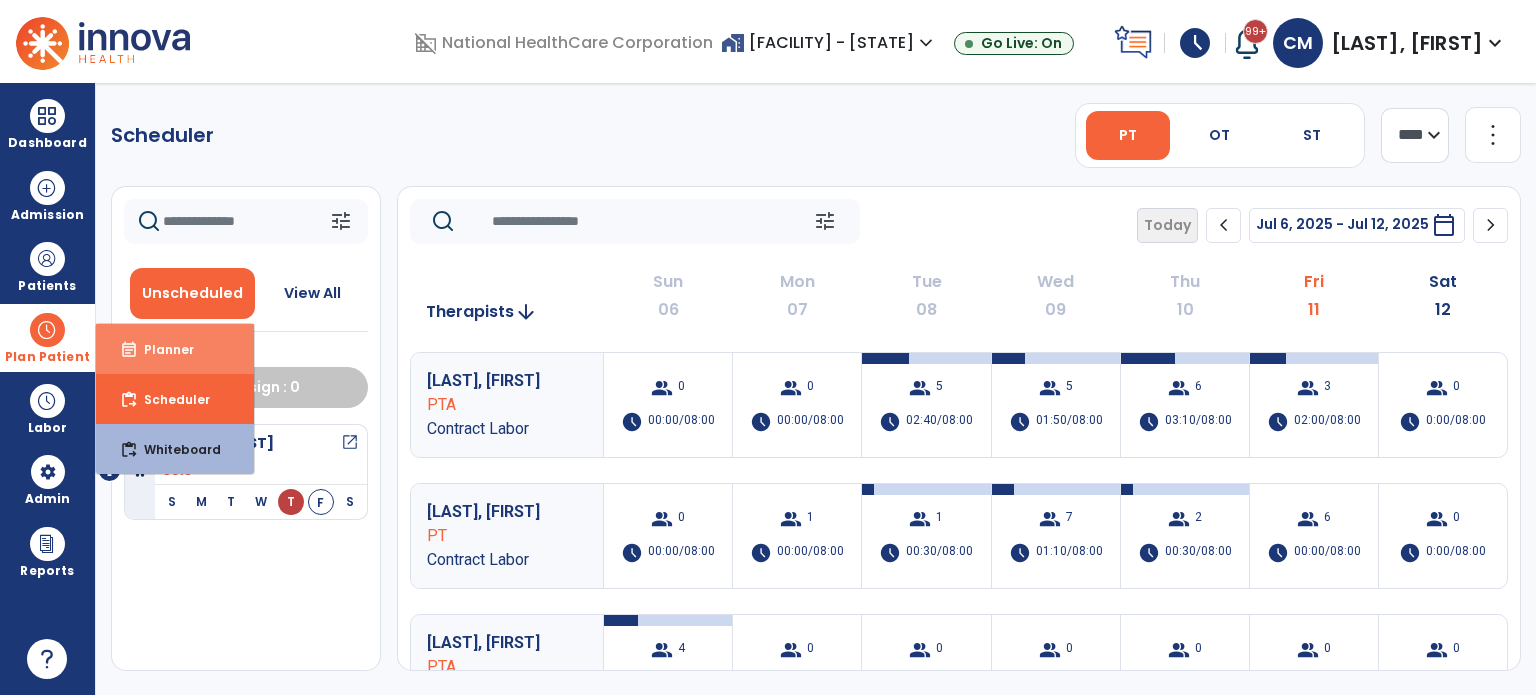 click on "event_note  Planner" at bounding box center [175, 349] 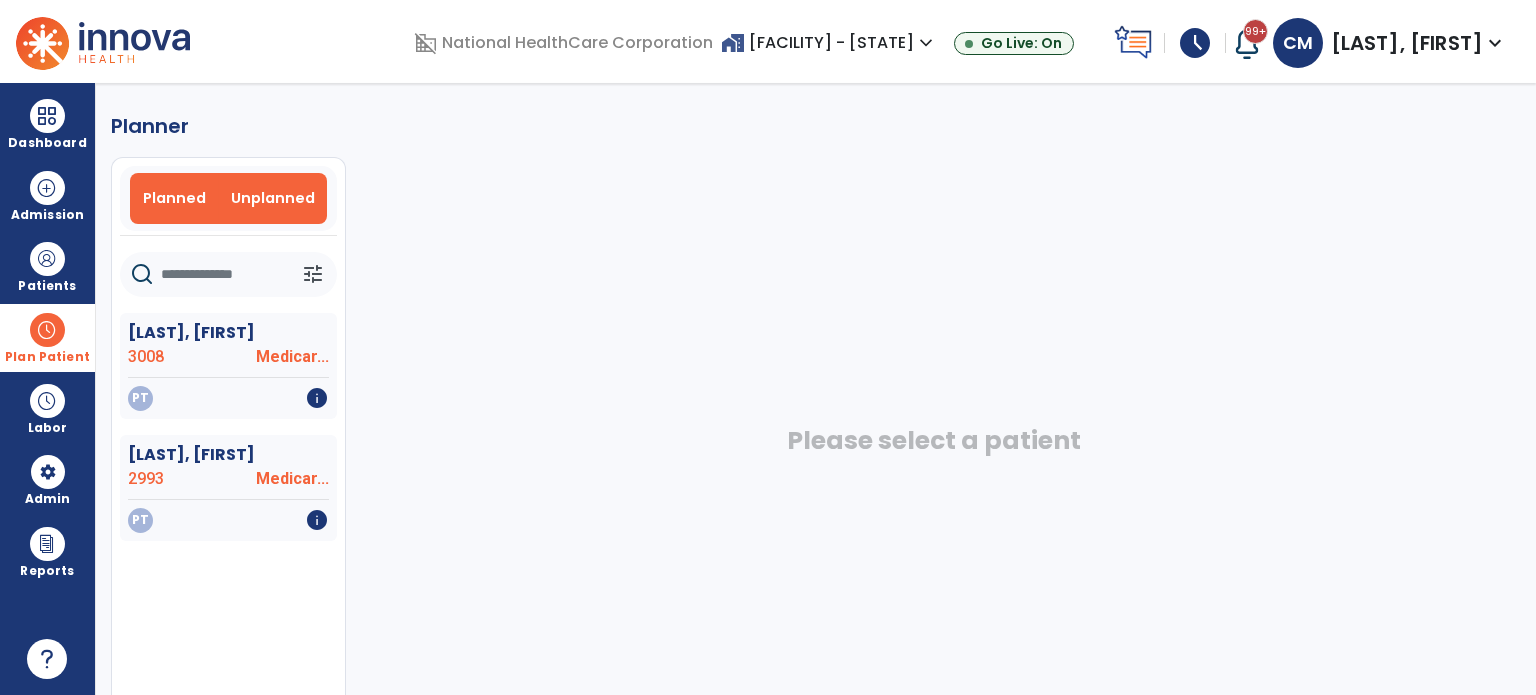 click on "Planned" at bounding box center (174, 198) 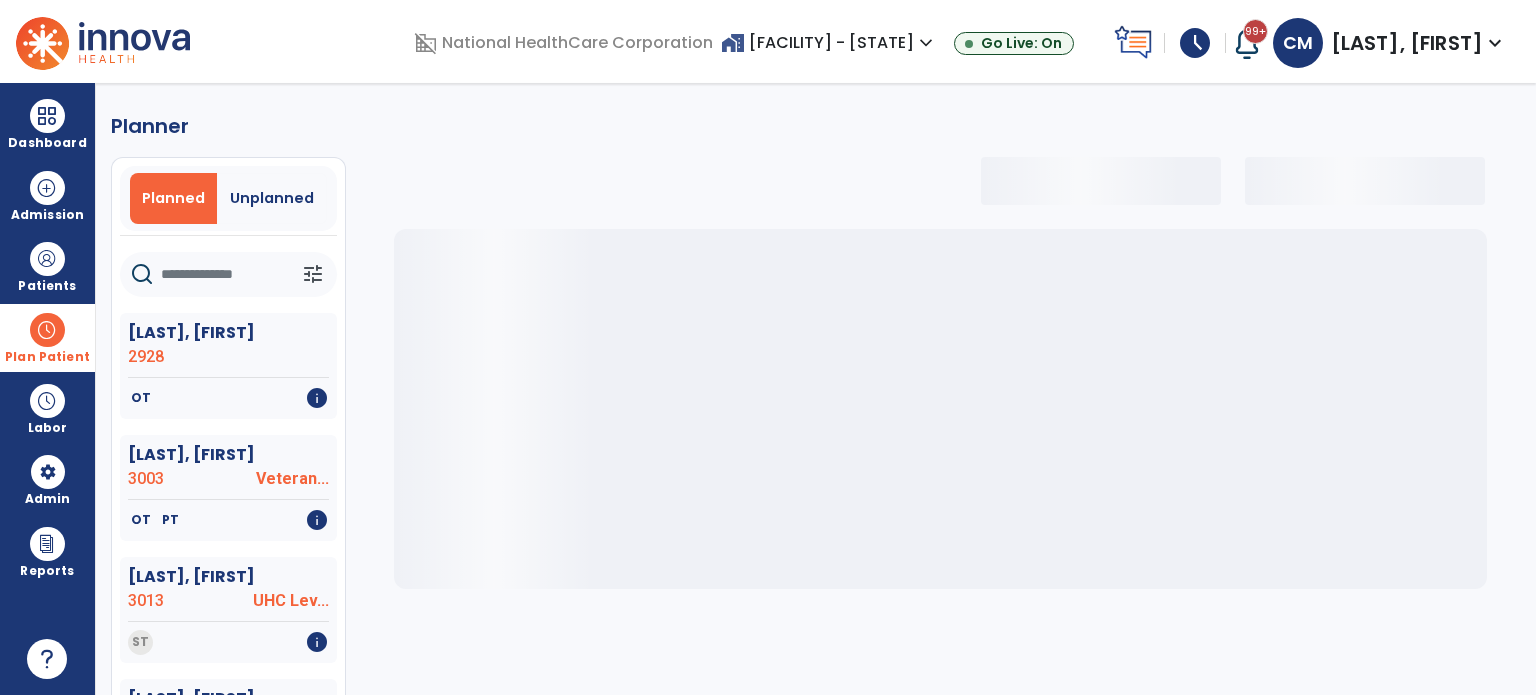 select on "***" 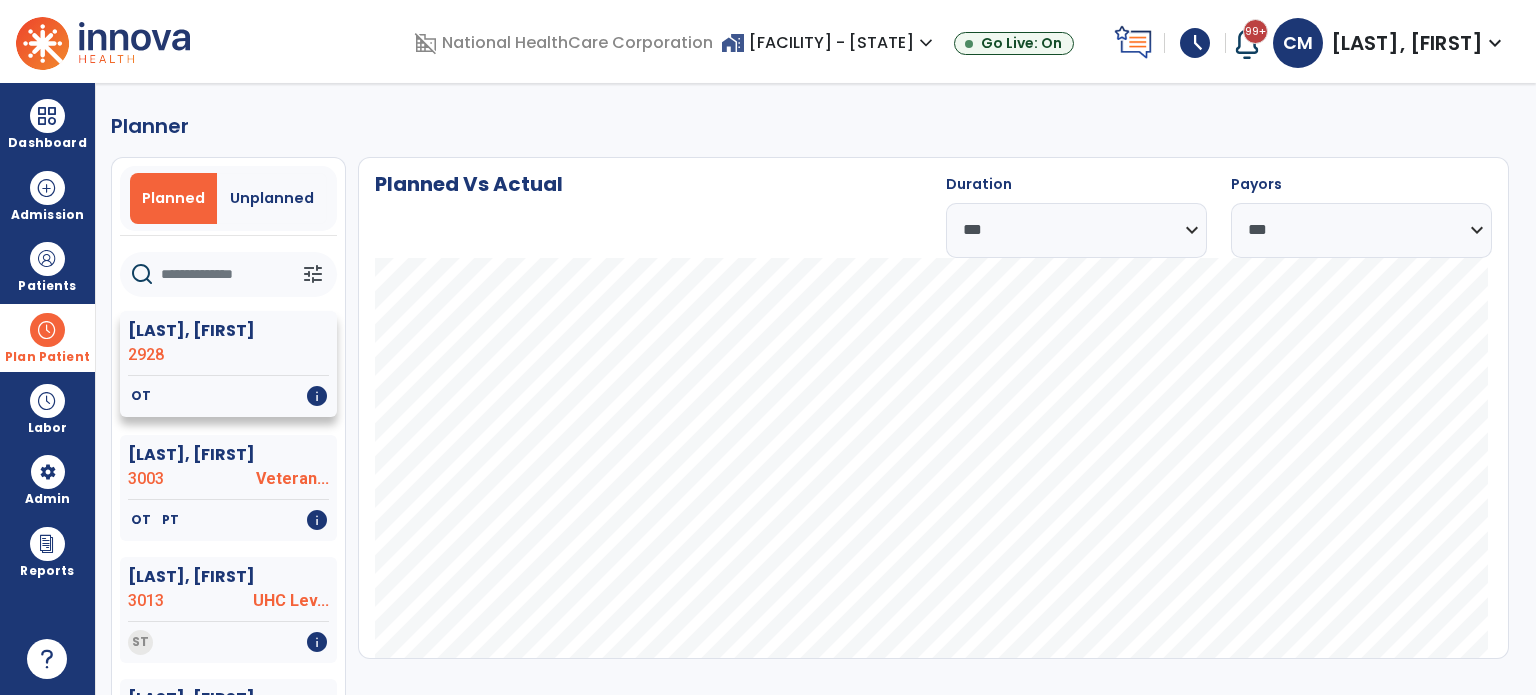 click on "OT   info" 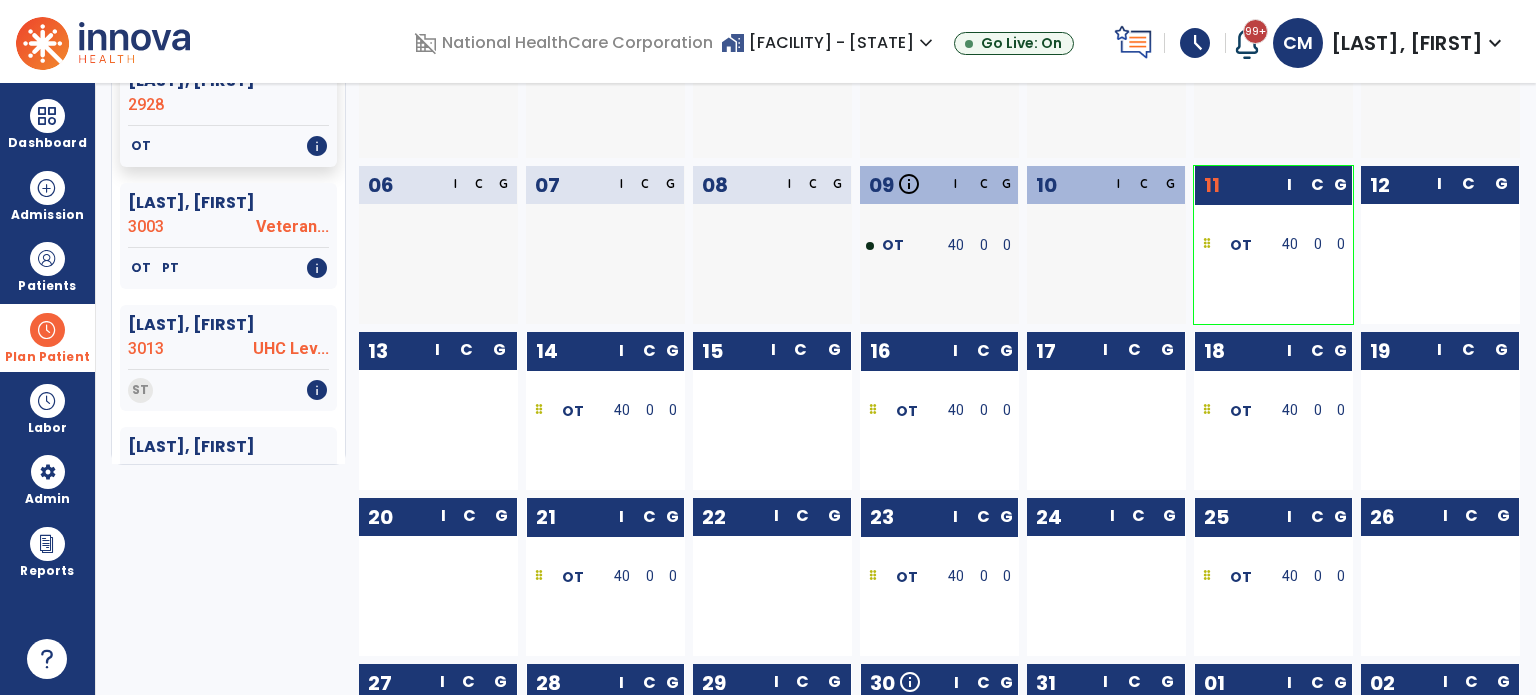 scroll, scrollTop: 257, scrollLeft: 0, axis: vertical 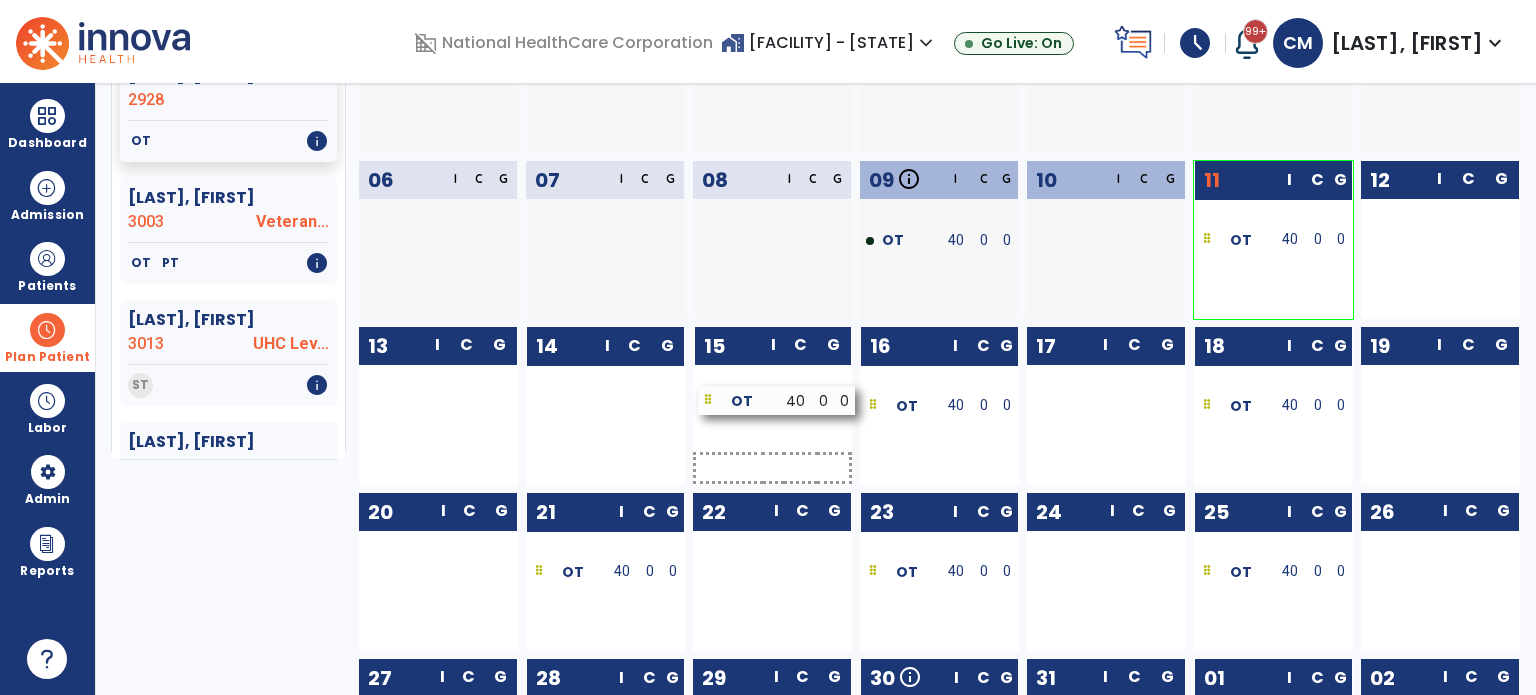 drag, startPoint x: 656, startPoint y: 413, endPoint x: 828, endPoint y: 408, distance: 172.07266 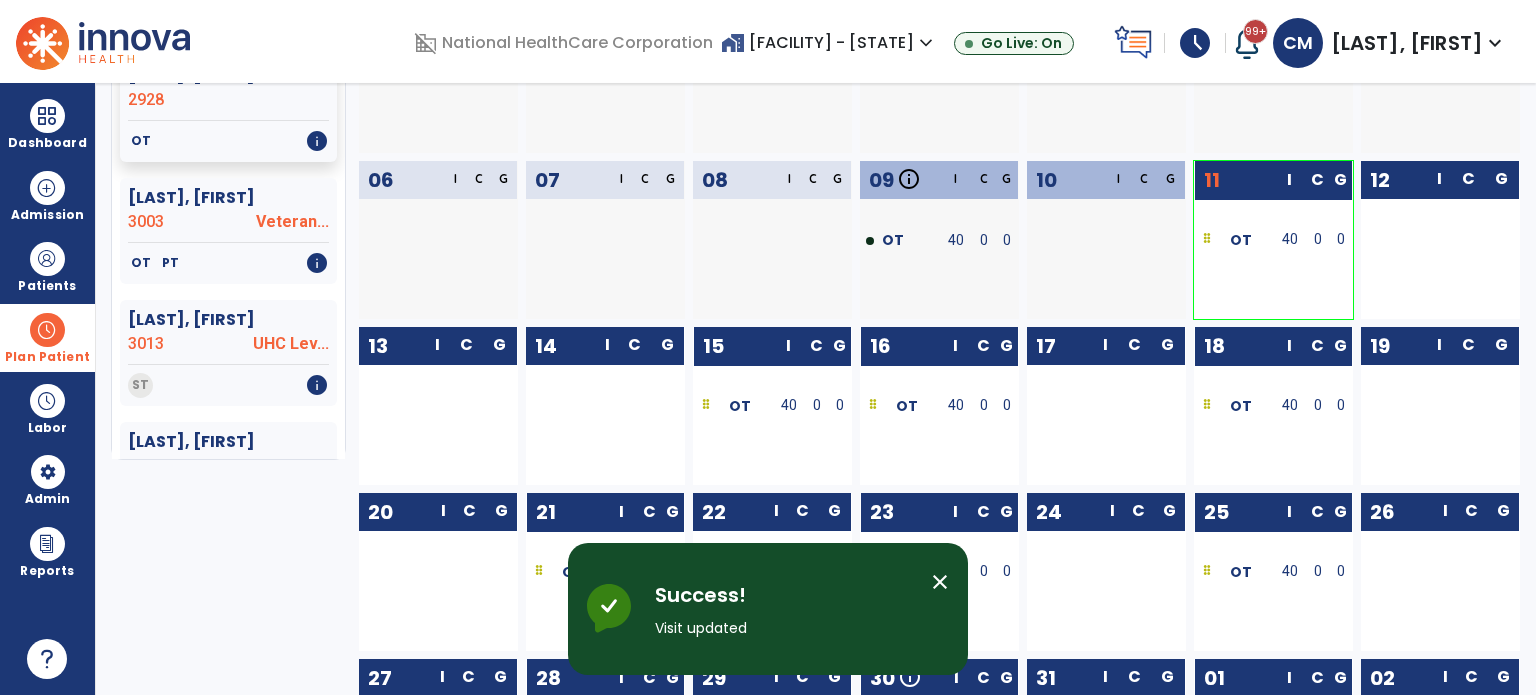 drag, startPoint x: 1274, startPoint y: 411, endPoint x: 1084, endPoint y: 416, distance: 190.06578 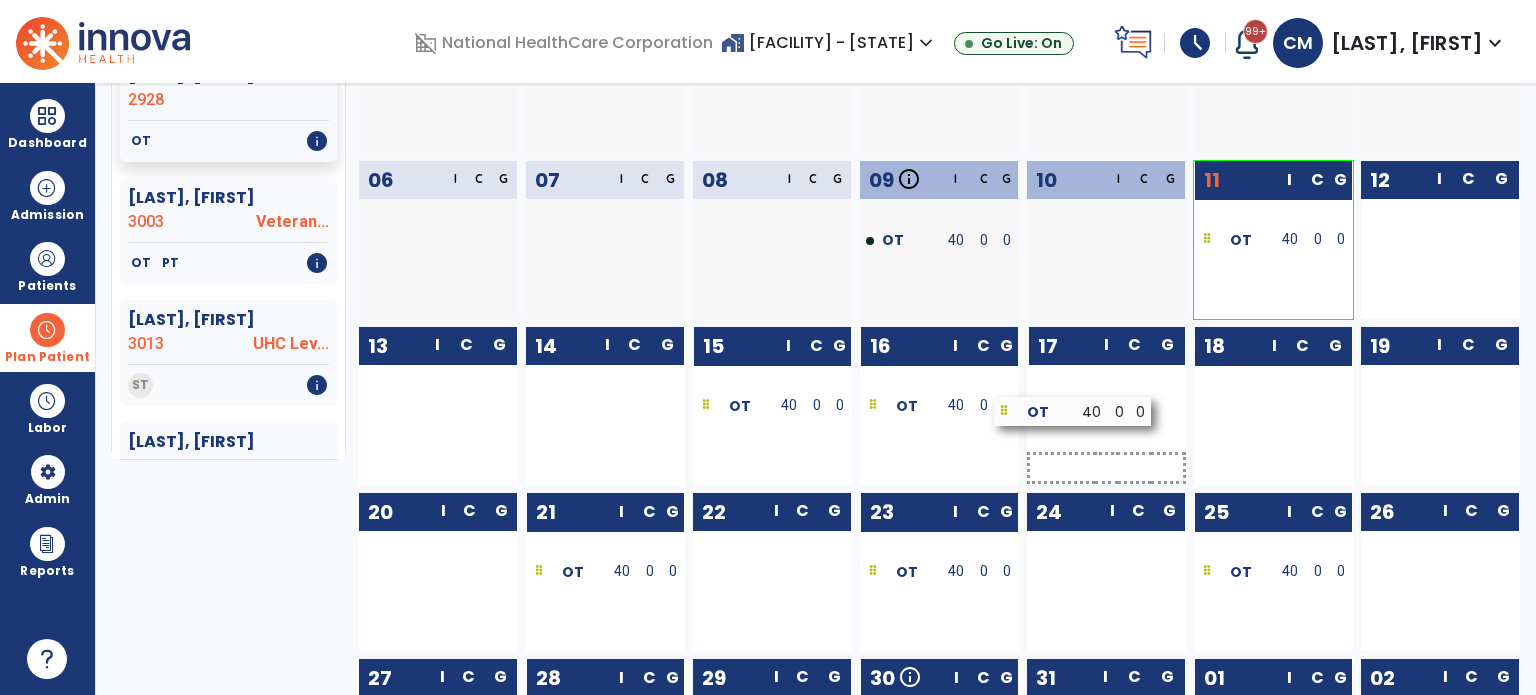 drag, startPoint x: 1284, startPoint y: 405, endPoint x: 1083, endPoint y: 411, distance: 201.08954 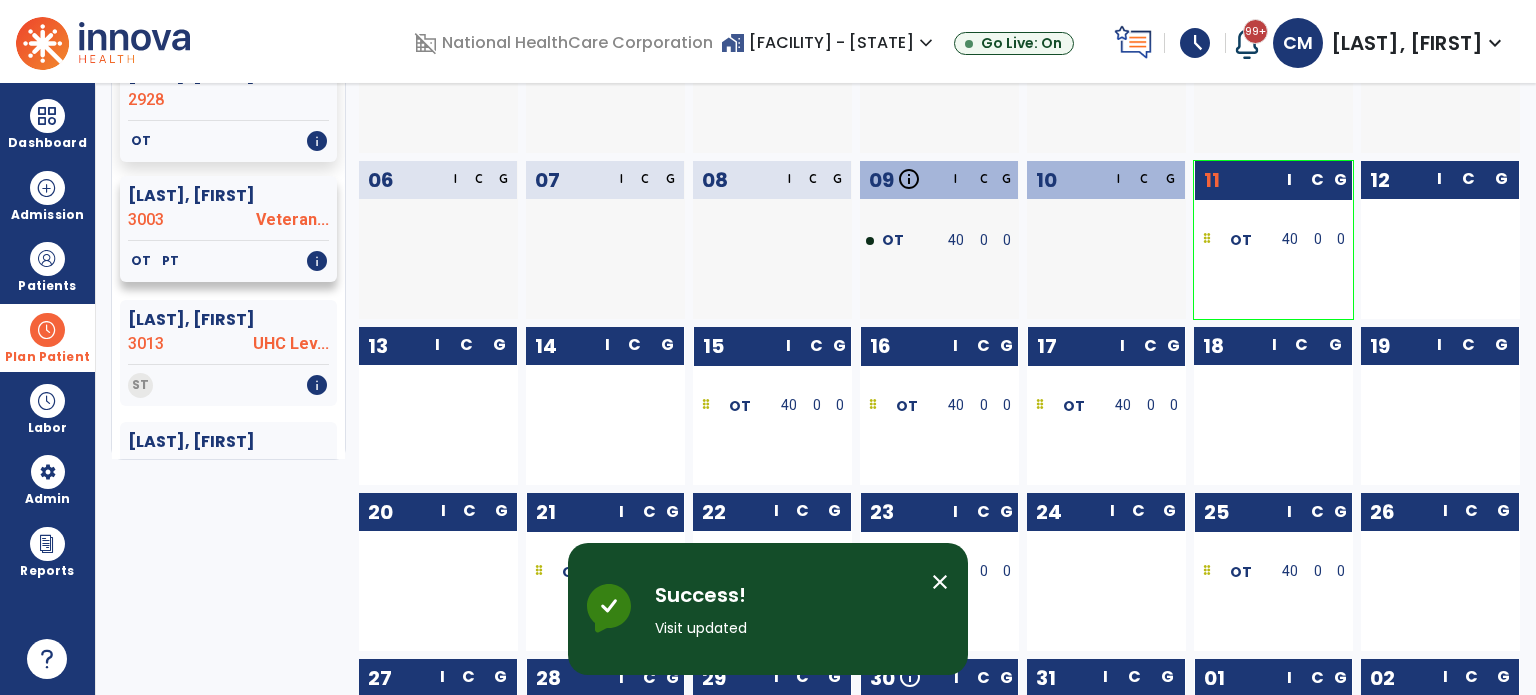 click on "[LAST], [FIRST]" 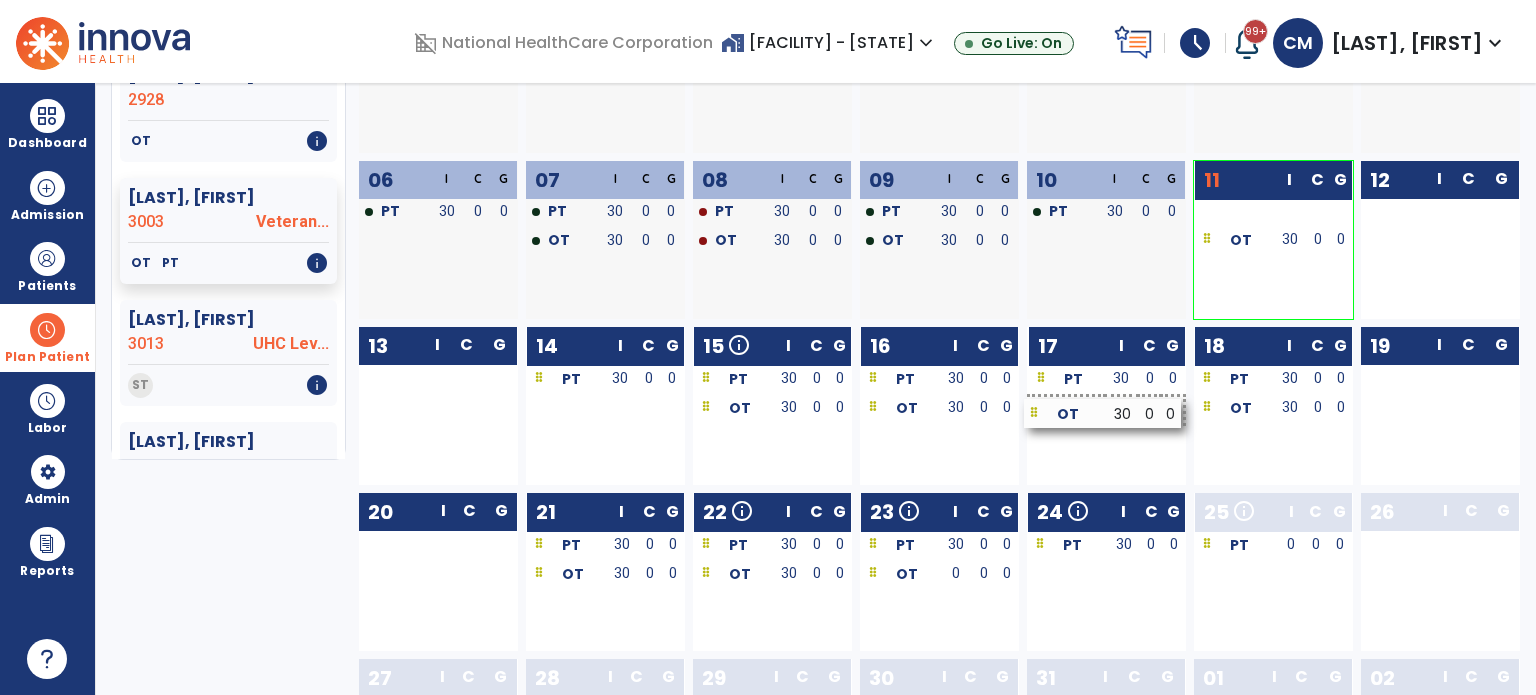 drag, startPoint x: 635, startPoint y: 404, endPoint x: 1135, endPoint y: 407, distance: 500.009 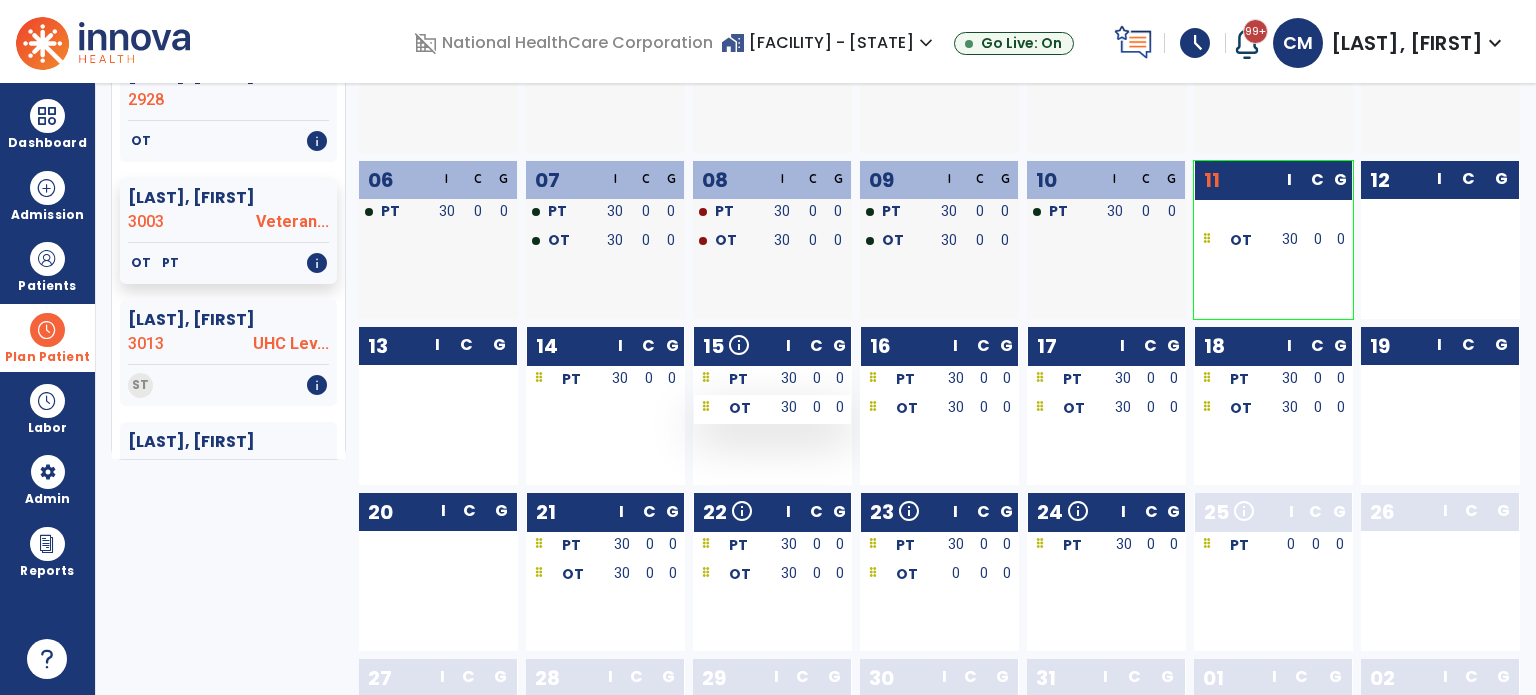 drag, startPoint x: 658, startPoint y: 412, endPoint x: 800, endPoint y: 411, distance: 142.00352 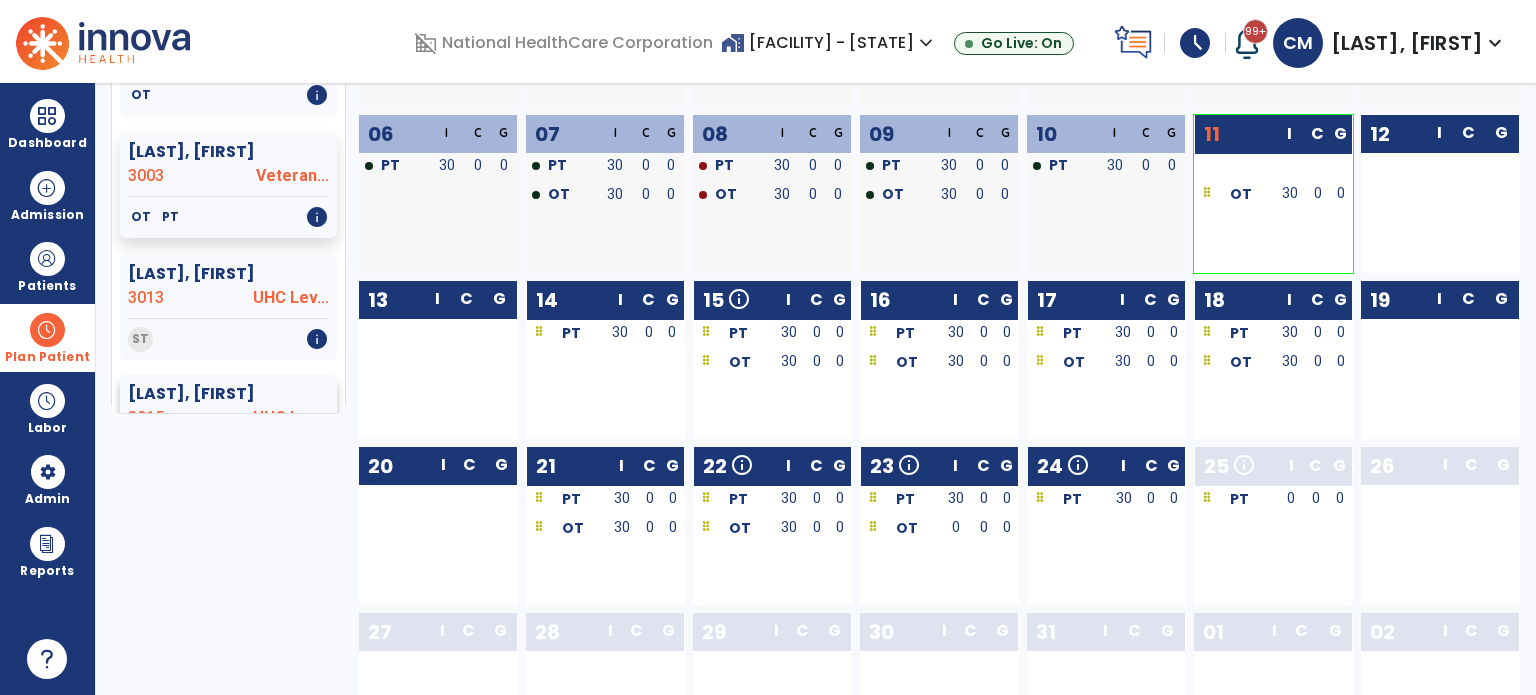 scroll, scrollTop: 337, scrollLeft: 0, axis: vertical 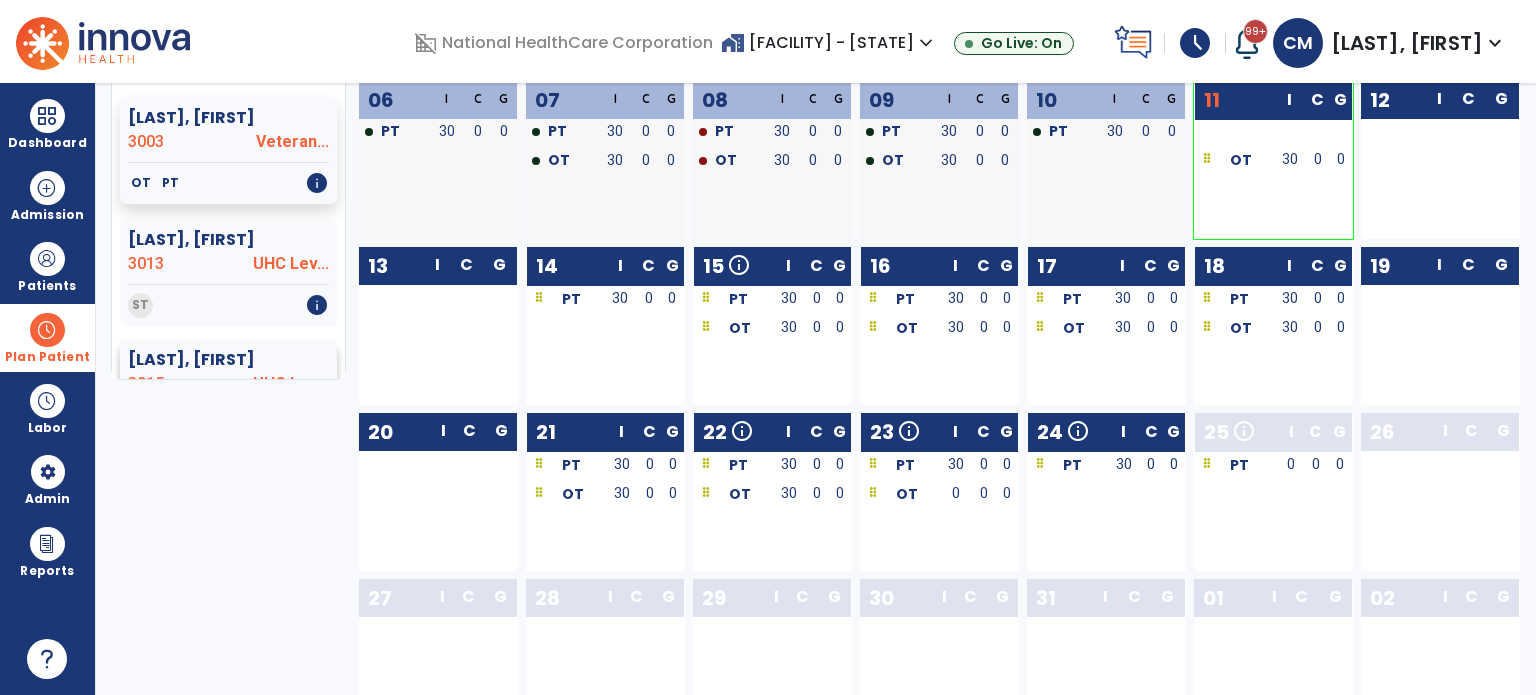 click on "[LAST], [FIRST]" 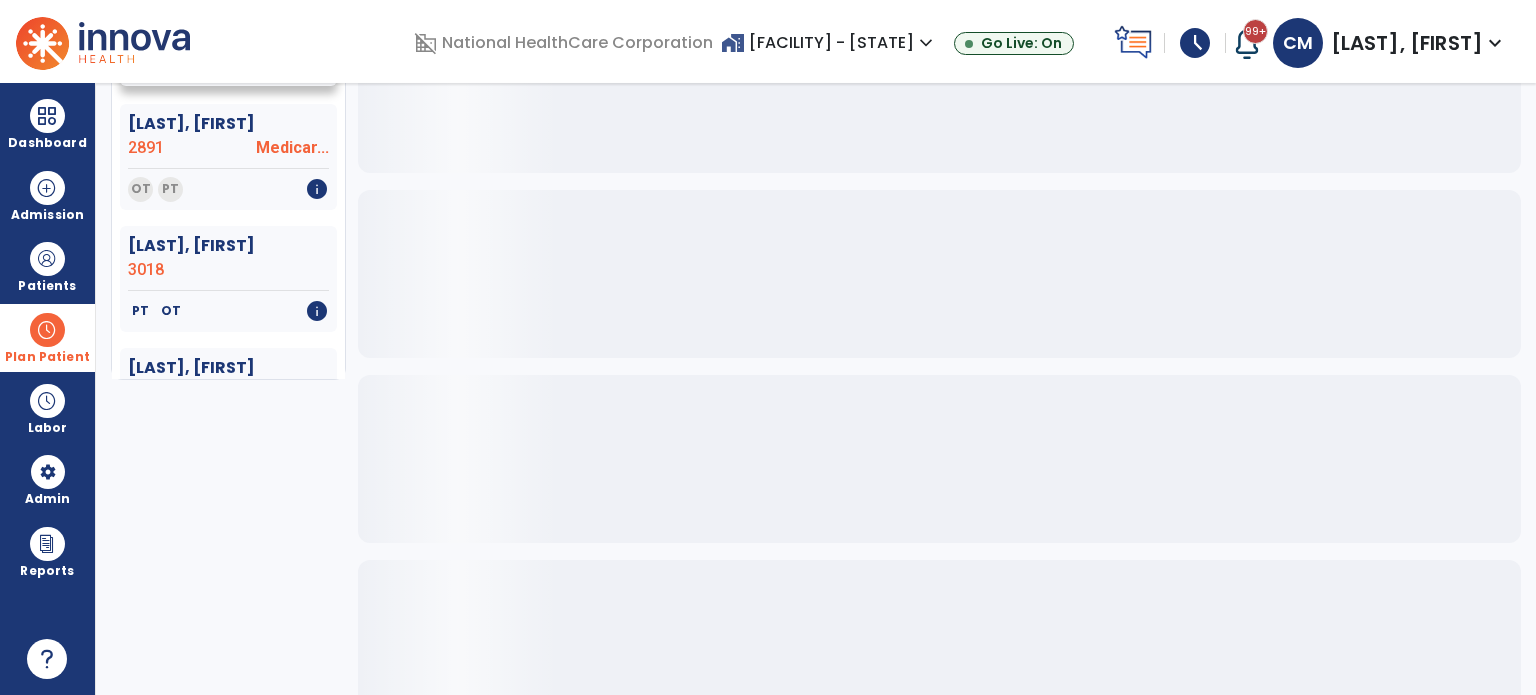 scroll, scrollTop: 400, scrollLeft: 0, axis: vertical 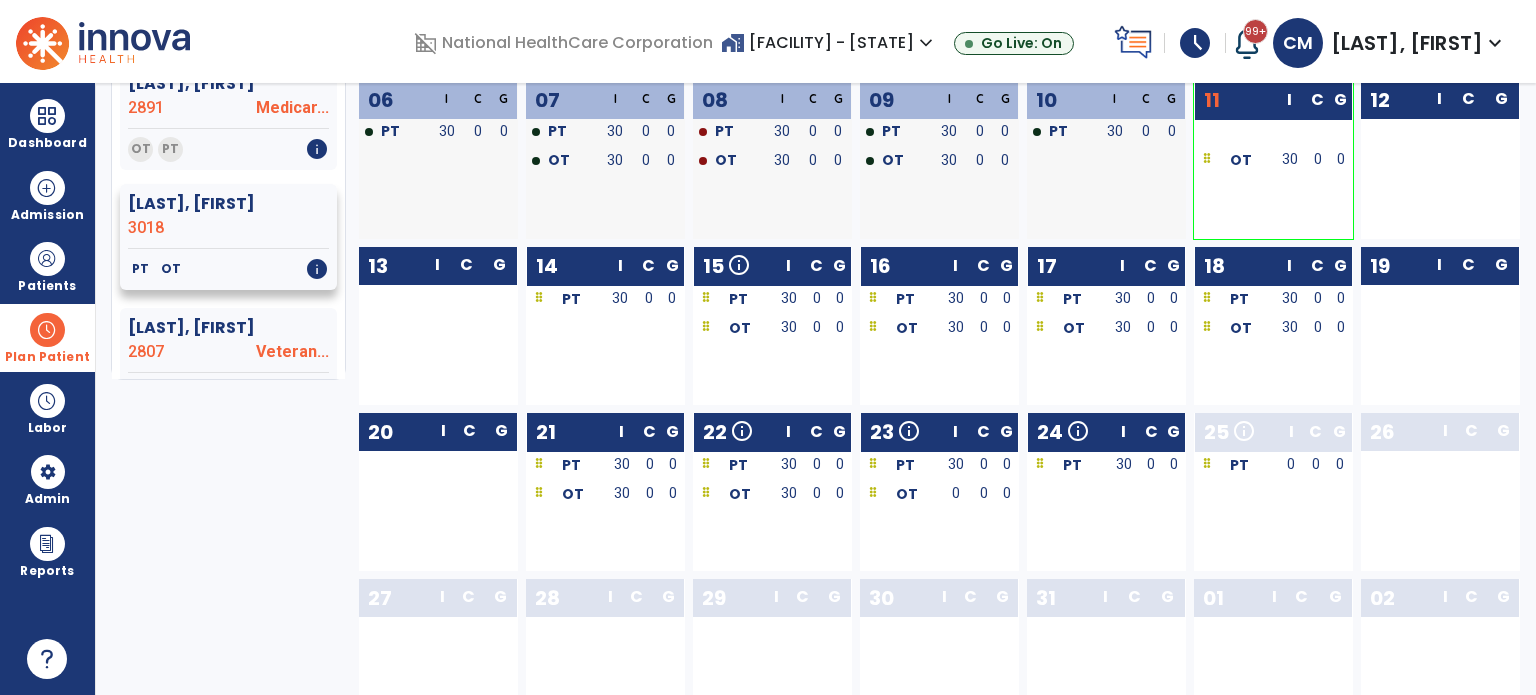 click on "[LAST], [FIRST]" 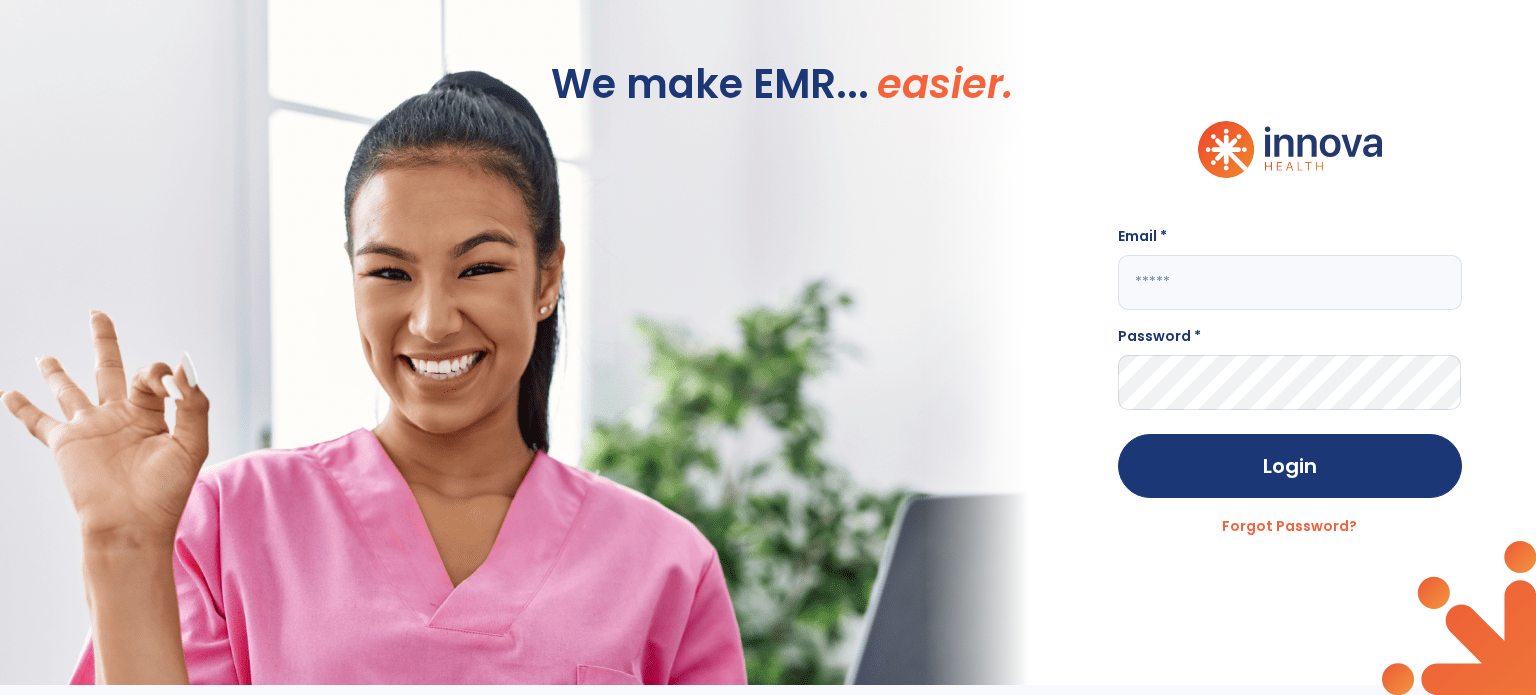 scroll, scrollTop: 0, scrollLeft: 0, axis: both 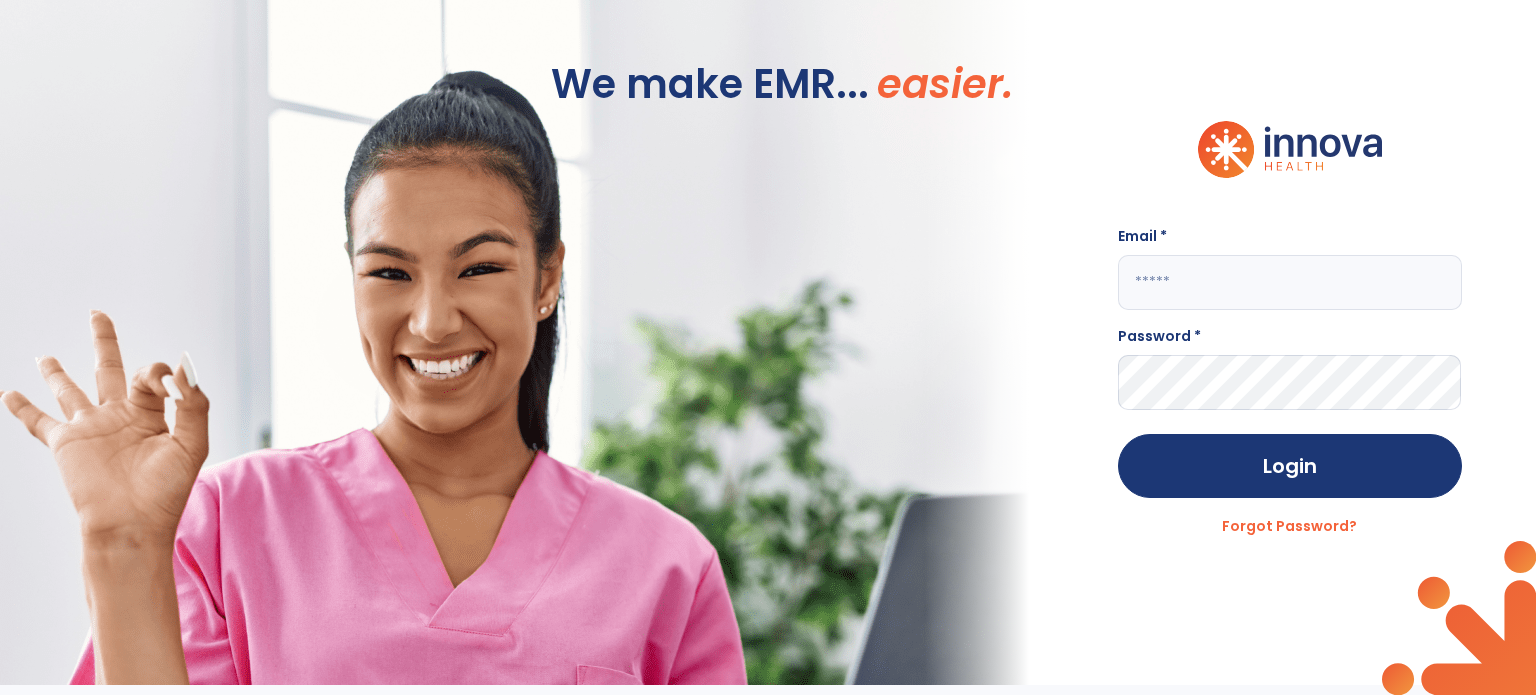 type on "**********" 